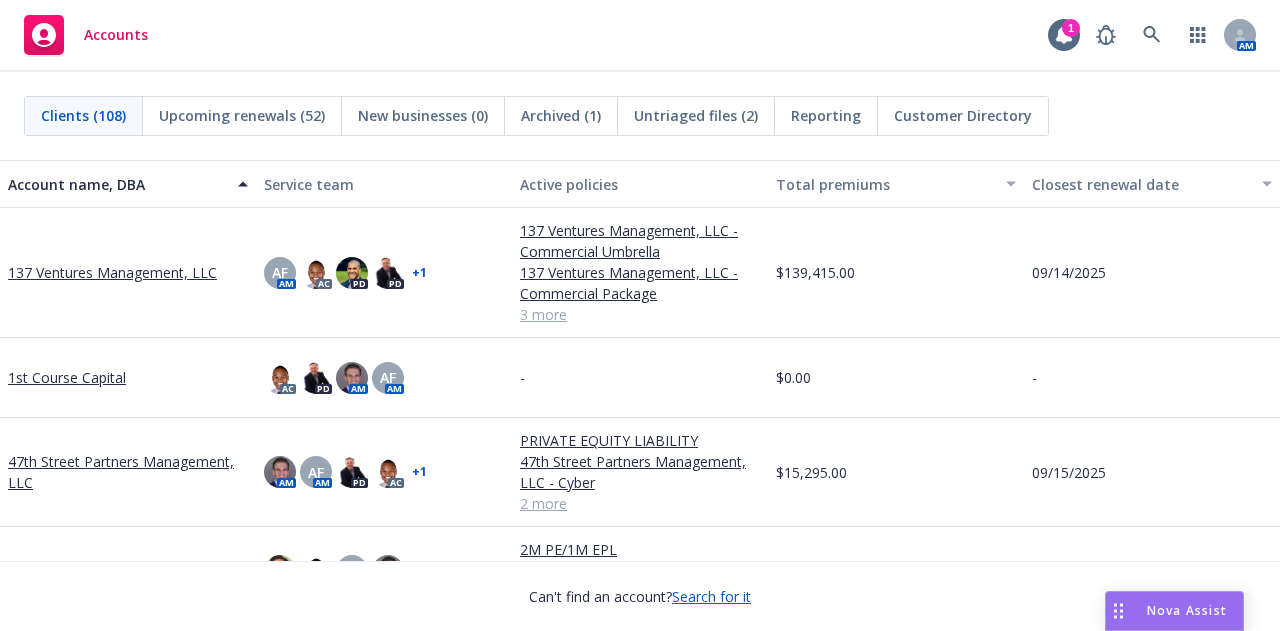 scroll, scrollTop: 0, scrollLeft: 0, axis: both 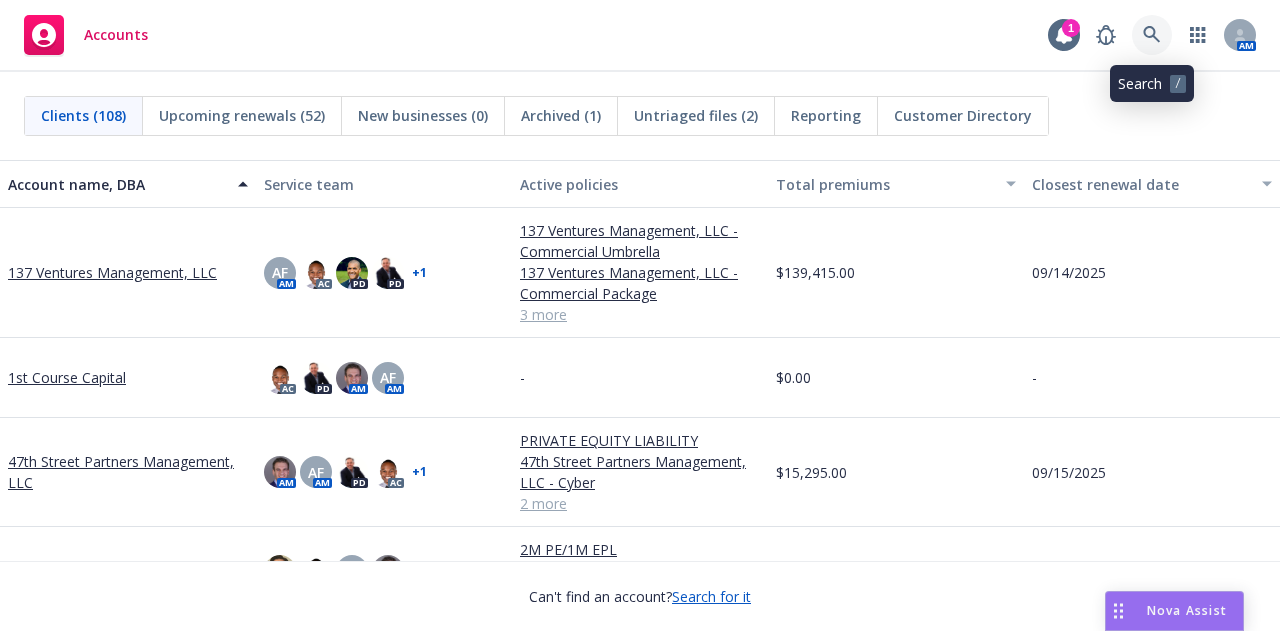 click at bounding box center (1152, 35) 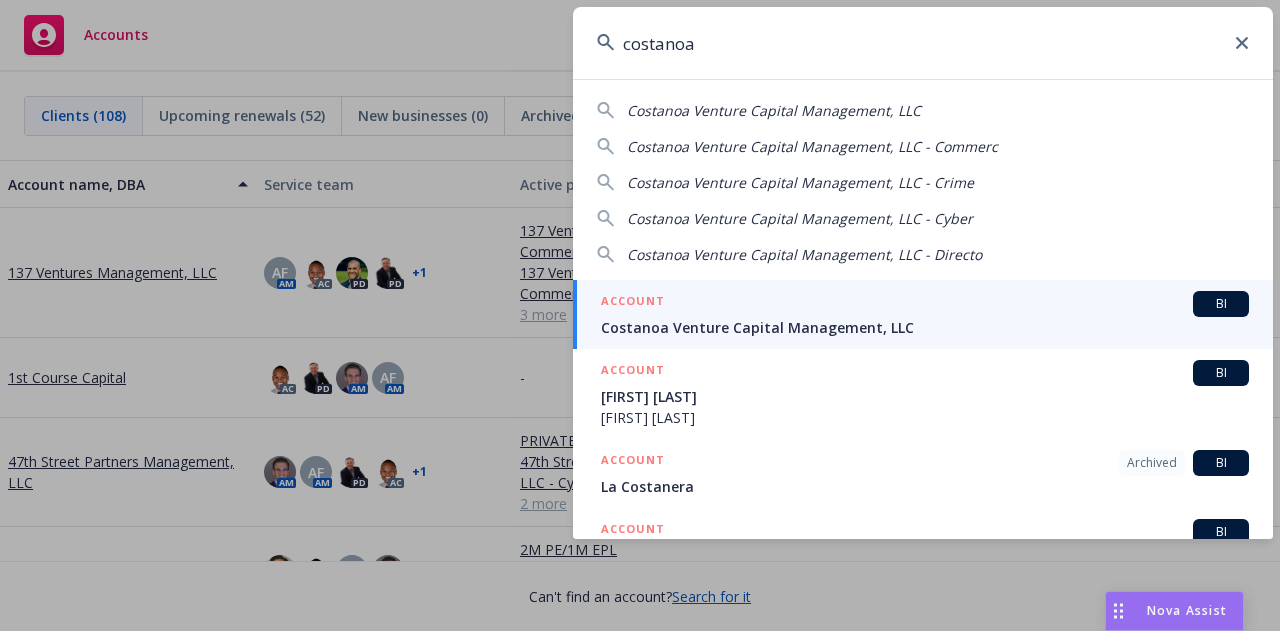 type on "costanoa" 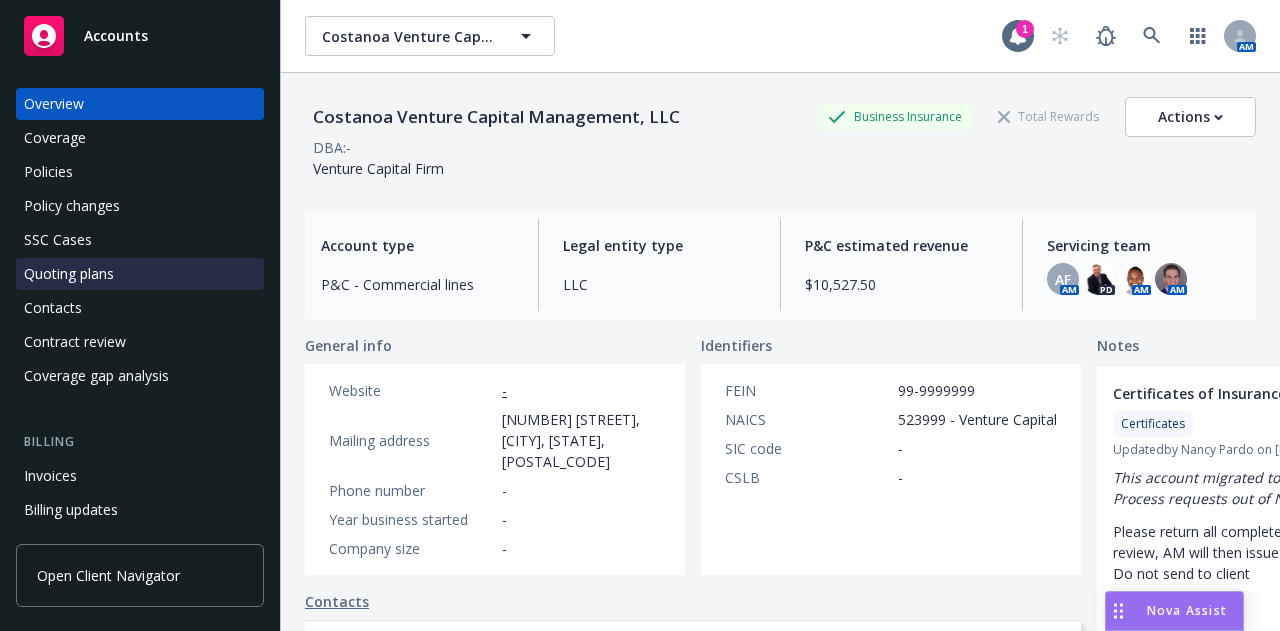 click on "Quoting plans" at bounding box center [69, 274] 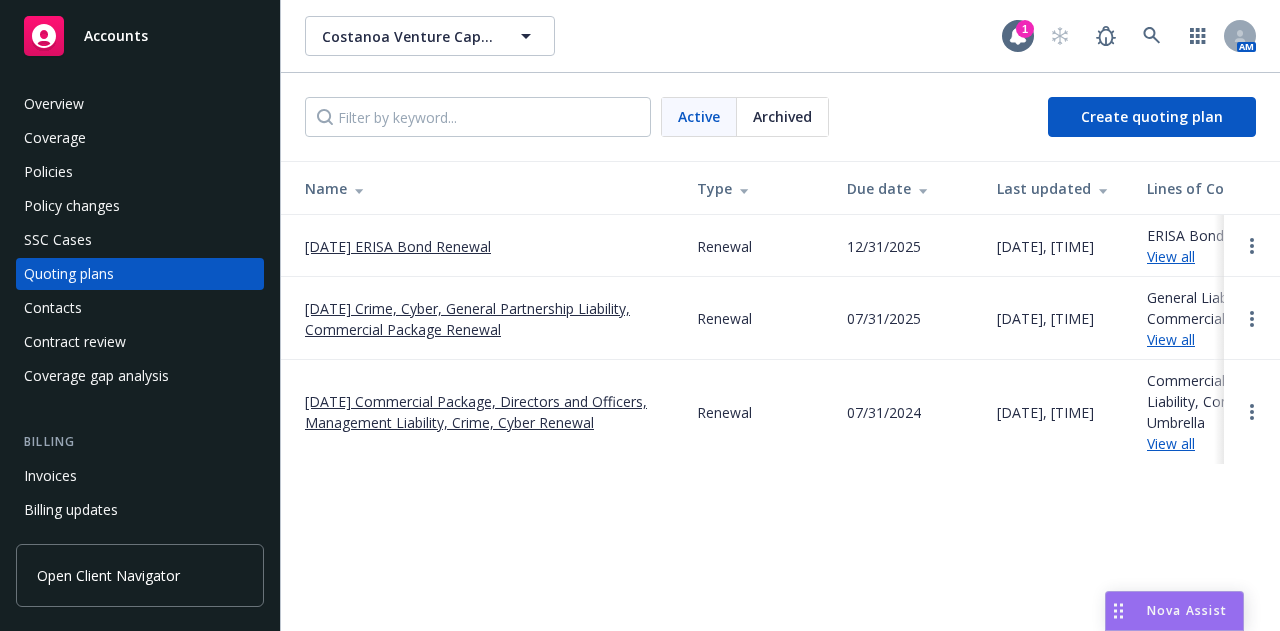 click on "08/01/25 Crime, Cyber, General Partnership Liability, Commercial Package Renewal" at bounding box center (485, 319) 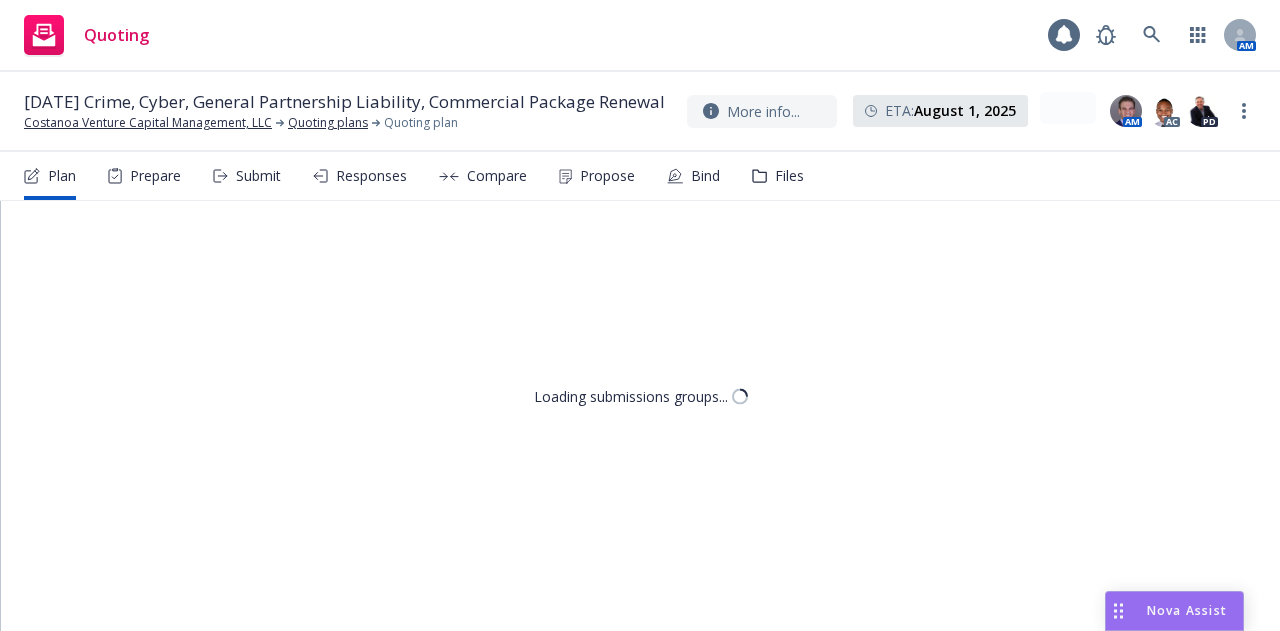 scroll, scrollTop: 0, scrollLeft: 0, axis: both 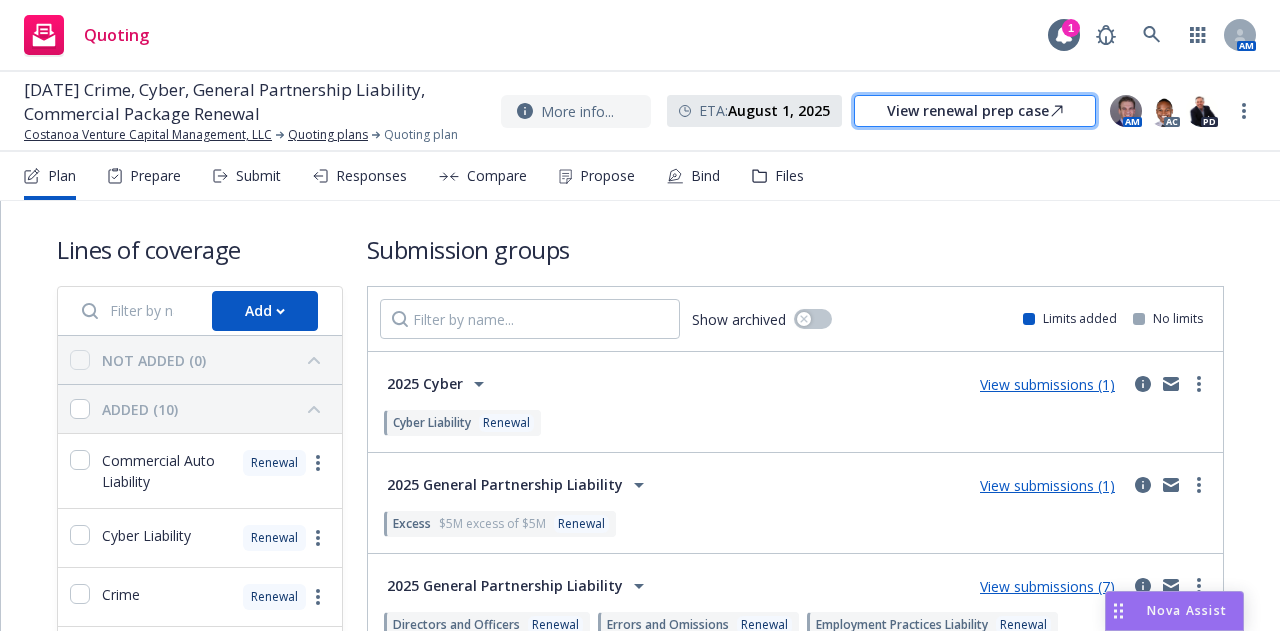 click on "View renewal prep case" at bounding box center (975, 111) 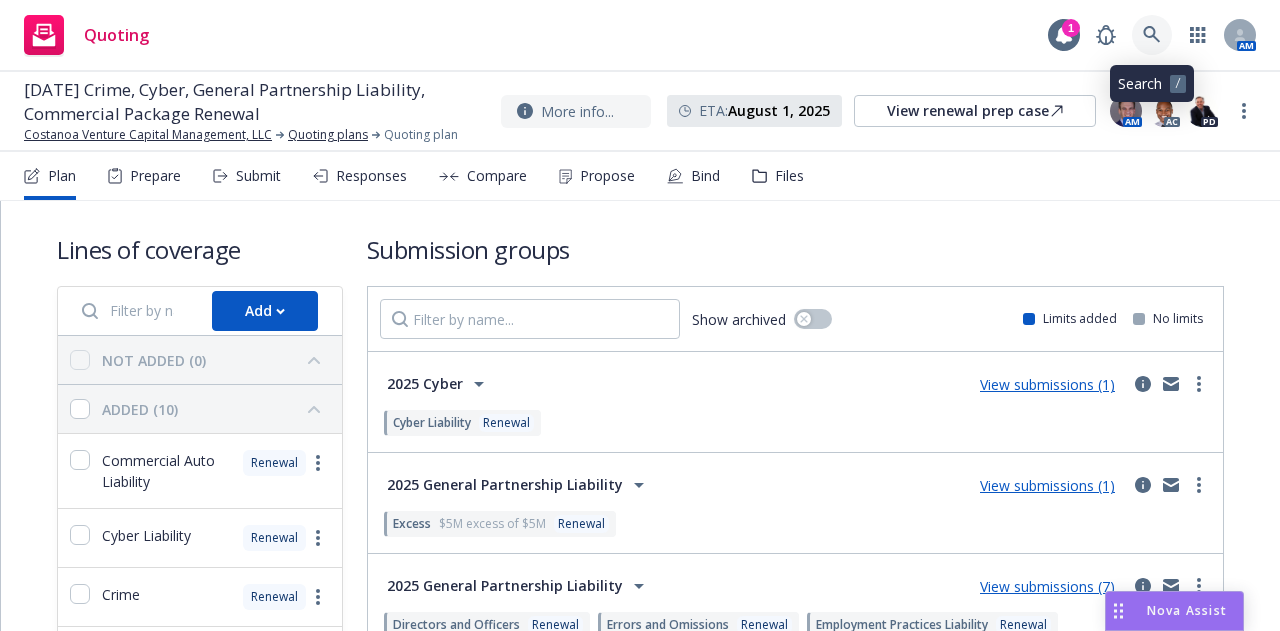 click at bounding box center (1152, 35) 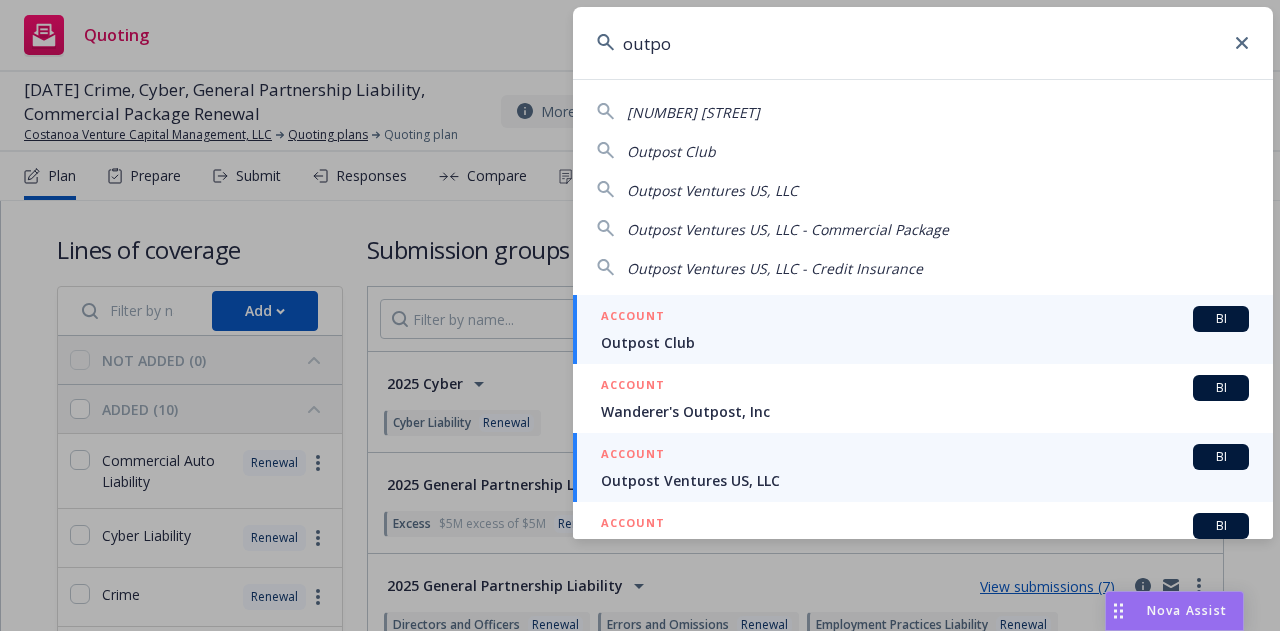 type on "outpo" 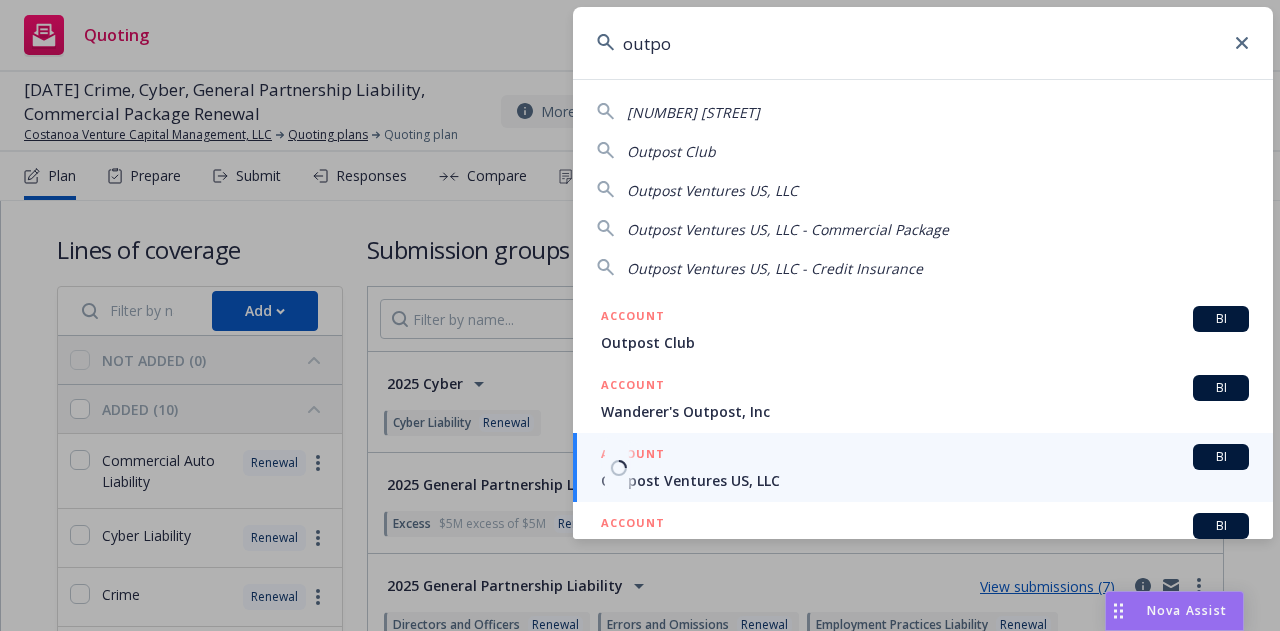 click on "Outpost Ventures US, LLC" at bounding box center [925, 480] 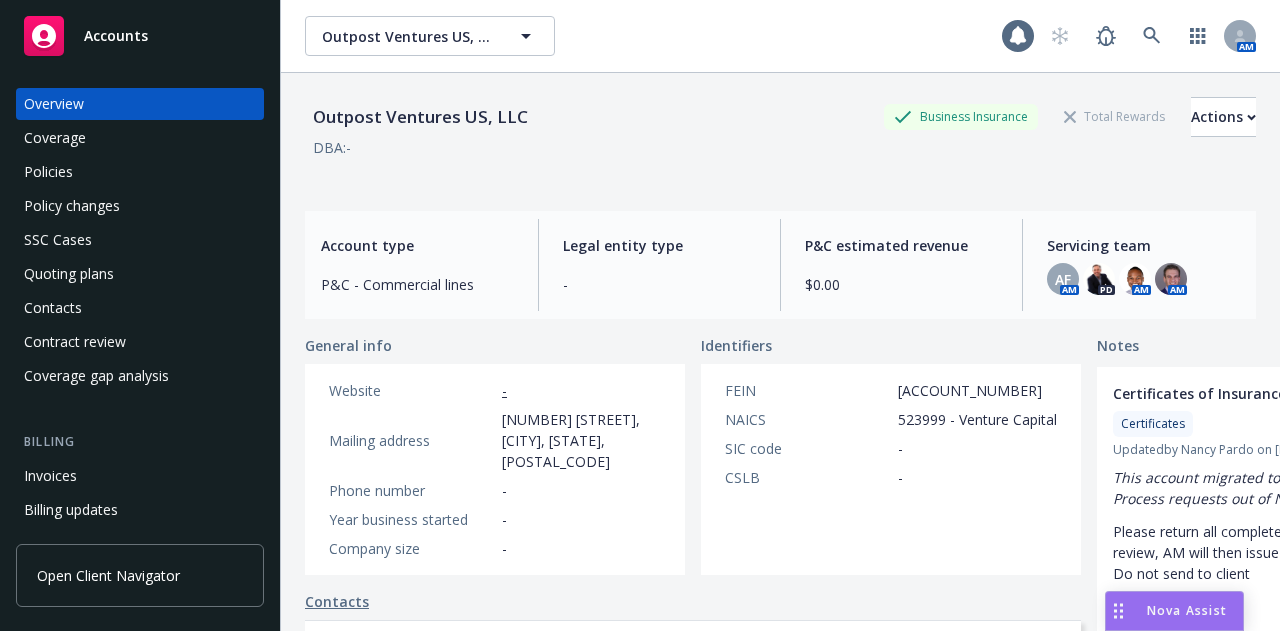 scroll, scrollTop: 0, scrollLeft: 0, axis: both 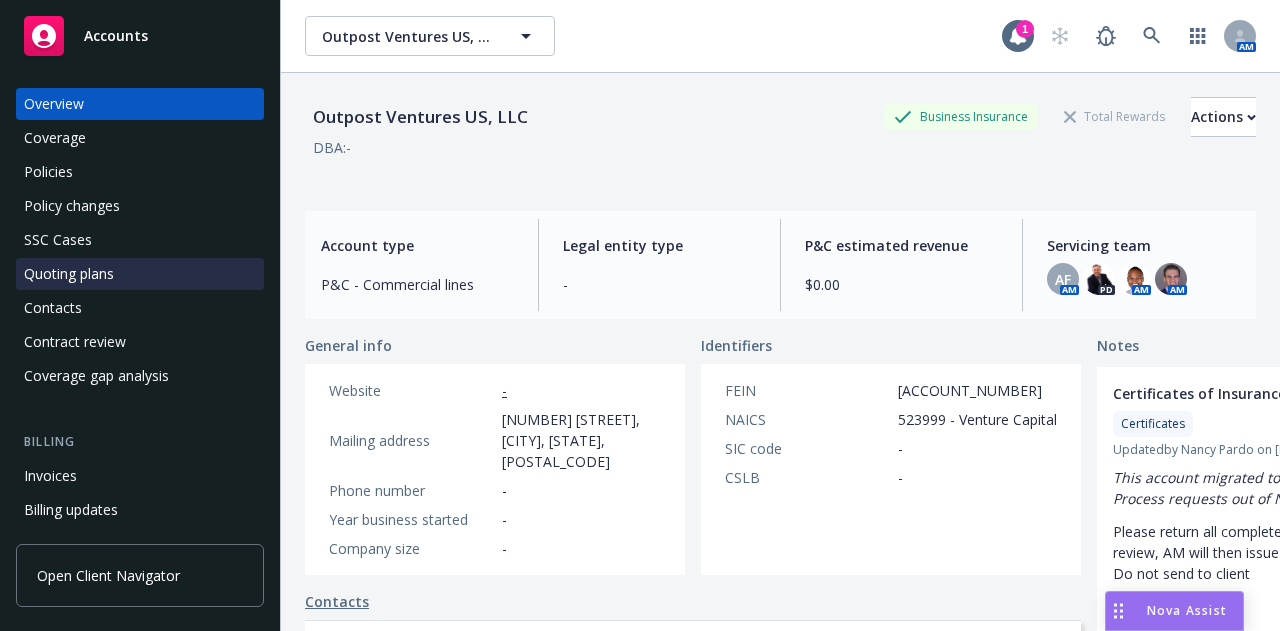 click on "Quoting plans" at bounding box center (69, 274) 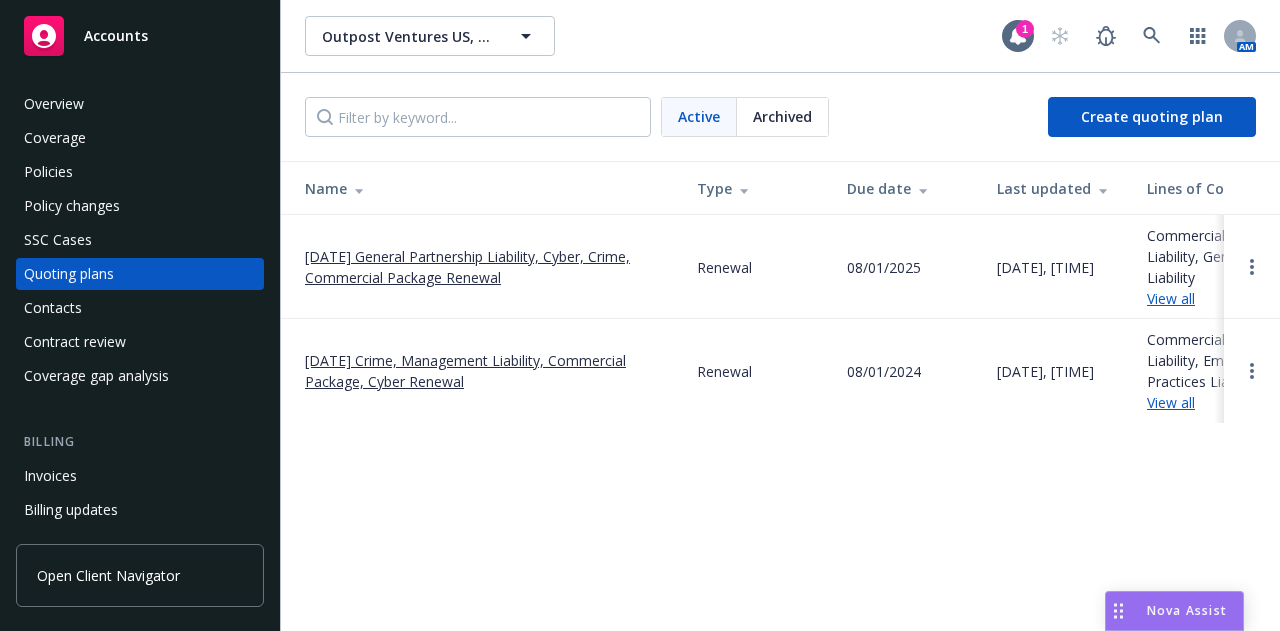click on "08/02/25 General Partnership Liability, Cyber, Crime, Commercial Package Renewal" at bounding box center (485, 267) 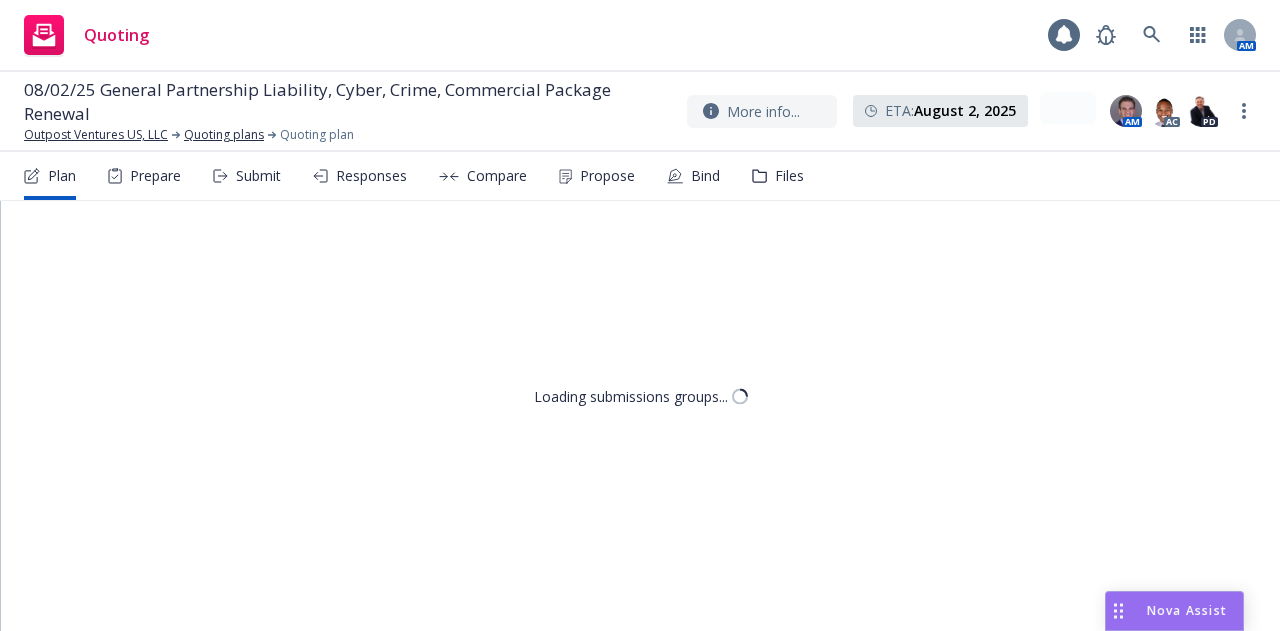 scroll, scrollTop: 0, scrollLeft: 0, axis: both 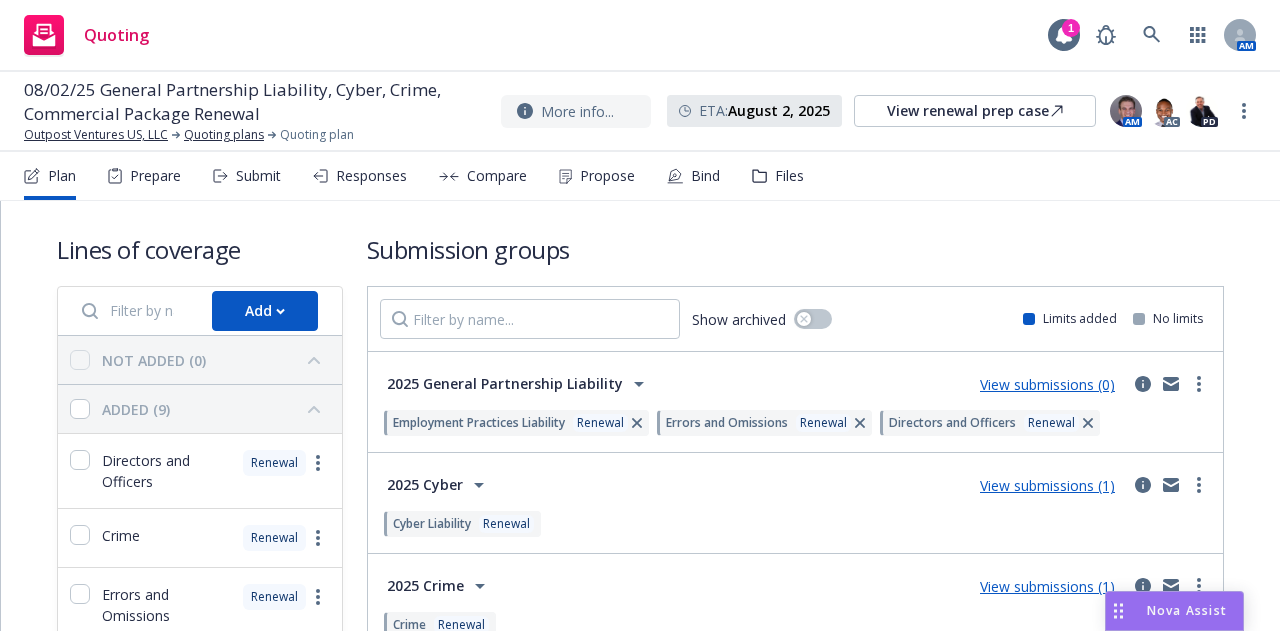 click on "Submission groups" at bounding box center (795, 249) 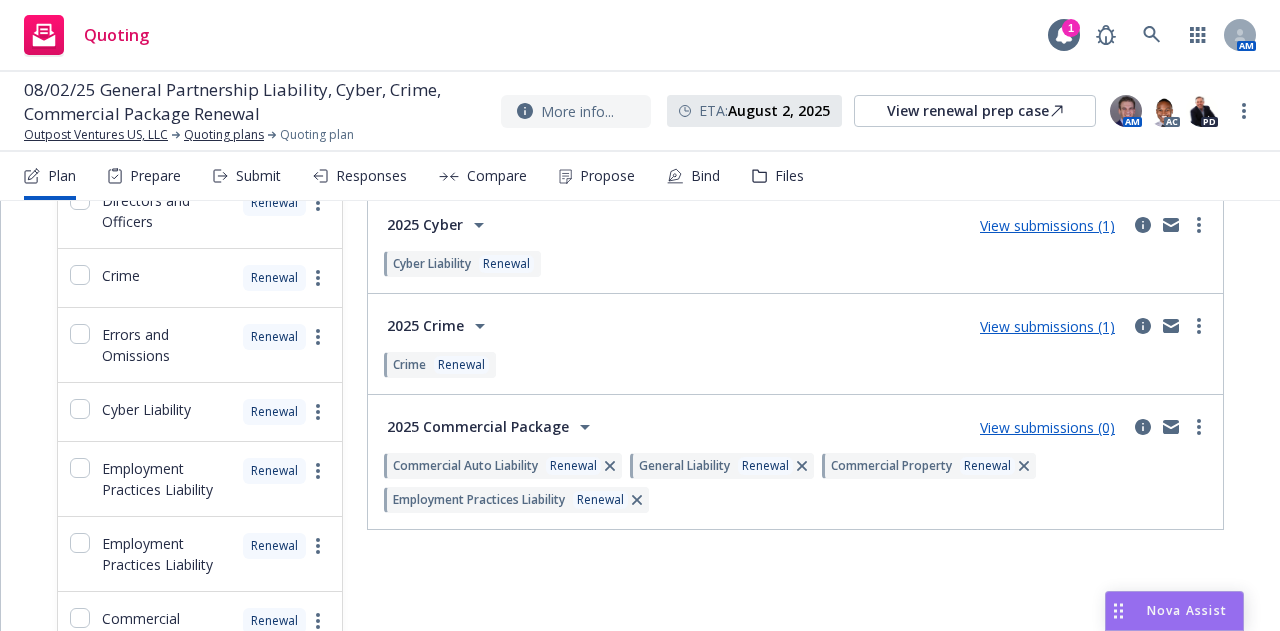scroll, scrollTop: 269, scrollLeft: 0, axis: vertical 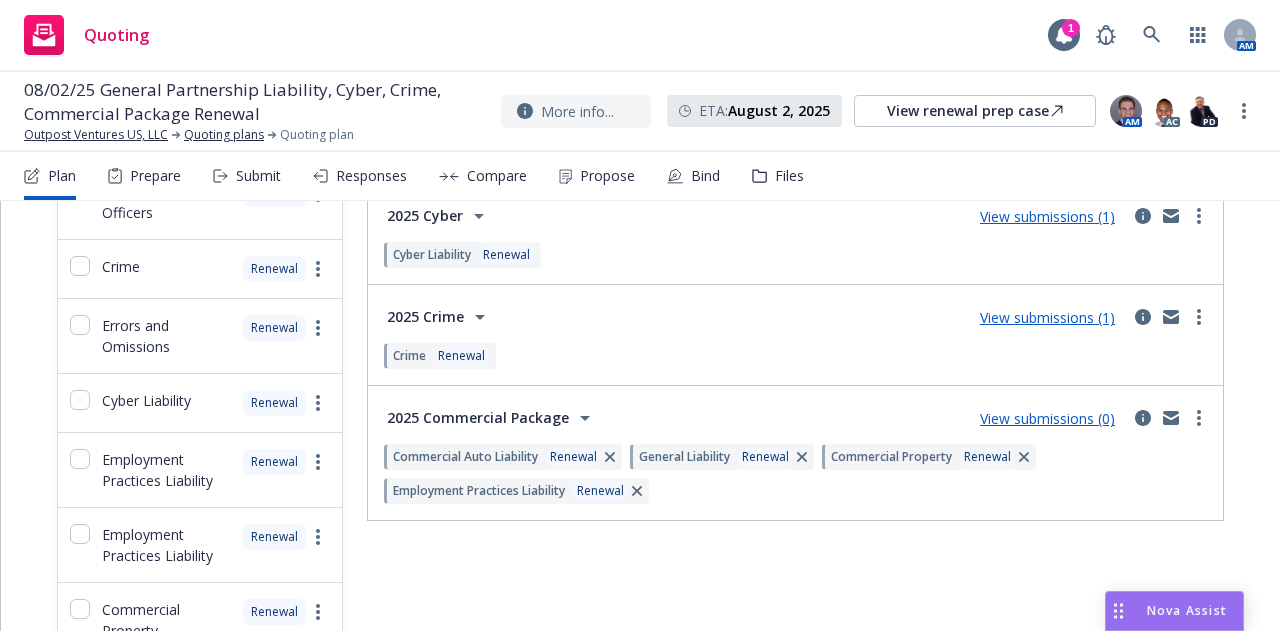 click on "View submissions (0)" at bounding box center (1047, 418) 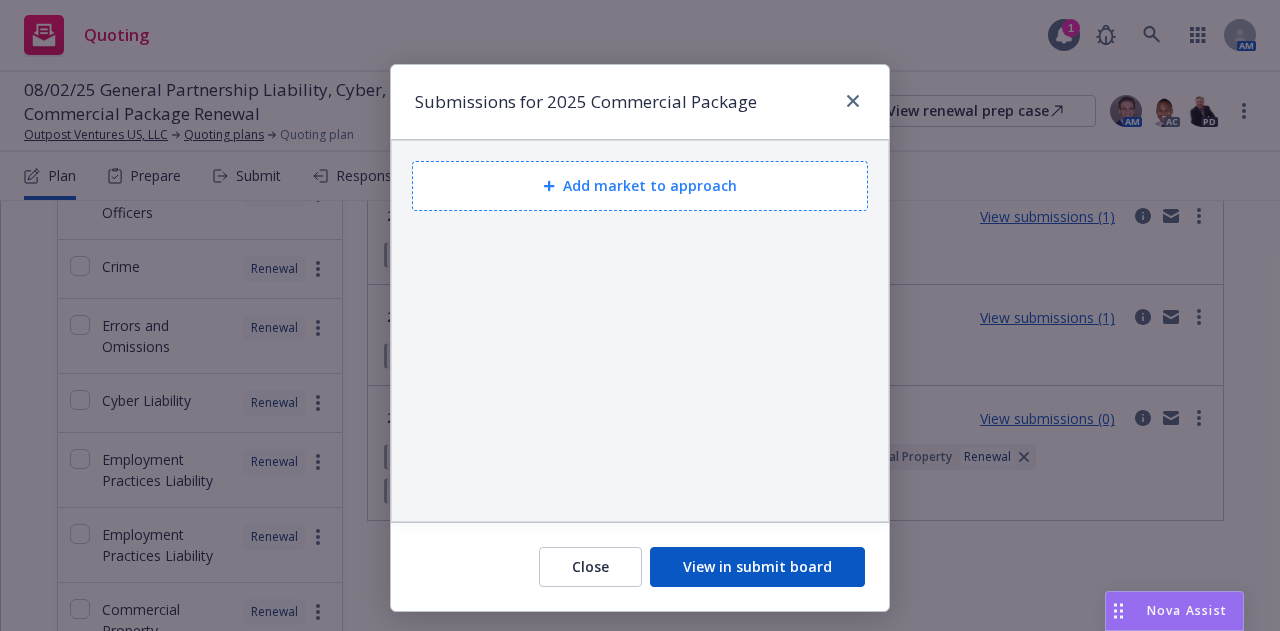 click on "Add market to approach" at bounding box center (640, 186) 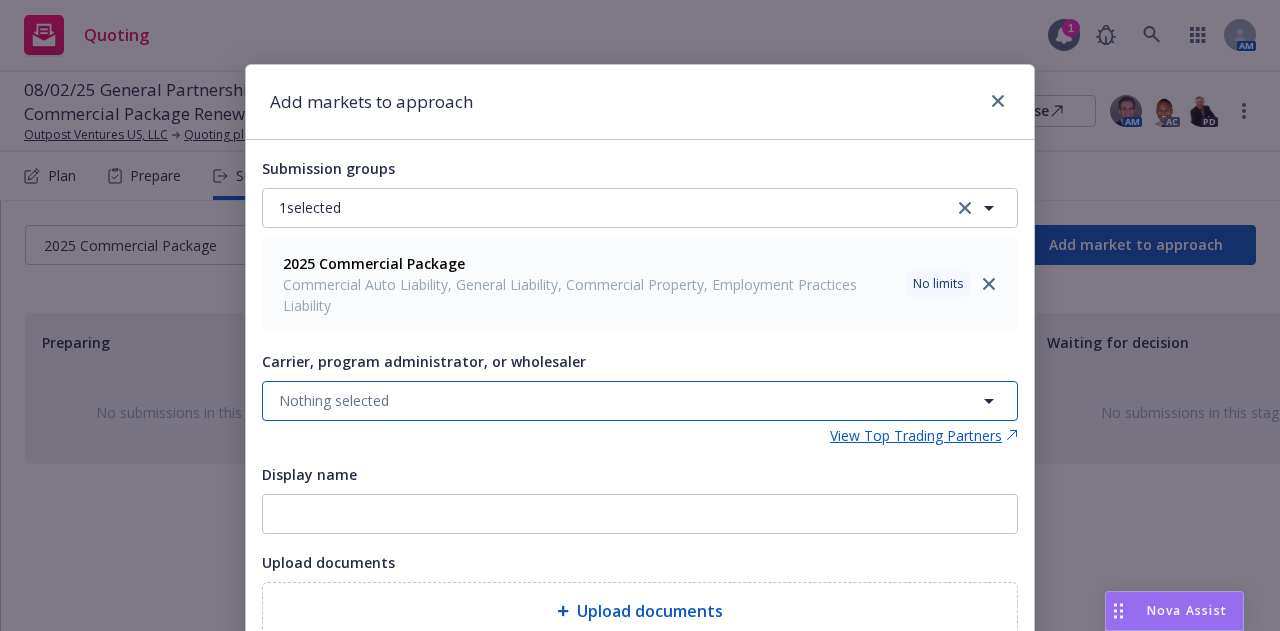 click on "Nothing selected" at bounding box center (640, 401) 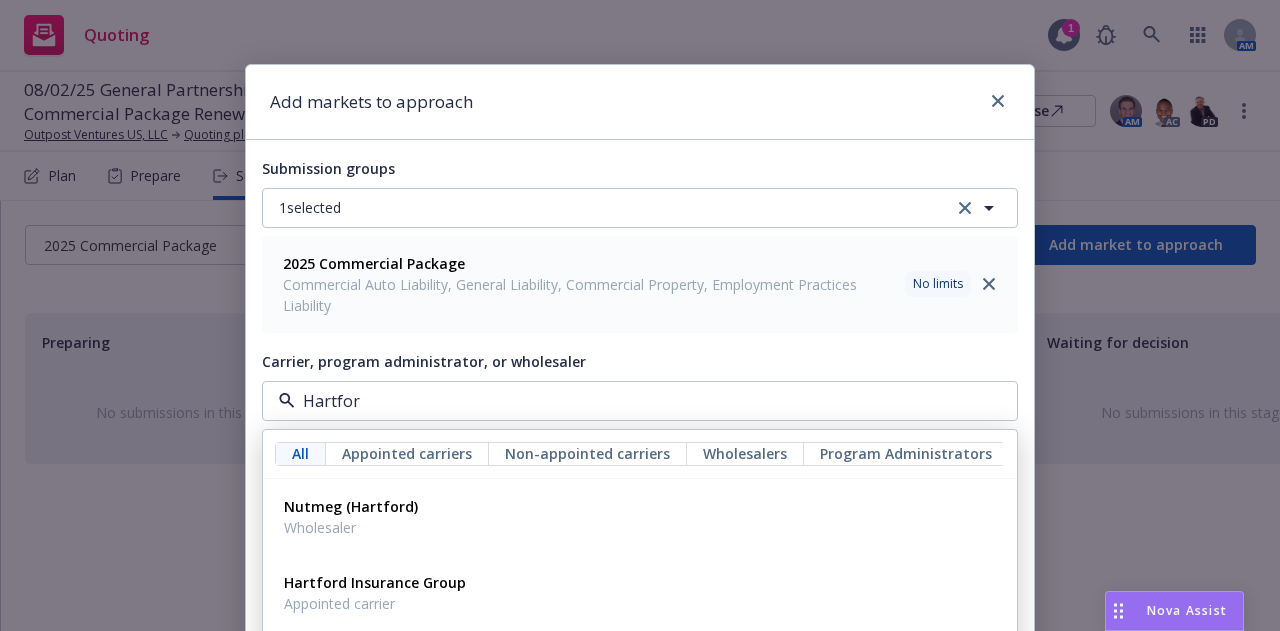 type on "Hartford" 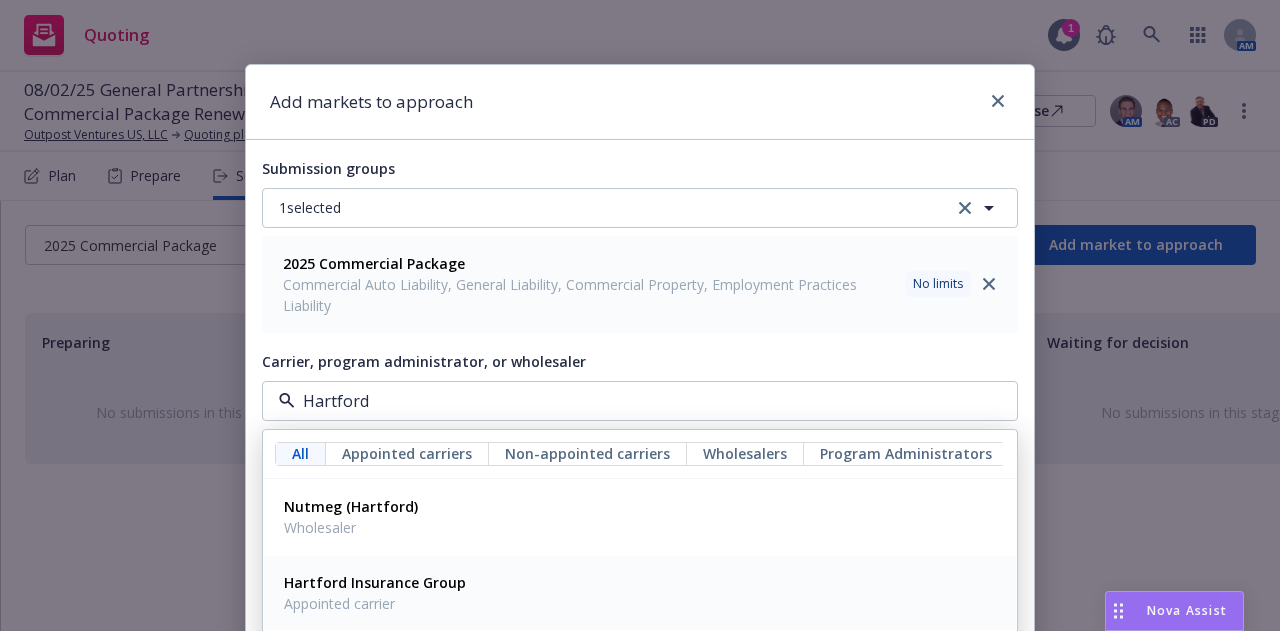 click on "Appointed carrier" at bounding box center (375, 603) 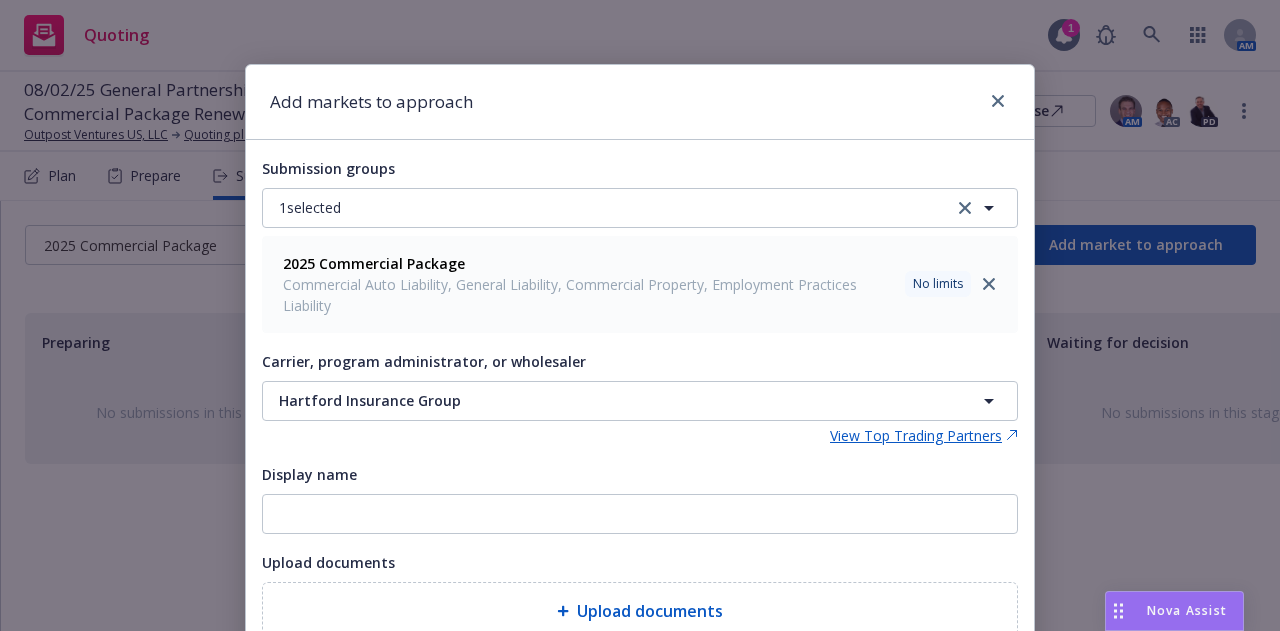 scroll, scrollTop: 162, scrollLeft: 0, axis: vertical 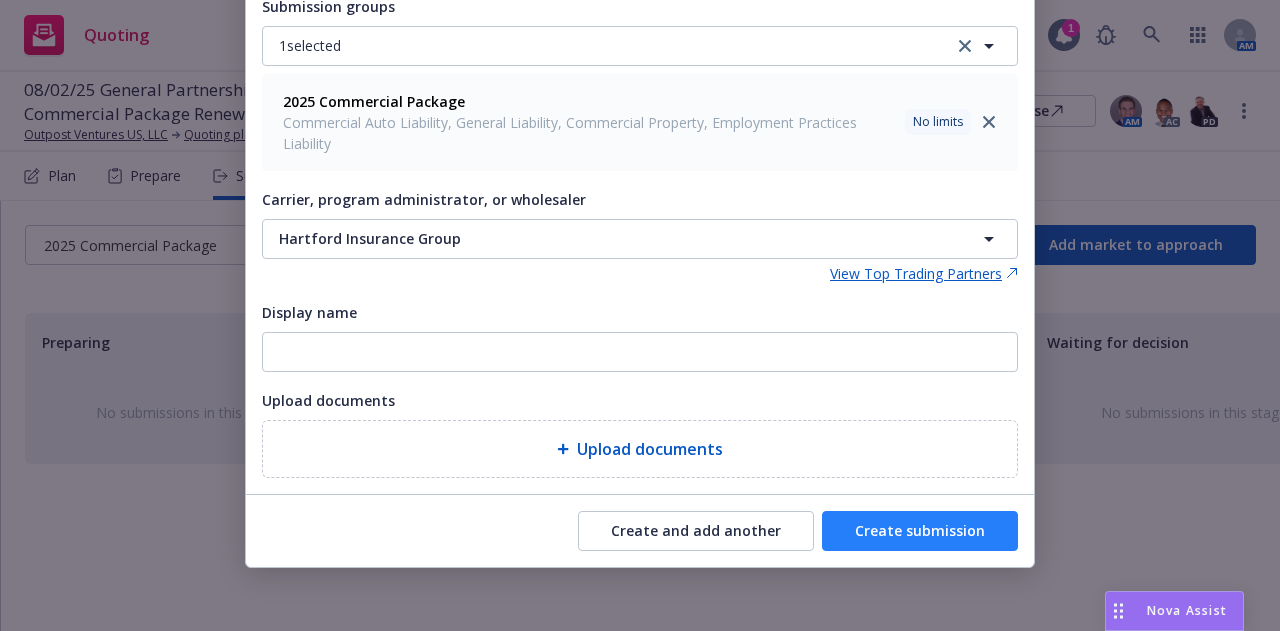 click on "Create submission" at bounding box center [920, 531] 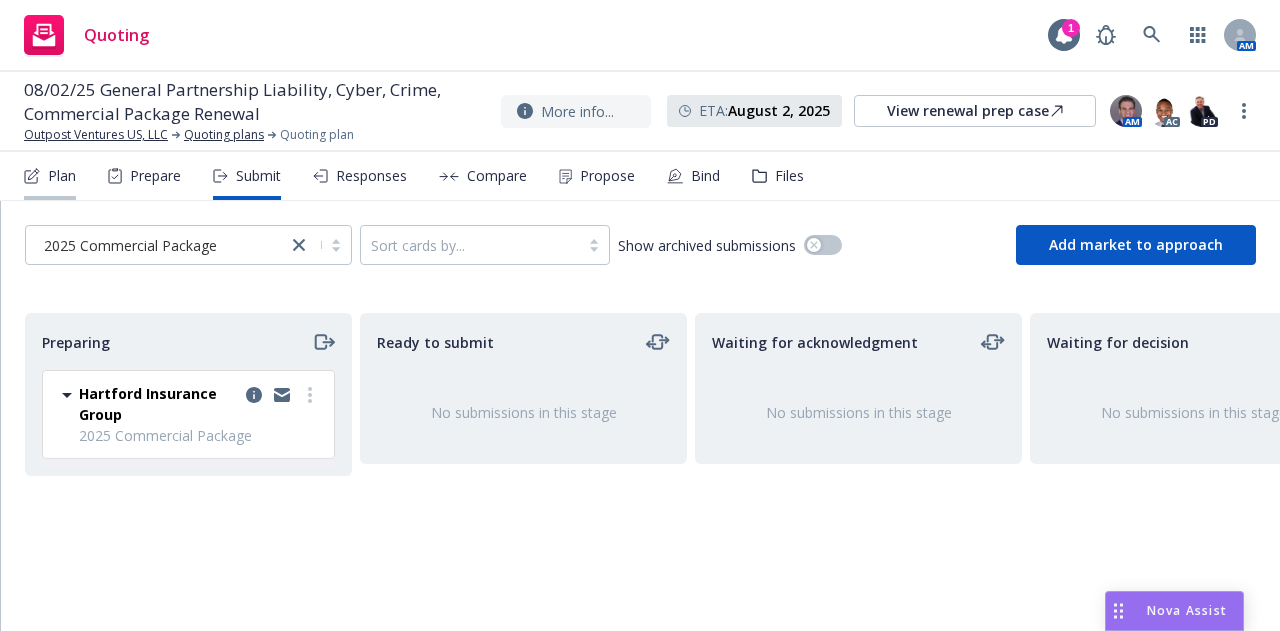 click on "Plan" at bounding box center [62, 176] 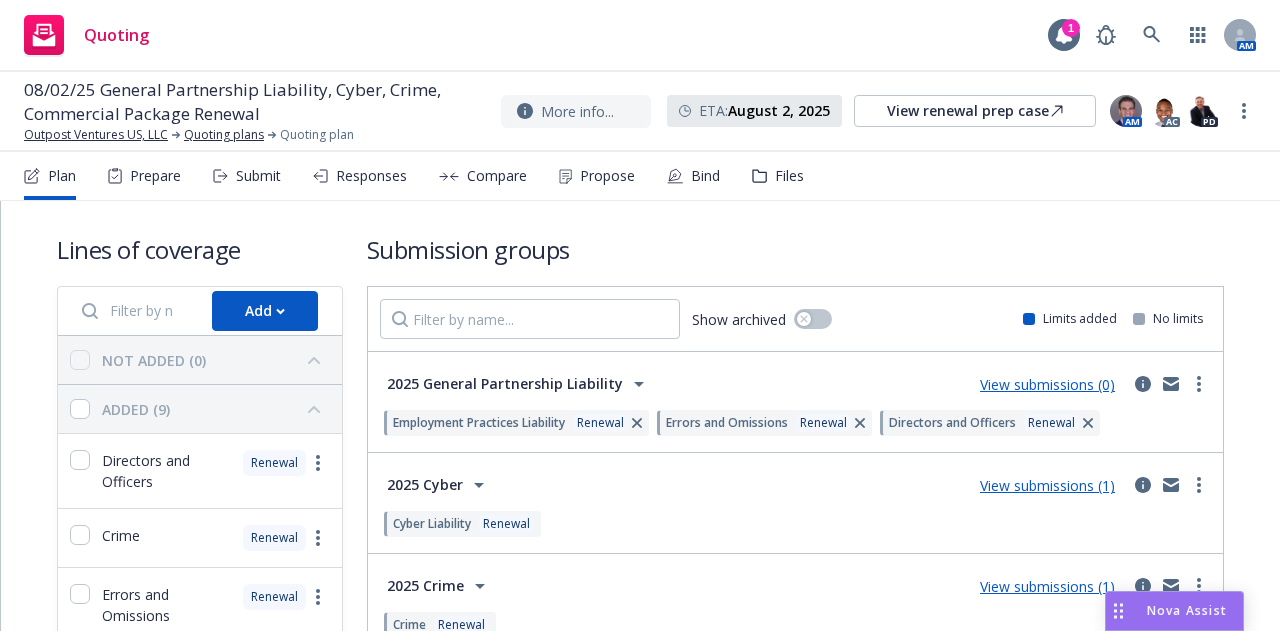 click on "View submissions (0)" at bounding box center [1047, 384] 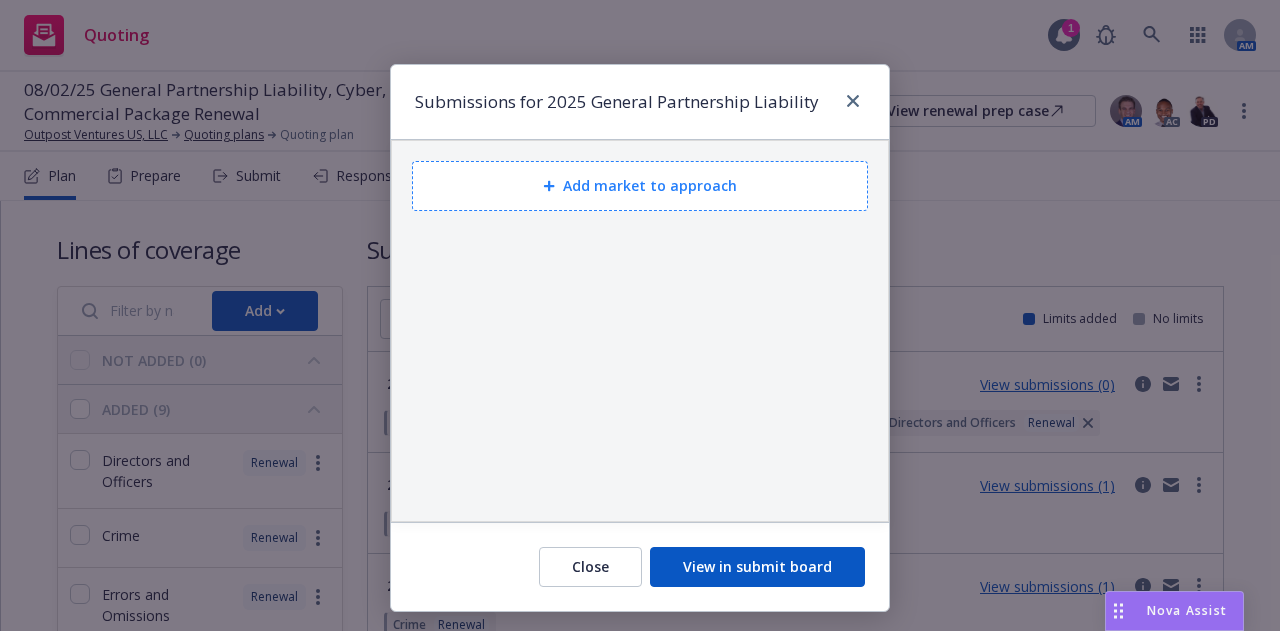 click on "Add market to approach" at bounding box center (640, 186) 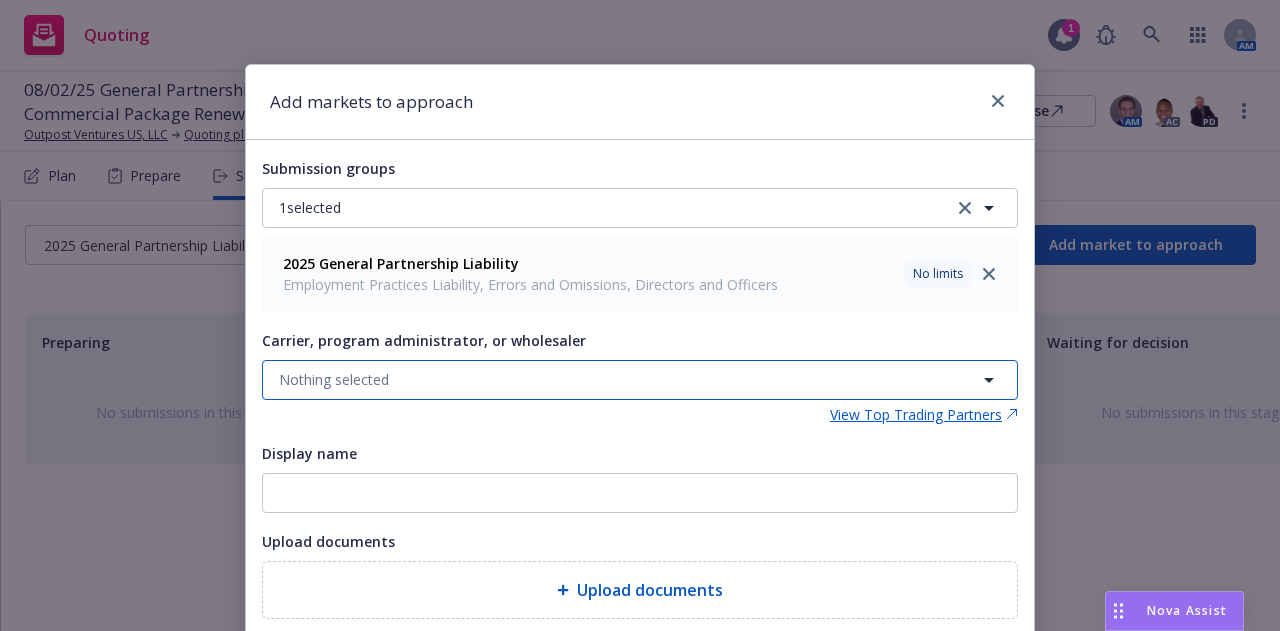 click on "Nothing selected" at bounding box center [640, 380] 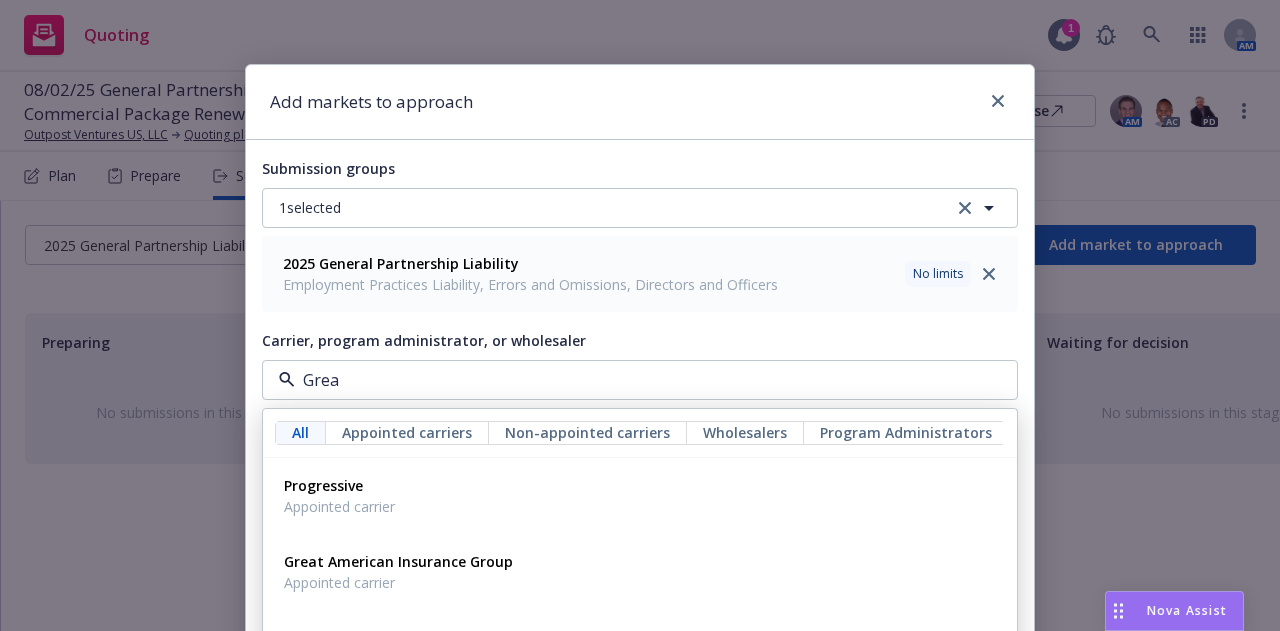 type on "Great" 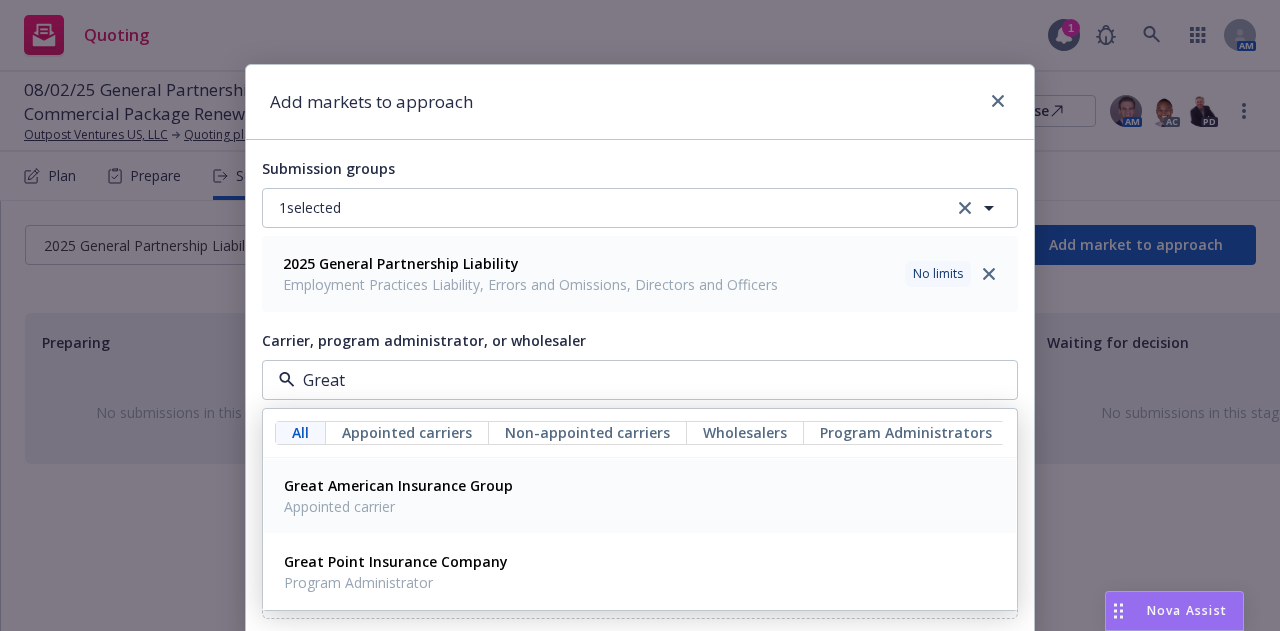 click on "Great American Insurance Group" at bounding box center (398, 485) 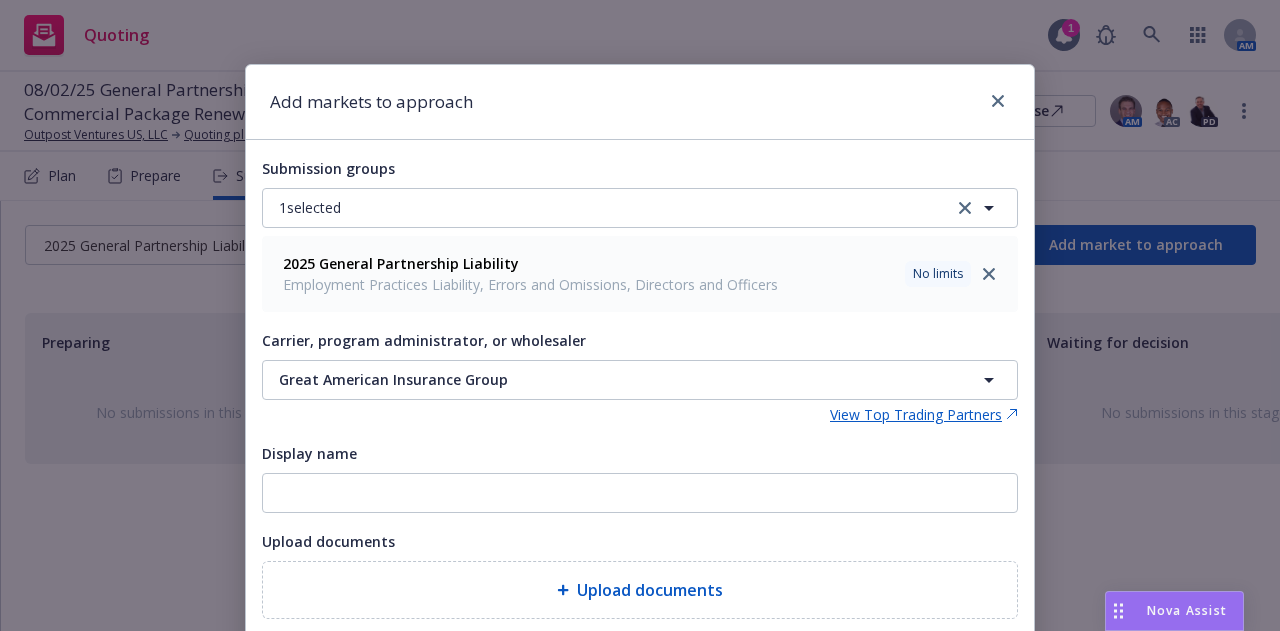 scroll, scrollTop: 141, scrollLeft: 0, axis: vertical 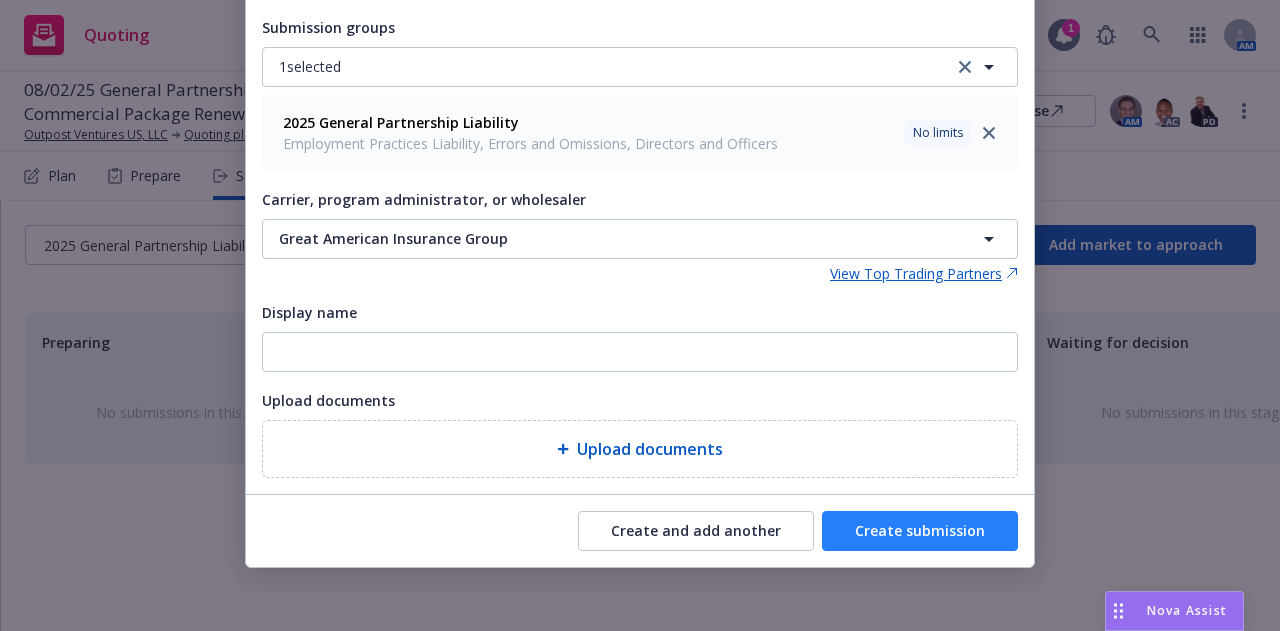 click on "Create submission" at bounding box center (920, 531) 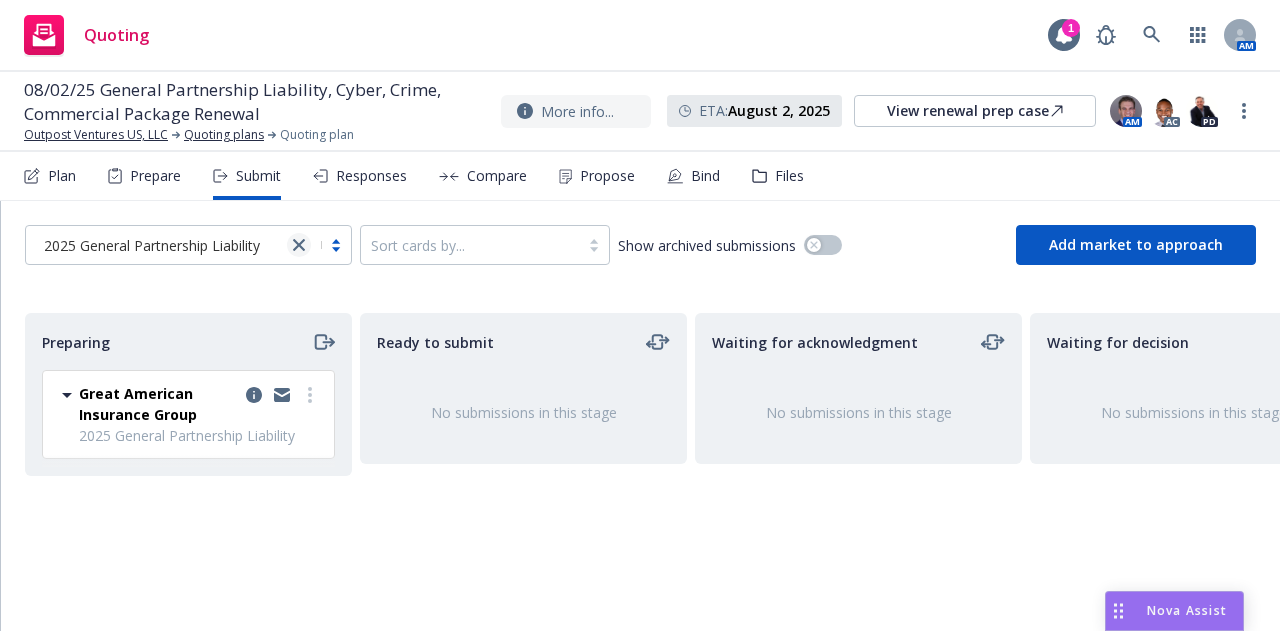 click 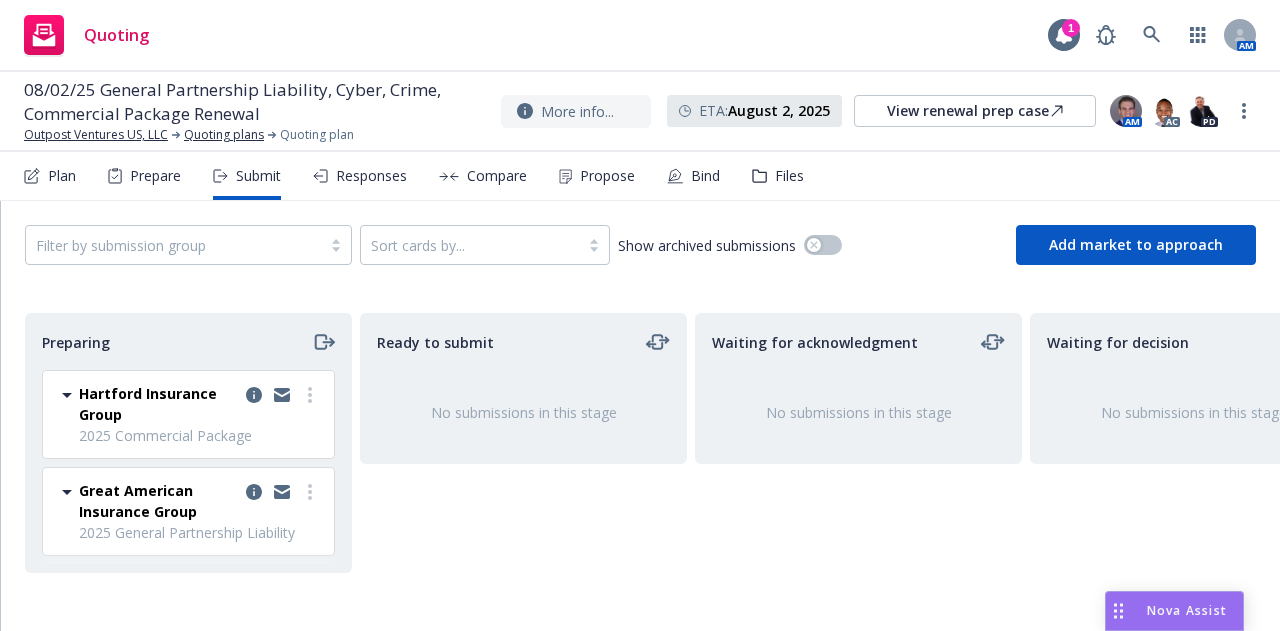 click on "Ready to submit No submissions in this stage" at bounding box center [523, 451] 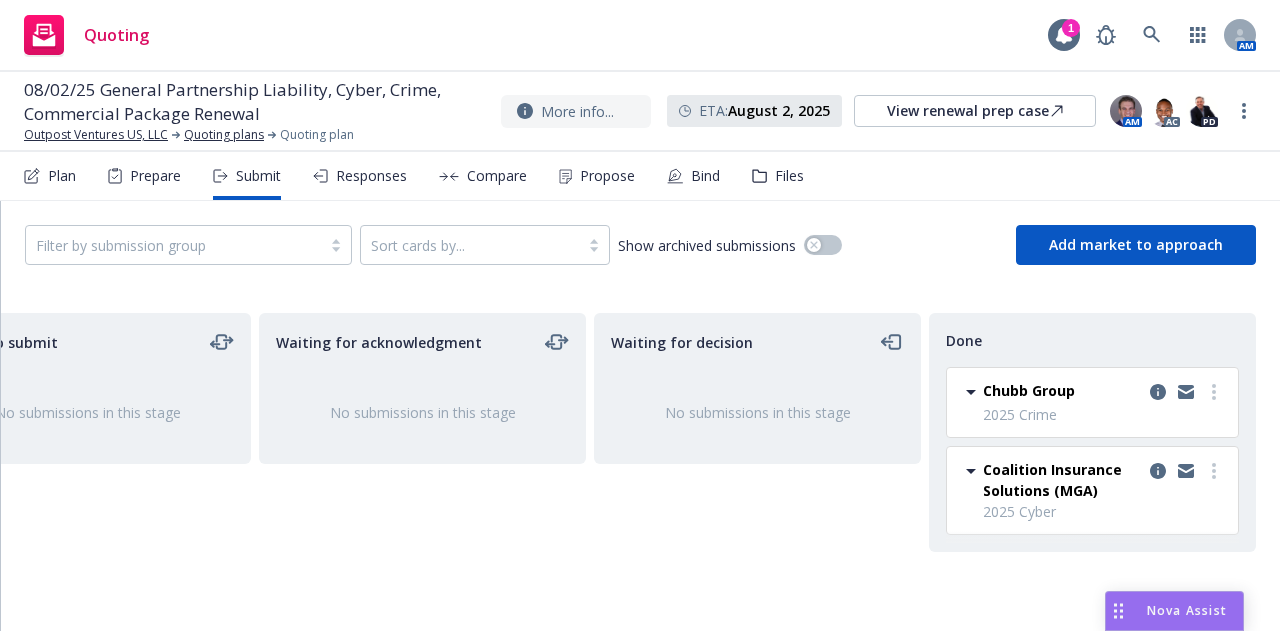 scroll, scrollTop: 0, scrollLeft: 0, axis: both 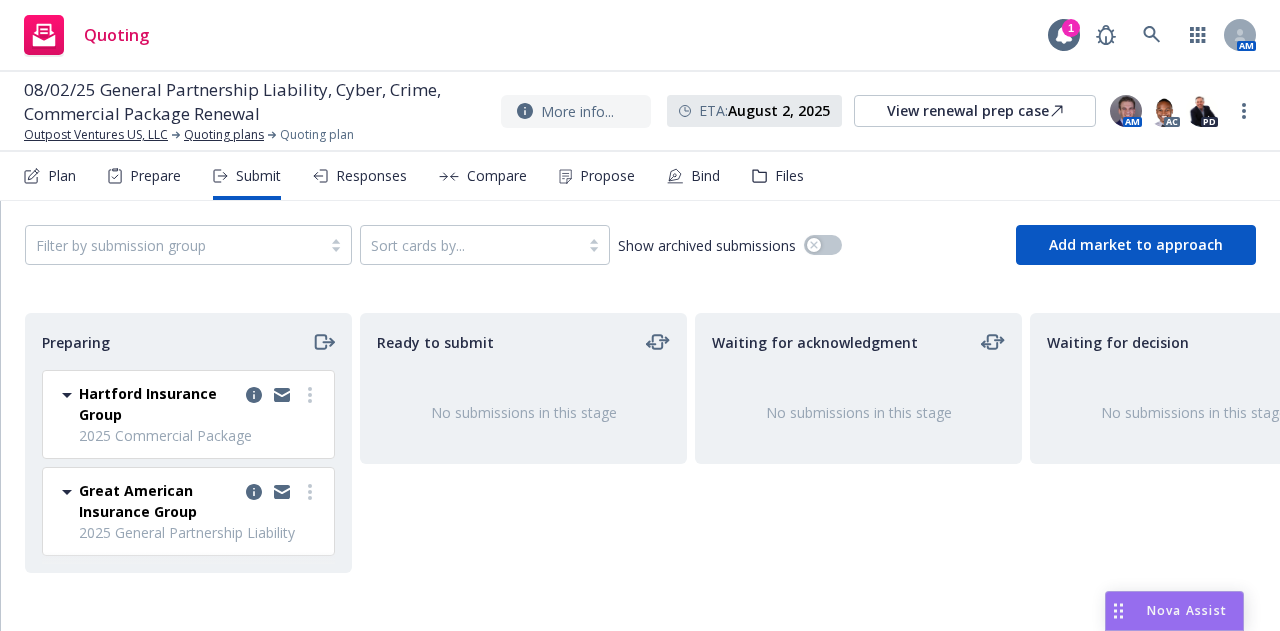 click on "Filter by submission group Sort cards by... Show archived submissions Add market to approach" at bounding box center (640, 245) 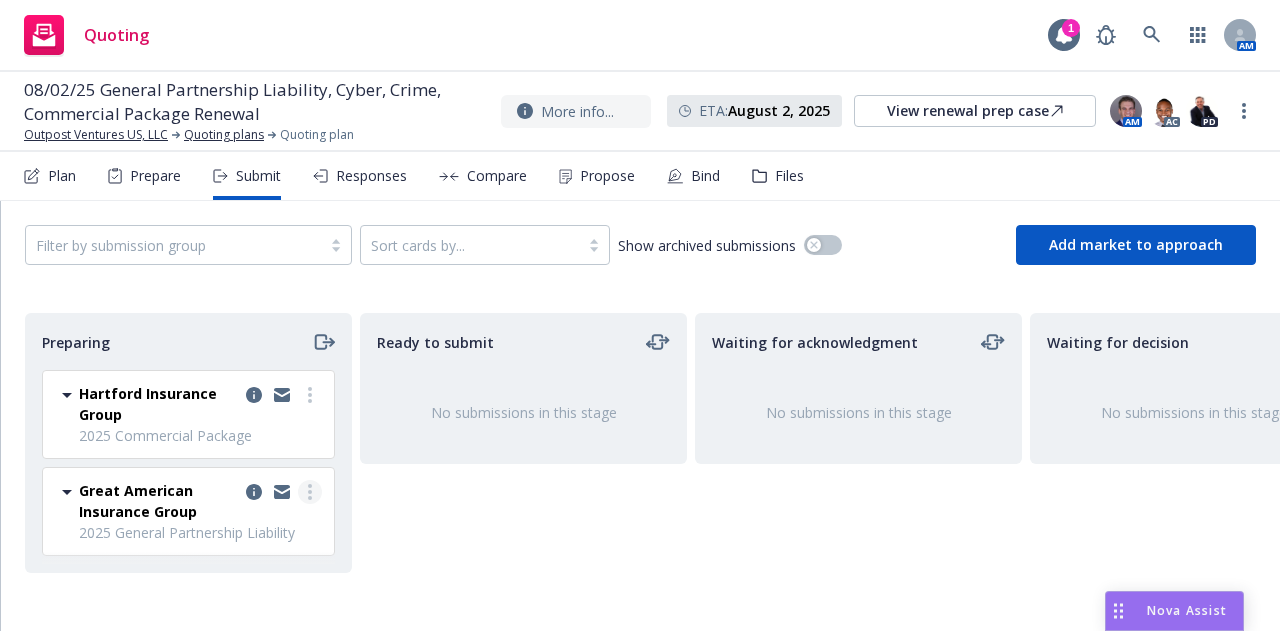 click at bounding box center [310, 492] 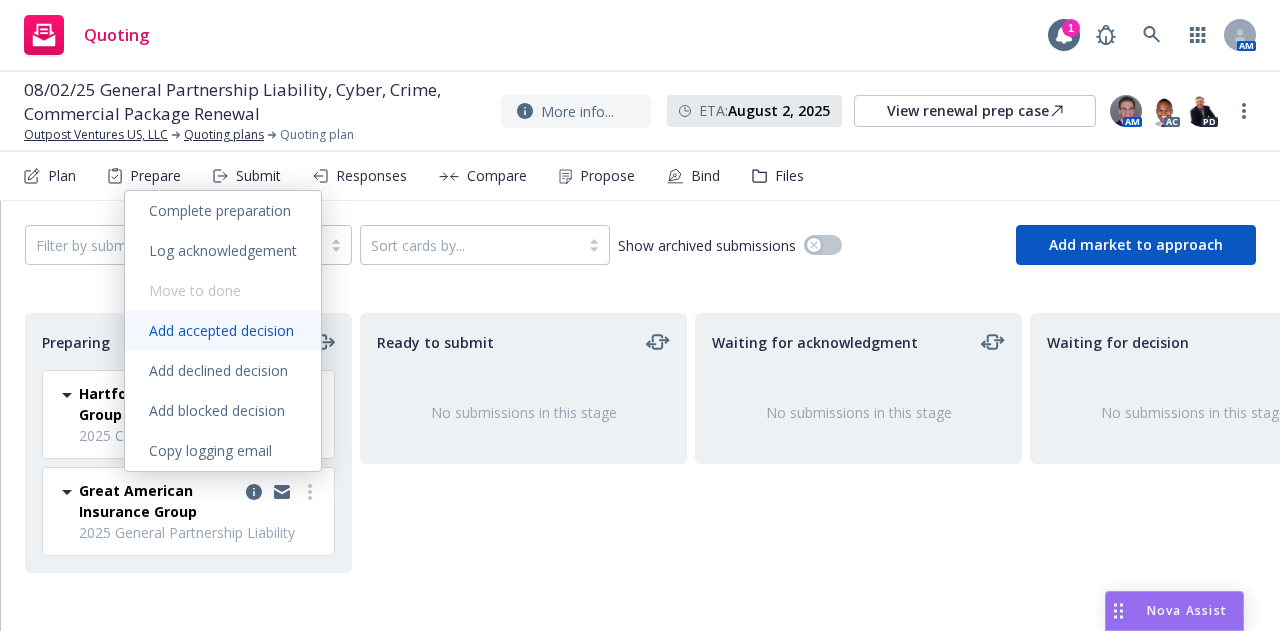 click on "Add accepted decision" at bounding box center (221, 330) 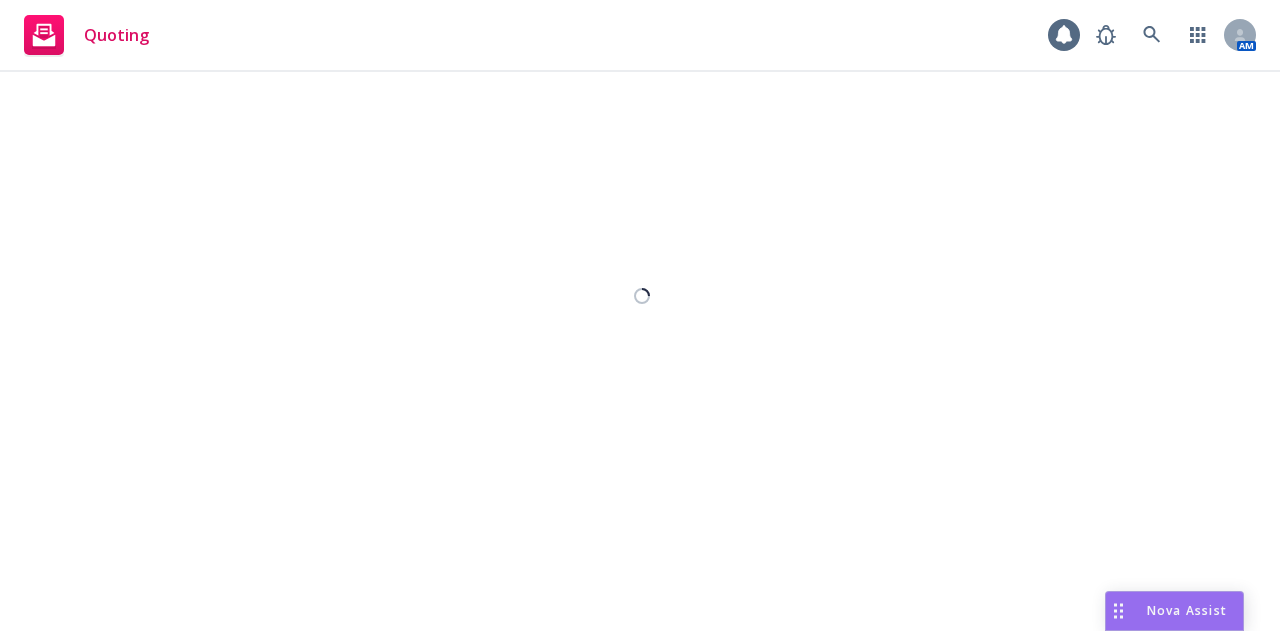 select on "12" 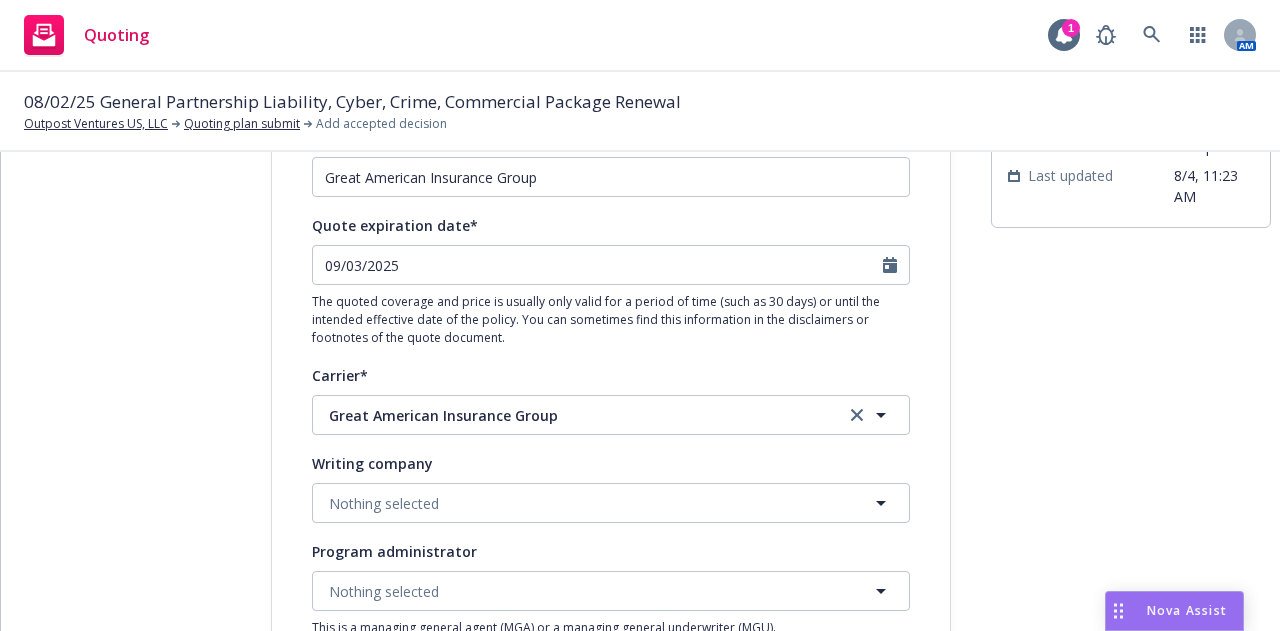 scroll, scrollTop: 170, scrollLeft: 0, axis: vertical 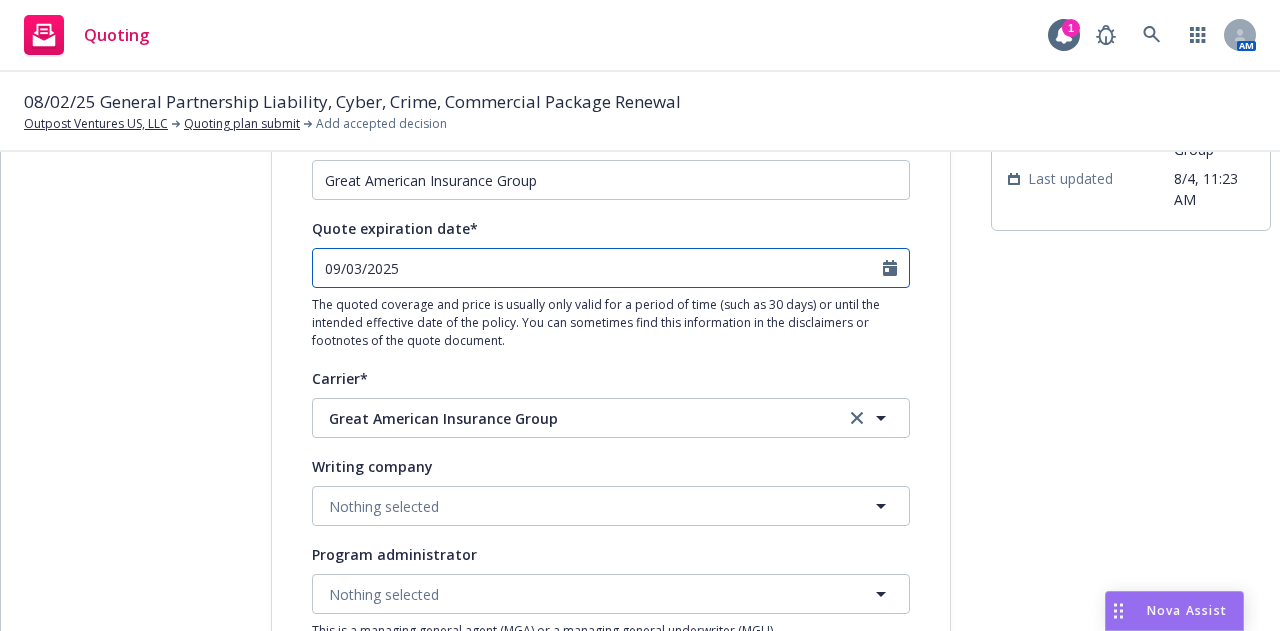 select on "9" 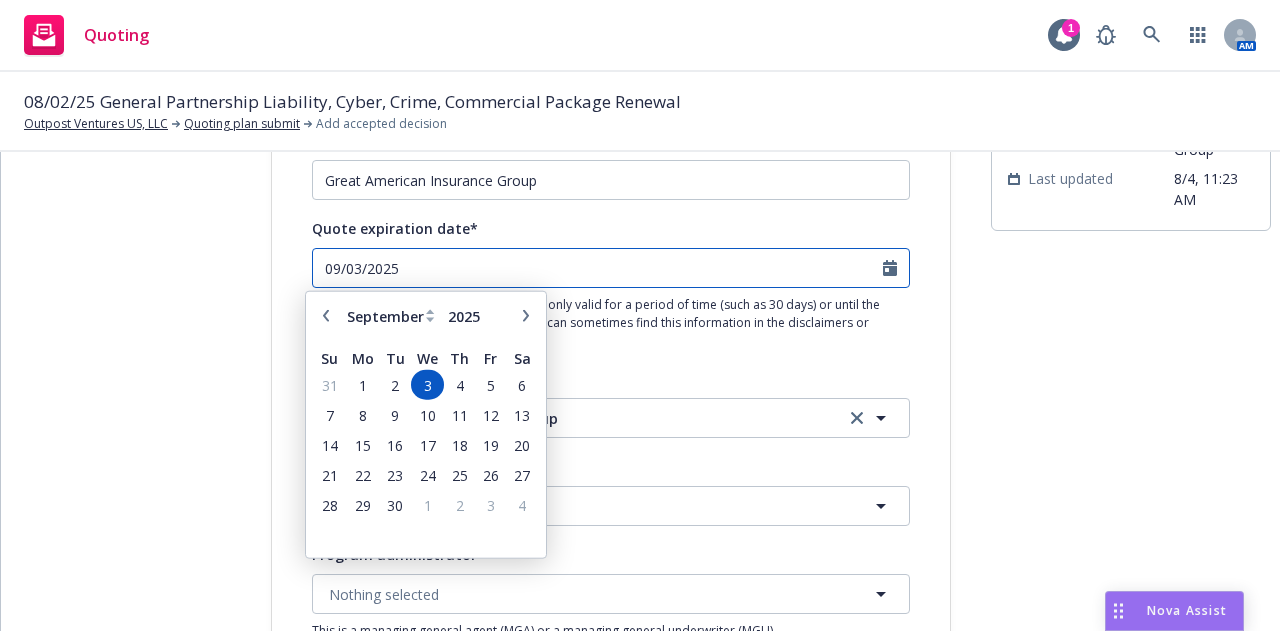 click on "09/03/2025" at bounding box center [598, 268] 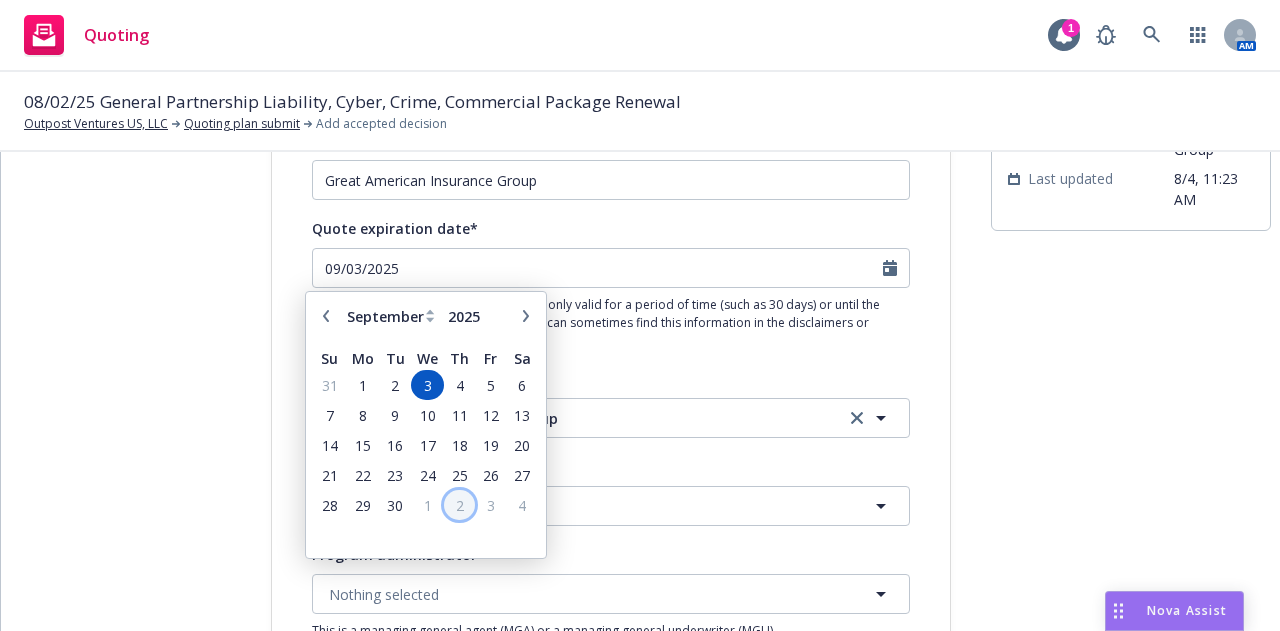 click on "2" at bounding box center (459, 505) 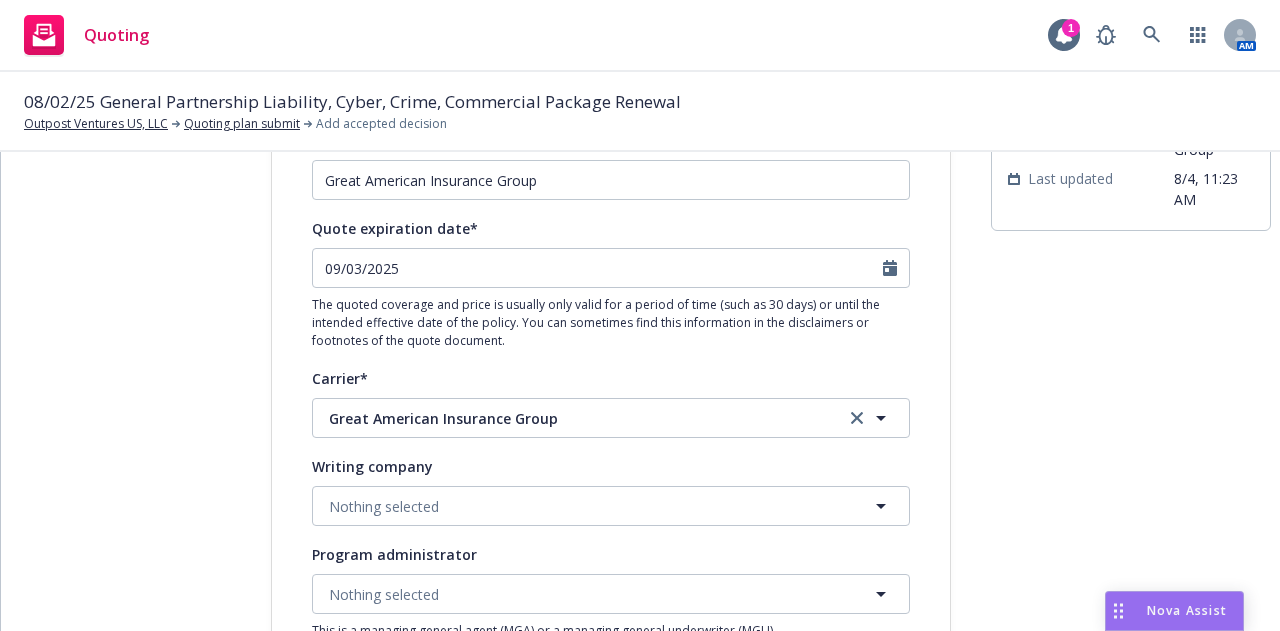 type on "10/02/2025" 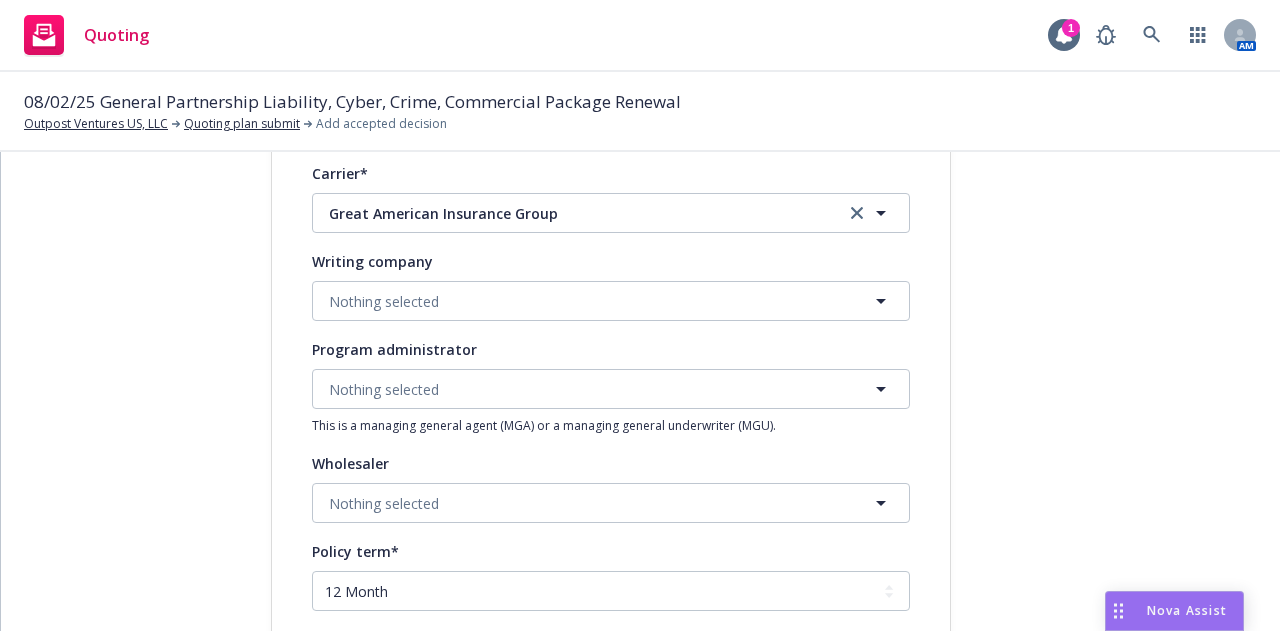 scroll, scrollTop: 377, scrollLeft: 0, axis: vertical 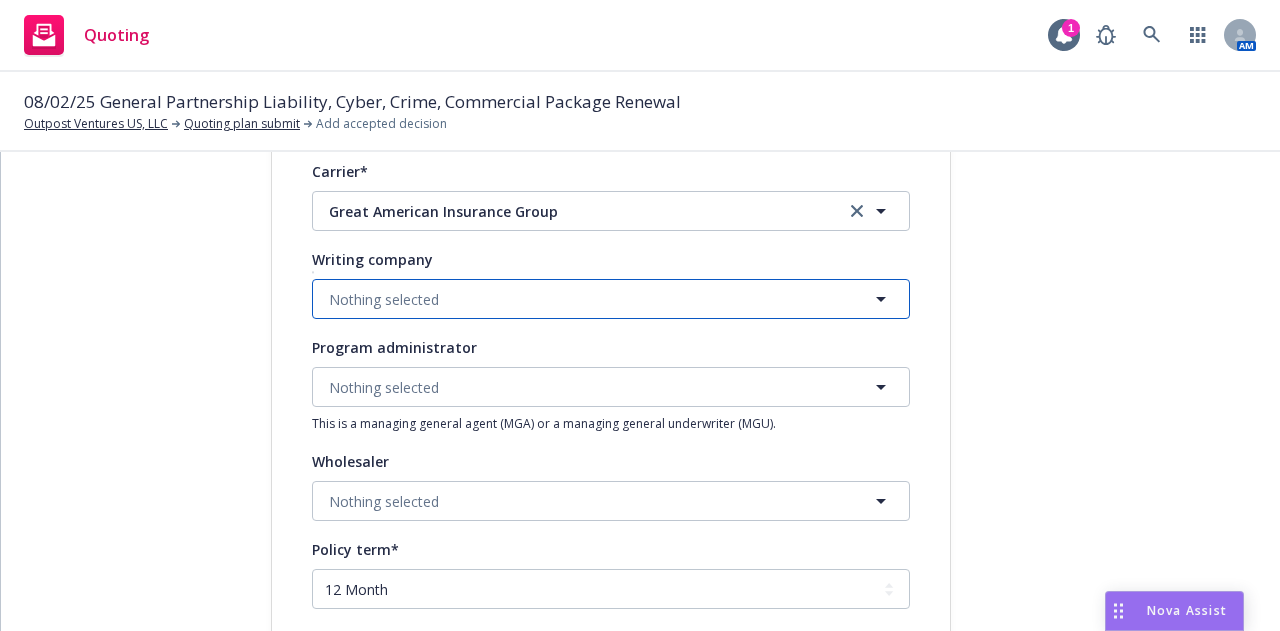 click on "Nothing selected" at bounding box center [611, 299] 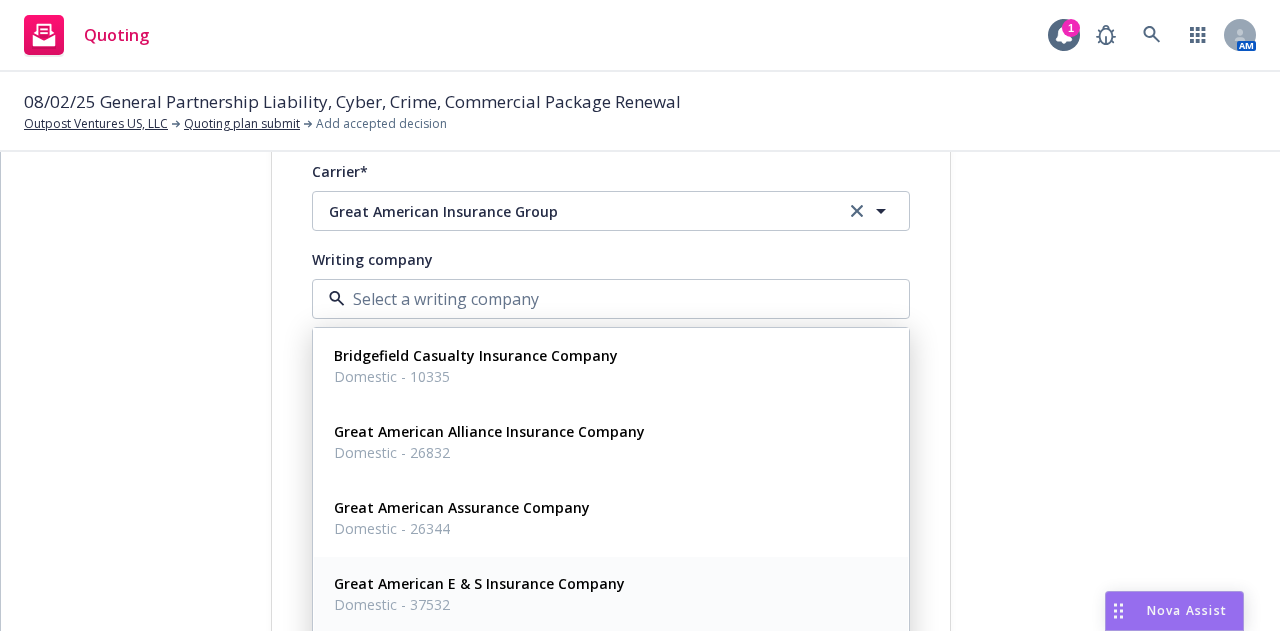 click on "Great American E & S Insurance Company" at bounding box center [479, 583] 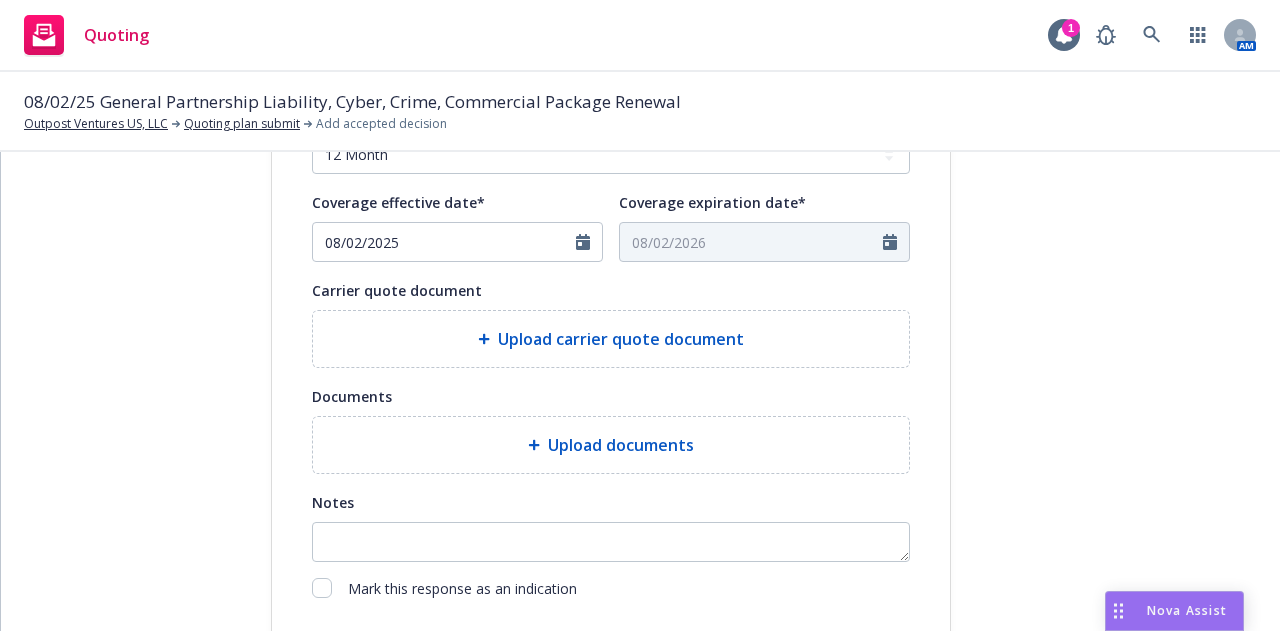 scroll, scrollTop: 816, scrollLeft: 0, axis: vertical 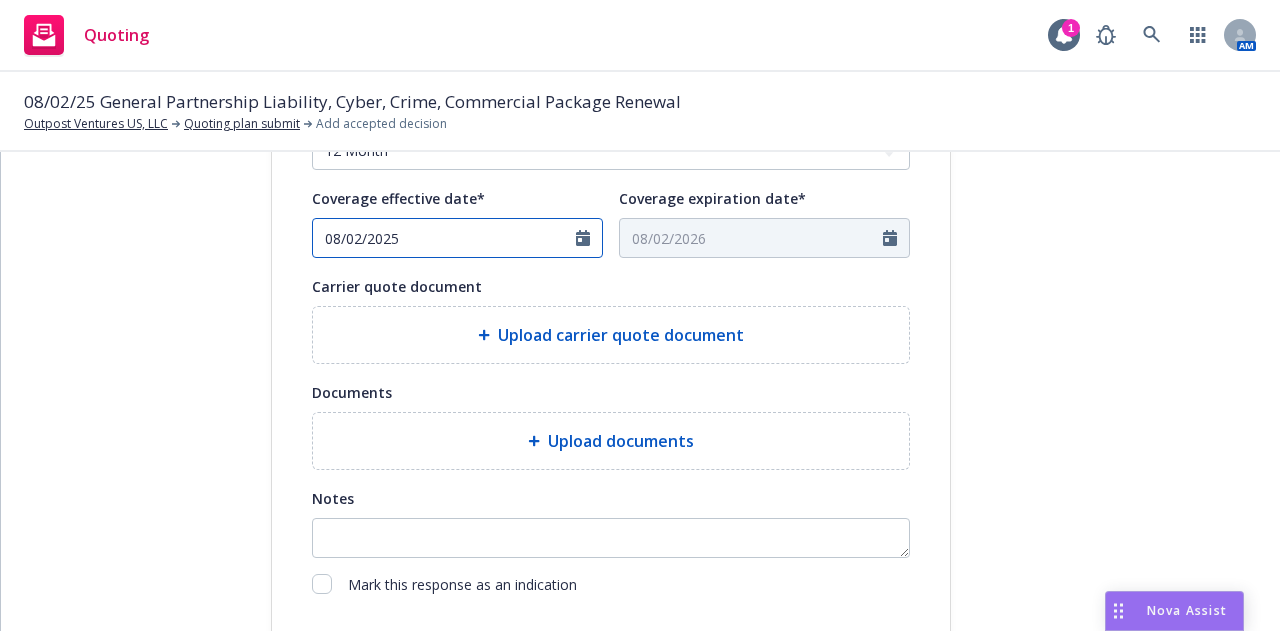 click 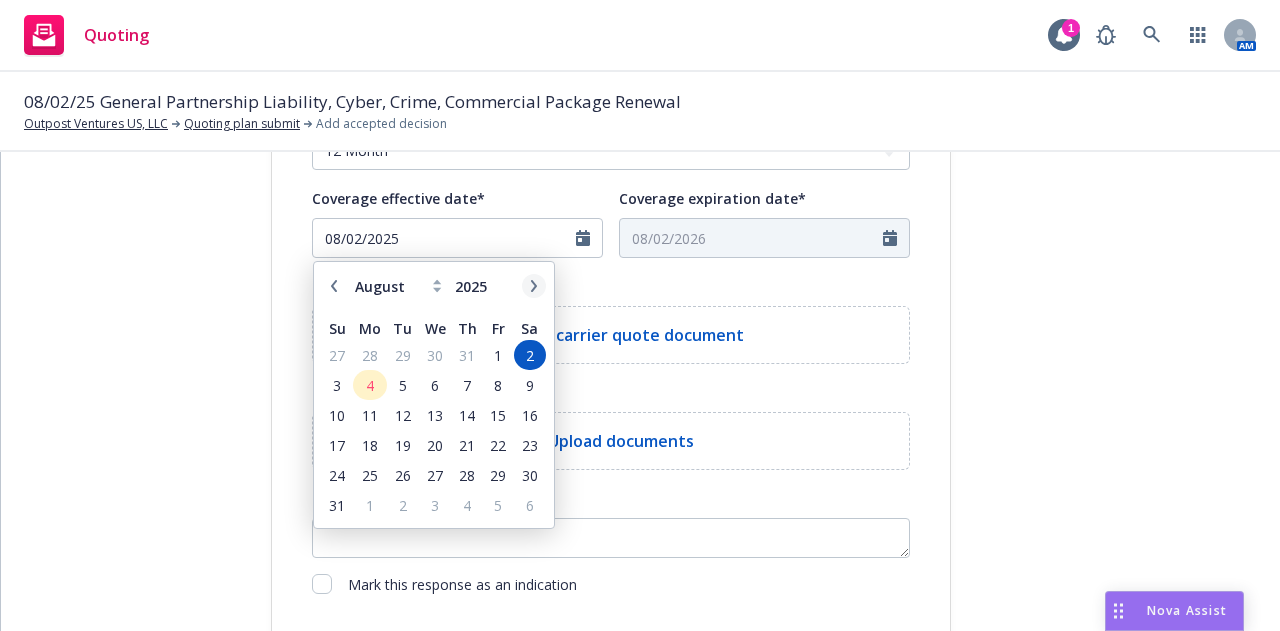 click 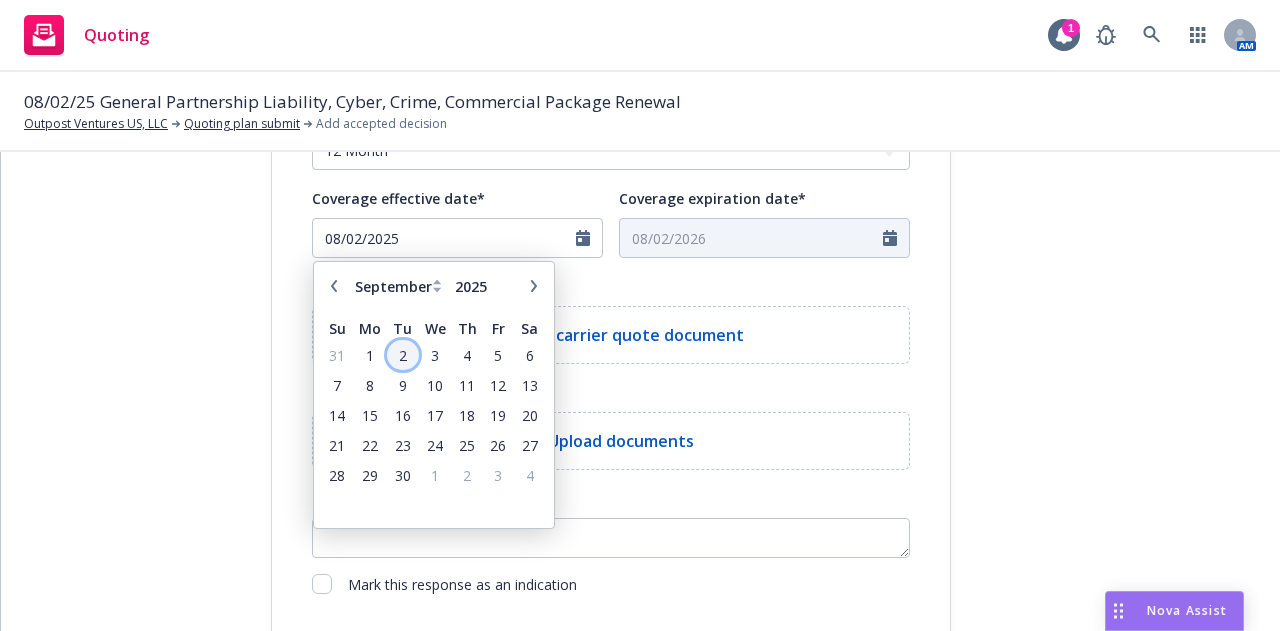 click on "2" at bounding box center (402, 355) 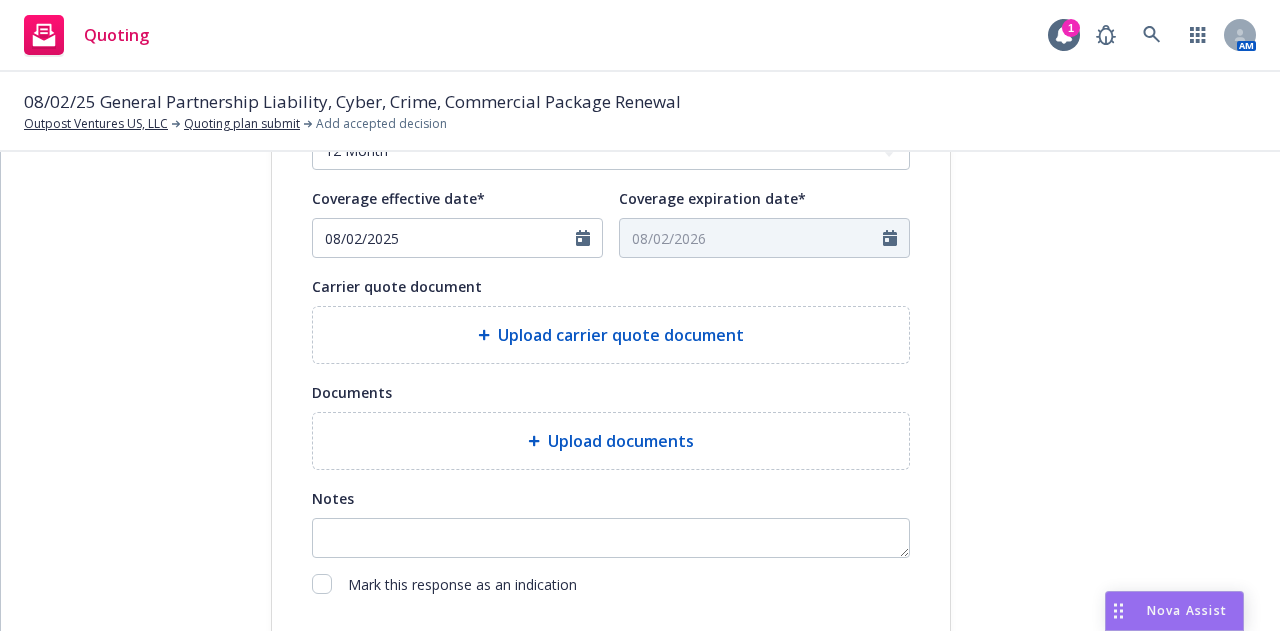 type on "09/02/2025" 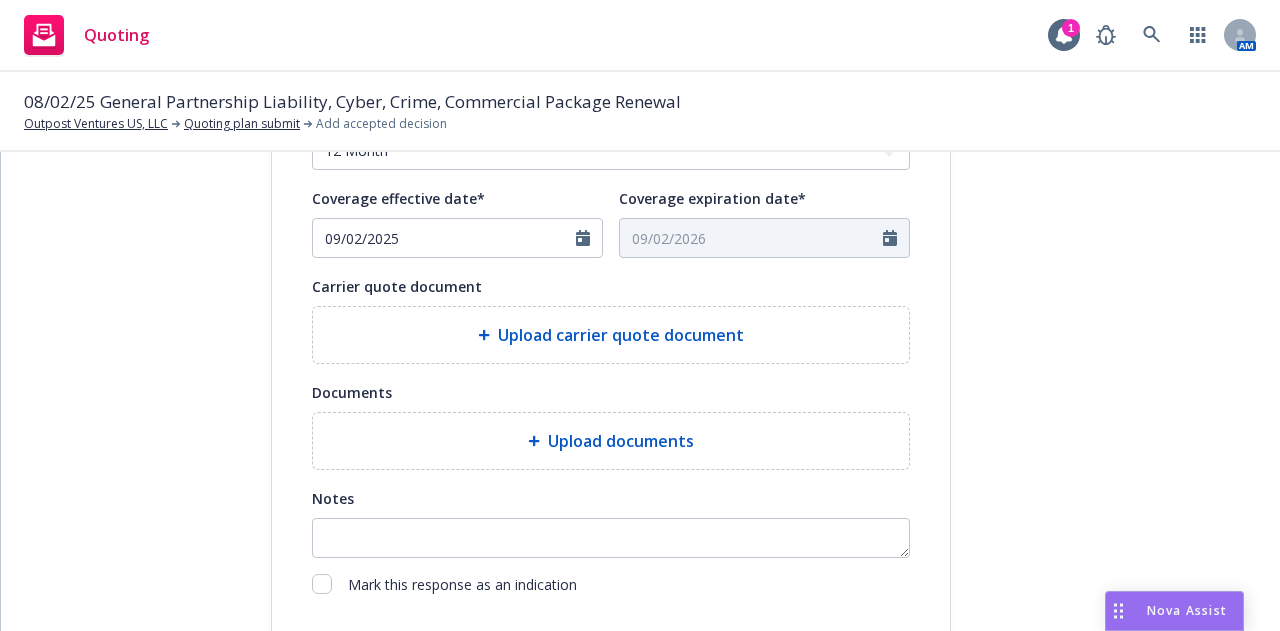 click on "1 Quote initiation 2 Coverage selection 3 Billing info" at bounding box center [121, 48] 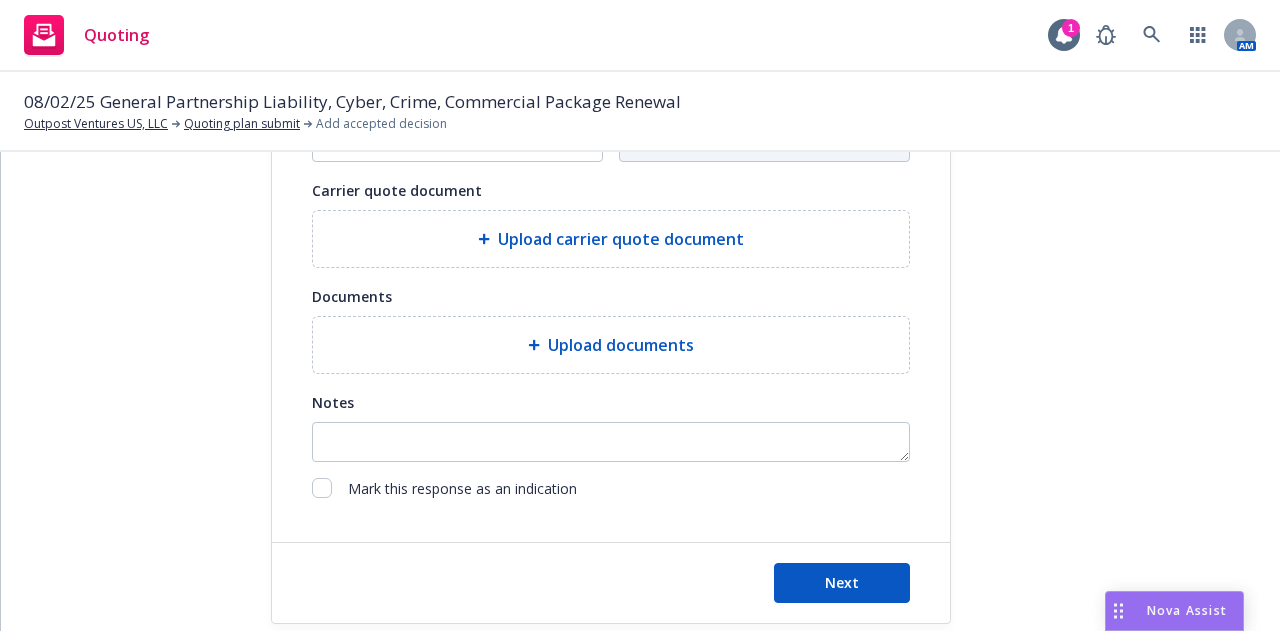 scroll, scrollTop: 913, scrollLeft: 0, axis: vertical 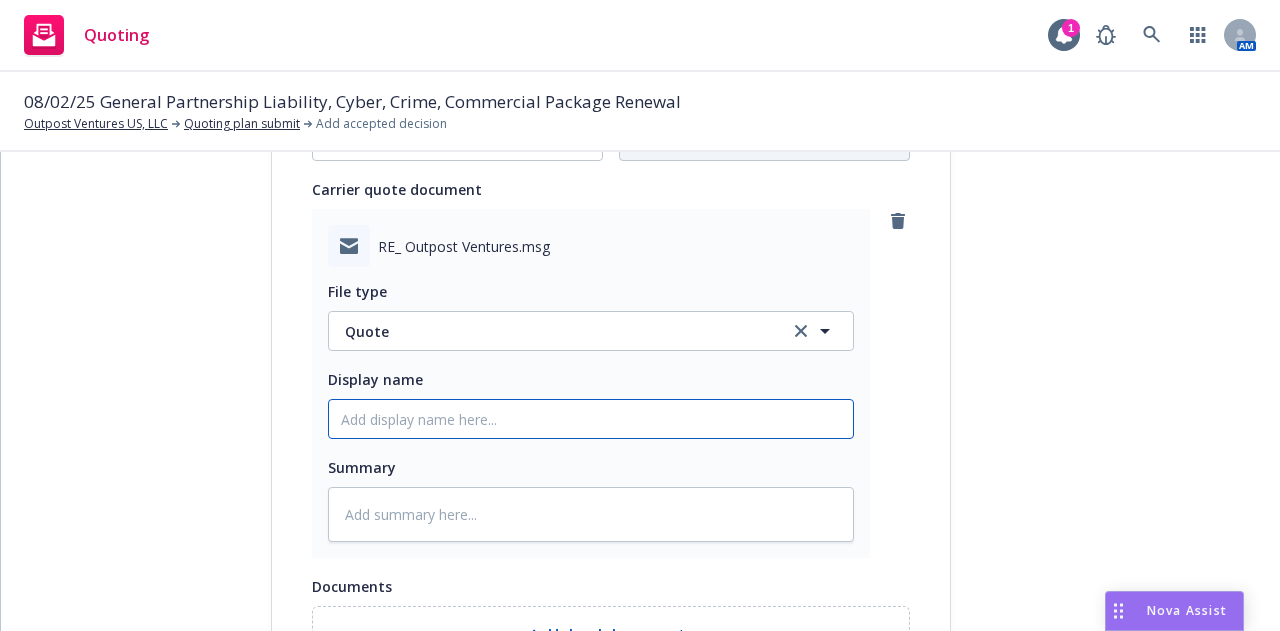 click on "Display name" at bounding box center [591, 419] 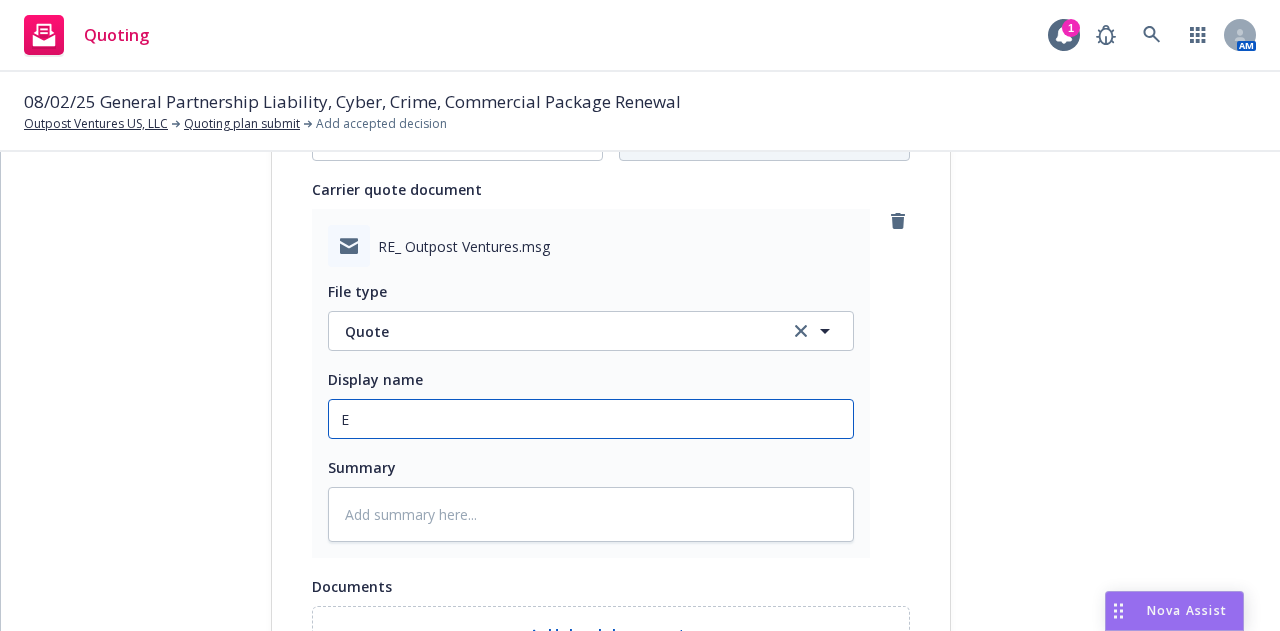 type on "x" 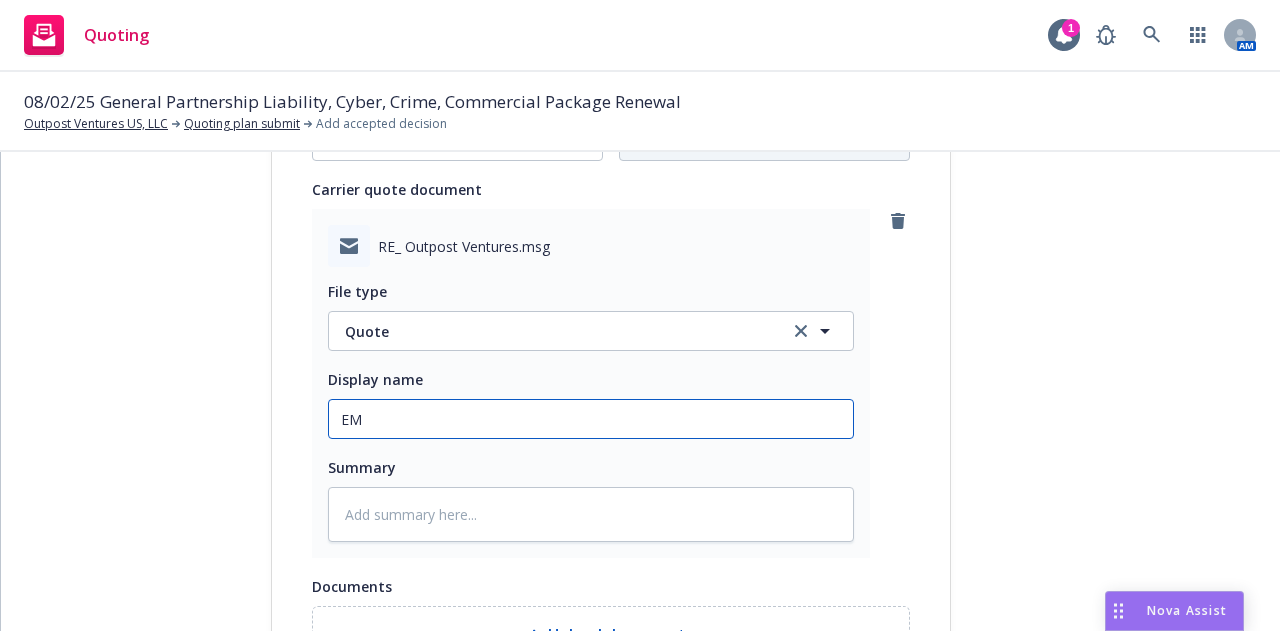 type on "x" 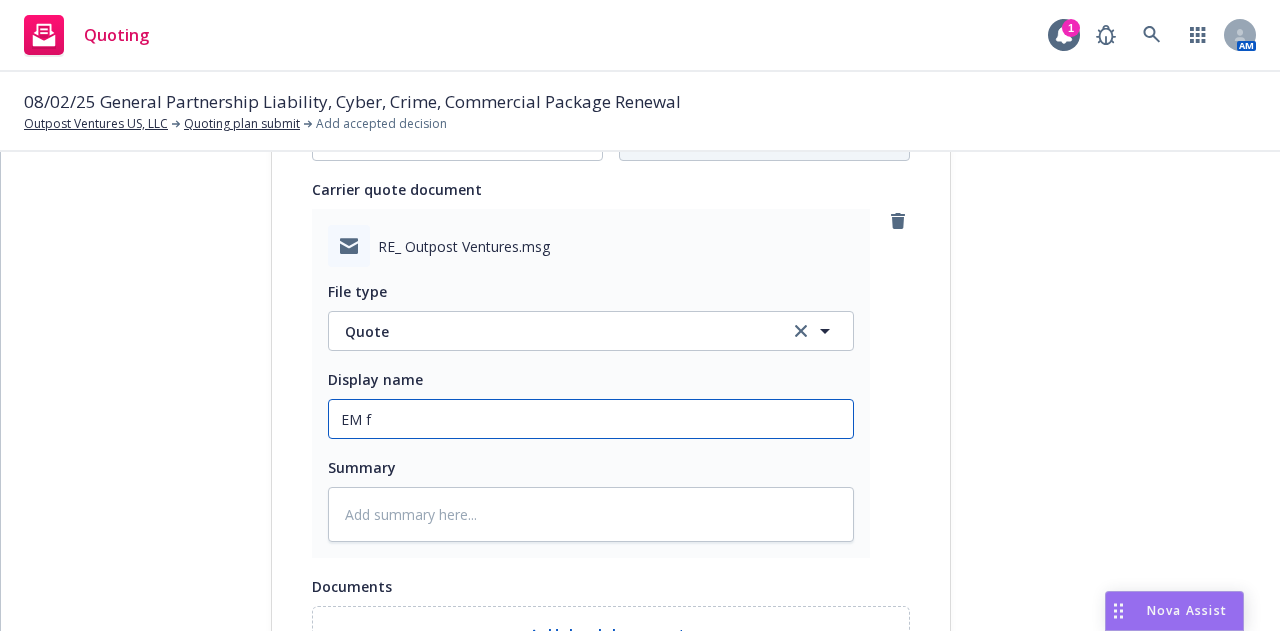 type on "x" 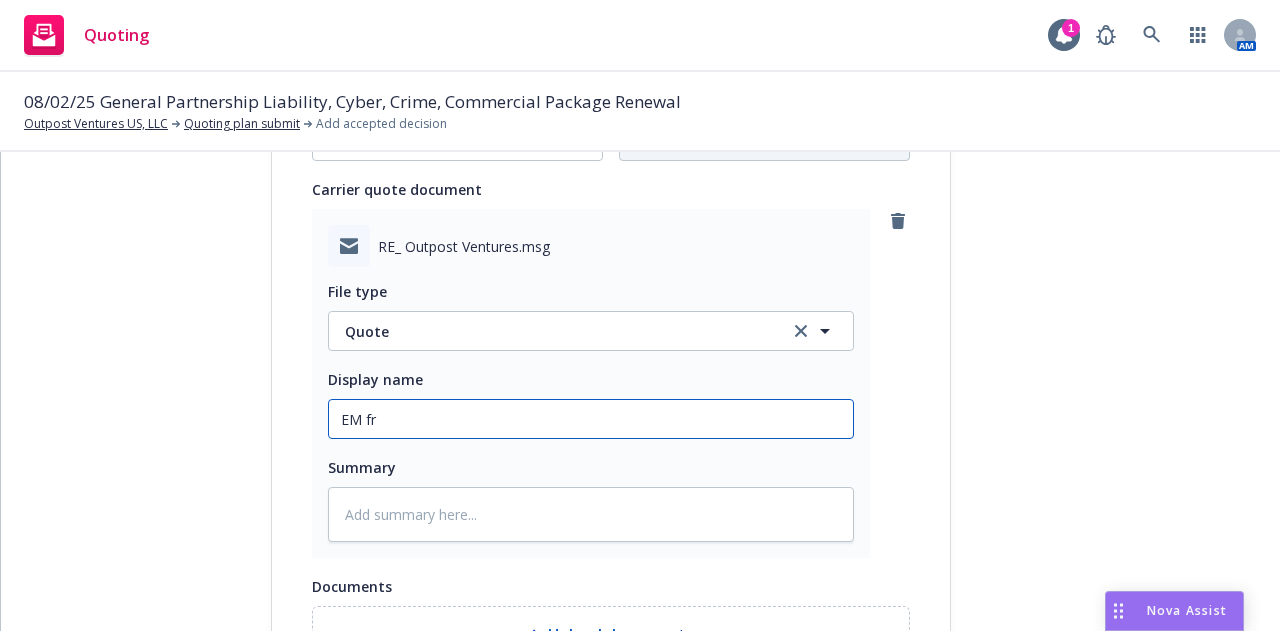 type on "x" 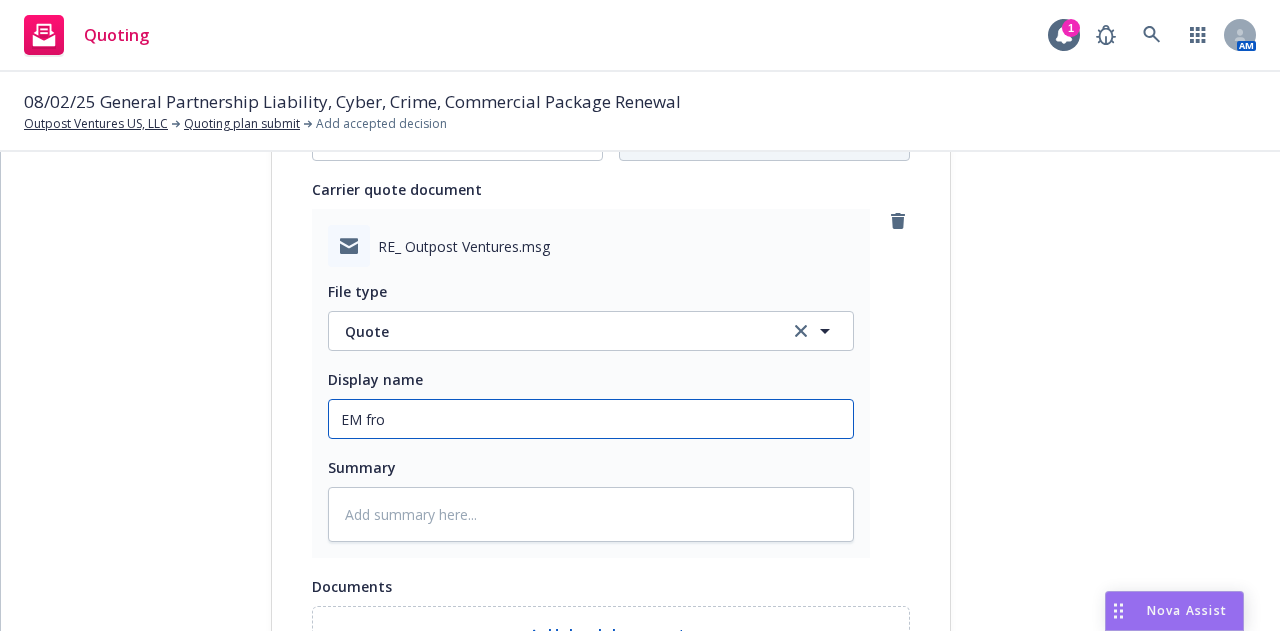 type on "x" 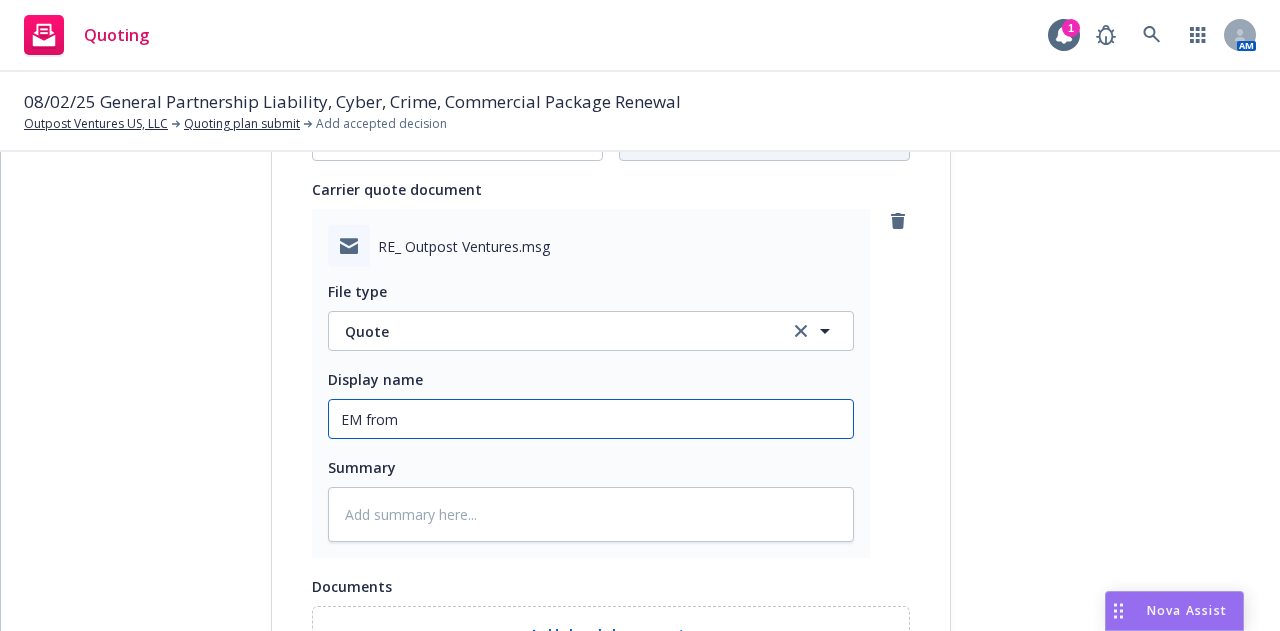 type on "x" 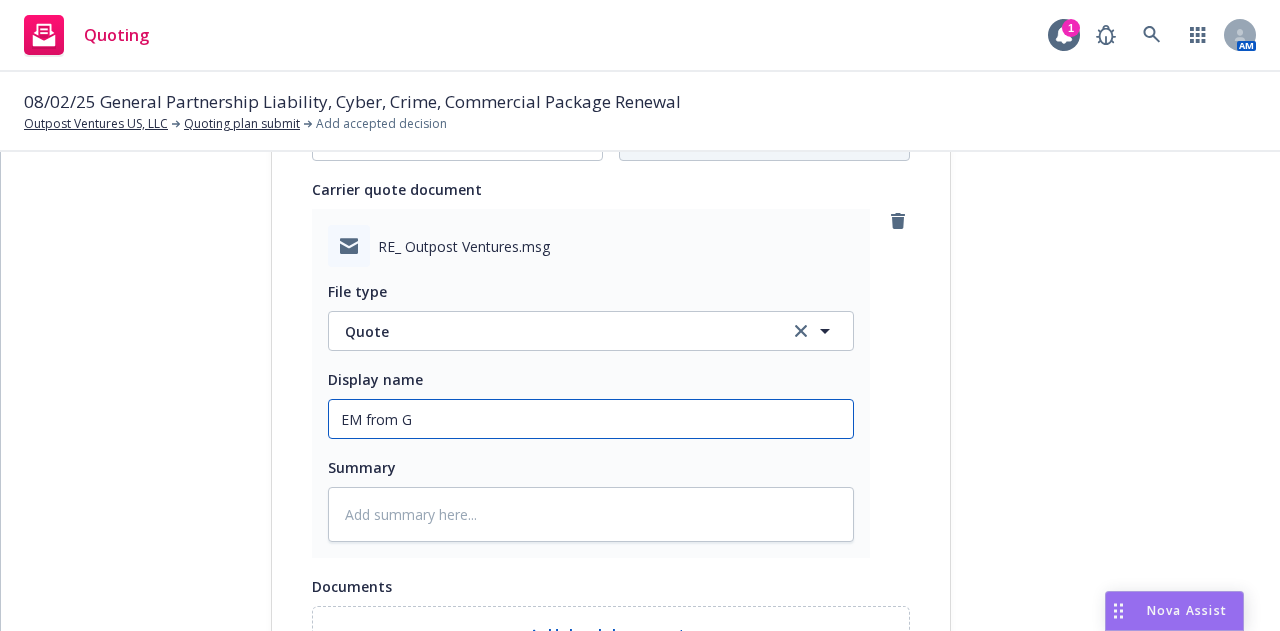 type on "x" 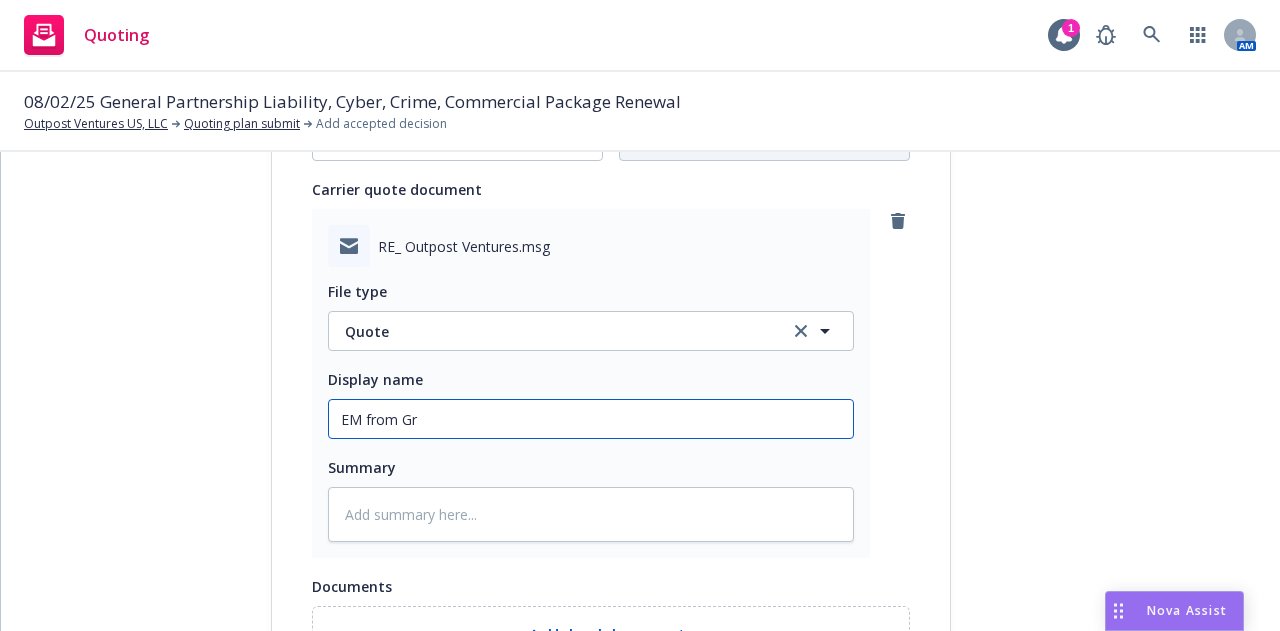 type on "x" 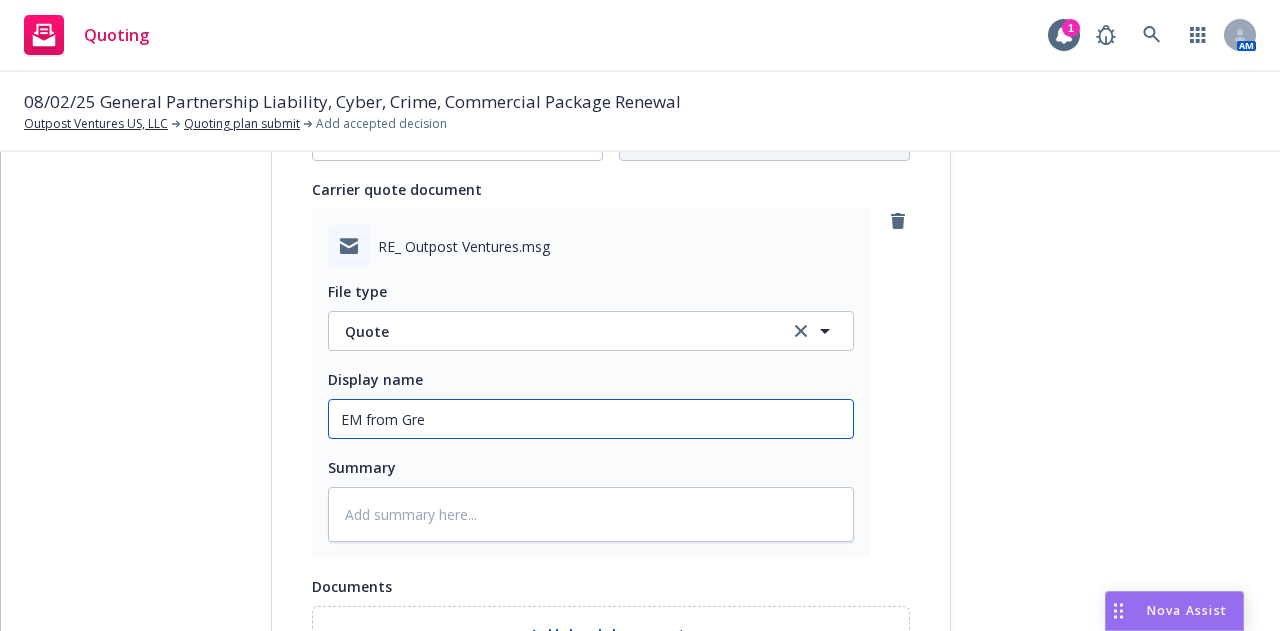 type on "x" 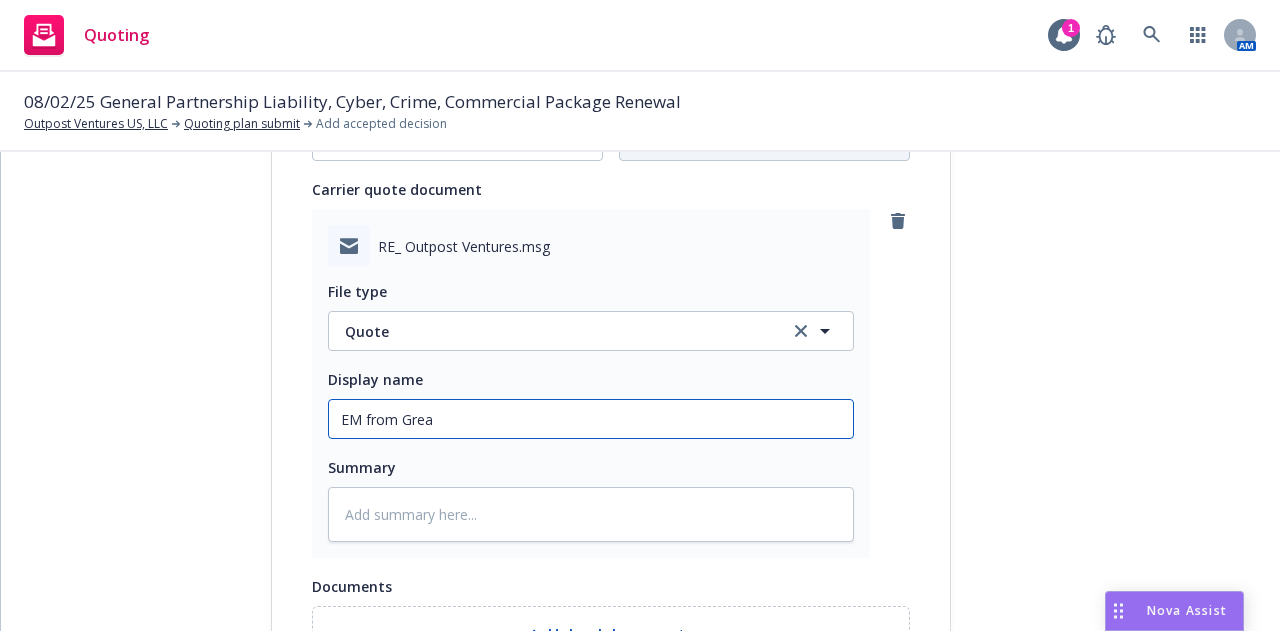 type on "x" 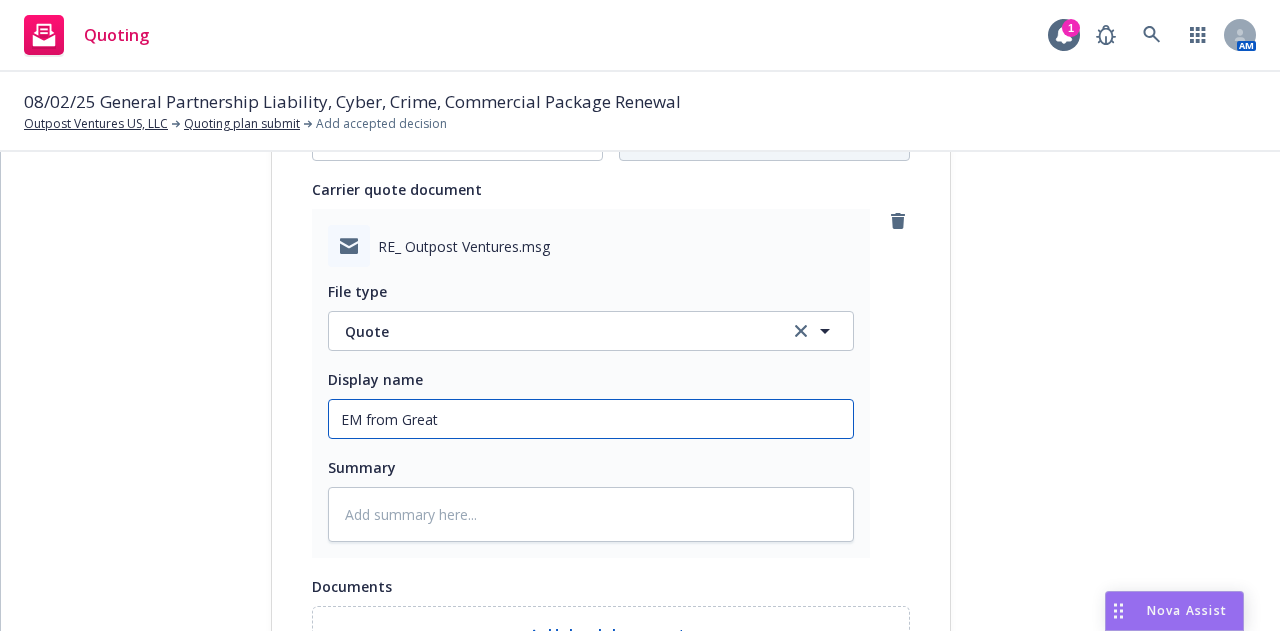 type on "EM from Great" 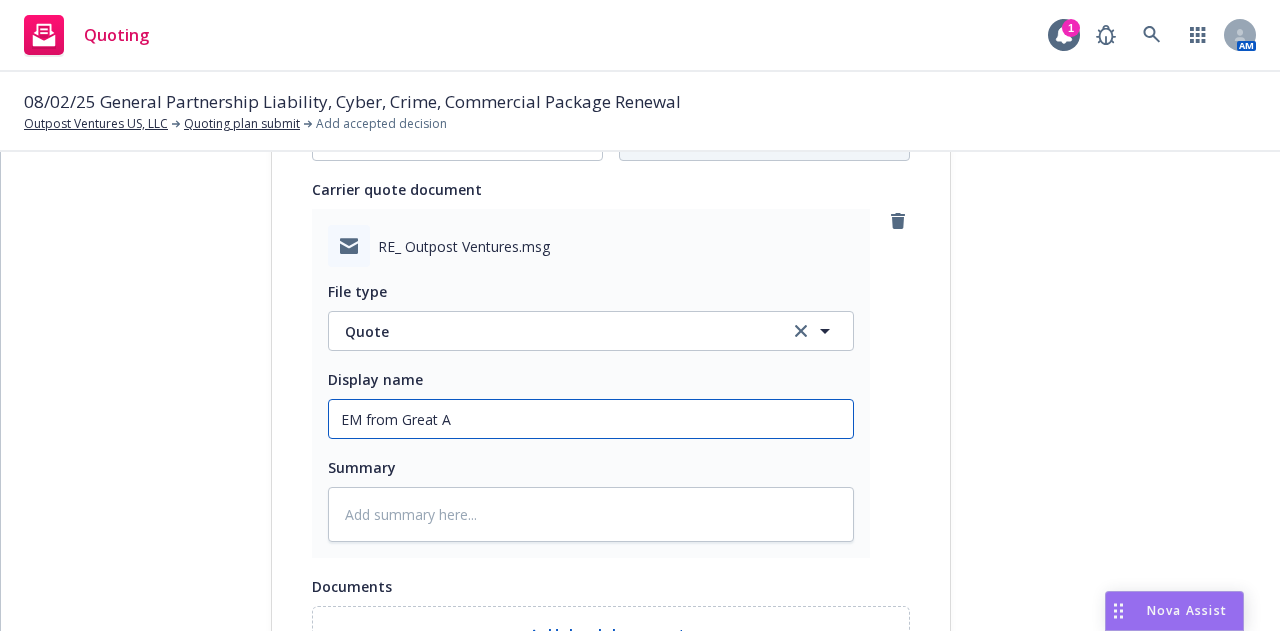 type on "x" 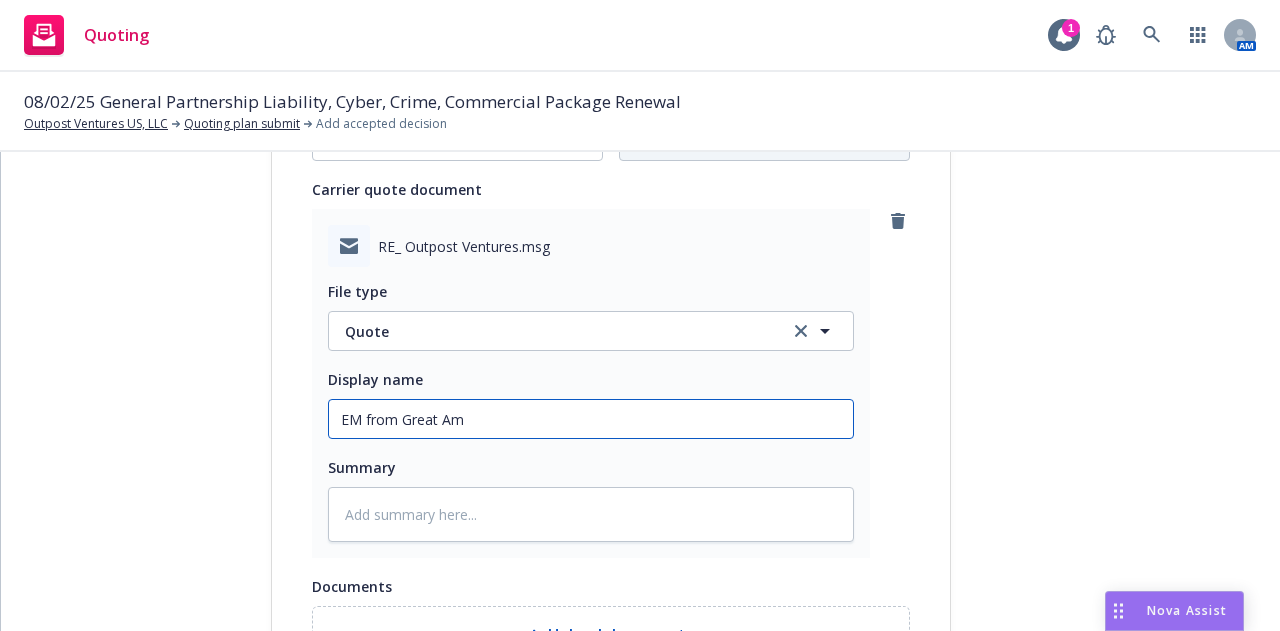 type on "x" 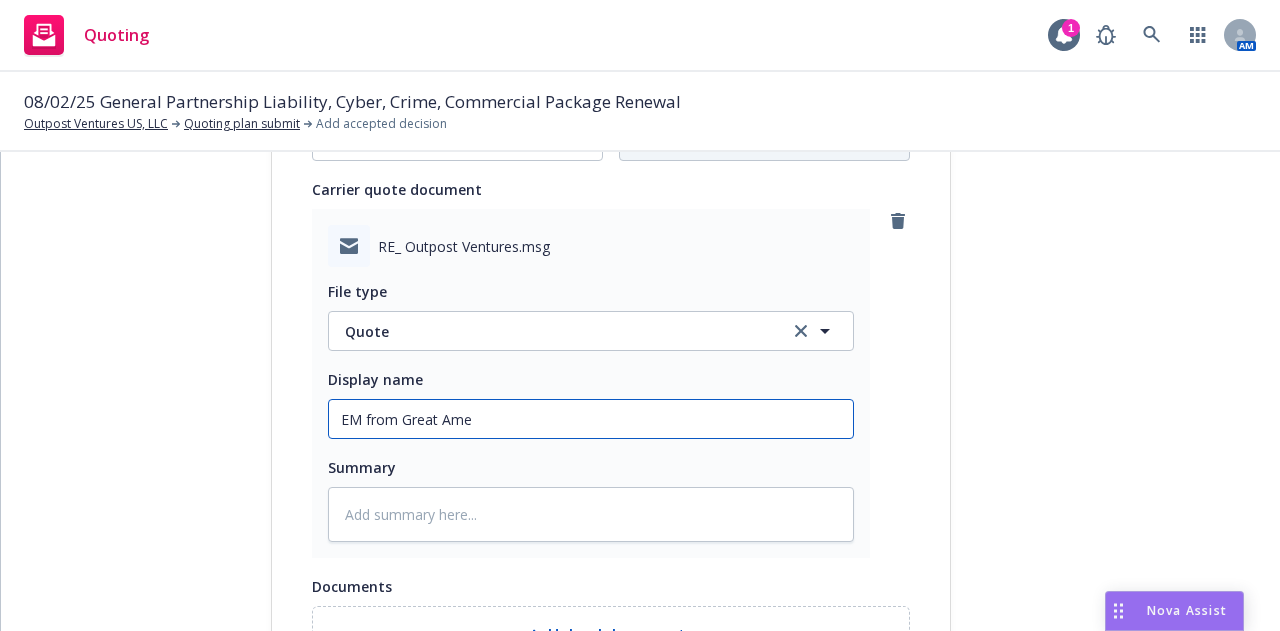 type on "x" 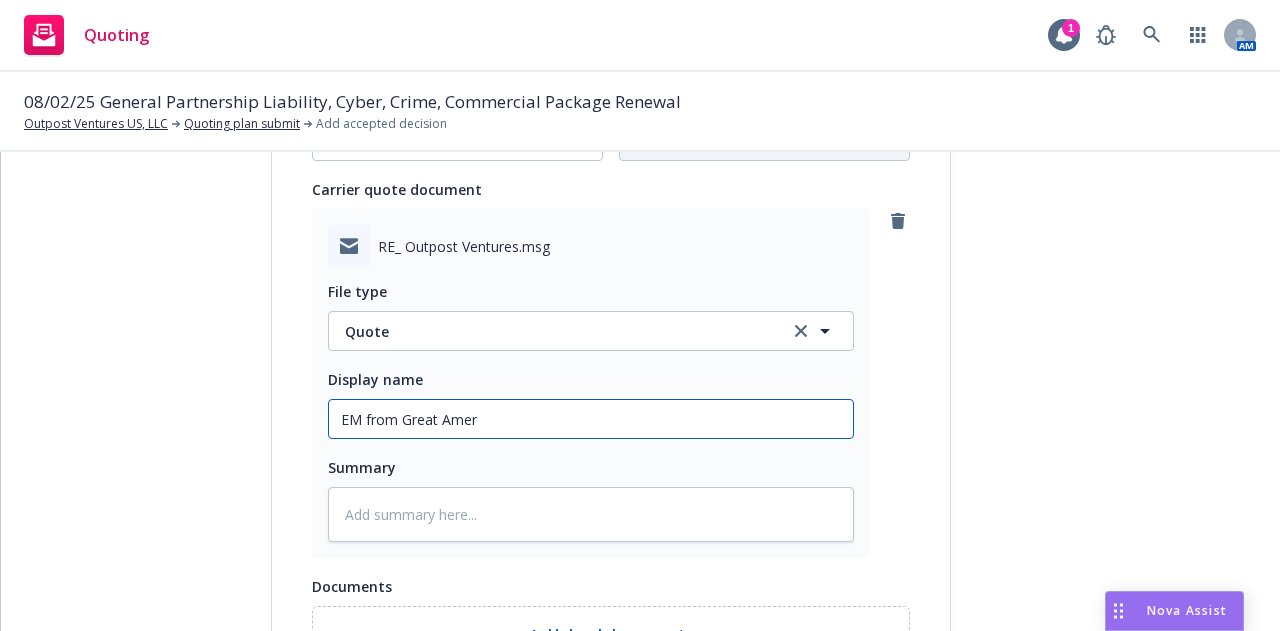type on "EM from Great Ameri" 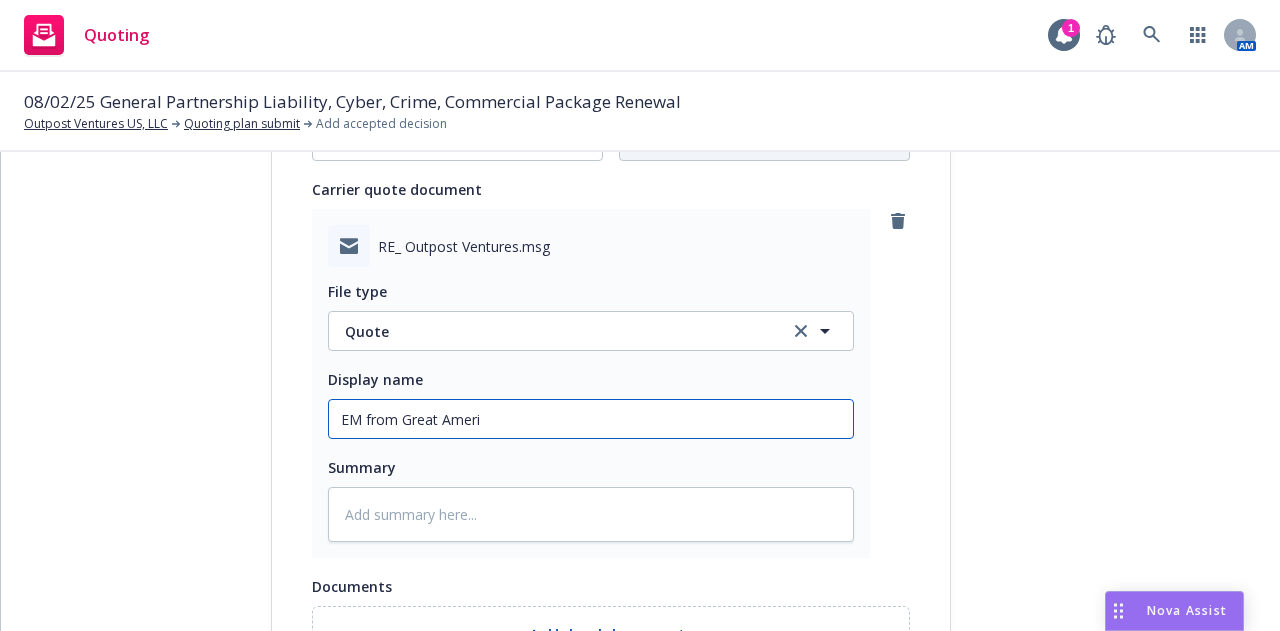 type on "x" 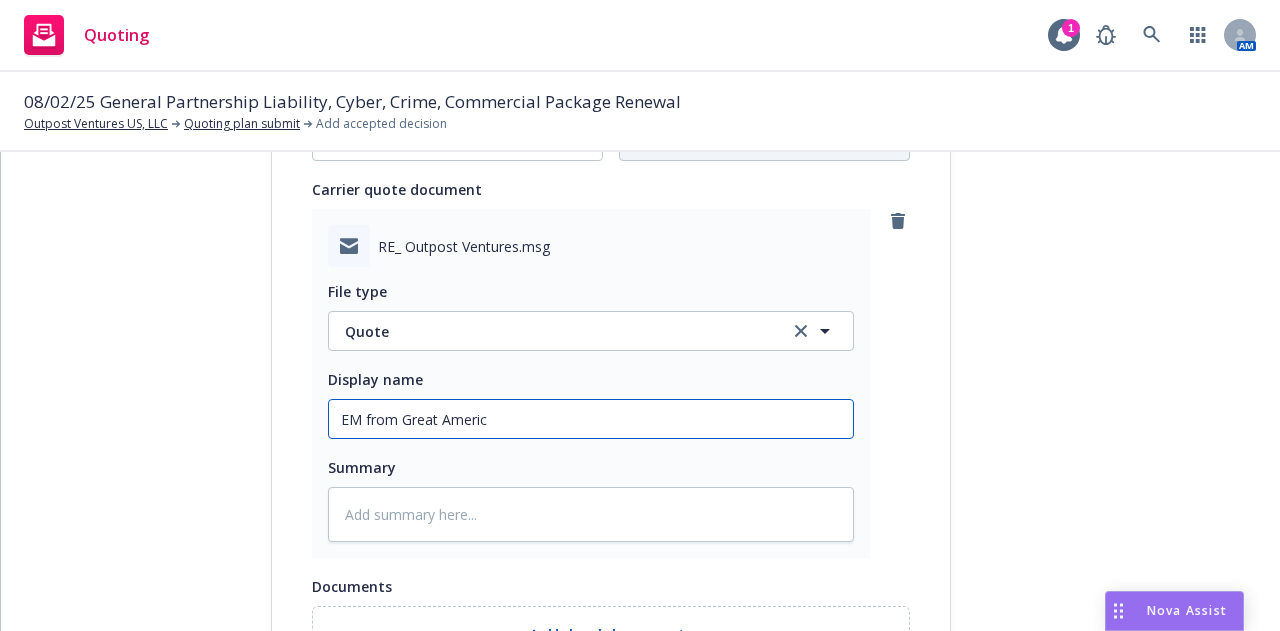 type on "x" 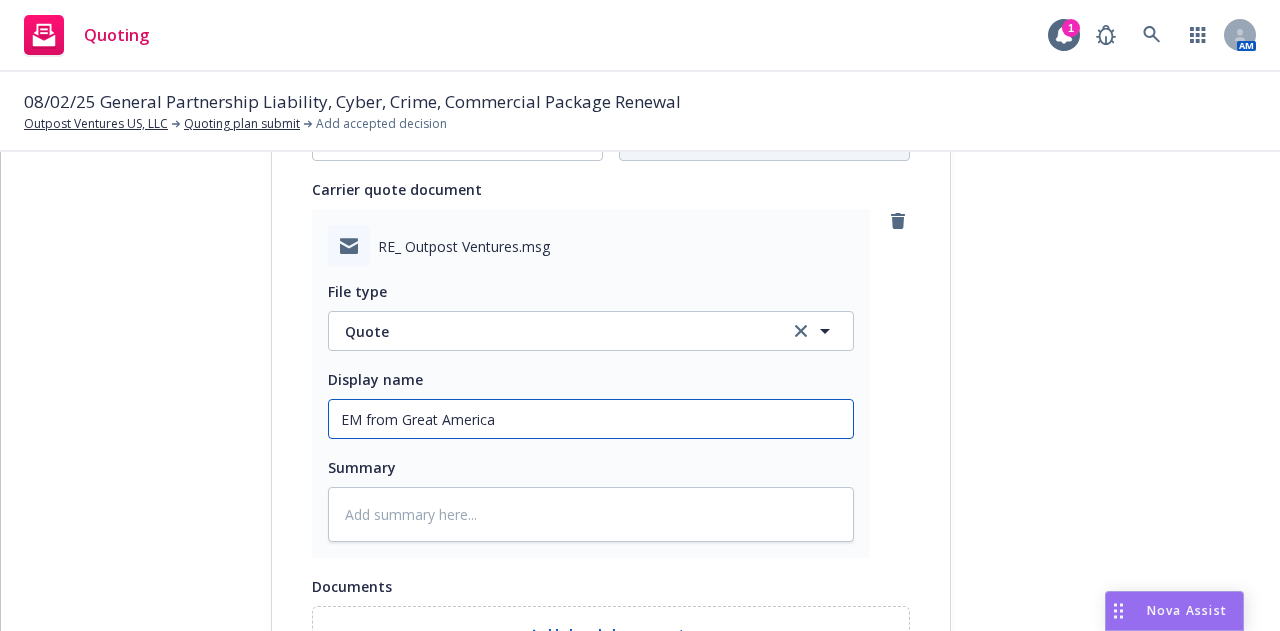 type on "x" 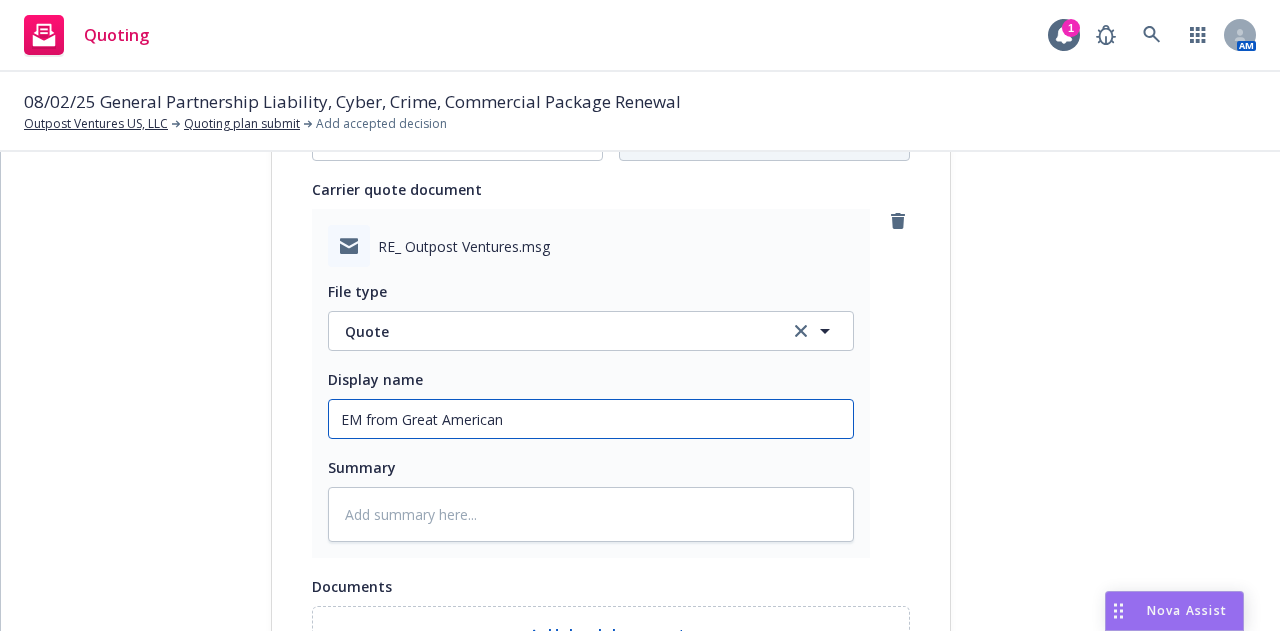 type on "x" 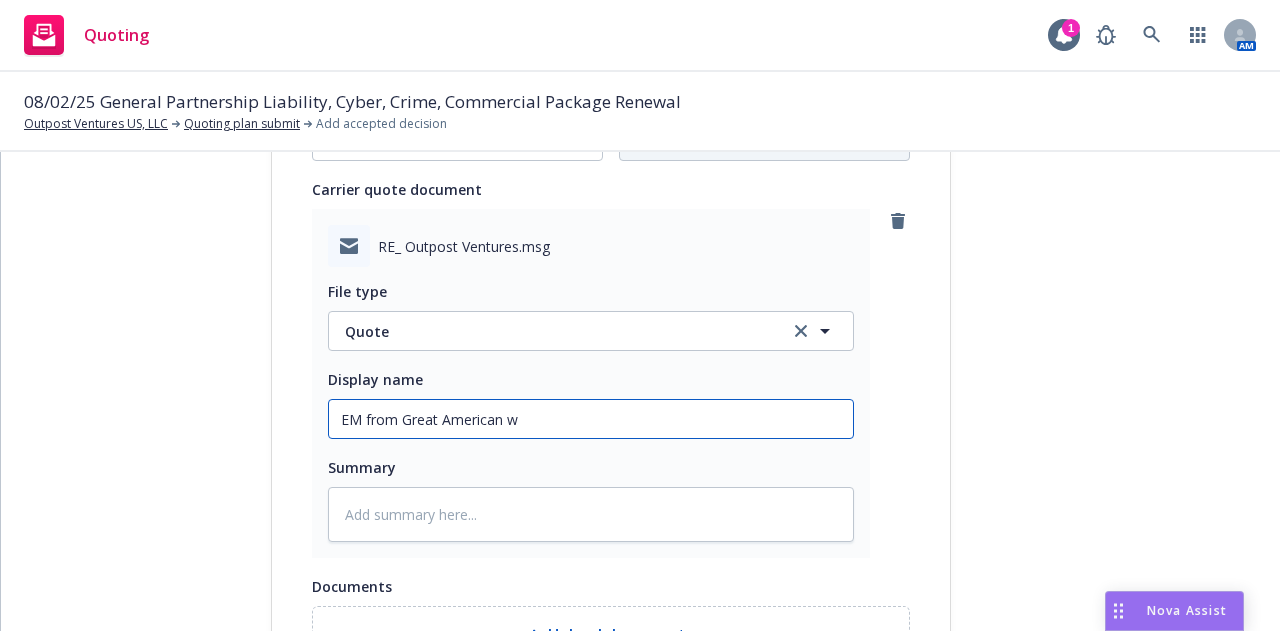type on "x" 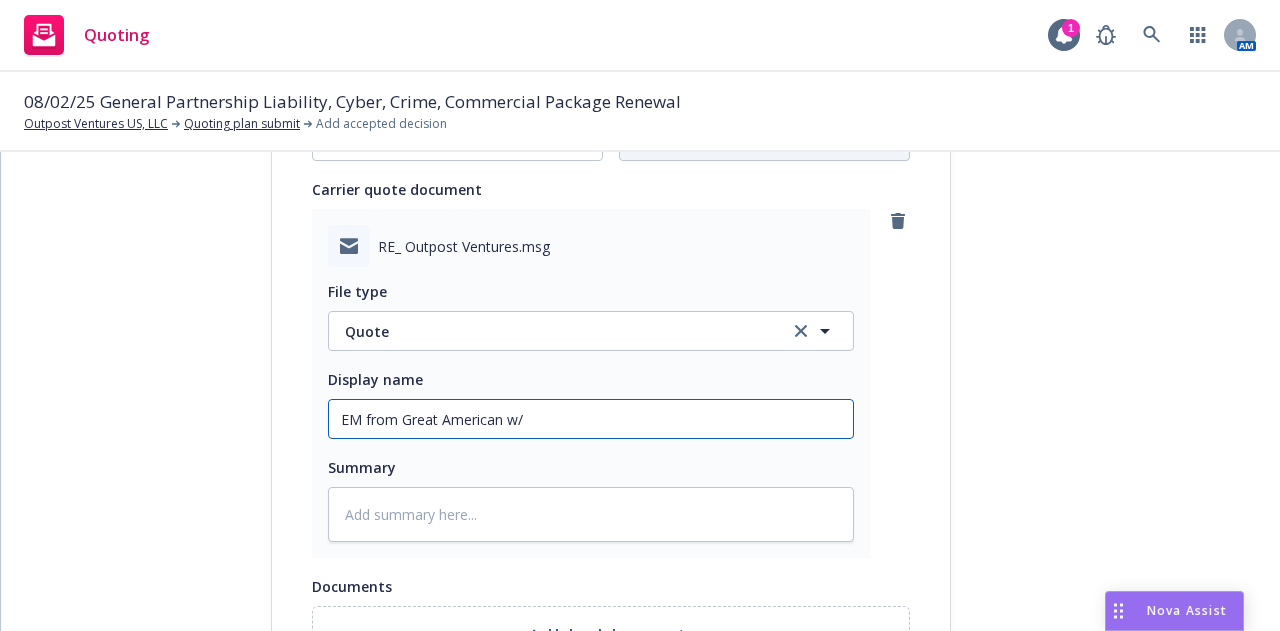 type on "x" 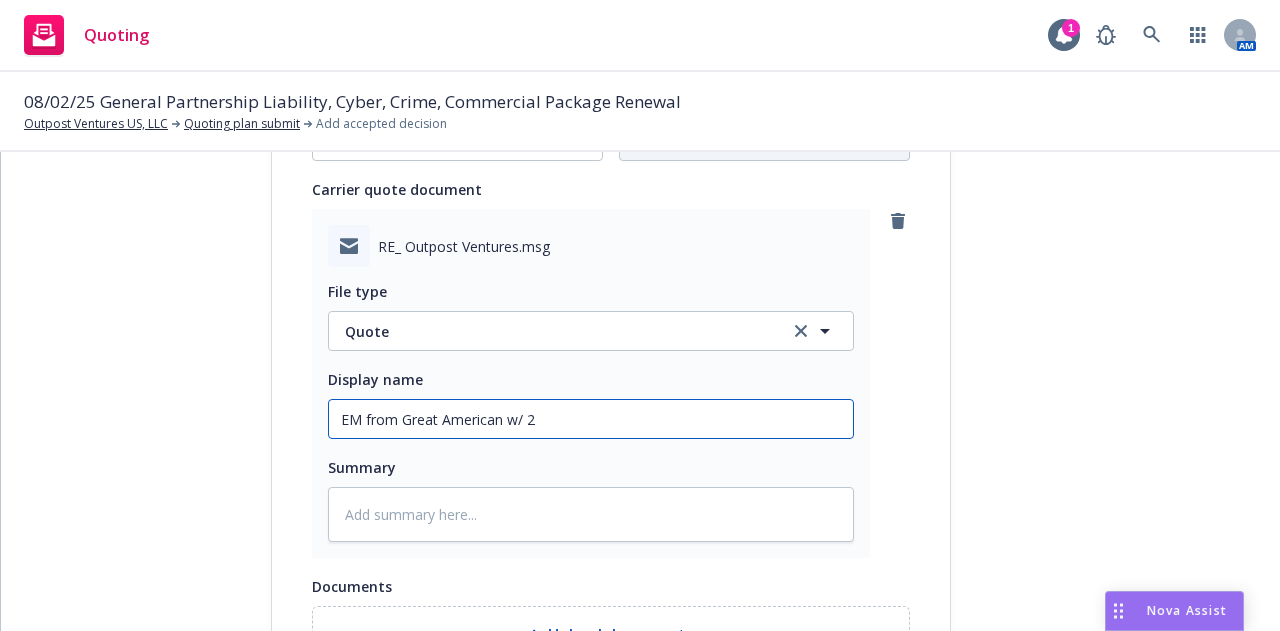 type on "x" 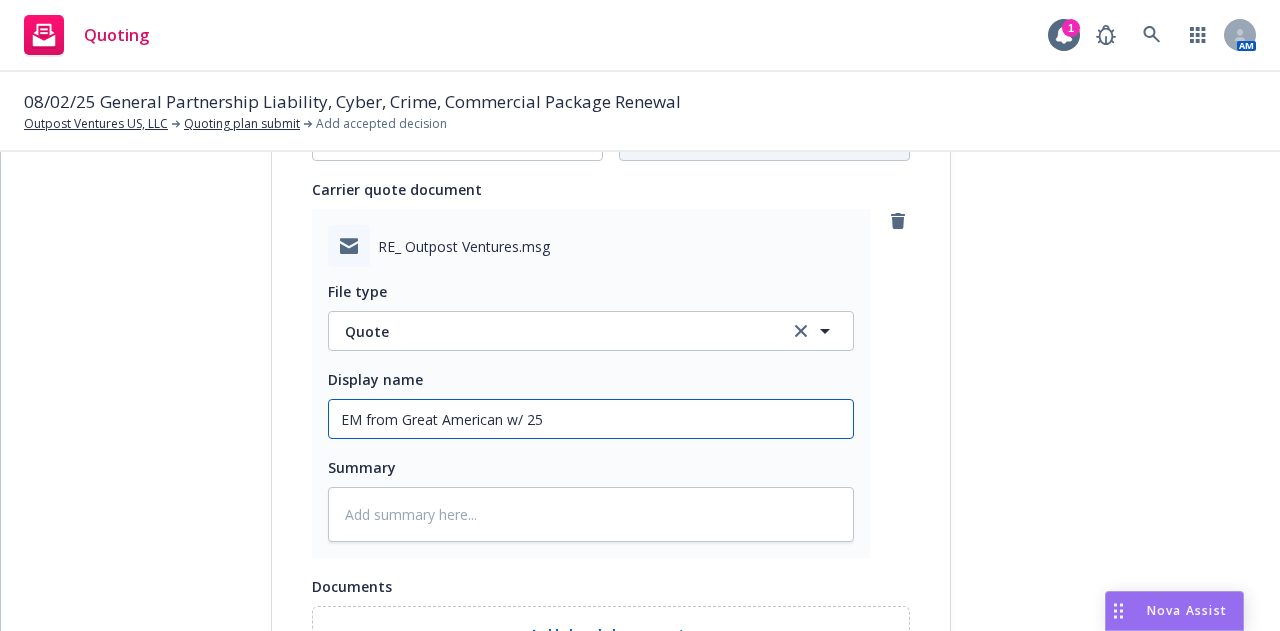 type on "x" 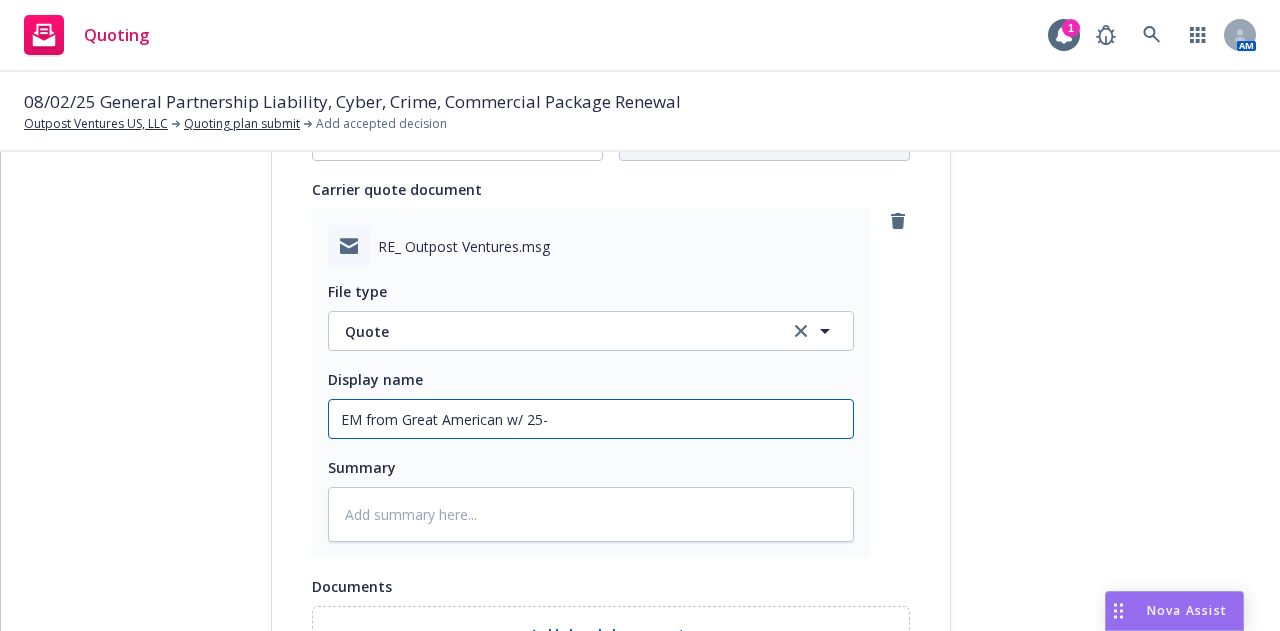 type on "x" 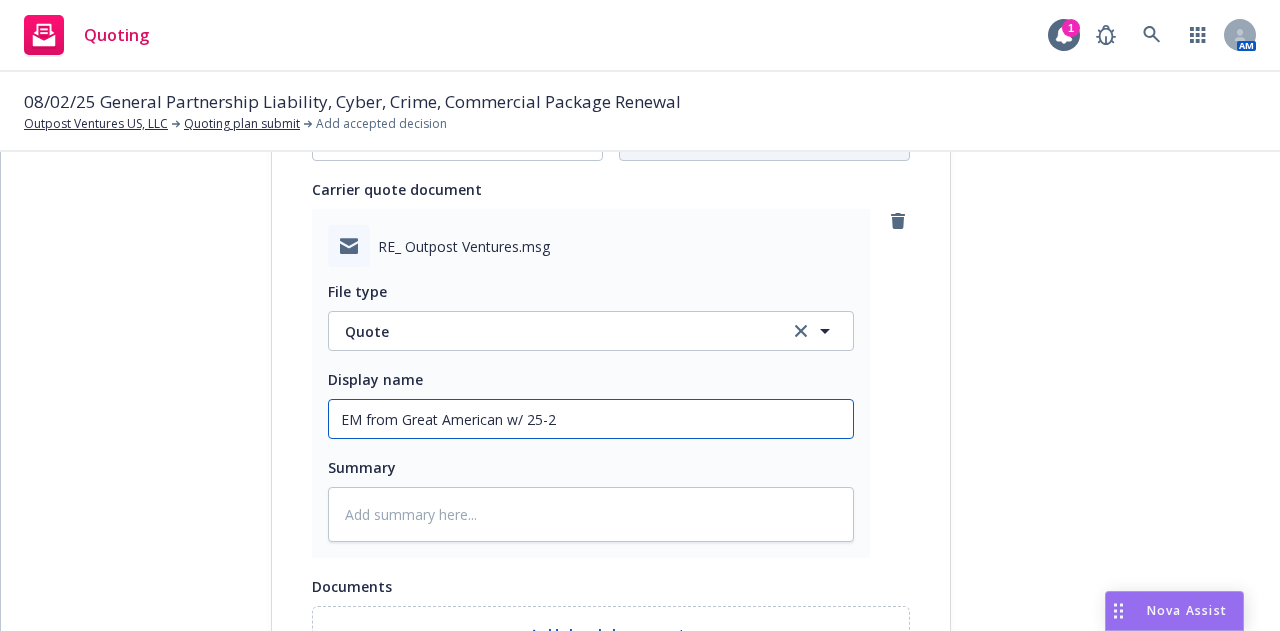 type on "x" 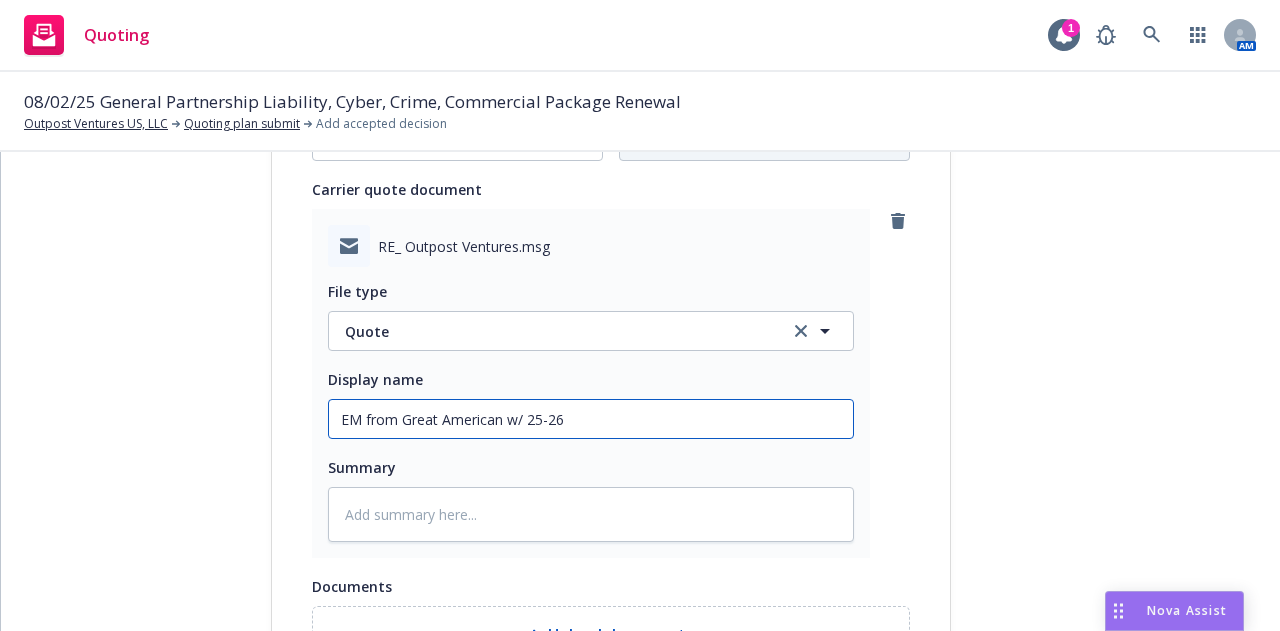 type on "x" 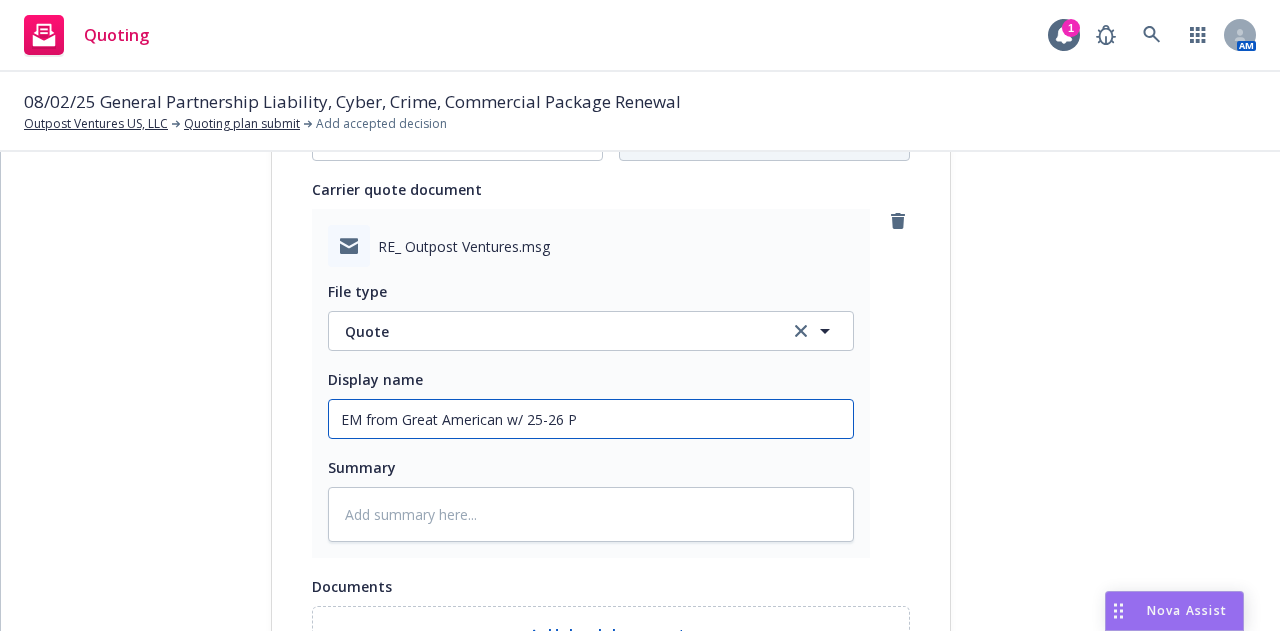type on "x" 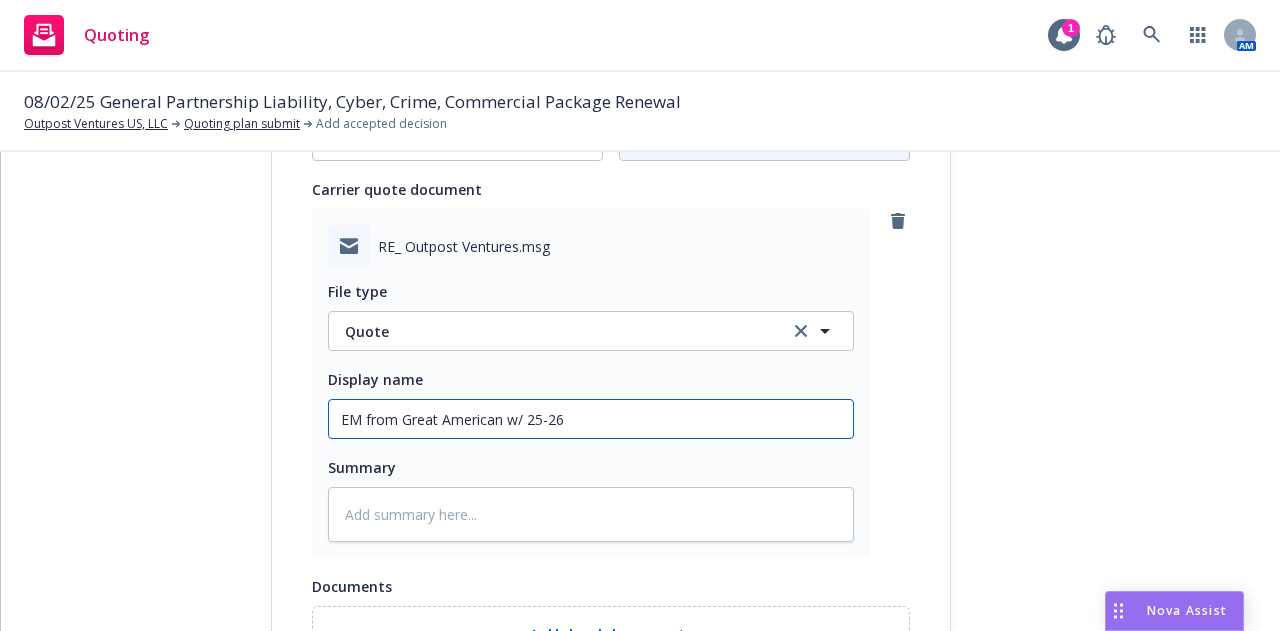 type on "x" 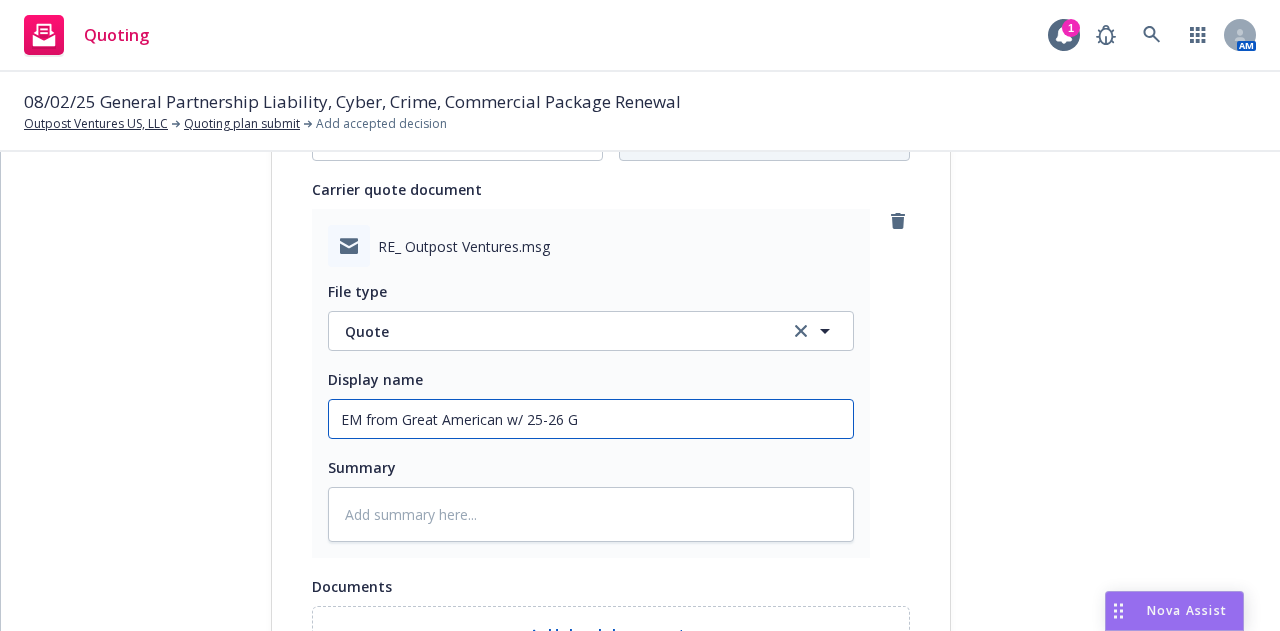 type on "x" 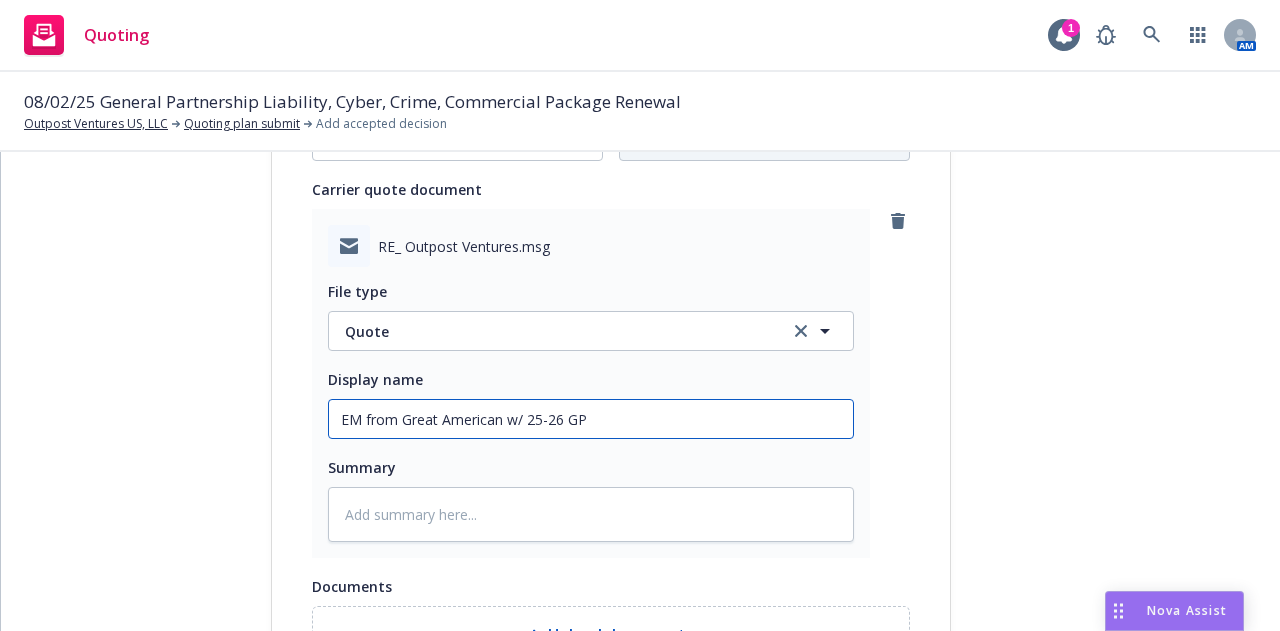 type on "x" 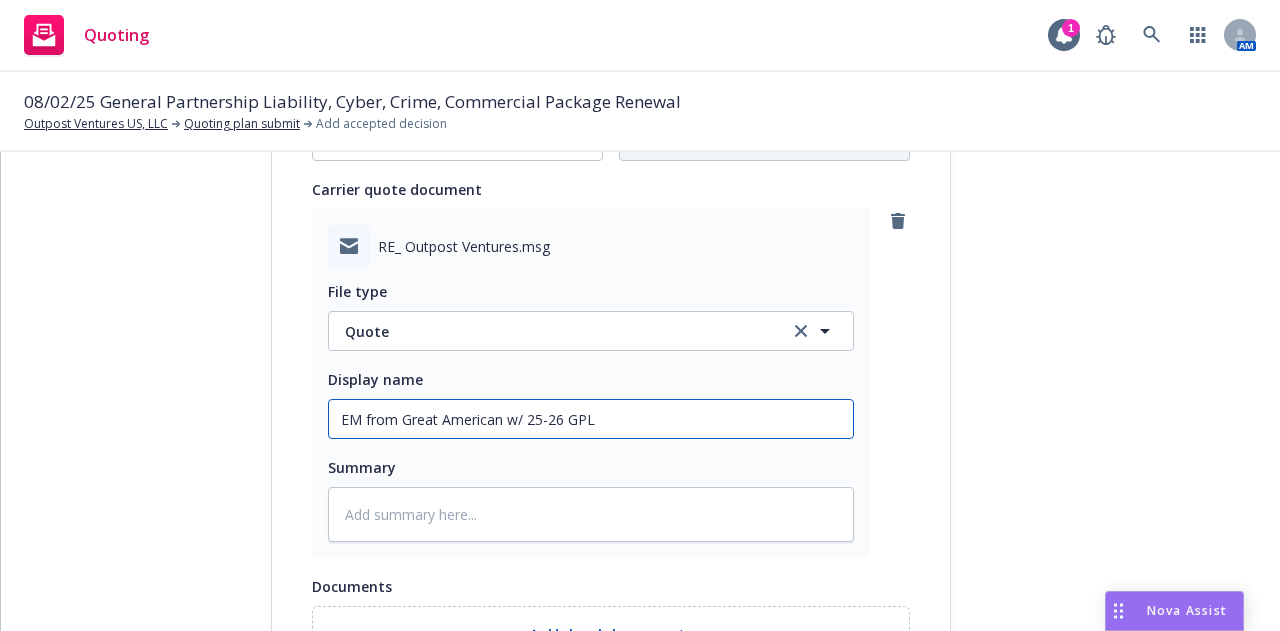 type on "x" 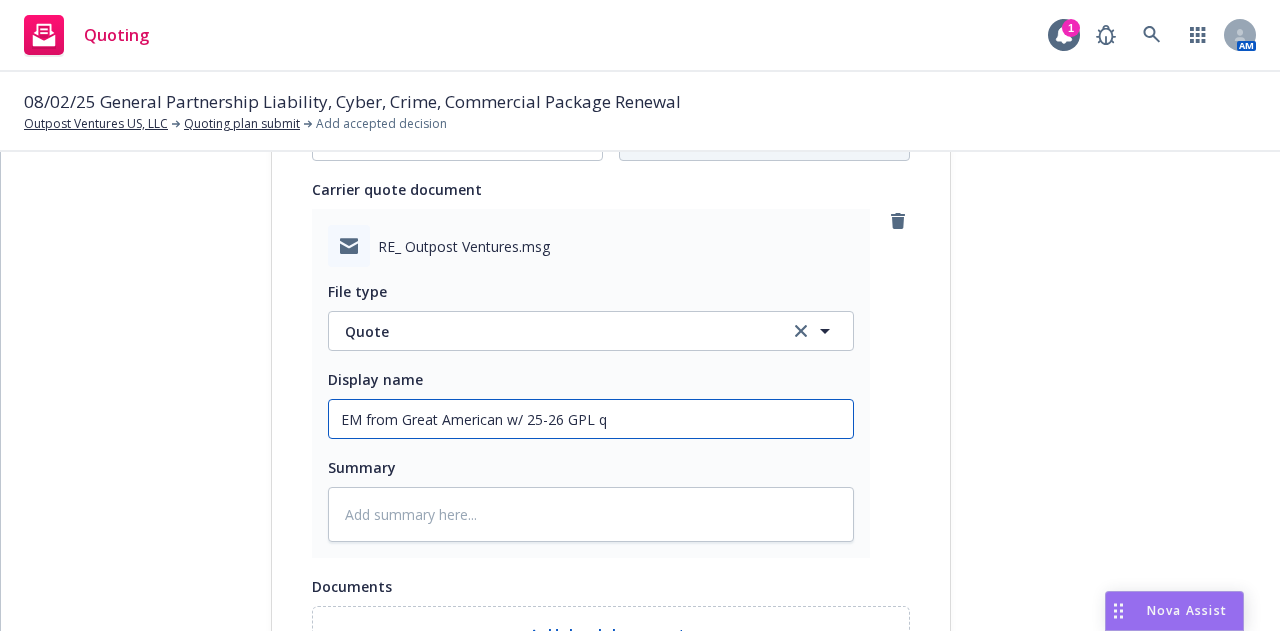 type on "x" 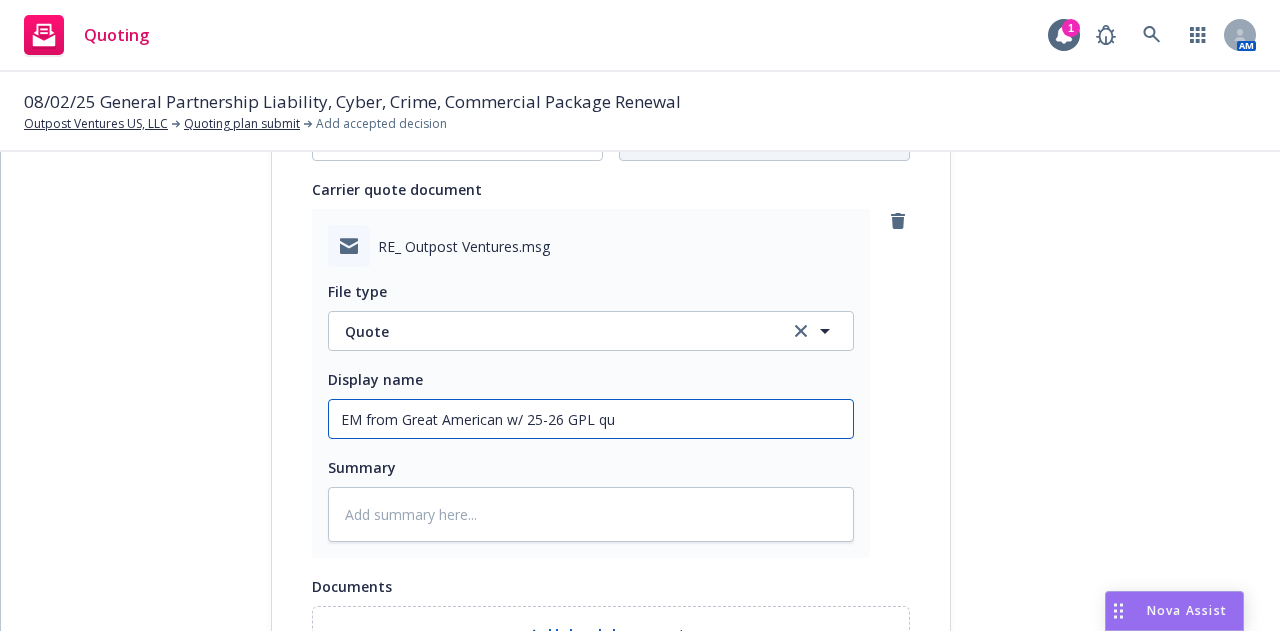 type on "x" 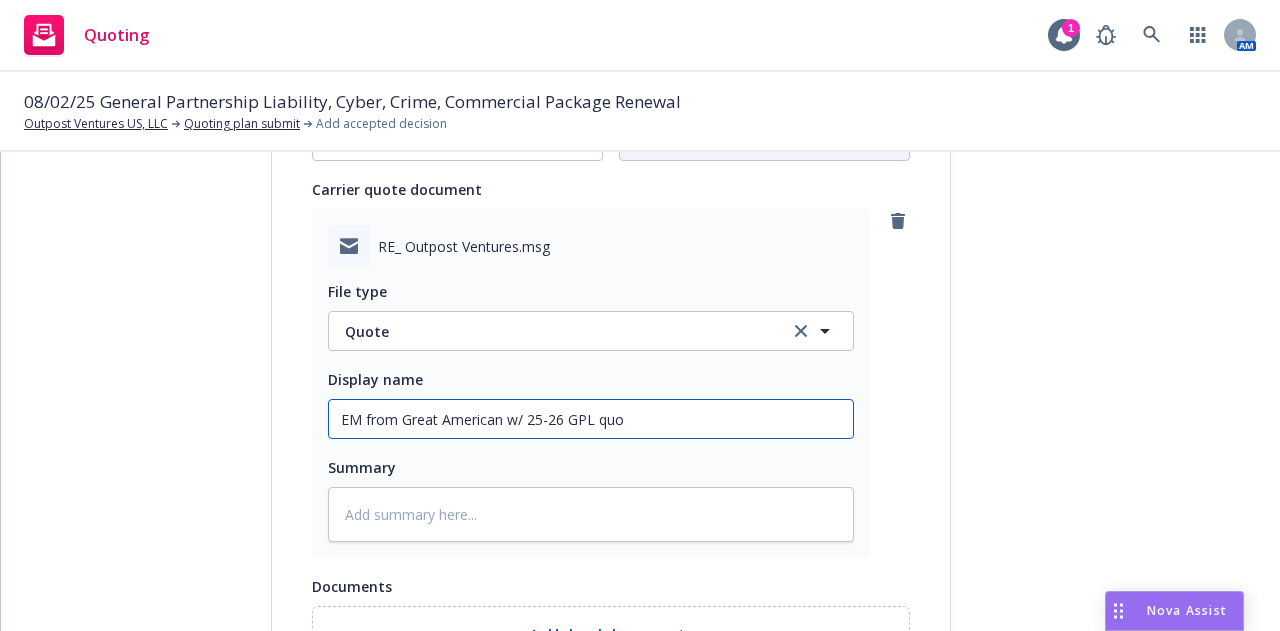 type on "x" 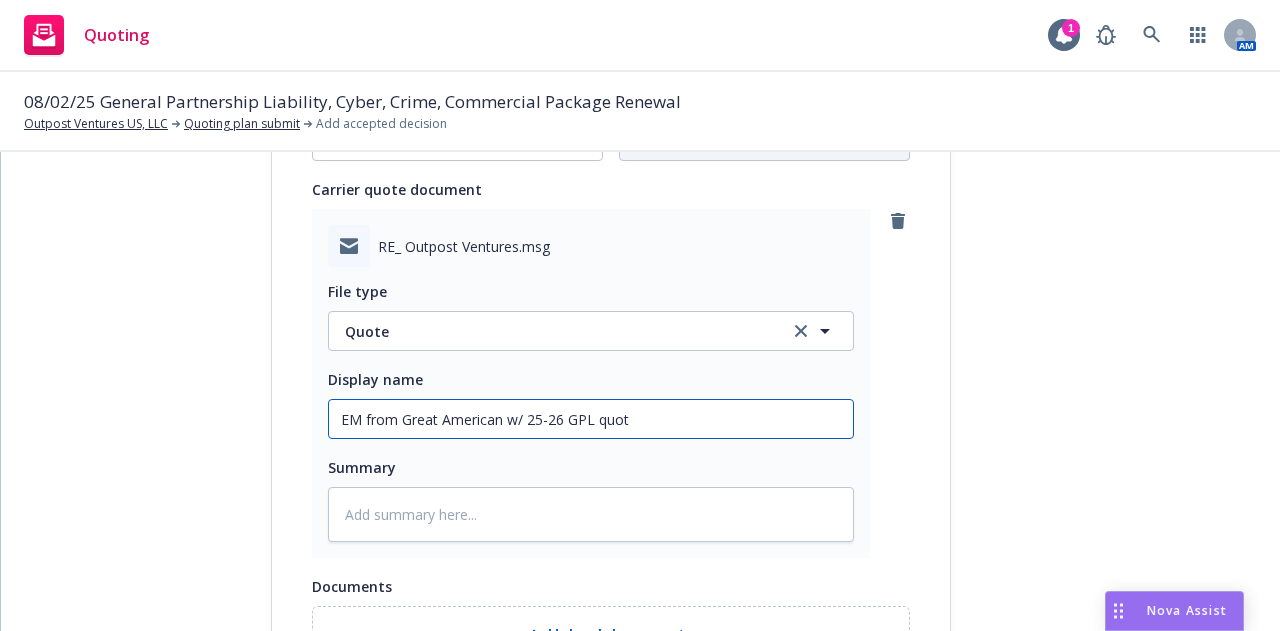 type on "x" 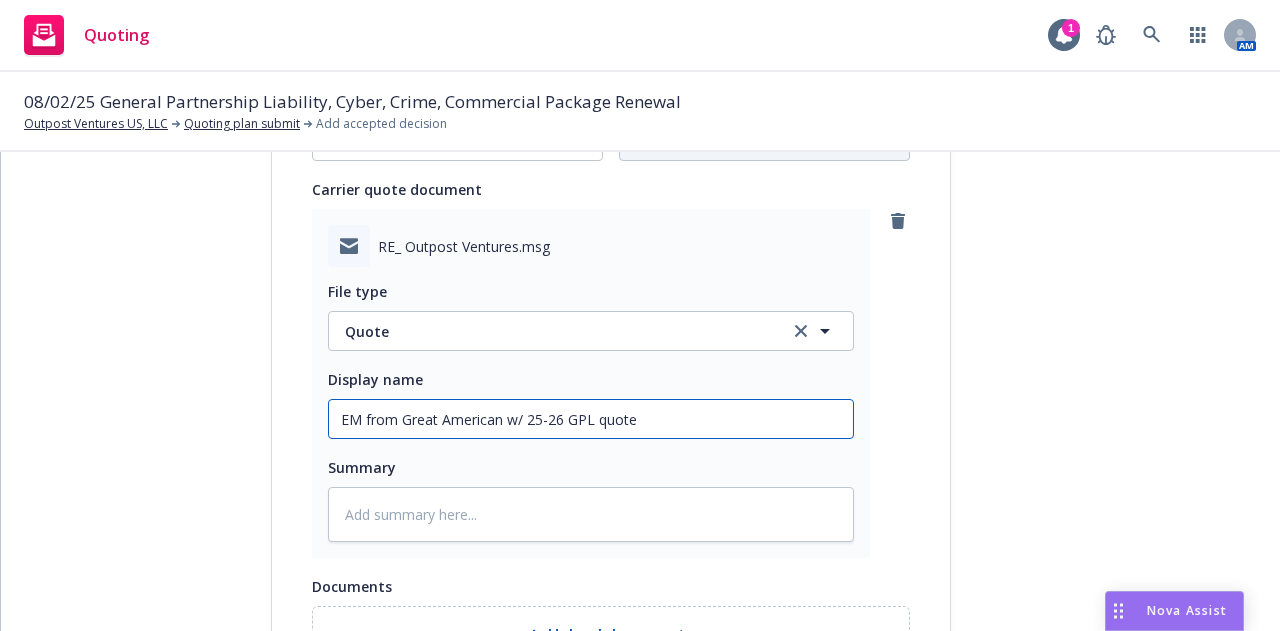 scroll, scrollTop: 1236, scrollLeft: 0, axis: vertical 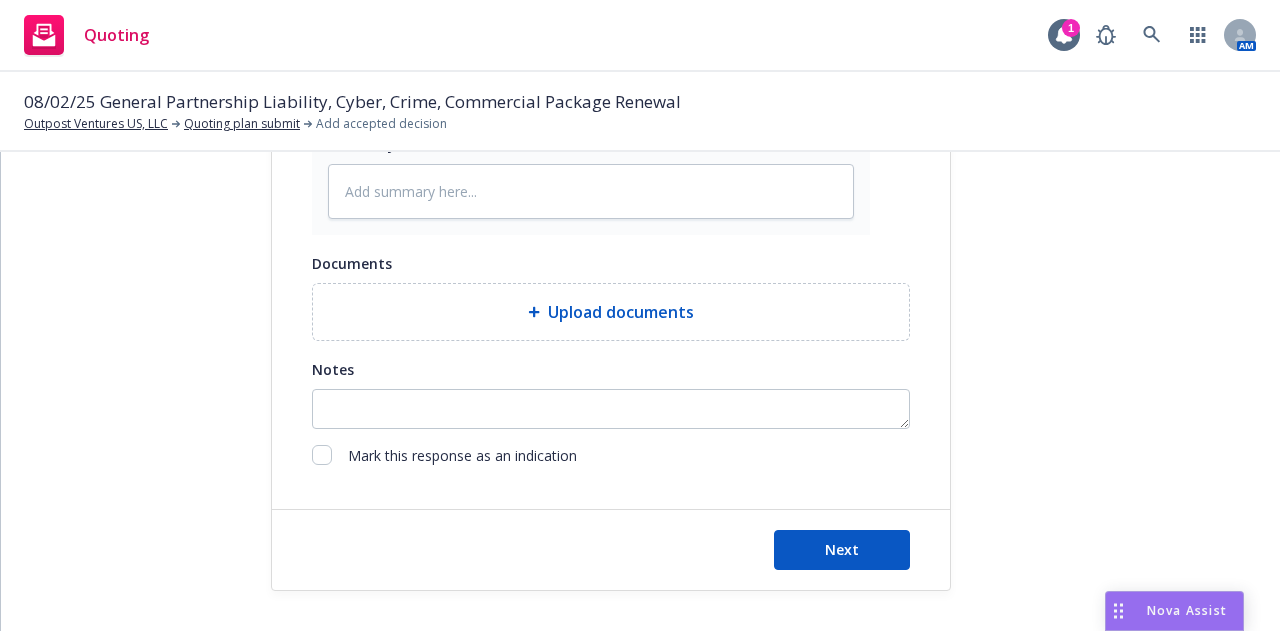 type on "EM from Great American w/ 25-26 GPL quote" 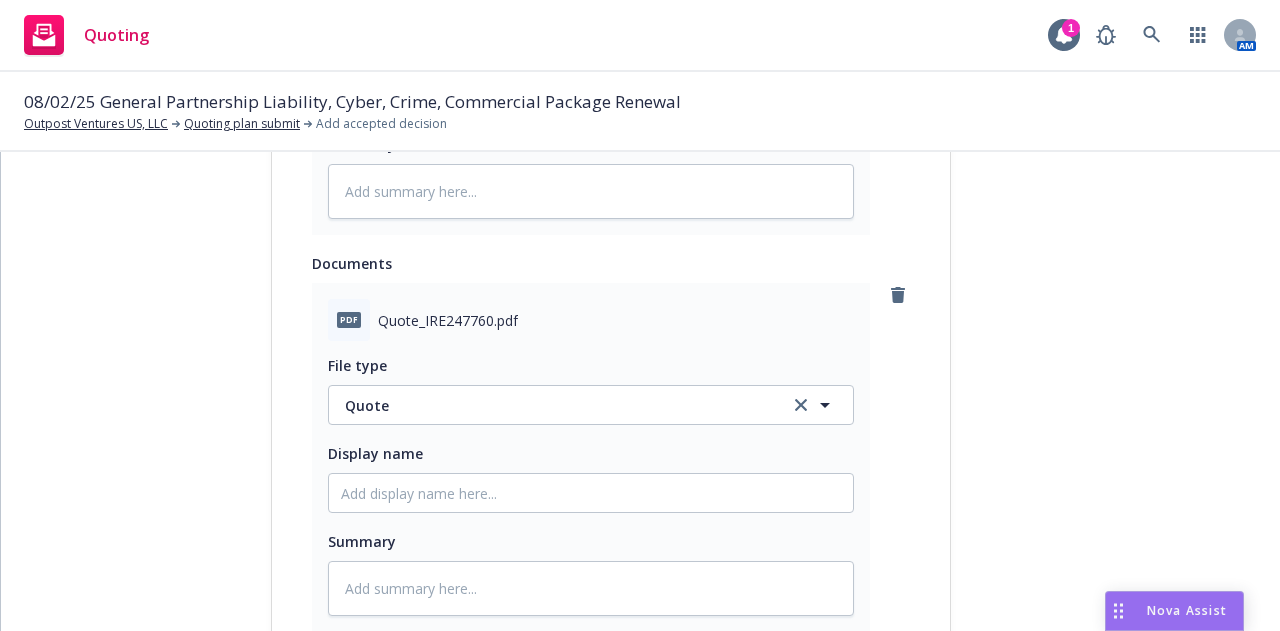 click on "submission Carrier Great American Insurance Group Last updated 8/4, 11:23 AM" at bounding box center [1131, -46] 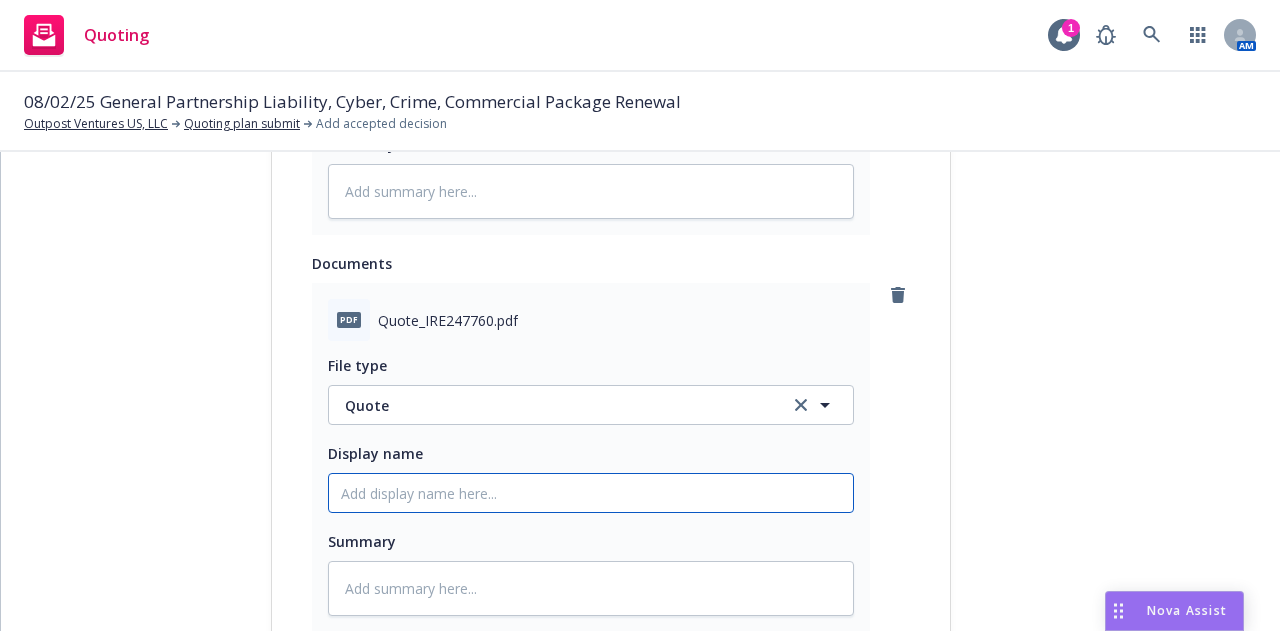 click on "Display name" at bounding box center (591, 96) 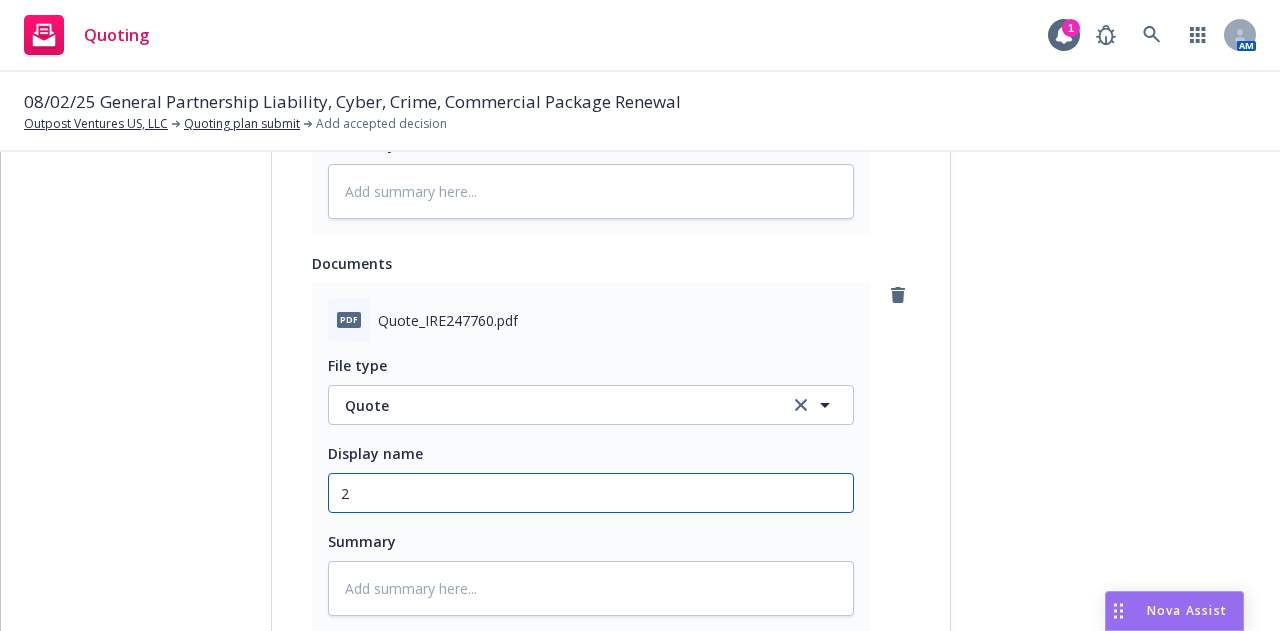 type on "x" 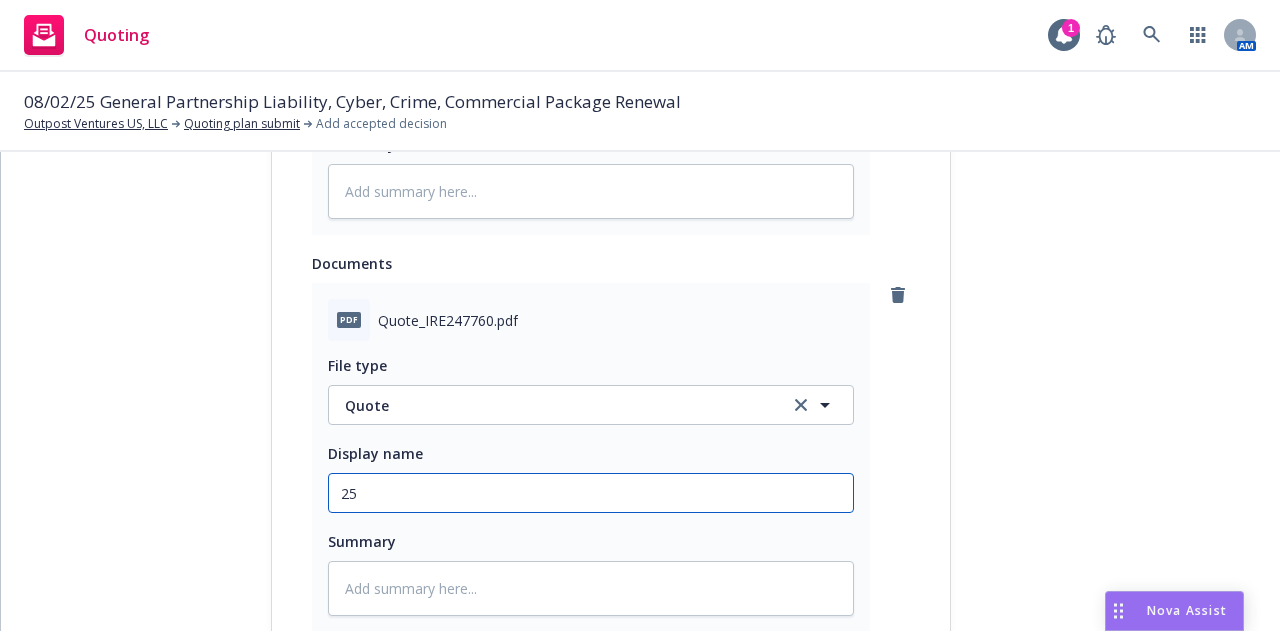 type on "x" 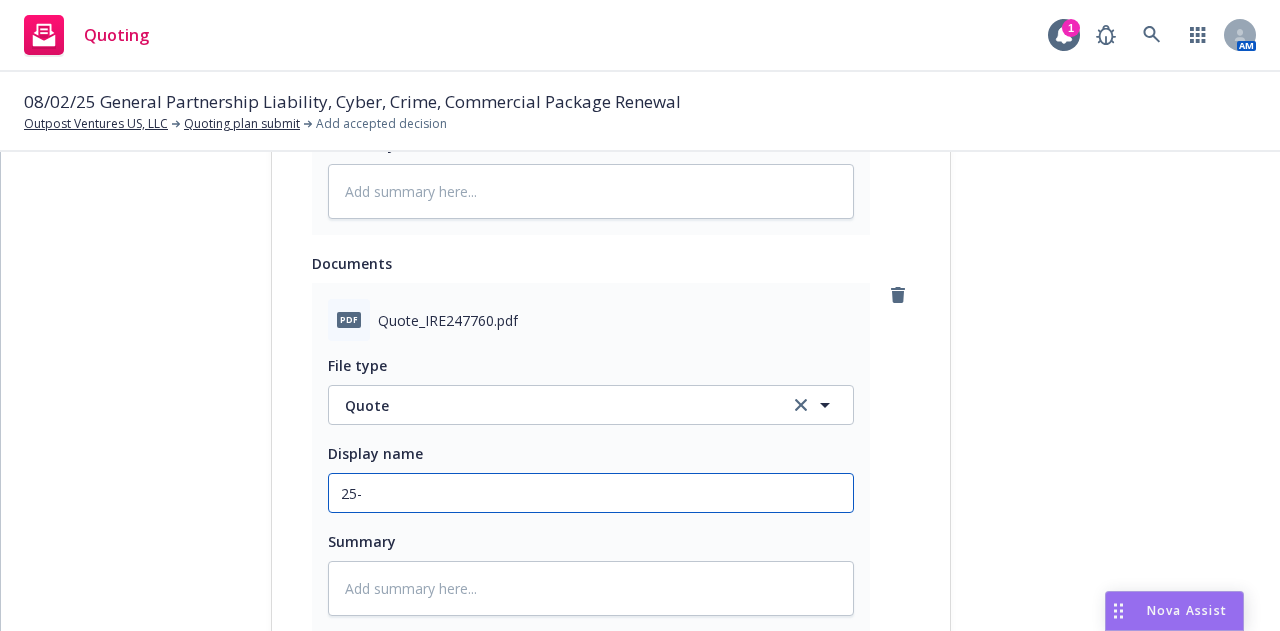 type on "x" 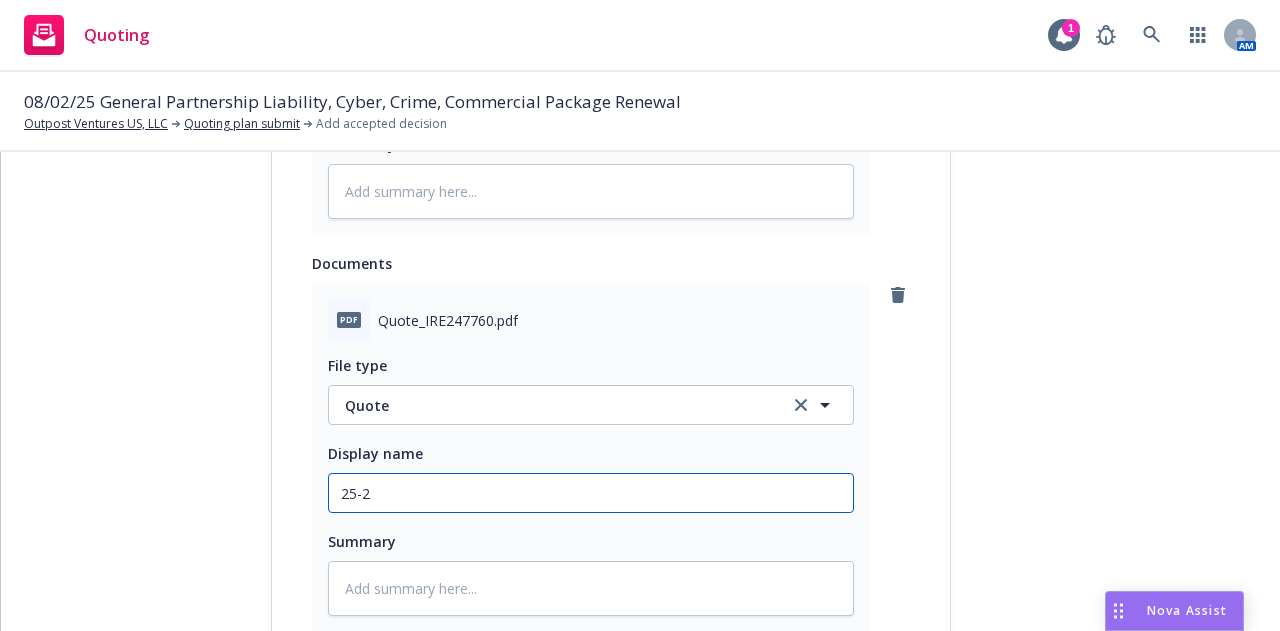 type on "x" 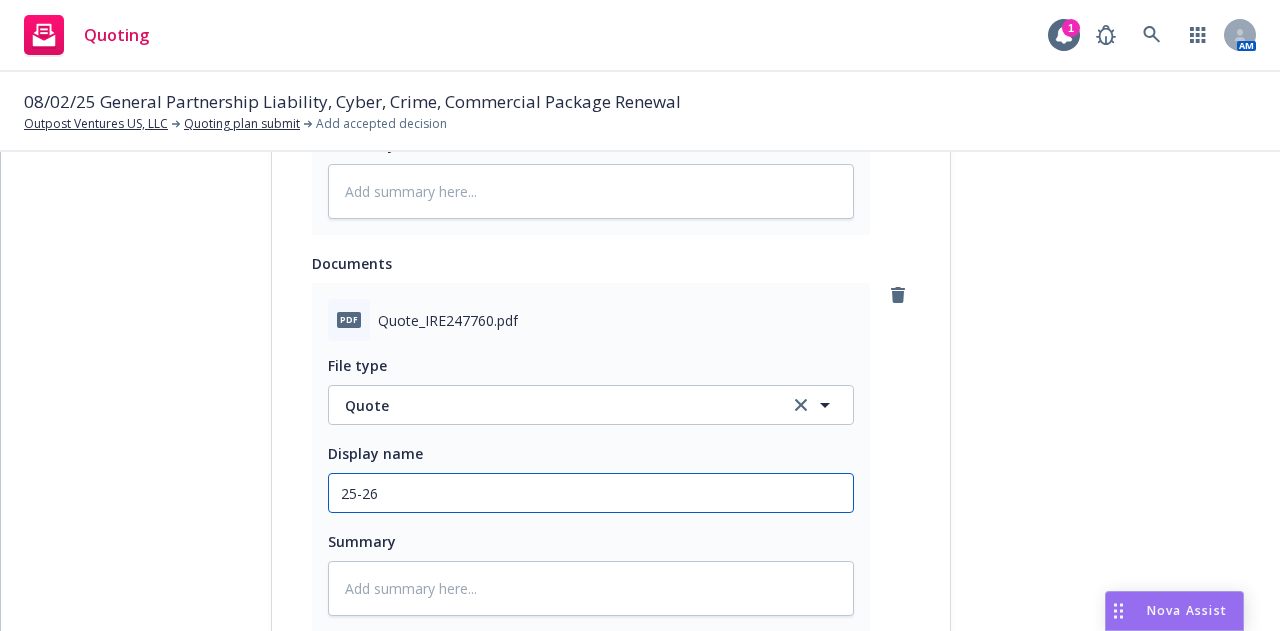 type on "x" 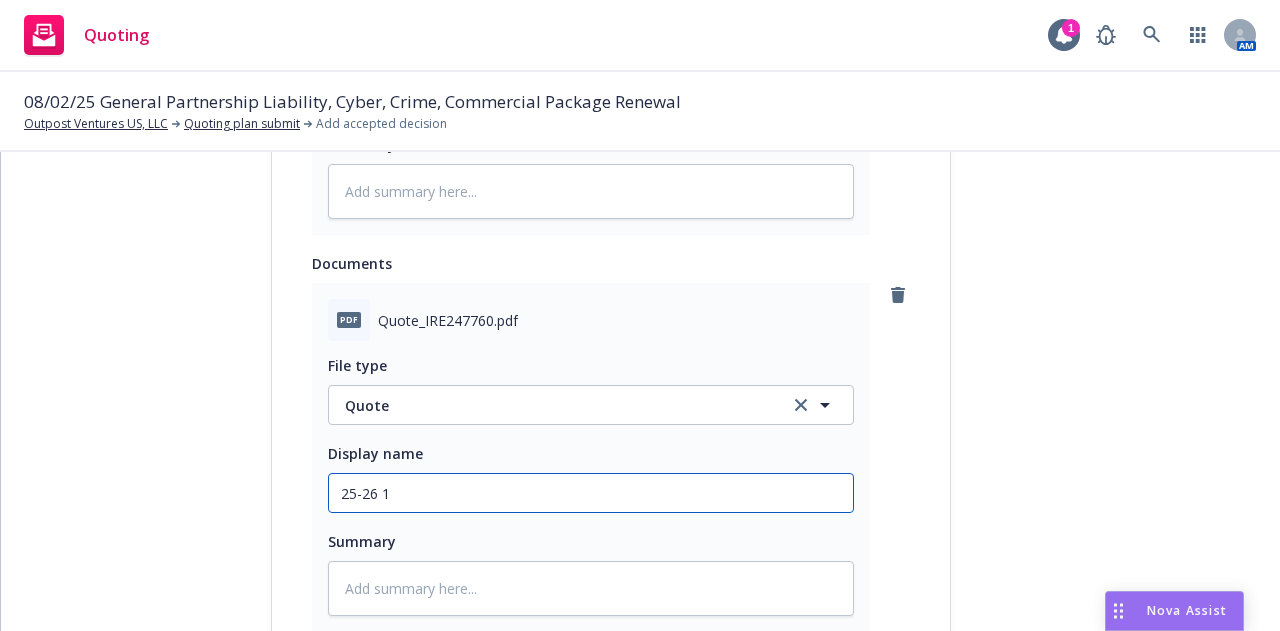type on "x" 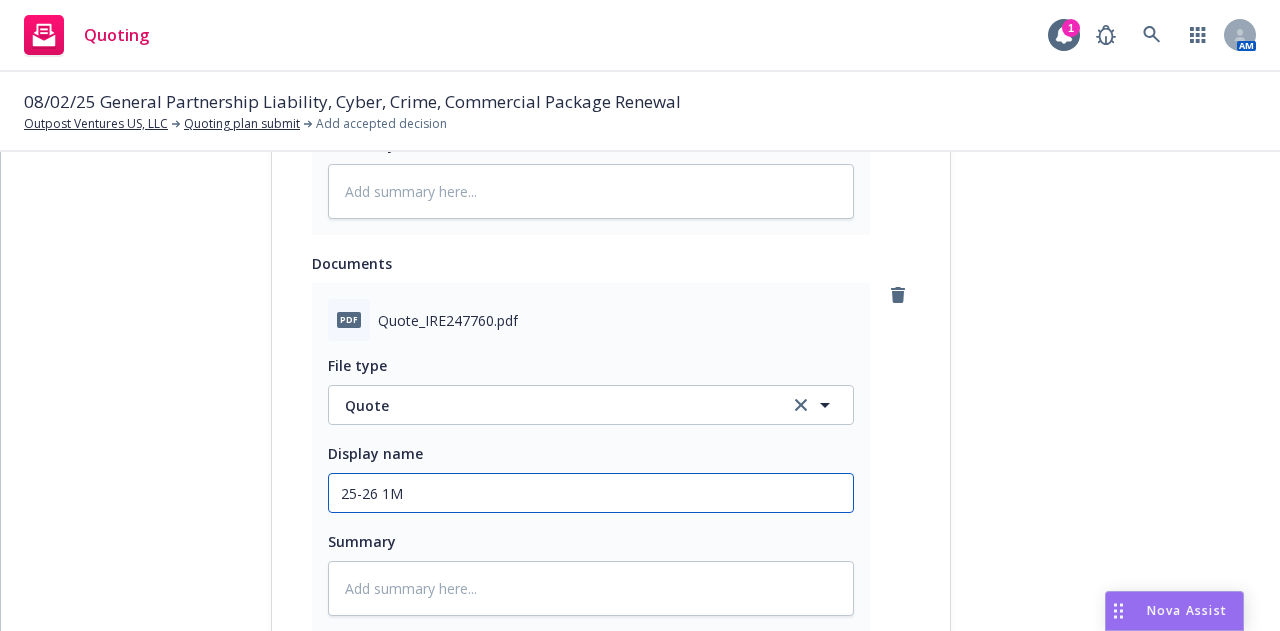 type on "x" 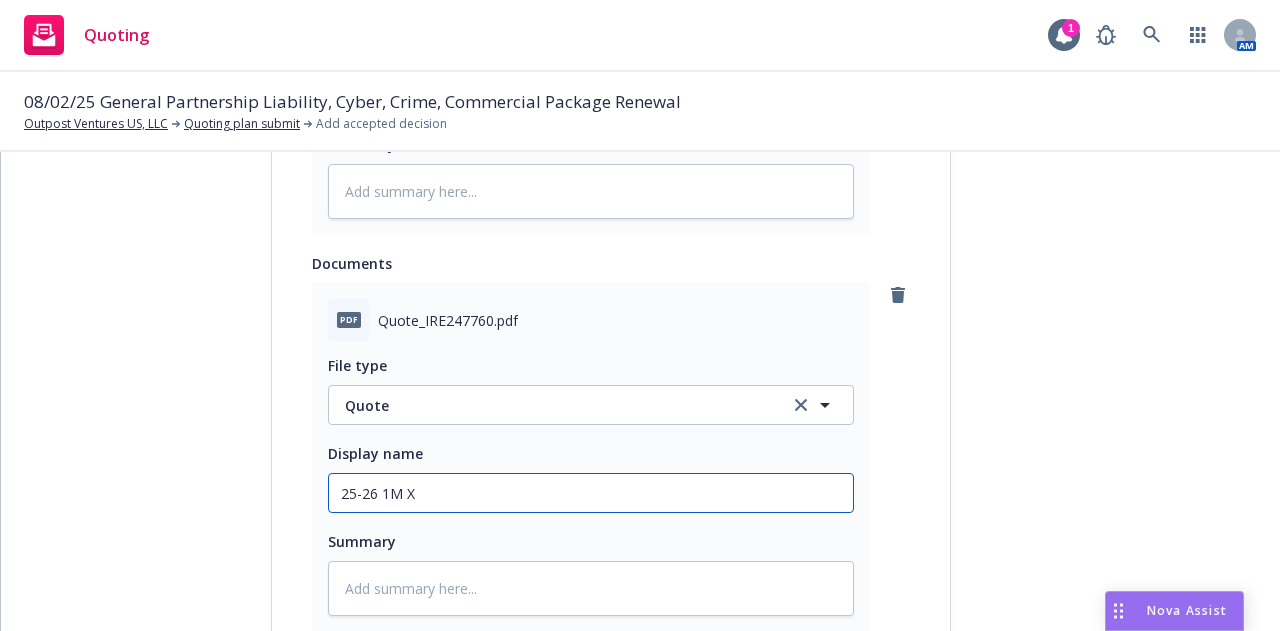 type on "x" 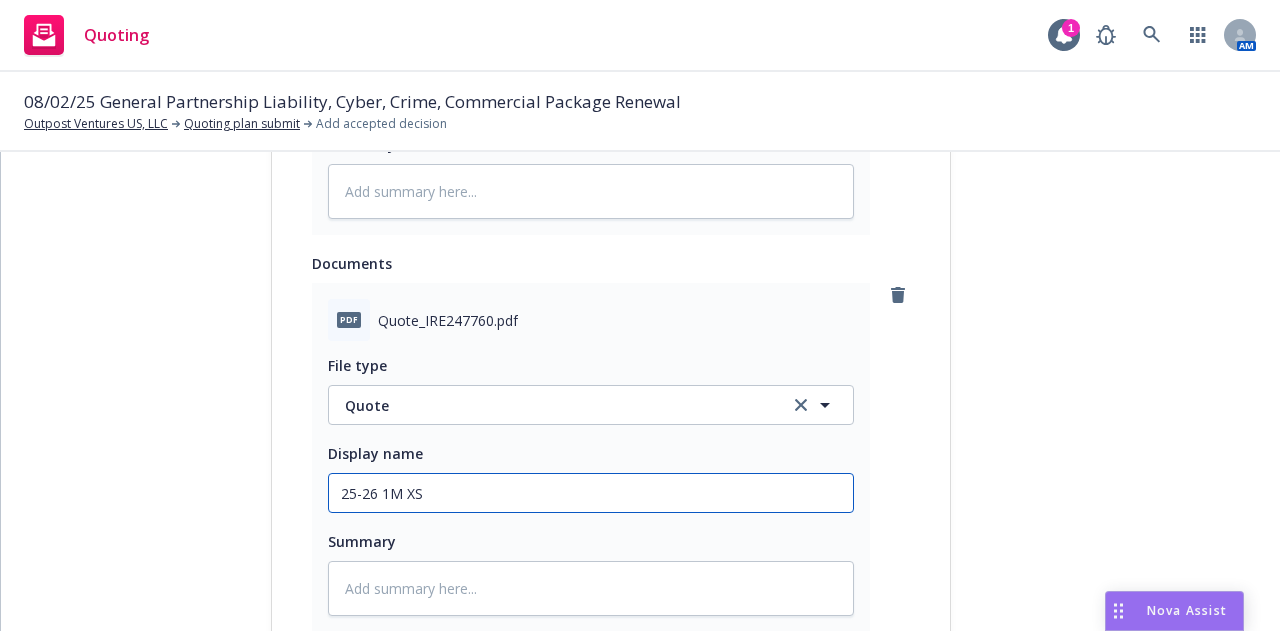 type on "x" 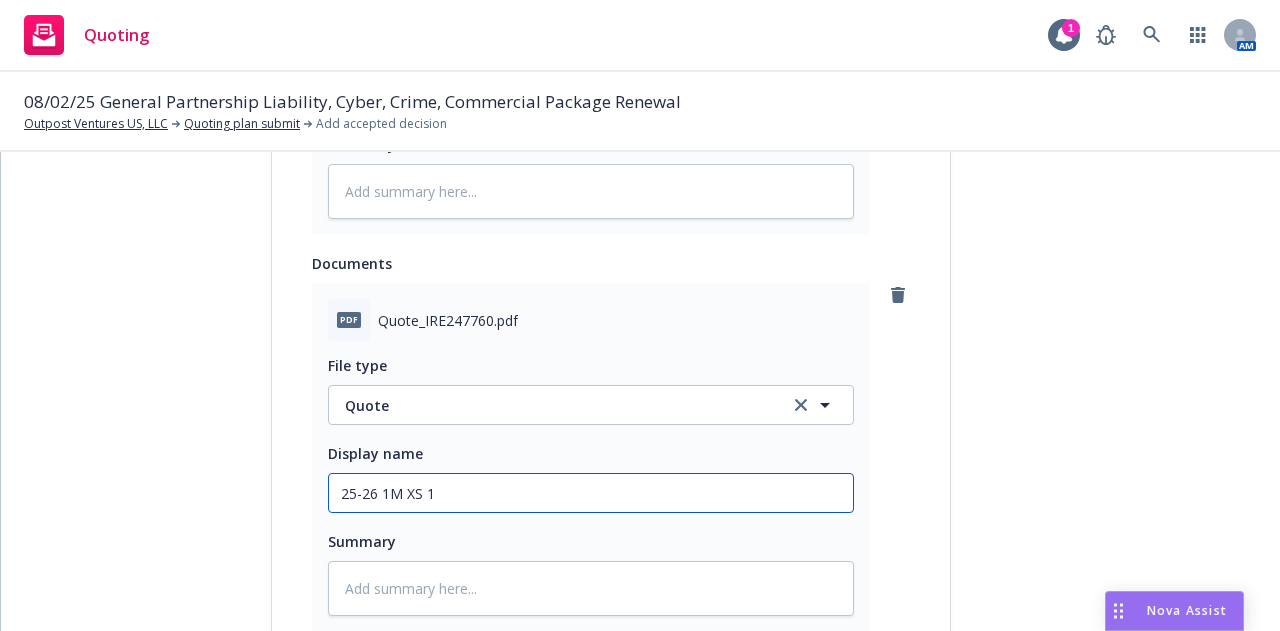 type on "x" 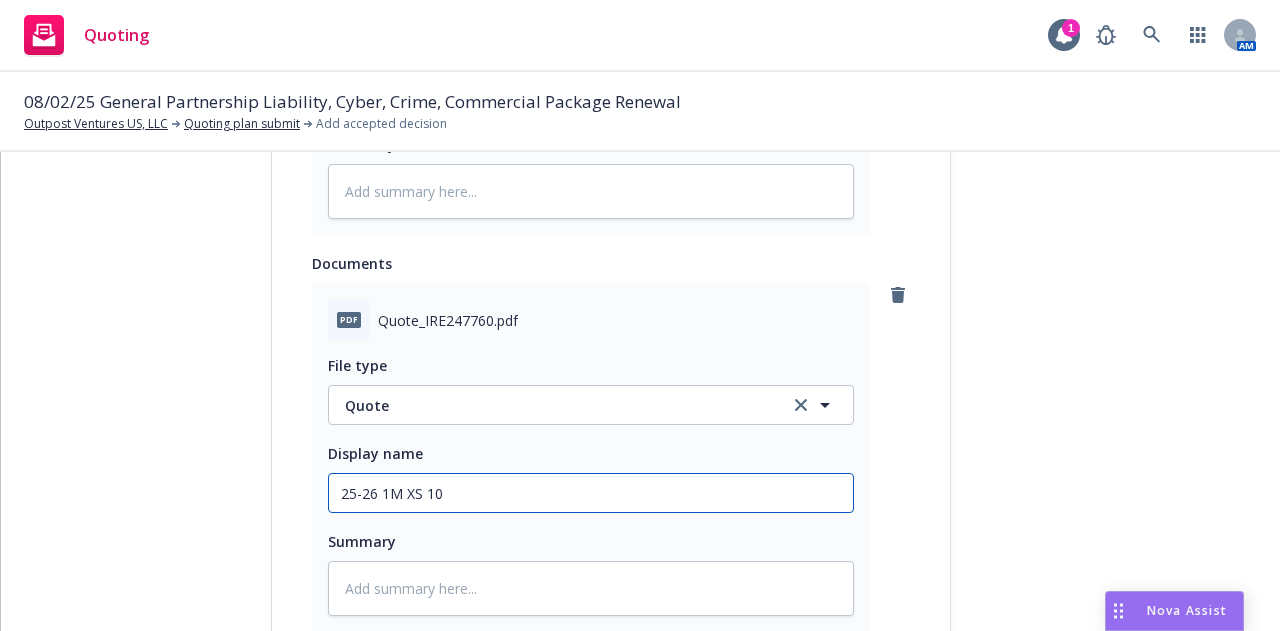 type on "x" 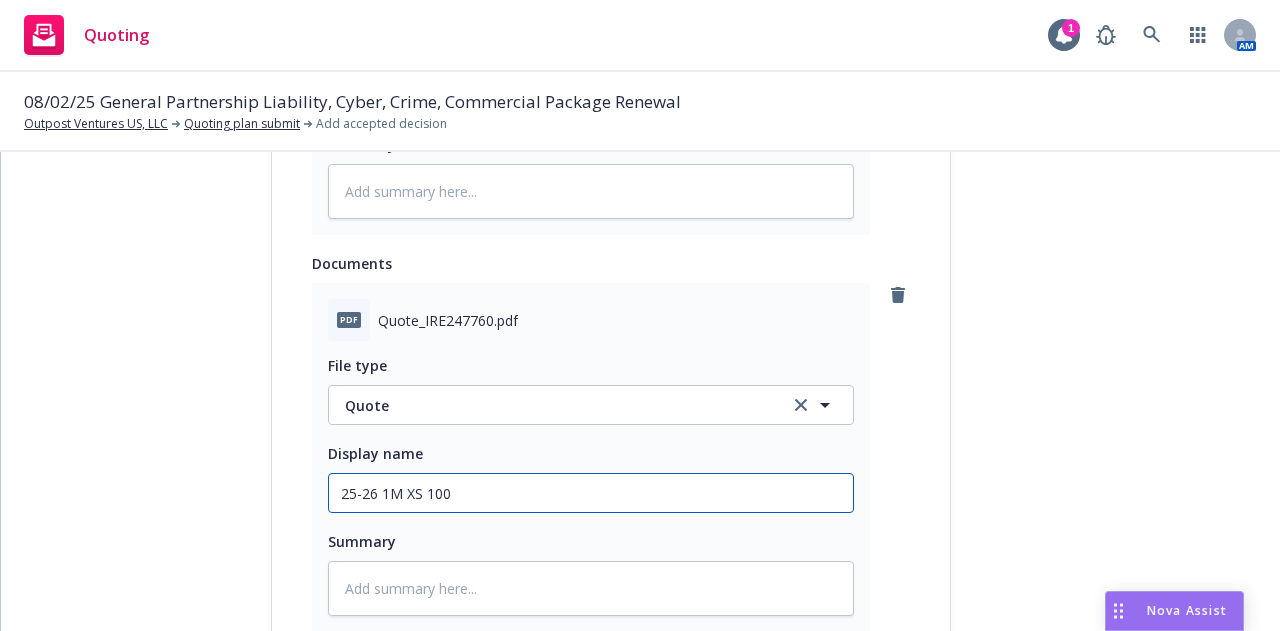 type on "x" 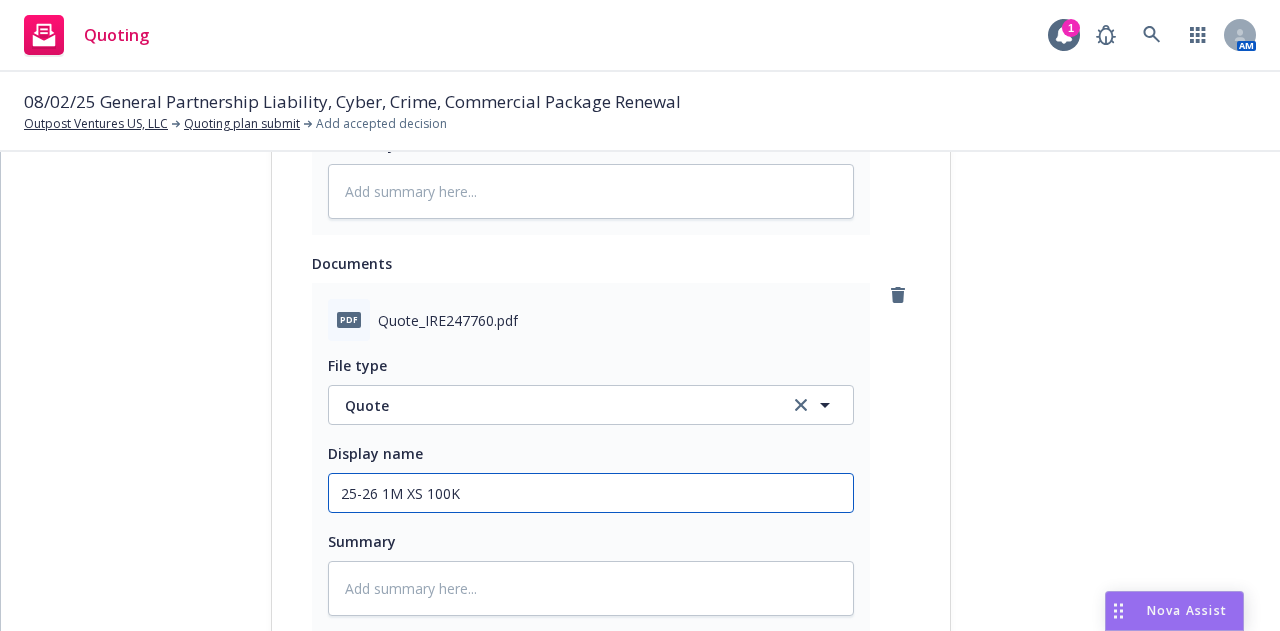 type on "x" 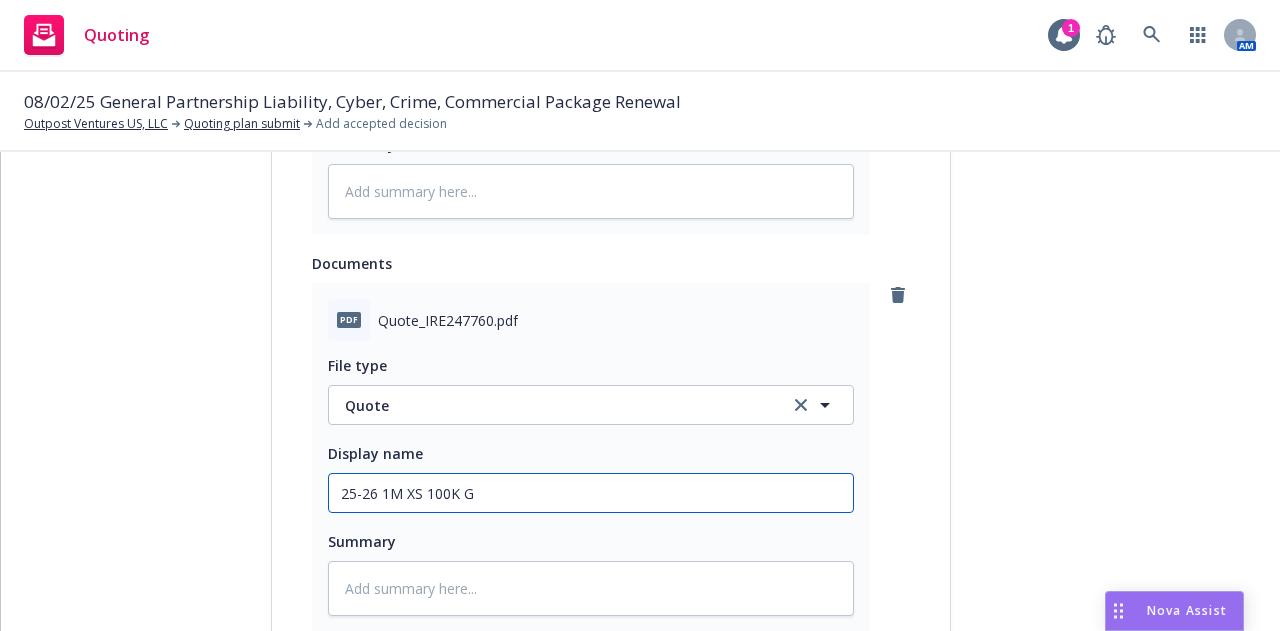 type on "x" 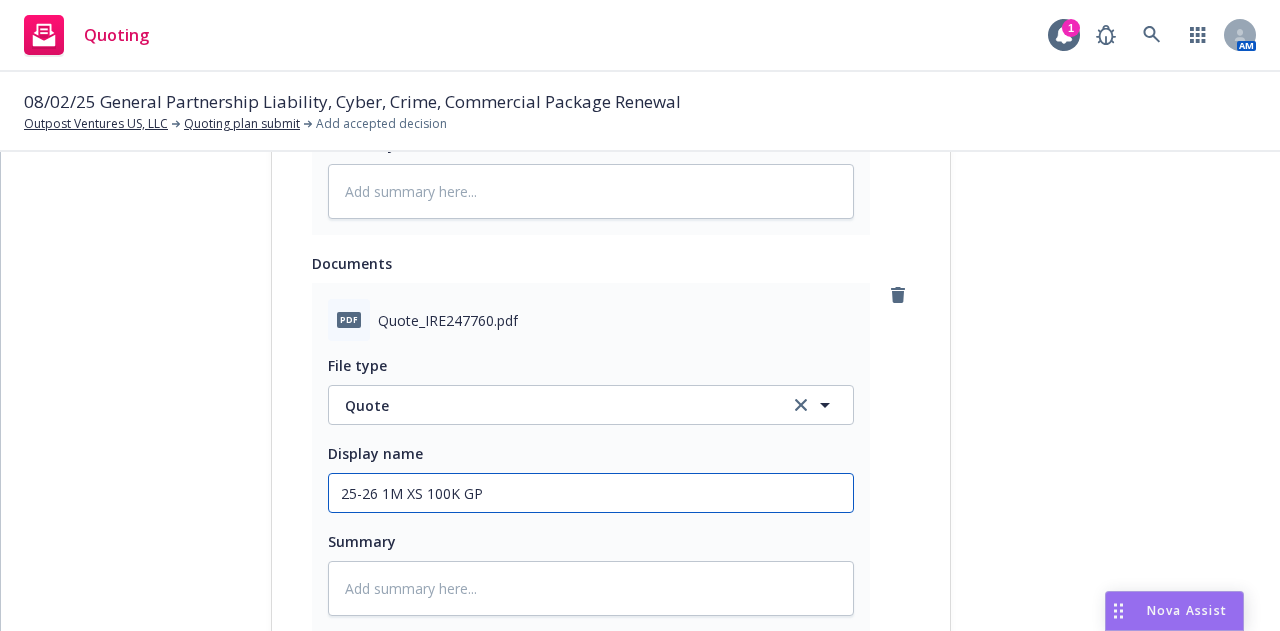 type on "x" 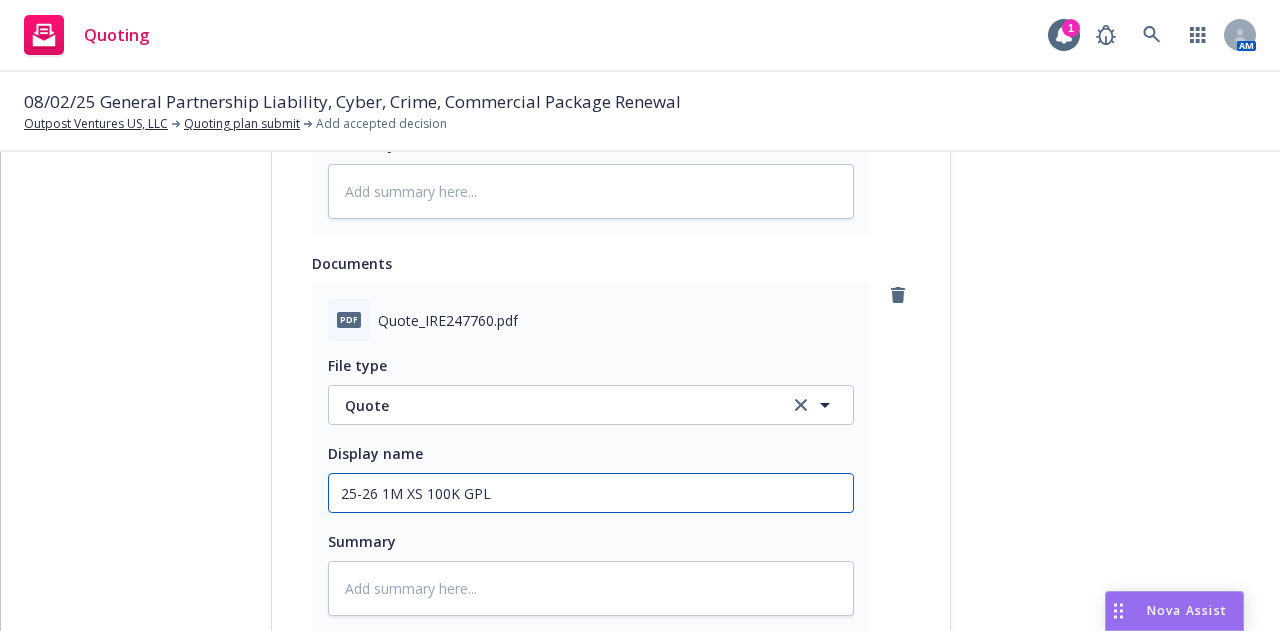 type on "x" 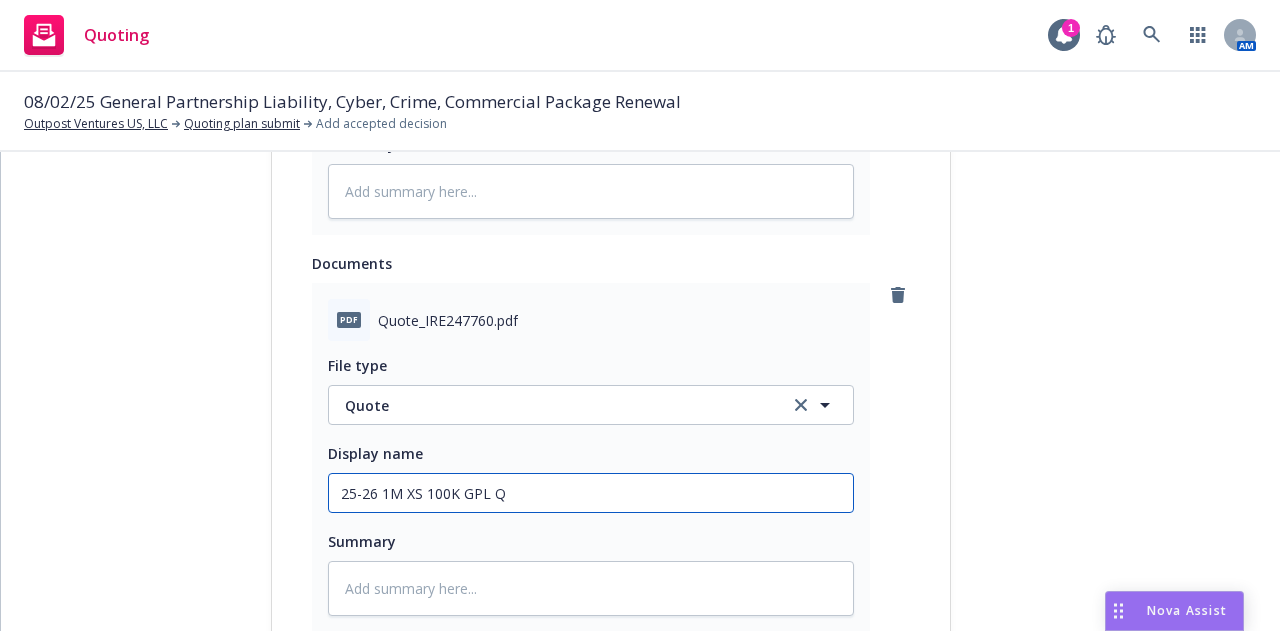 type on "x" 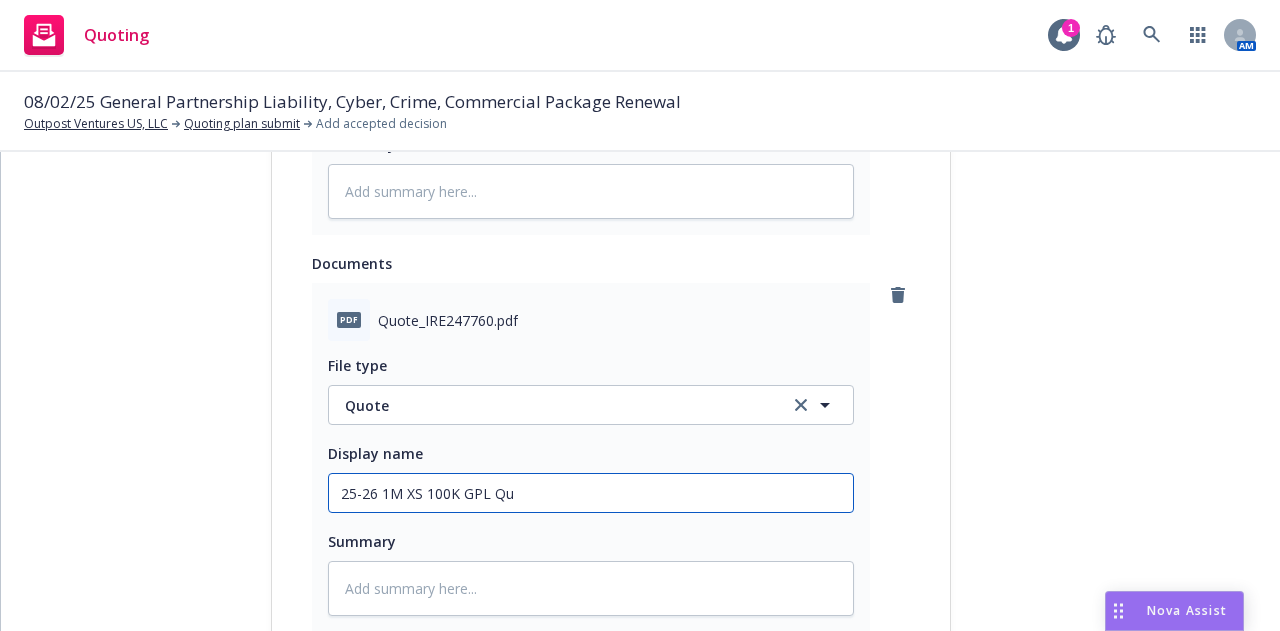 type on "x" 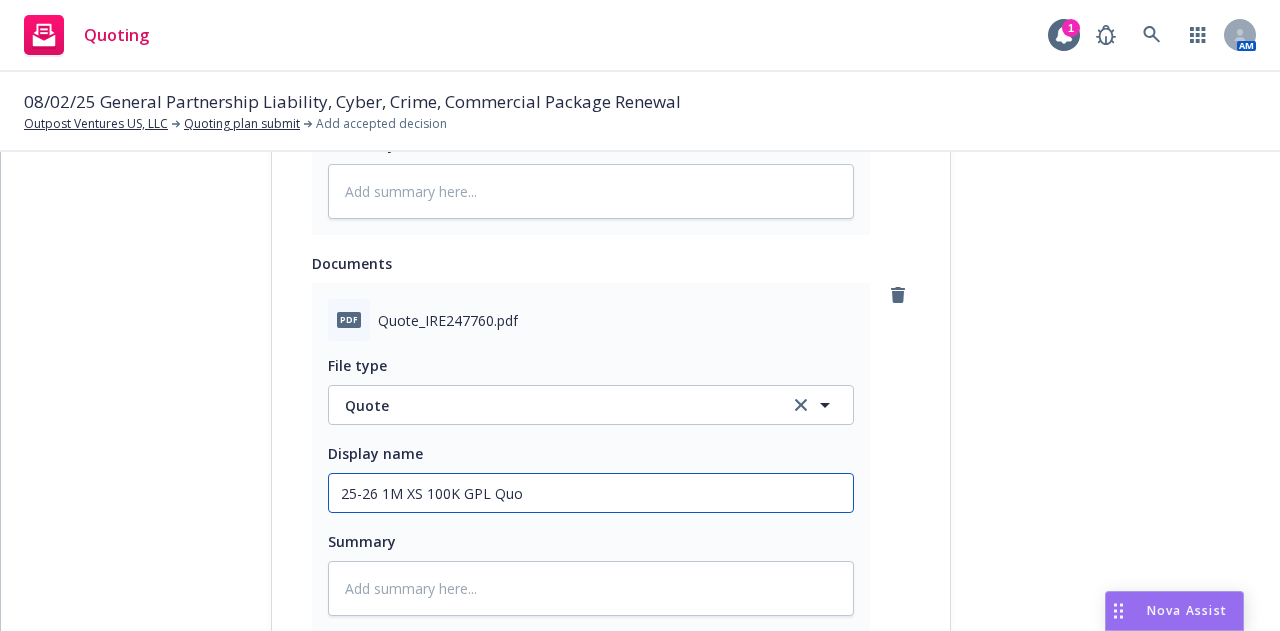 type on "x" 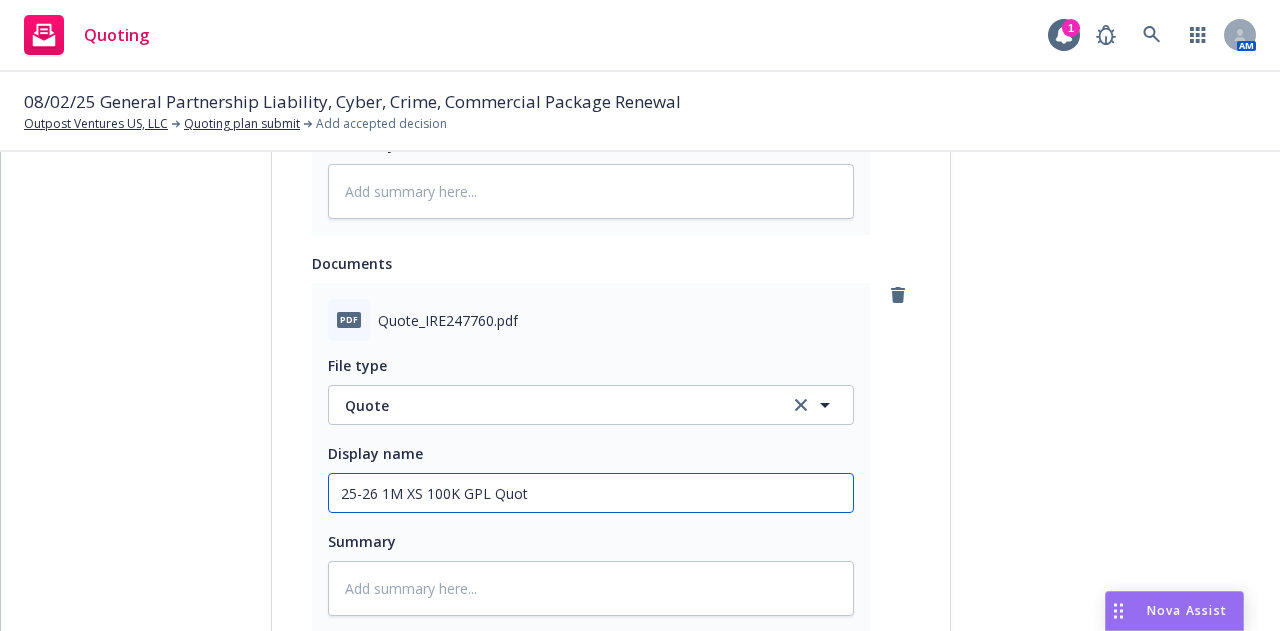 type on "x" 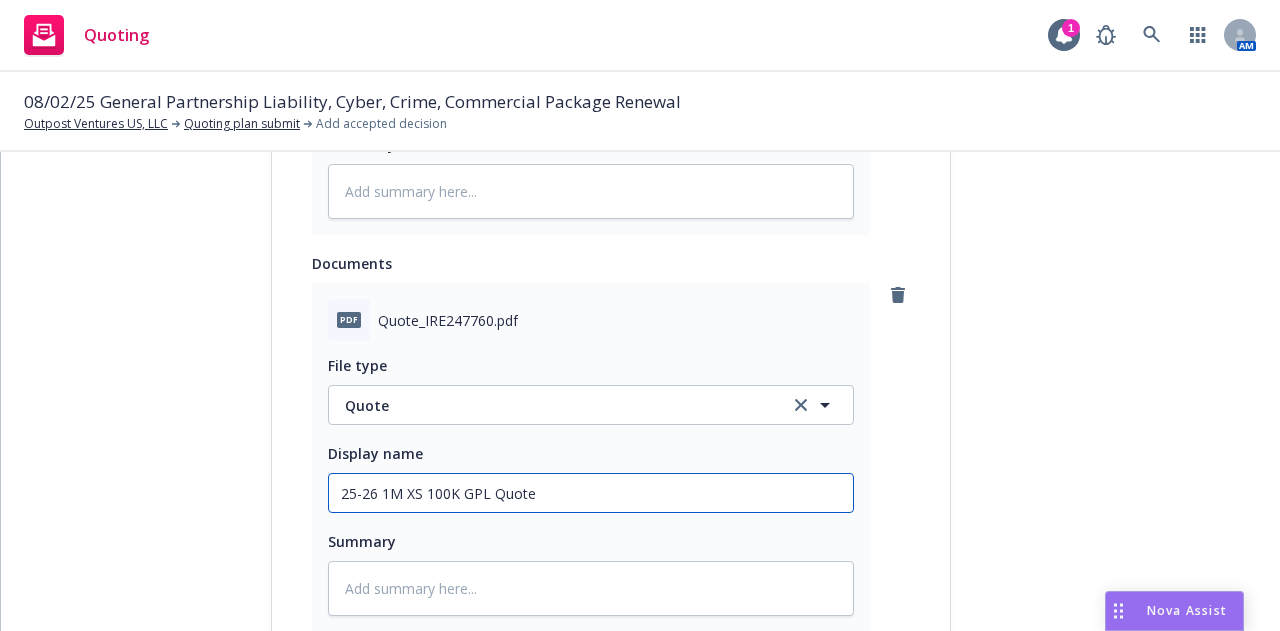 type on "25-26 1M XS 100K GPL Quote" 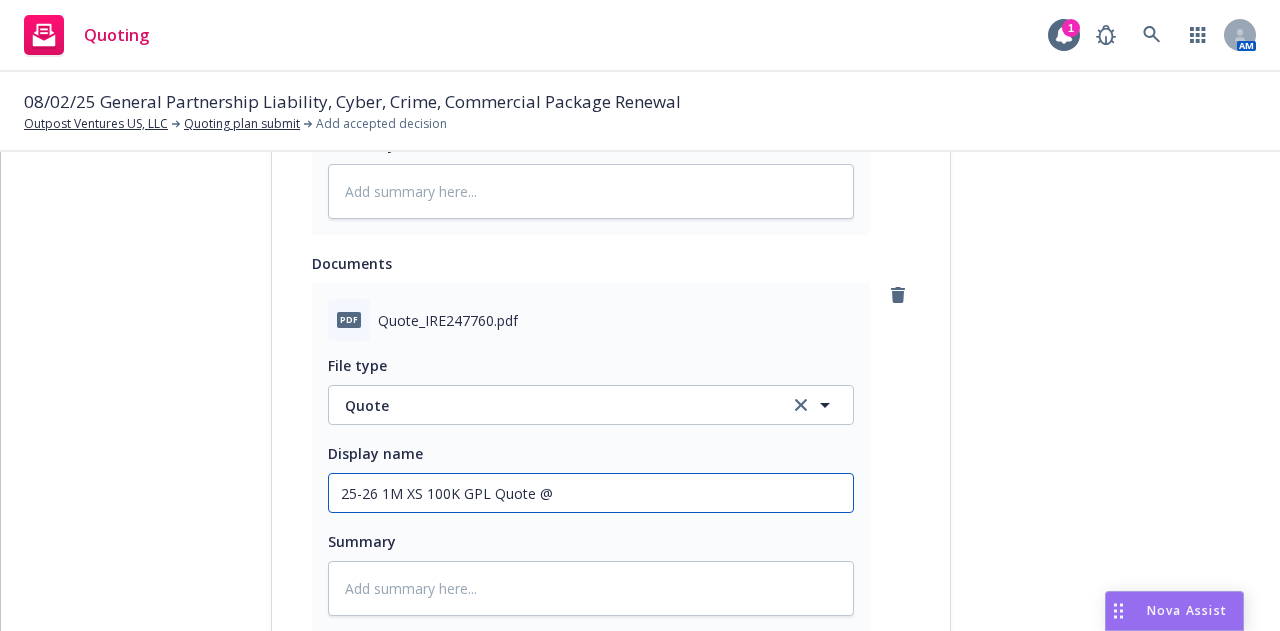 type on "25-26 1M XS 100K GPL Quote @" 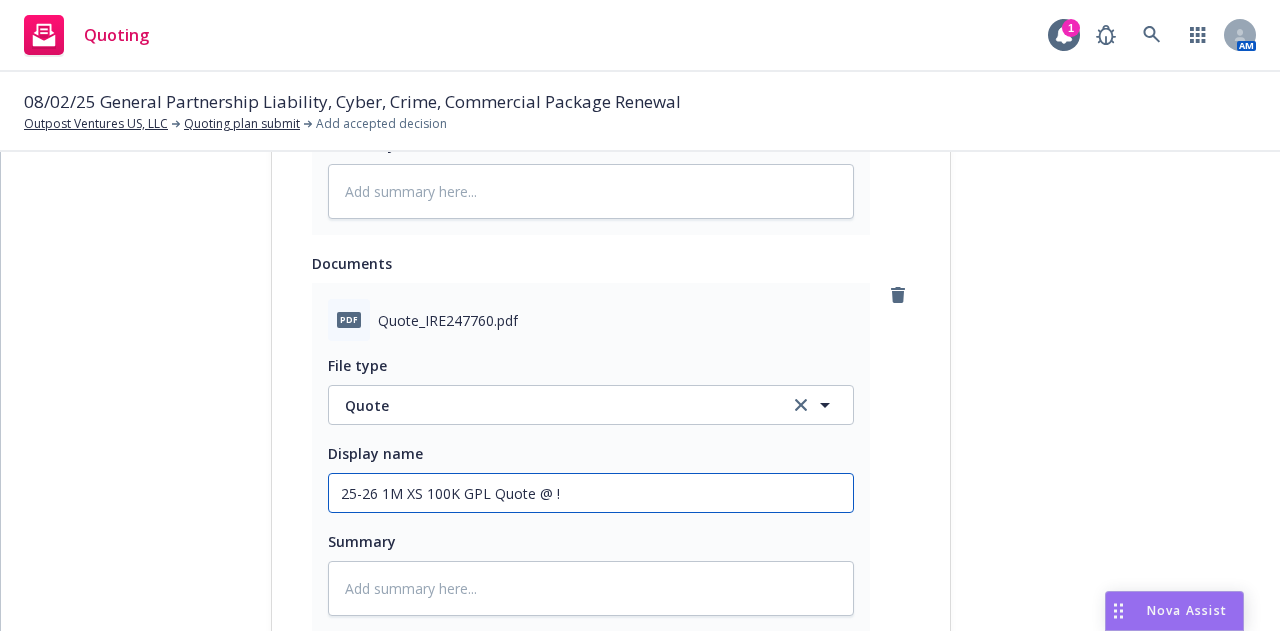 type on "x" 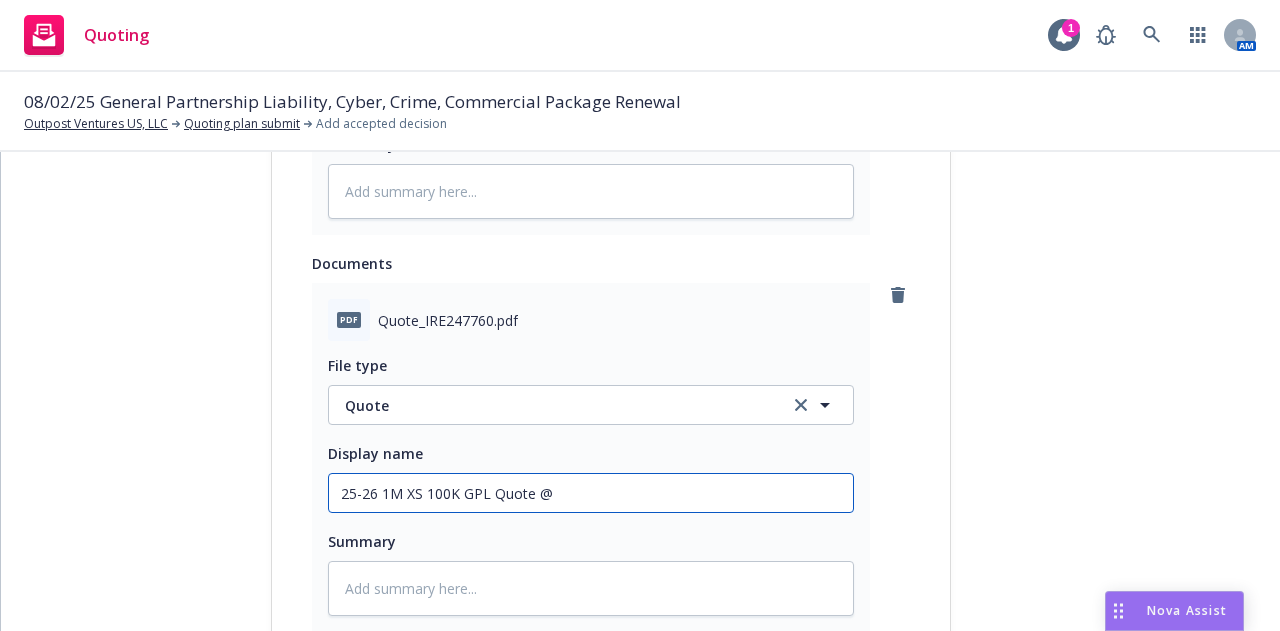 type on "x" 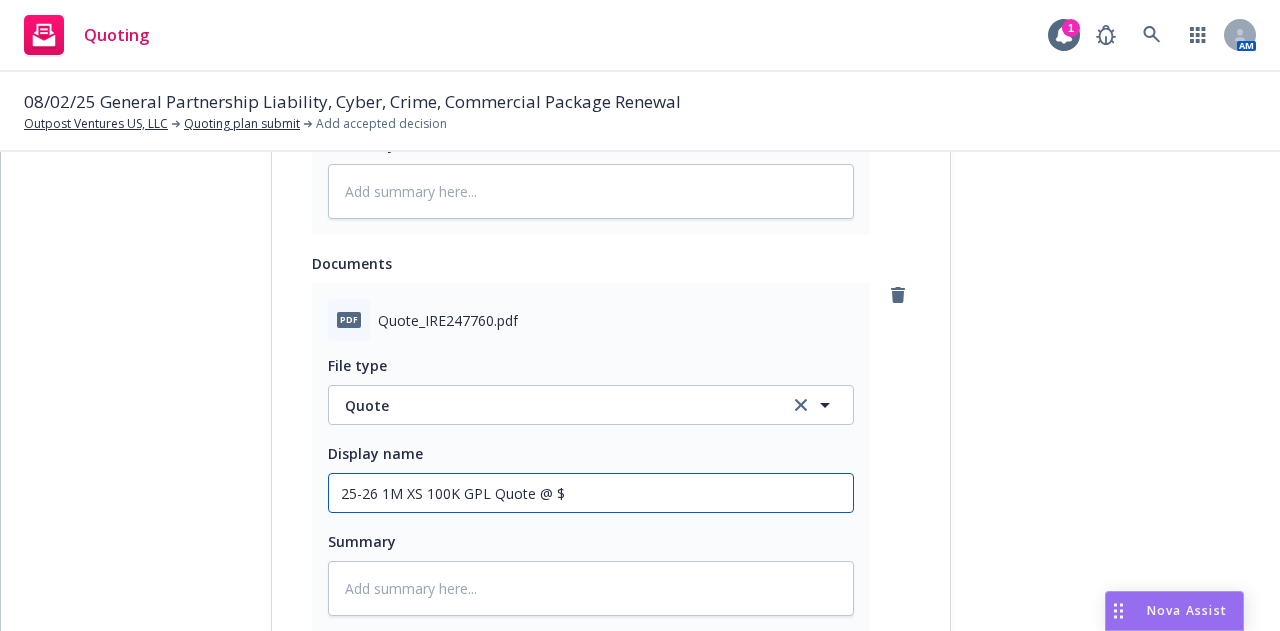 type on "x" 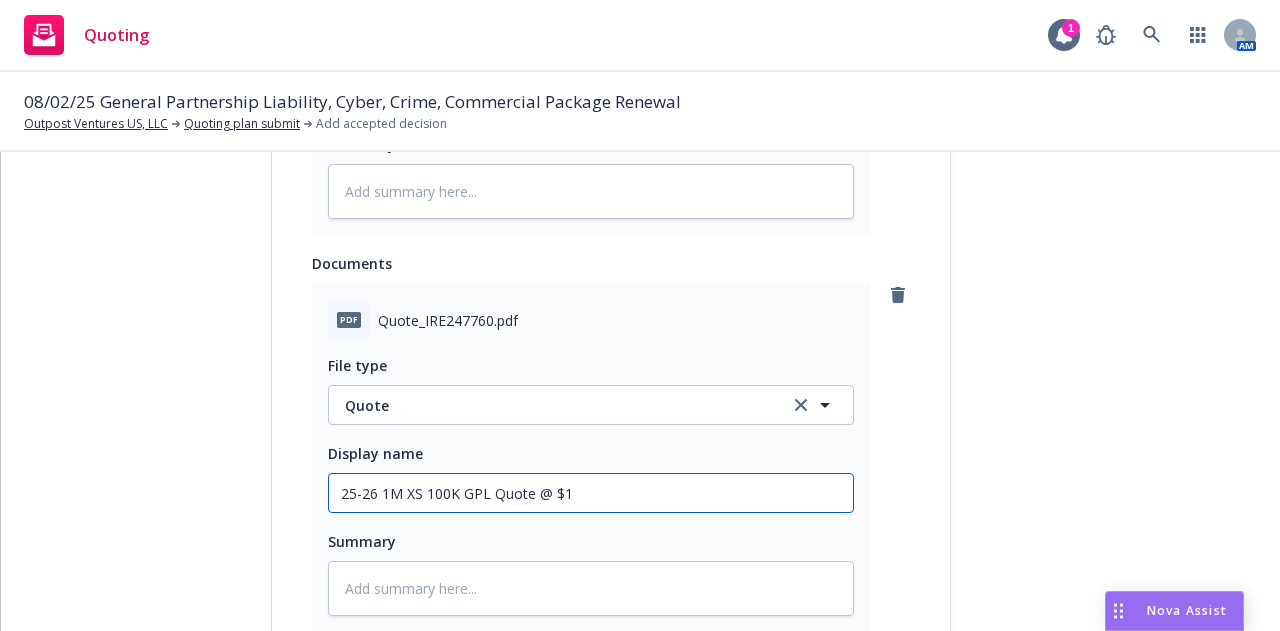 type on "x" 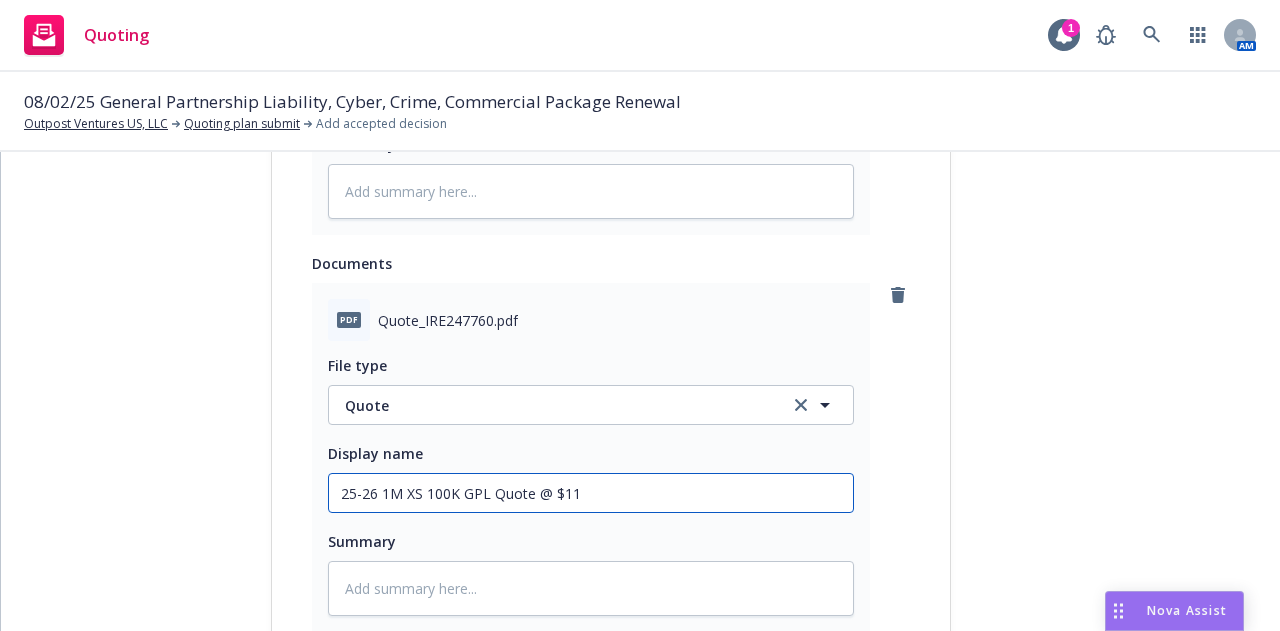 type on "x" 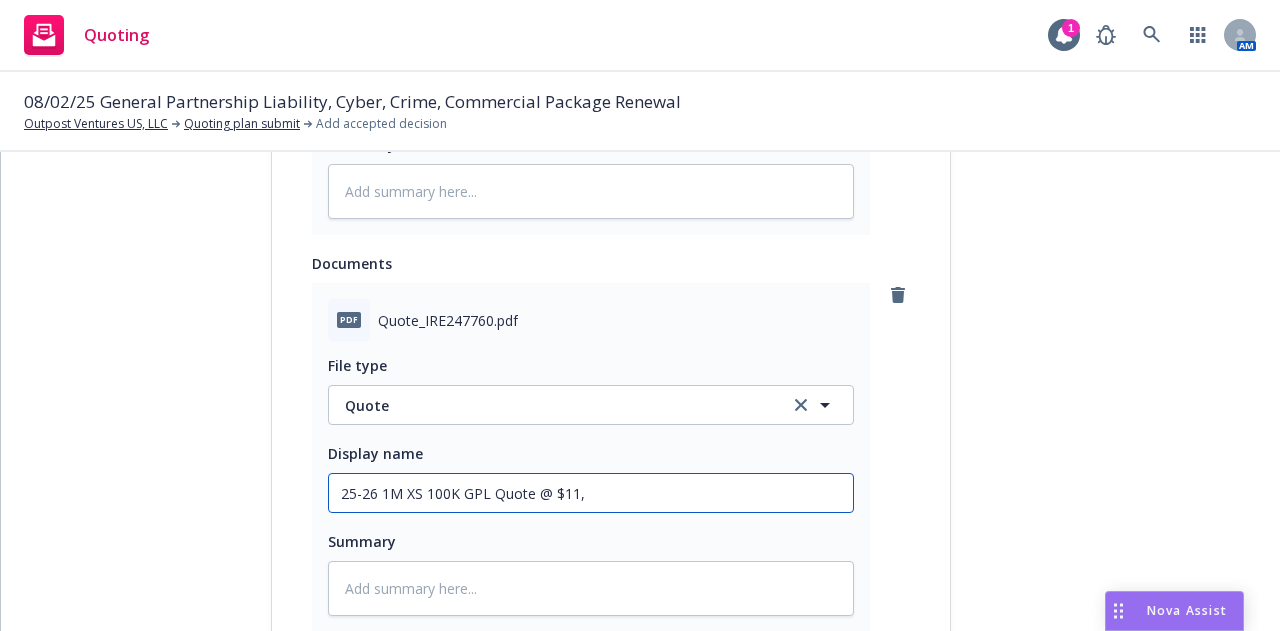 type on "x" 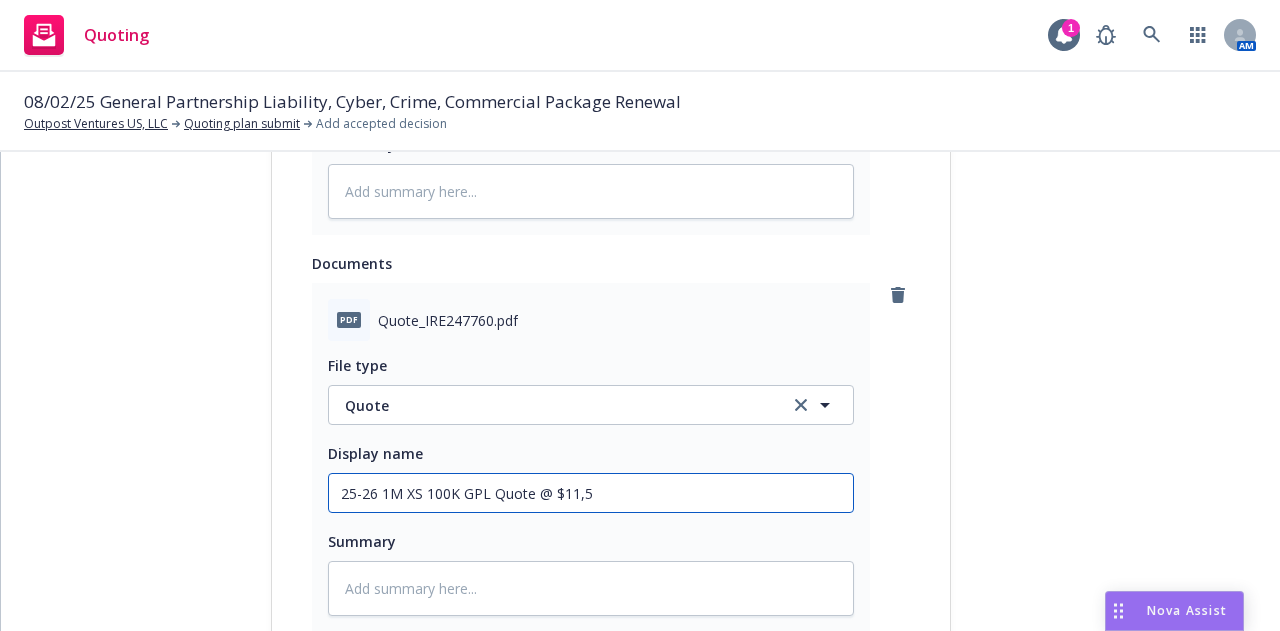 type on "x" 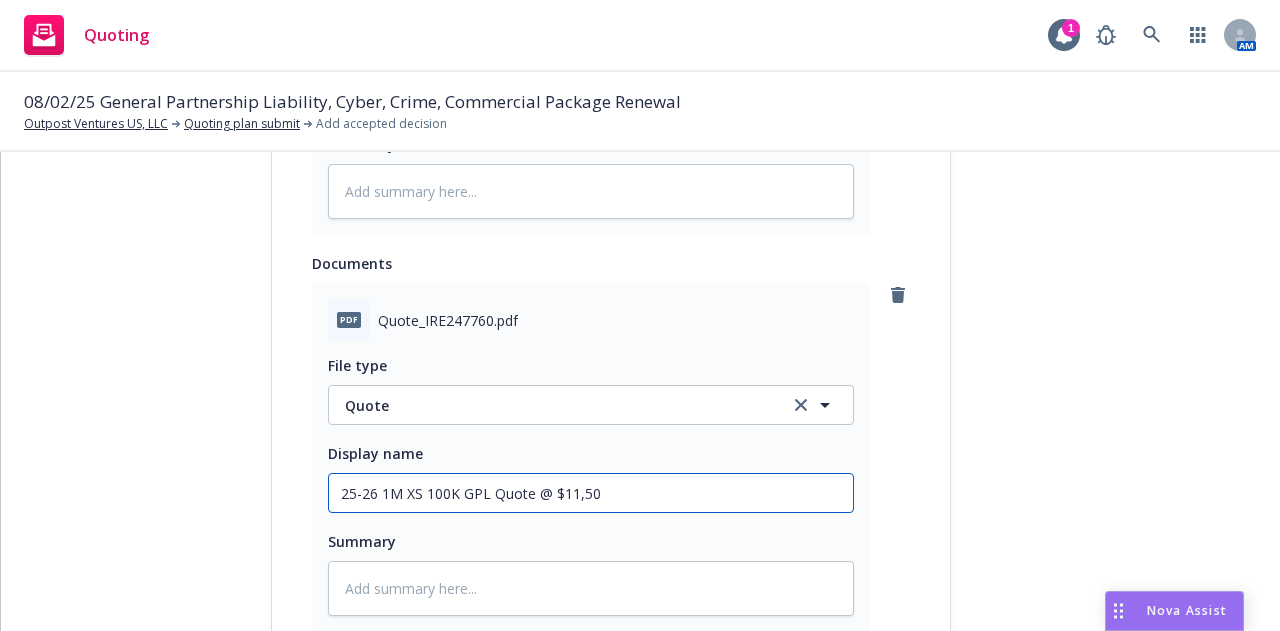 type on "x" 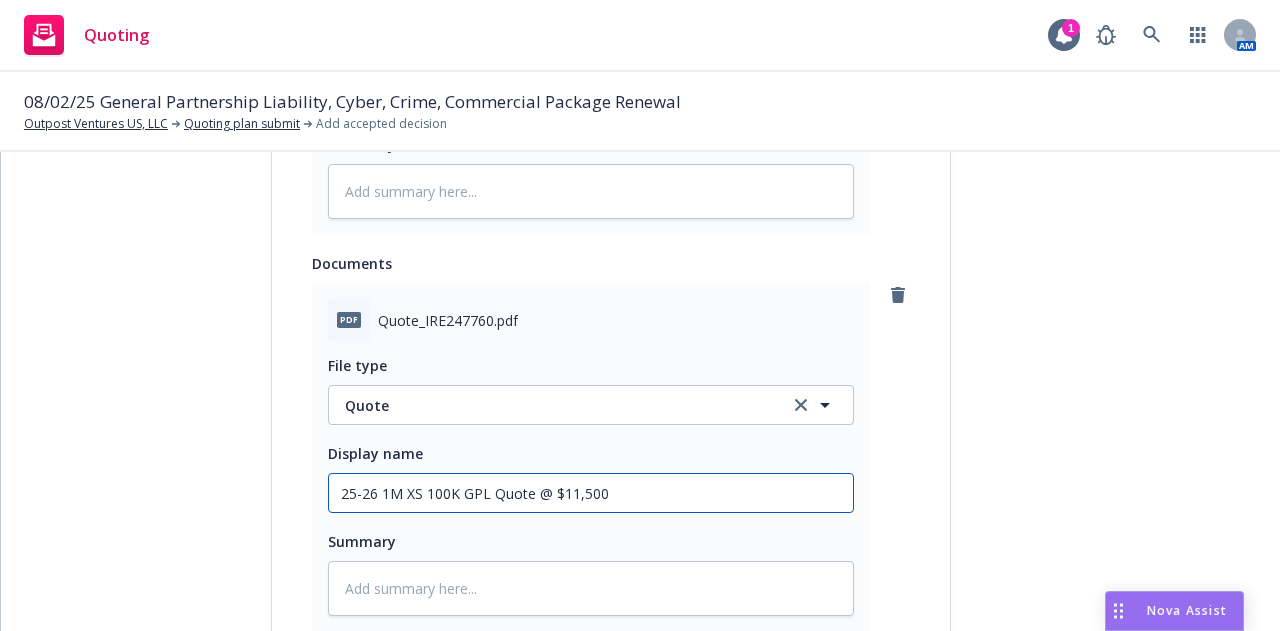 type on "x" 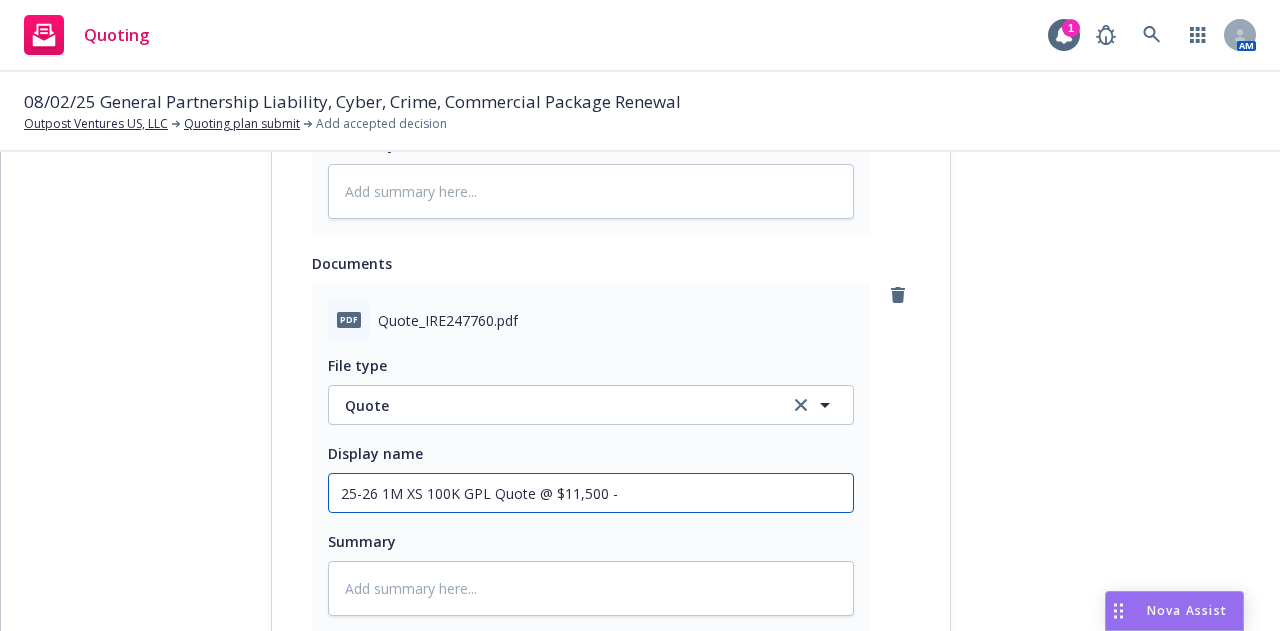 type on "x" 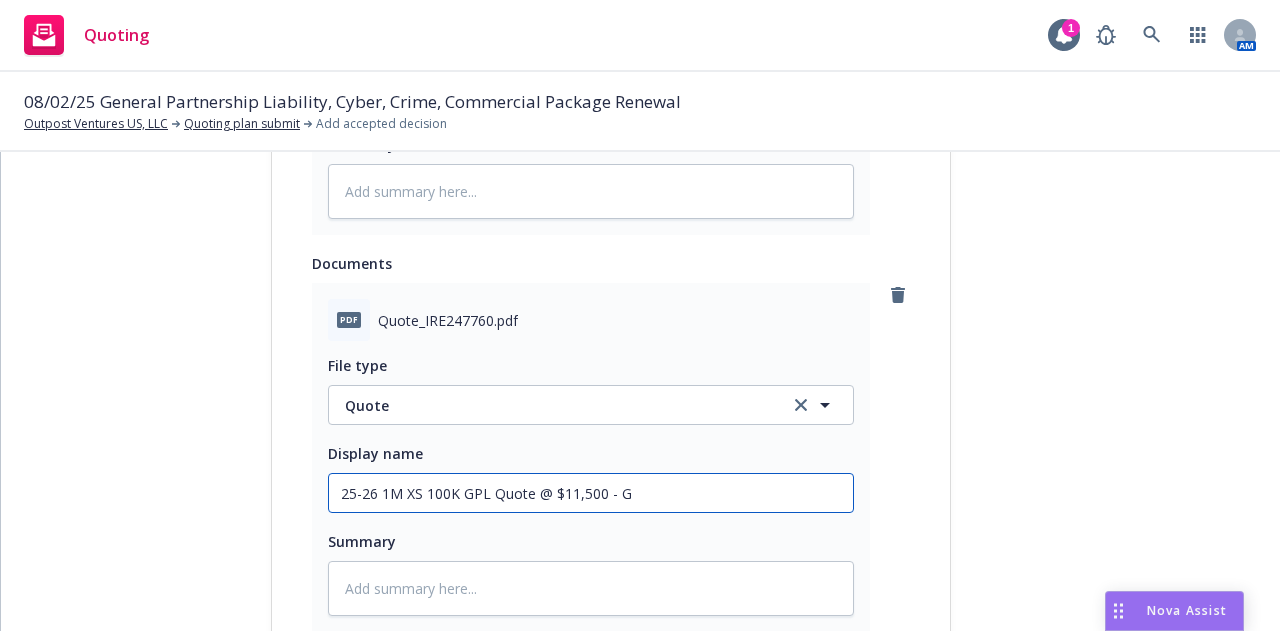 type on "x" 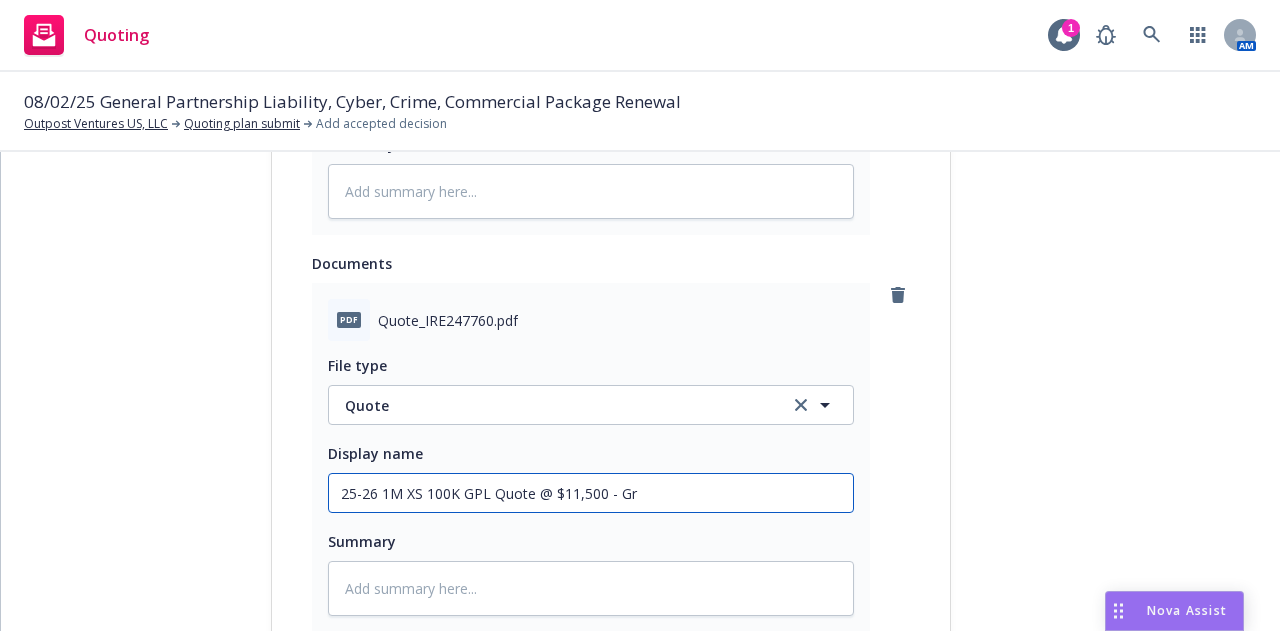 type on "x" 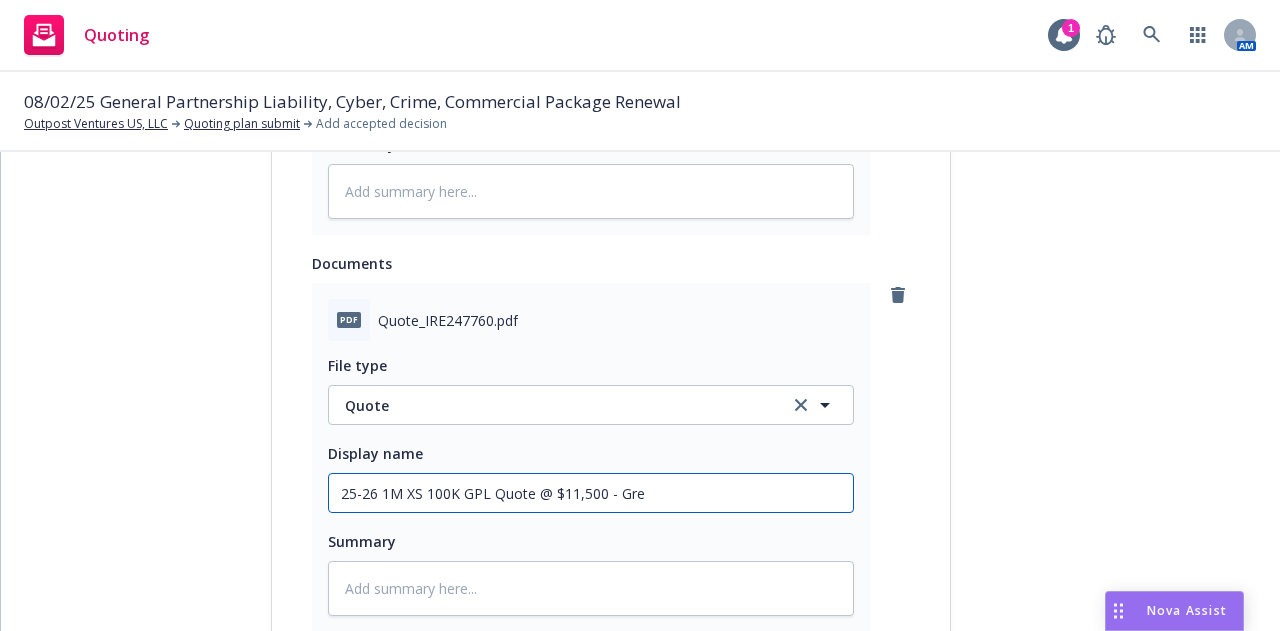 type on "x" 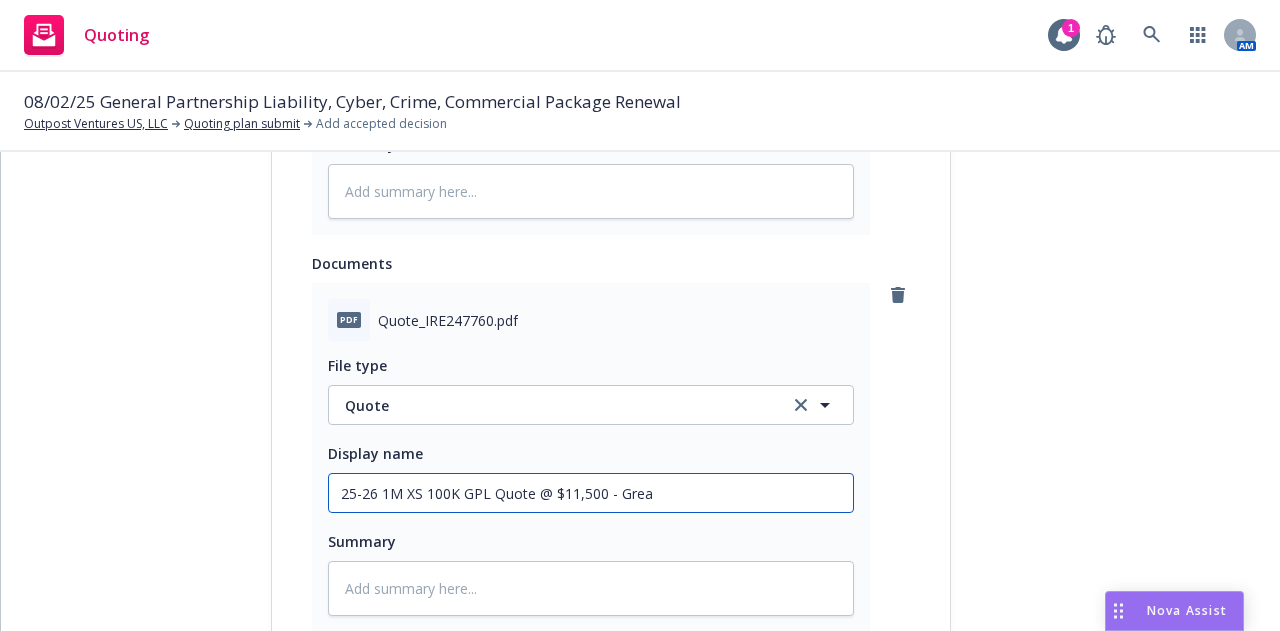 type on "x" 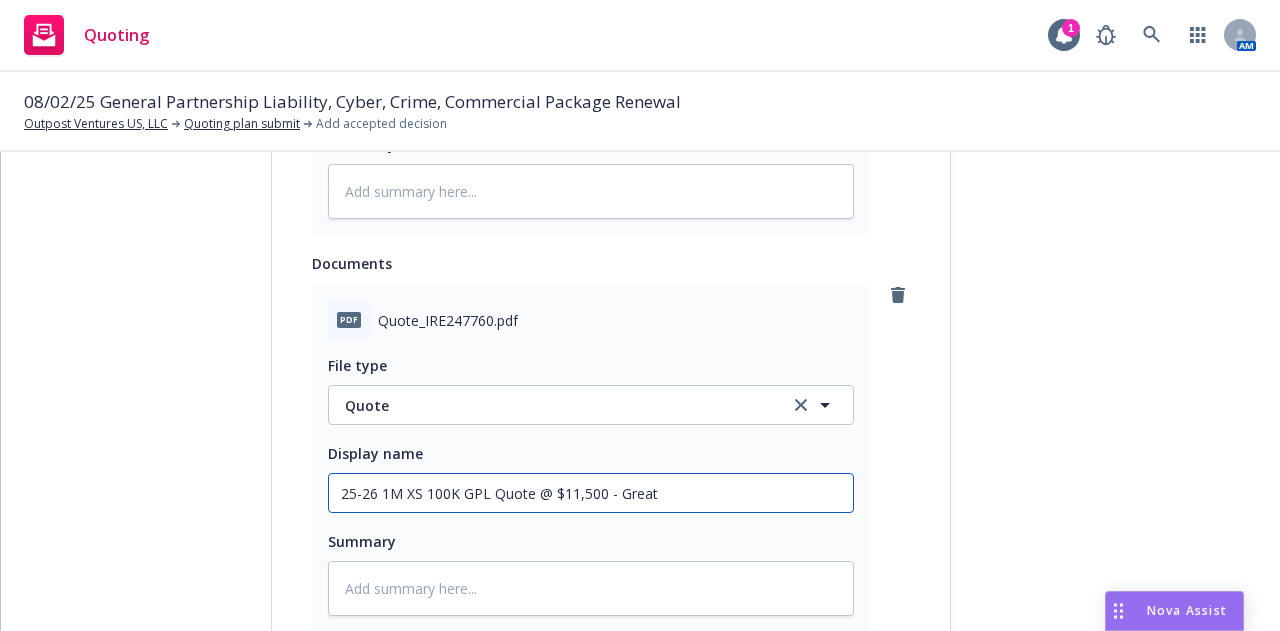 type on "x" 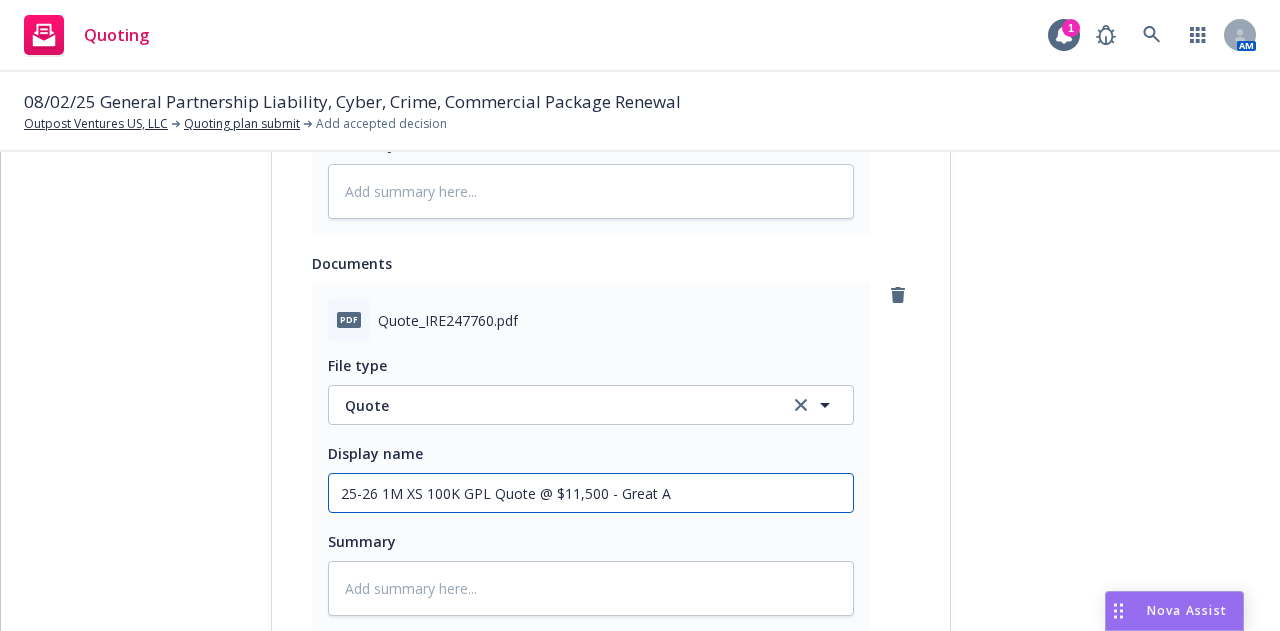 type on "25-26 1M XS 100K GPL Quote @ $11,500 - Great Am" 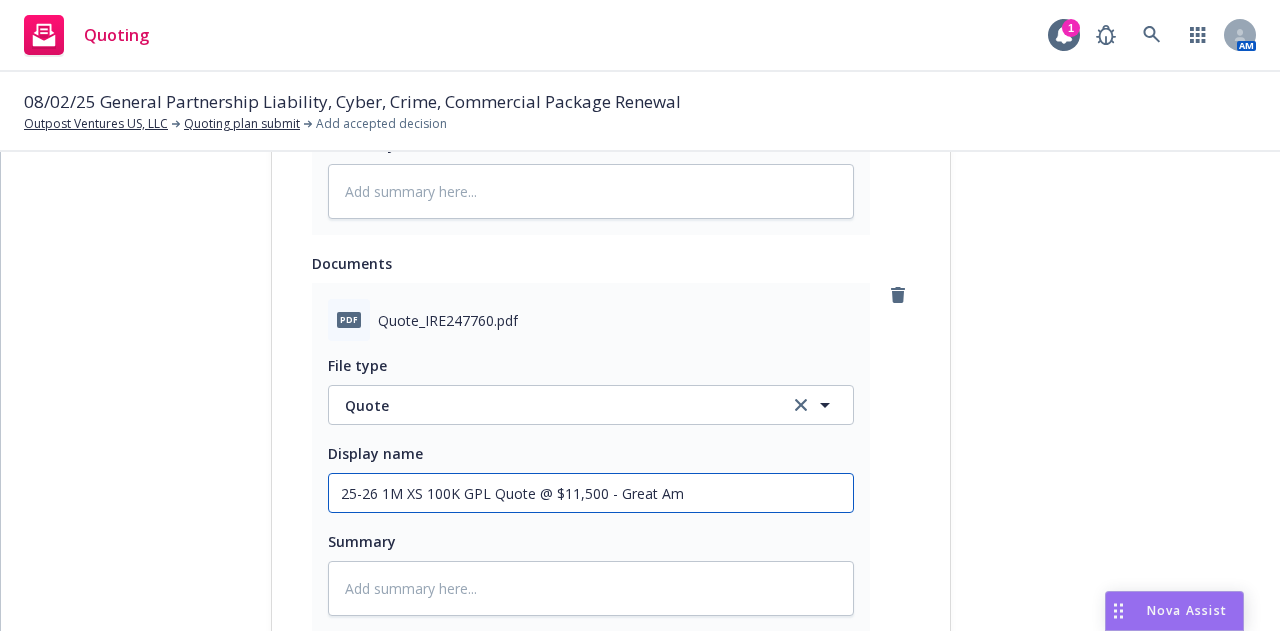 type on "x" 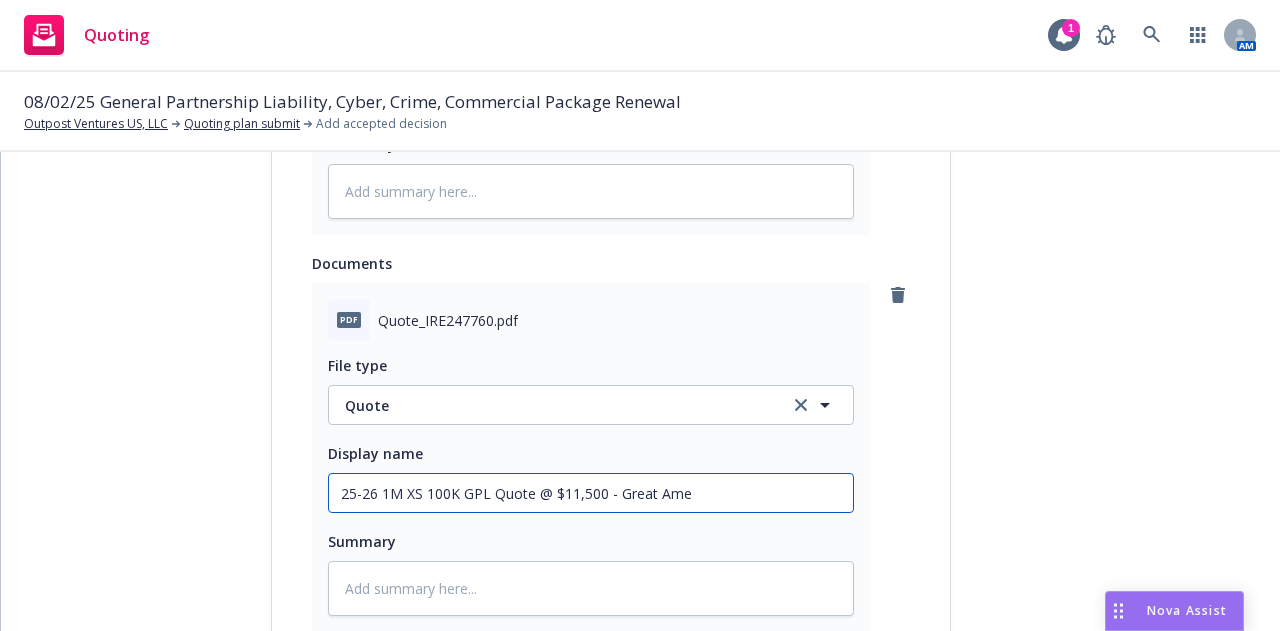 type on "x" 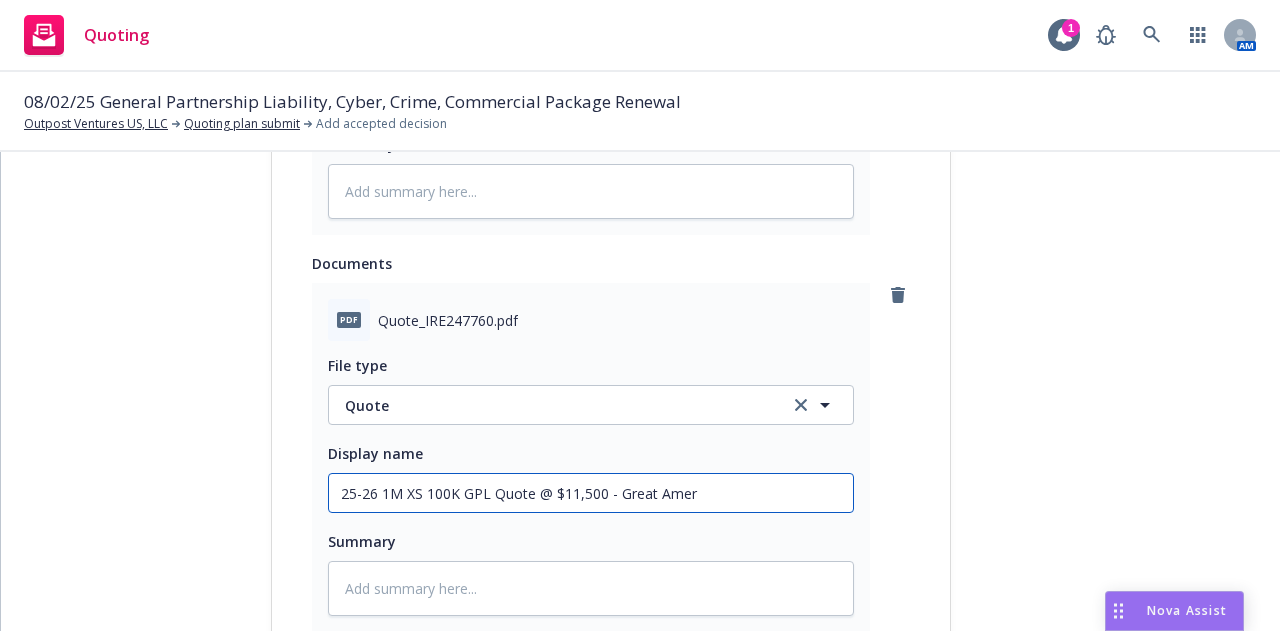 type on "25-26 1M XS 100K GPL Quote @ $11,500 - Great Ameri" 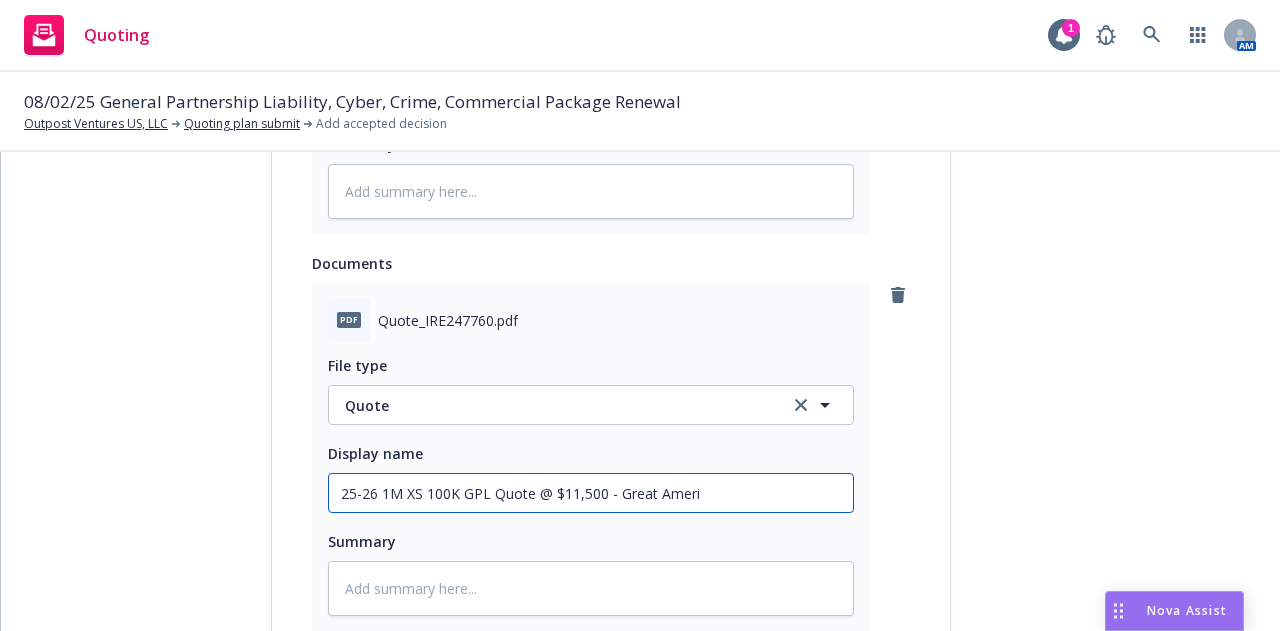 type on "x" 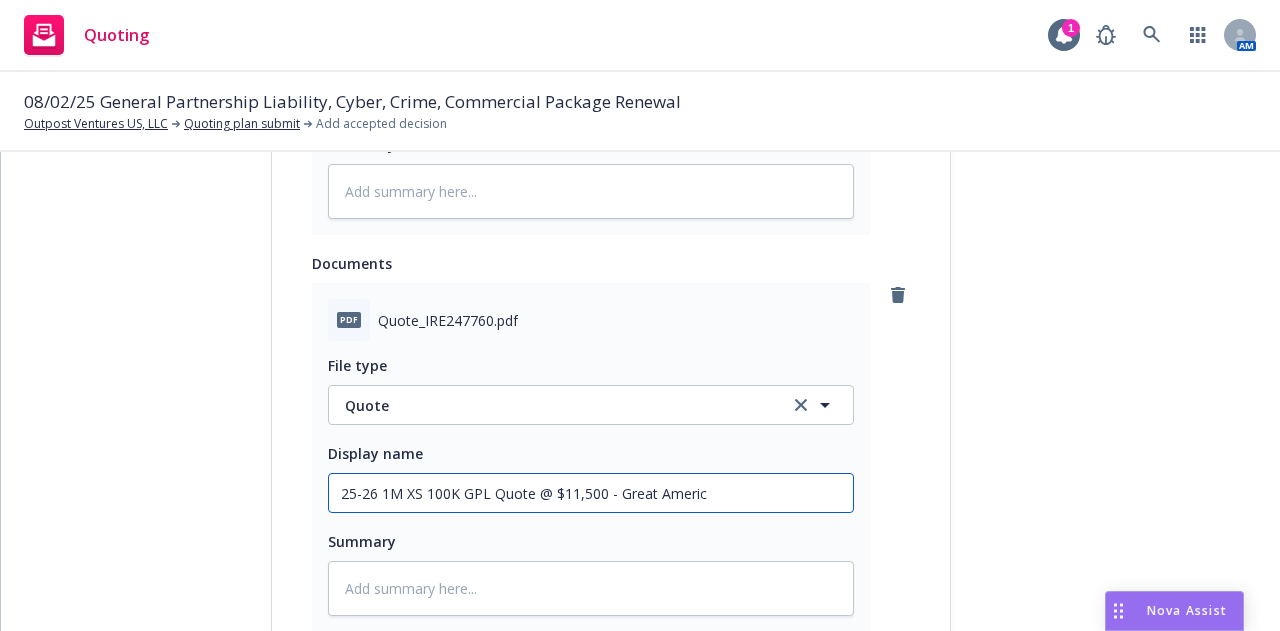 type on "x" 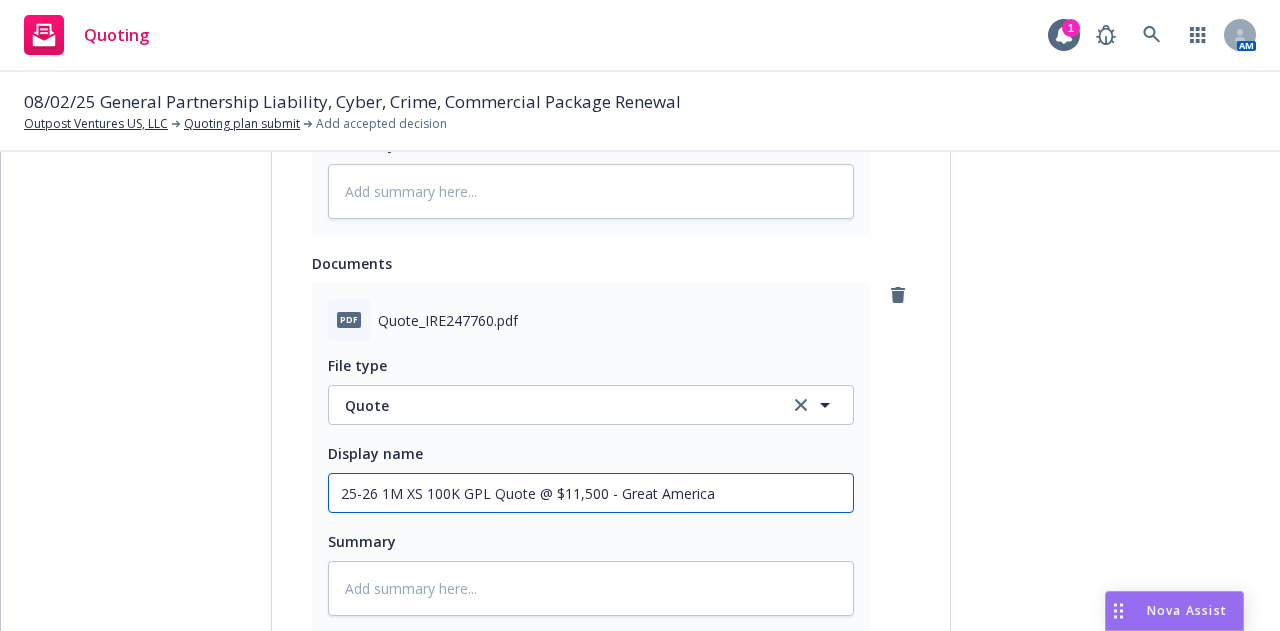 type on "x" 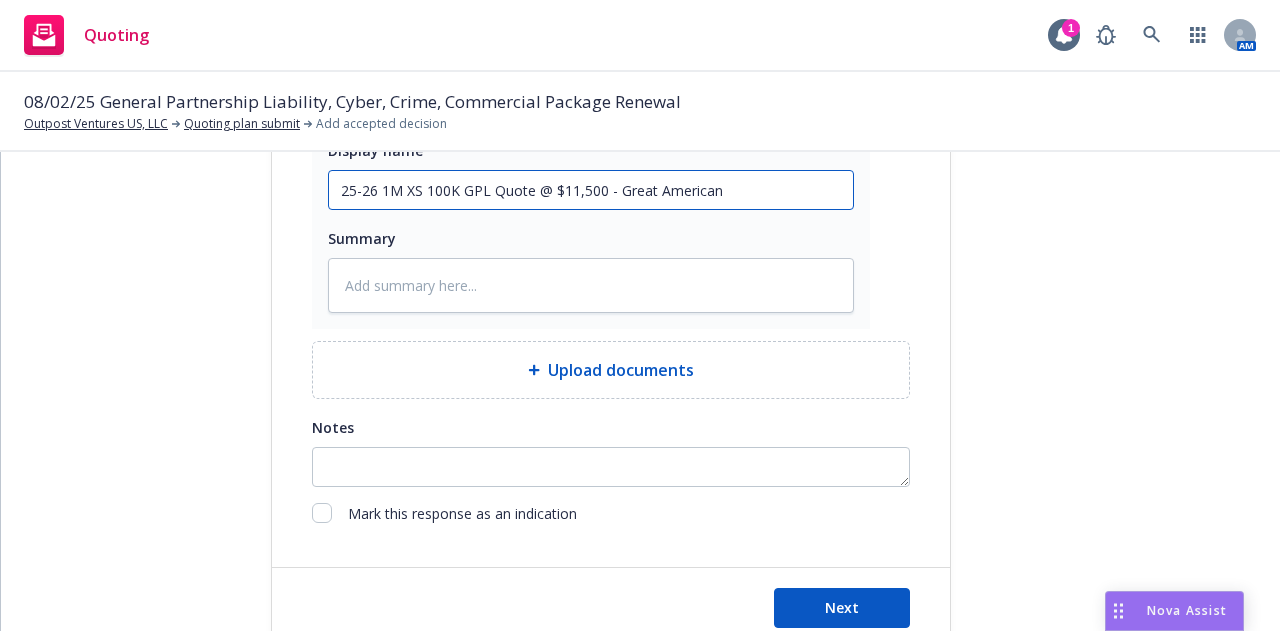 scroll, scrollTop: 1597, scrollLeft: 0, axis: vertical 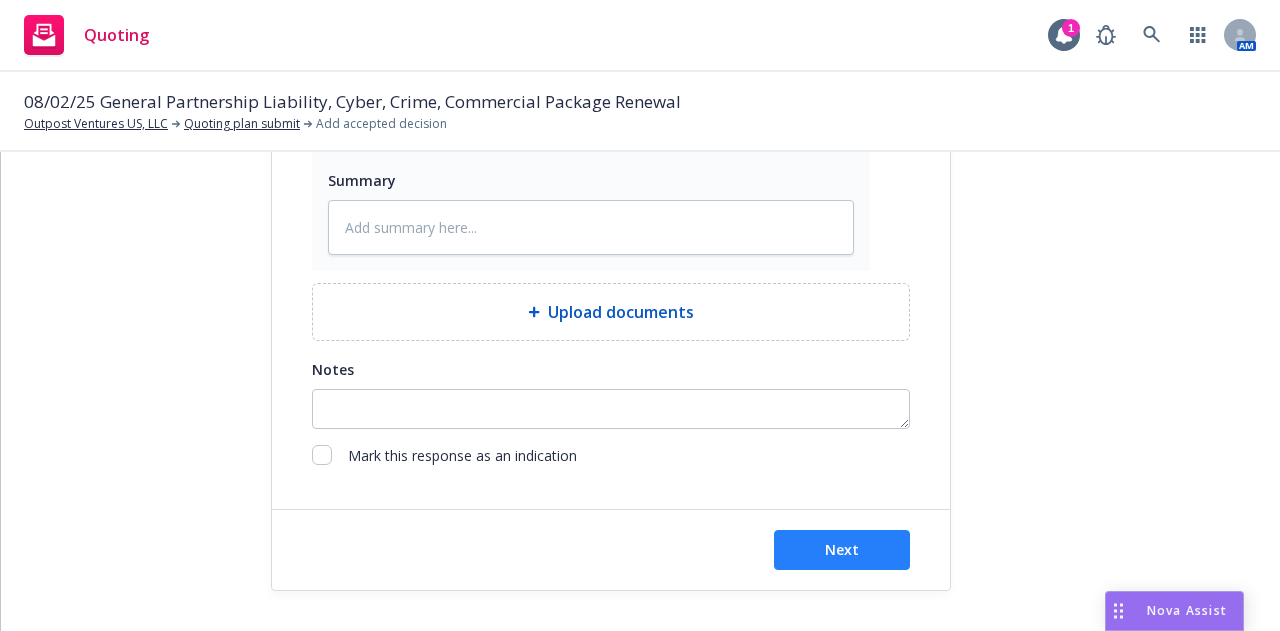 type on "25-26 1M XS 100K GPL Quote @ $11,500 - Great American" 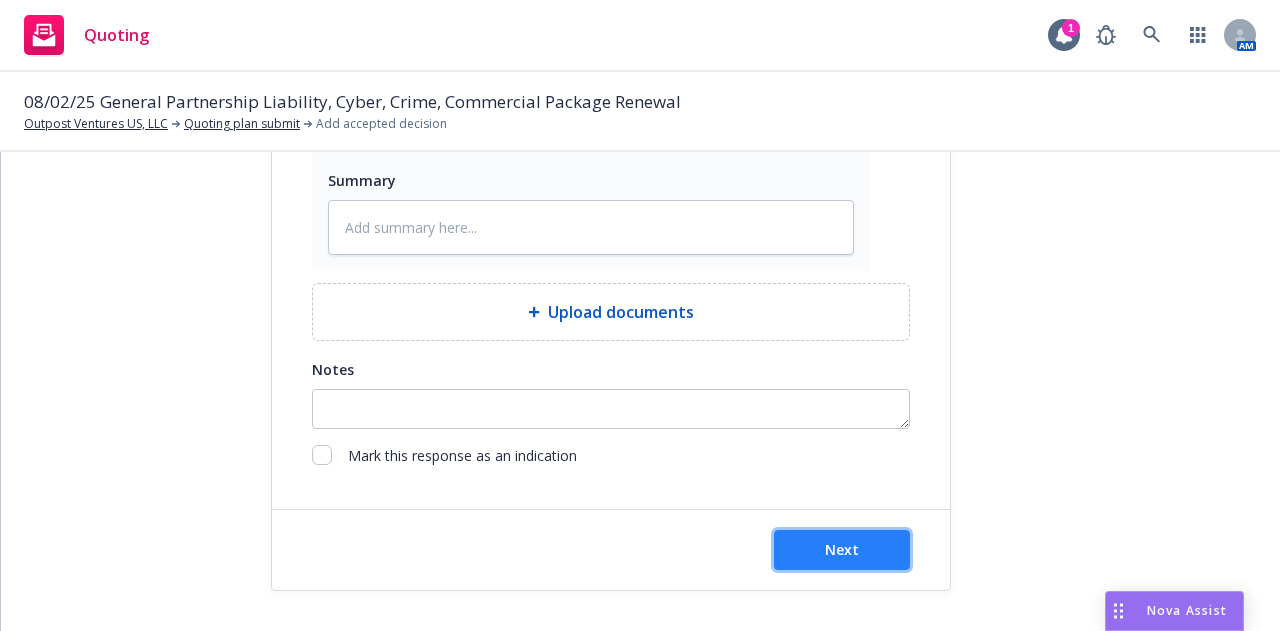 click on "Next" at bounding box center [842, 550] 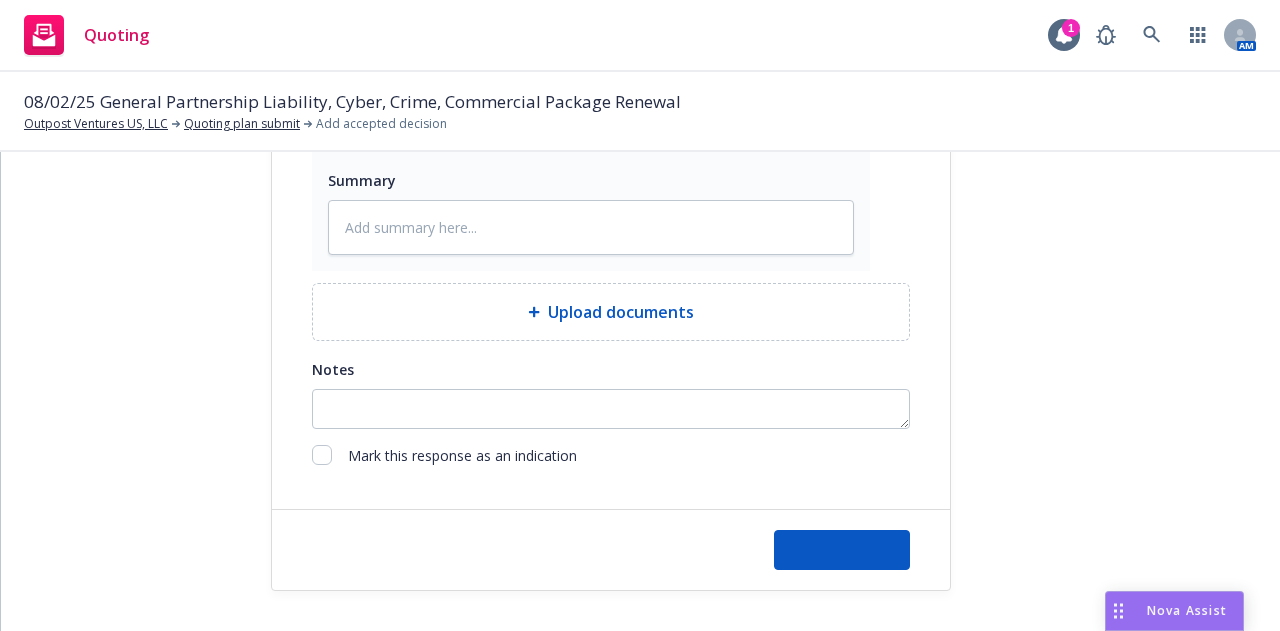 type on "x" 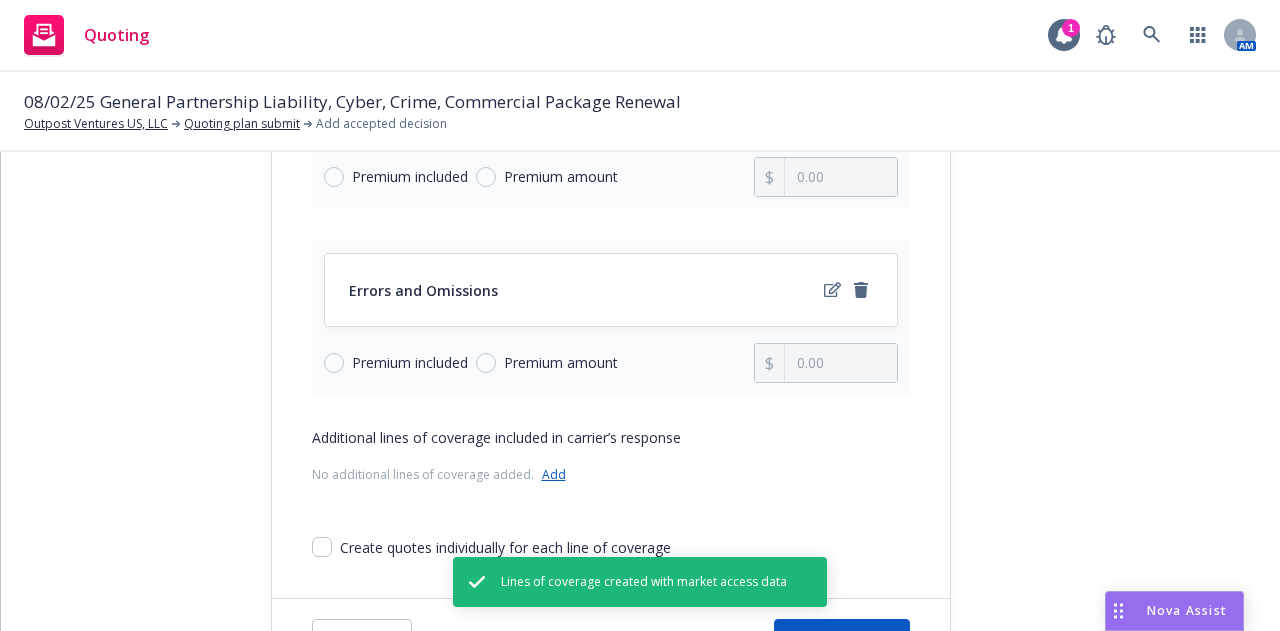 scroll, scrollTop: 557, scrollLeft: 0, axis: vertical 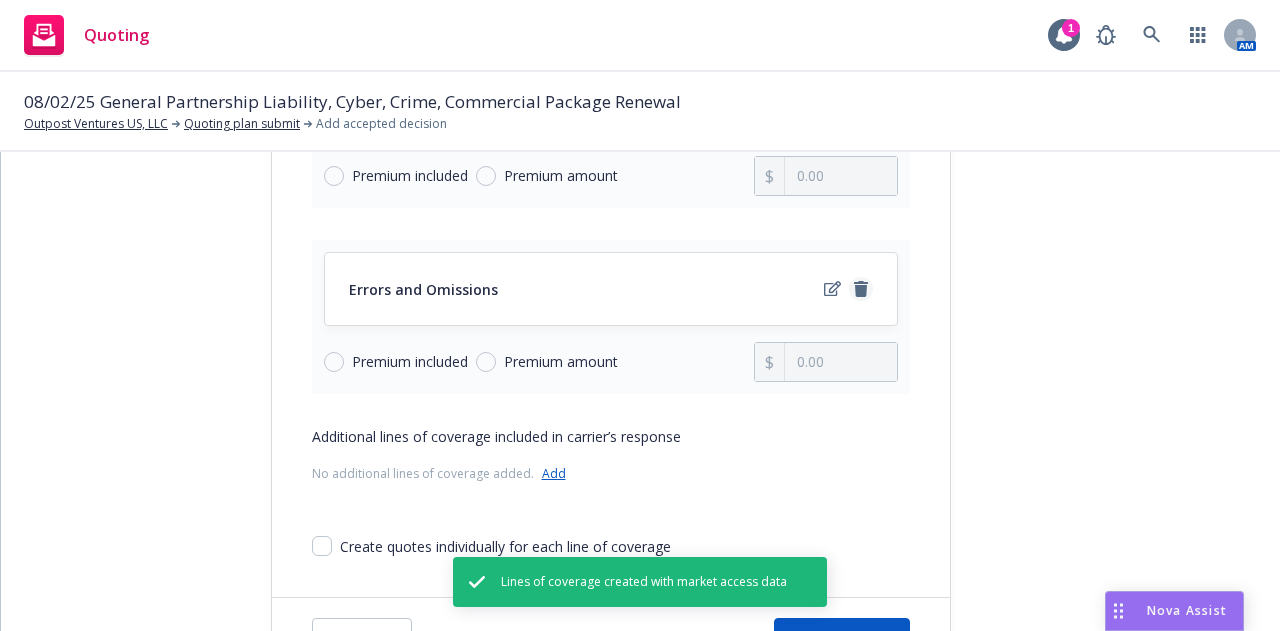click 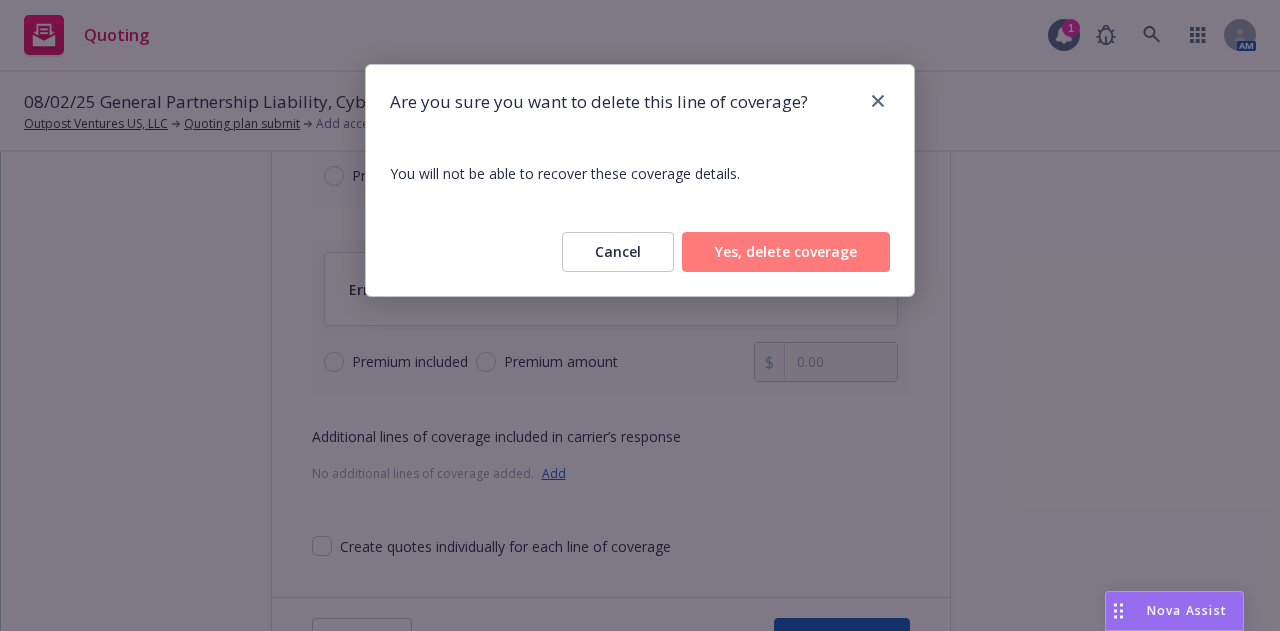 click on "Yes, delete coverage" at bounding box center [786, 252] 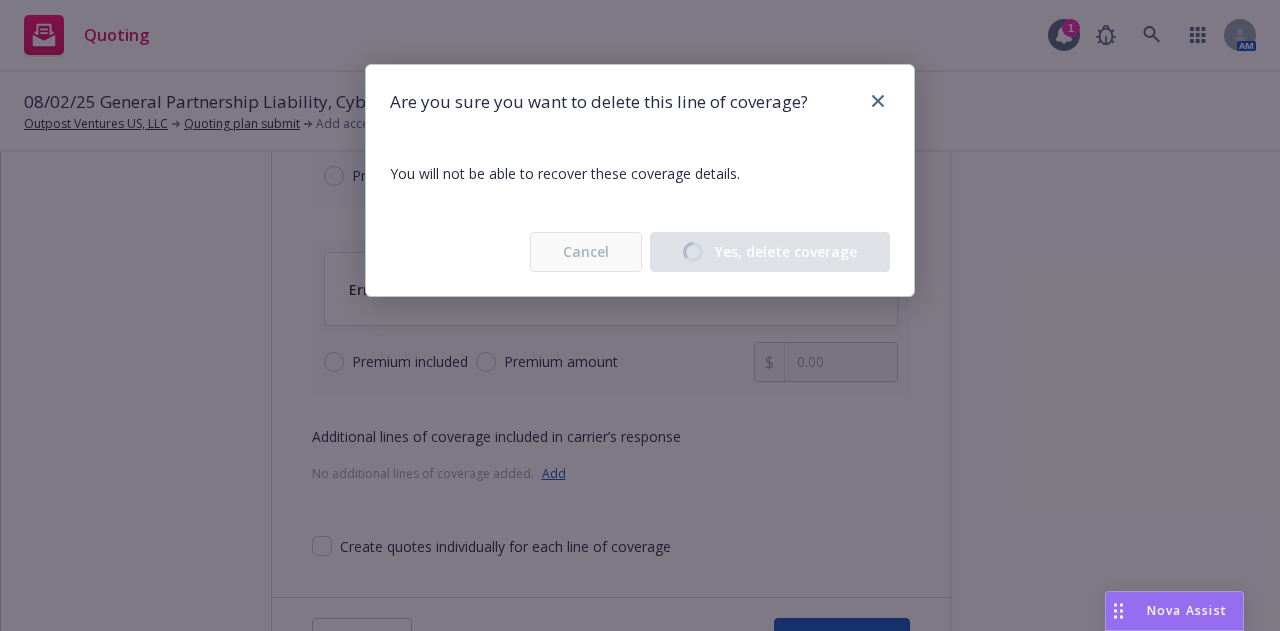 scroll, scrollTop: 459, scrollLeft: 0, axis: vertical 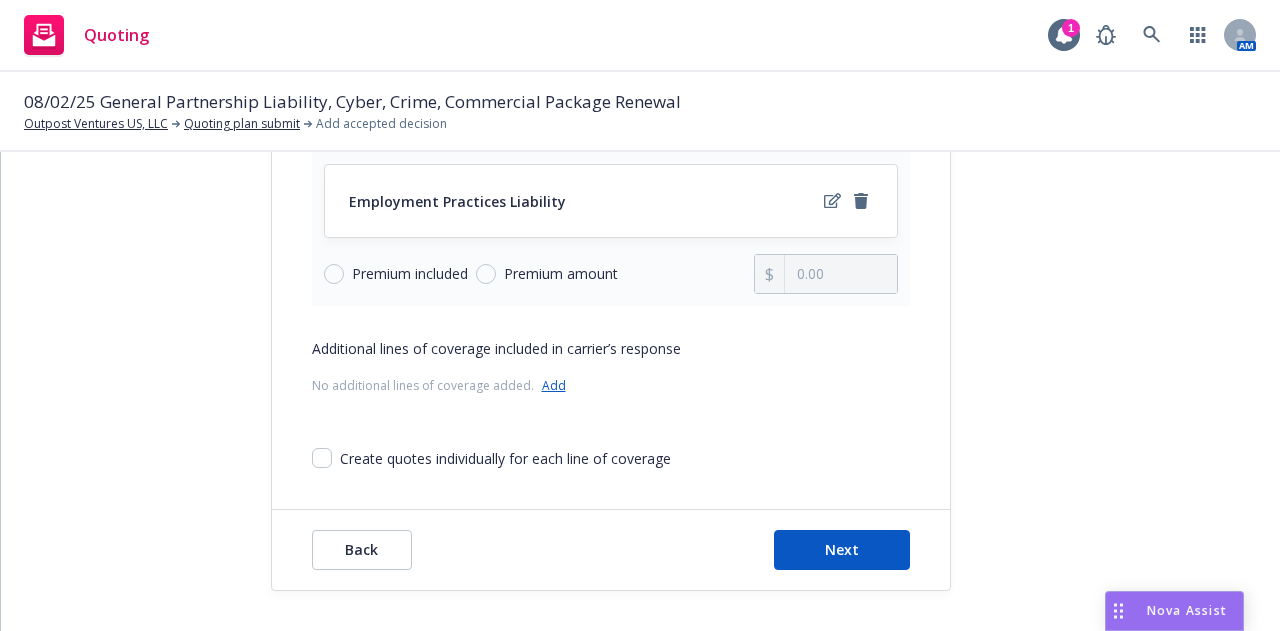 click on "Add" at bounding box center [554, 385] 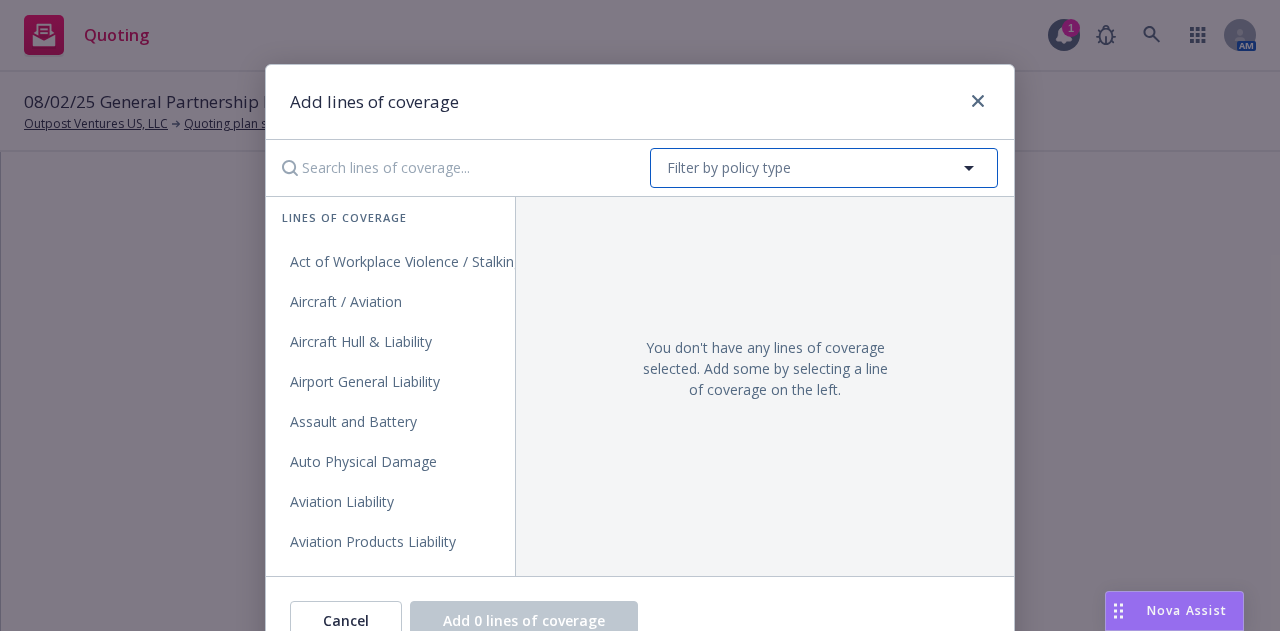 click on "Filter by policy type" at bounding box center (729, 167) 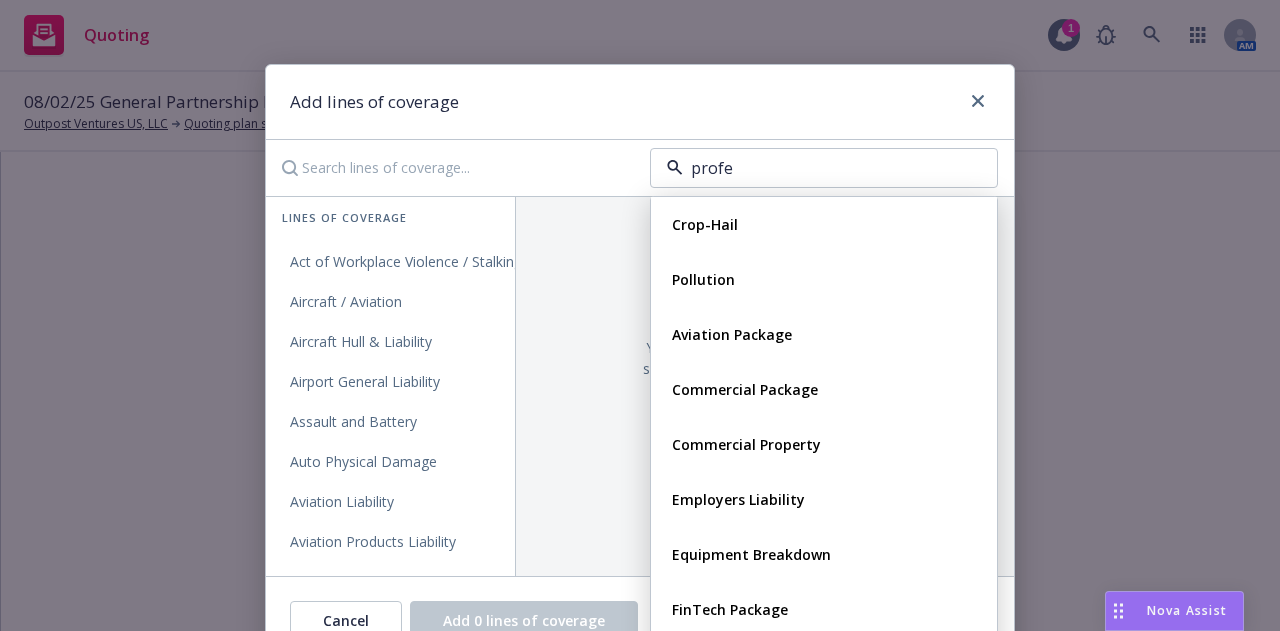 type on "profes" 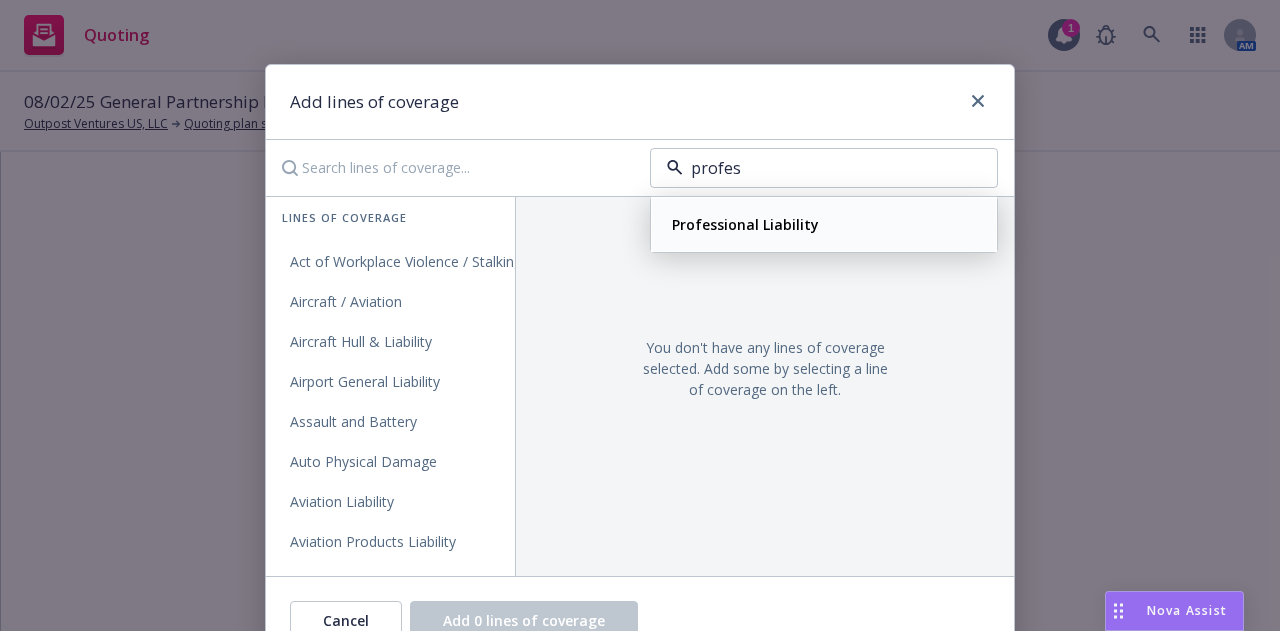 click on "Professional Liability" at bounding box center (824, 224) 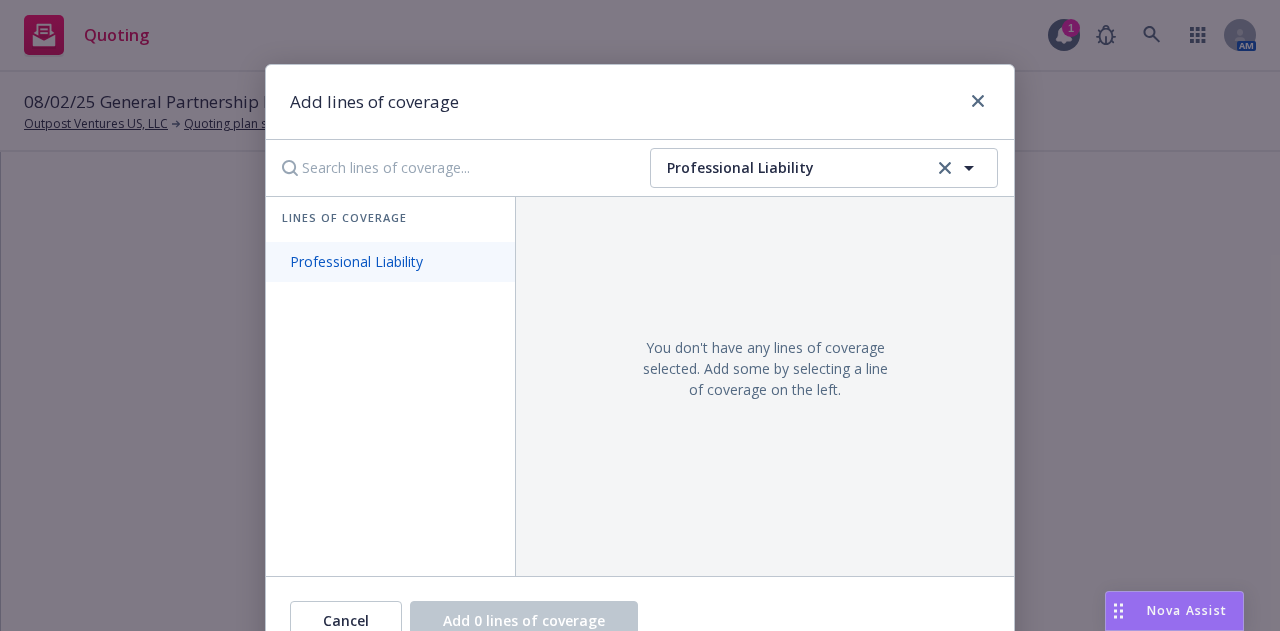 click on "Professional Liability" at bounding box center [356, 261] 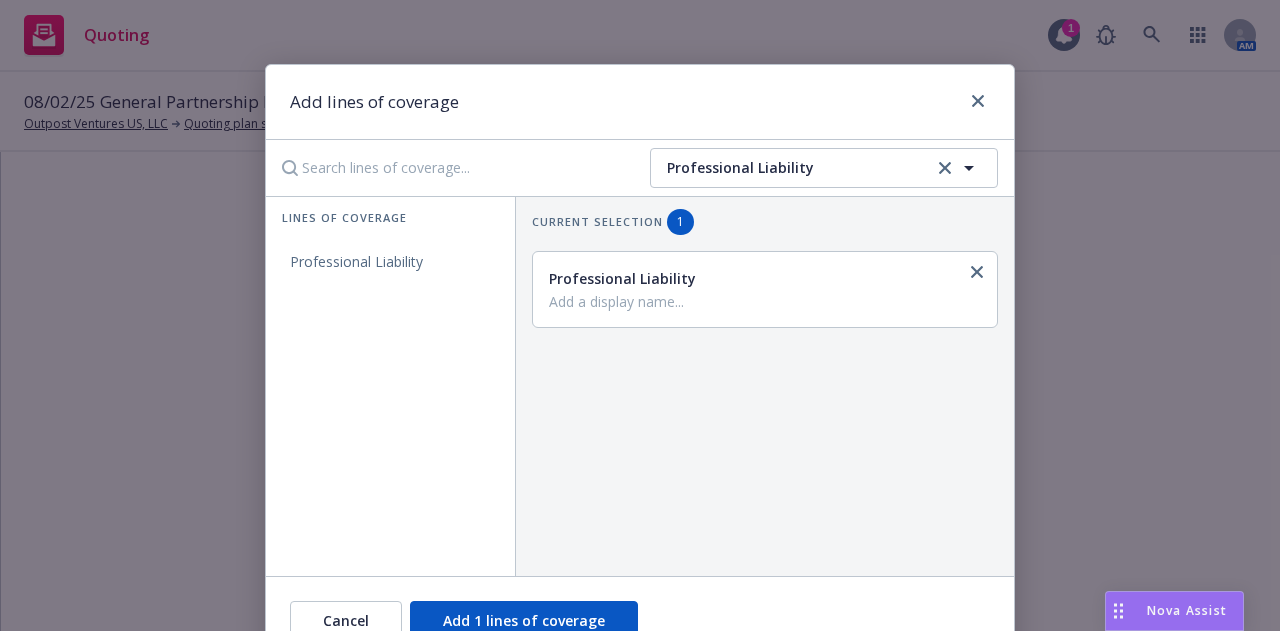 scroll, scrollTop: 98, scrollLeft: 0, axis: vertical 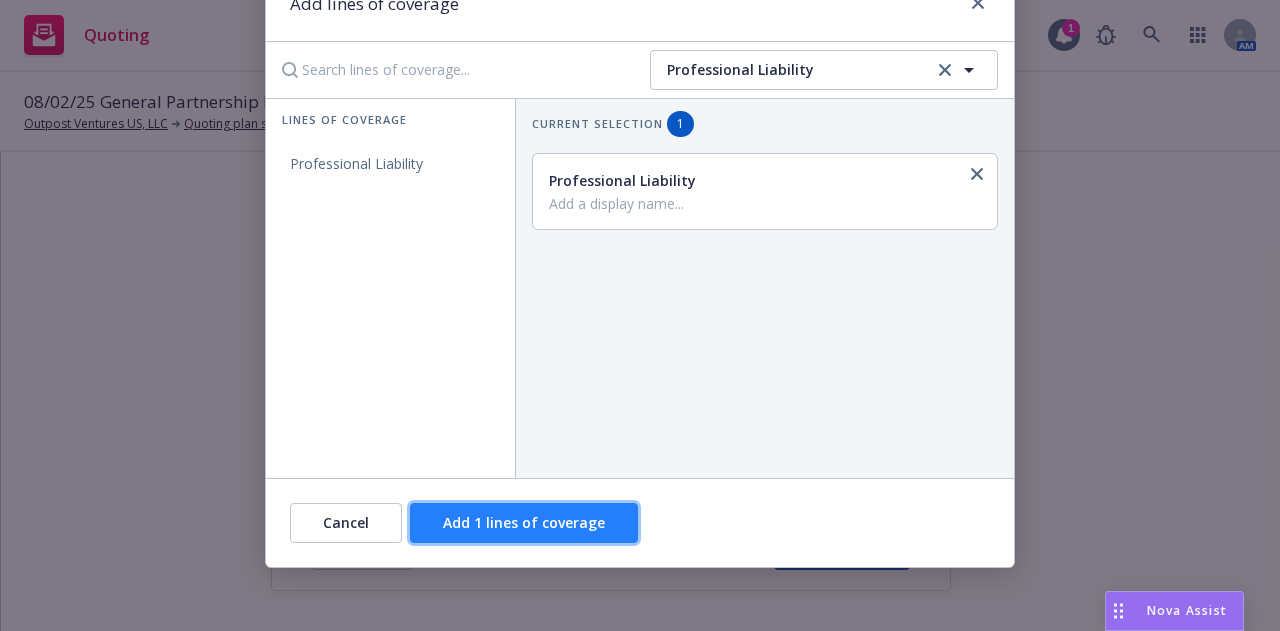 click on "Add 1 lines of coverage" at bounding box center (524, 522) 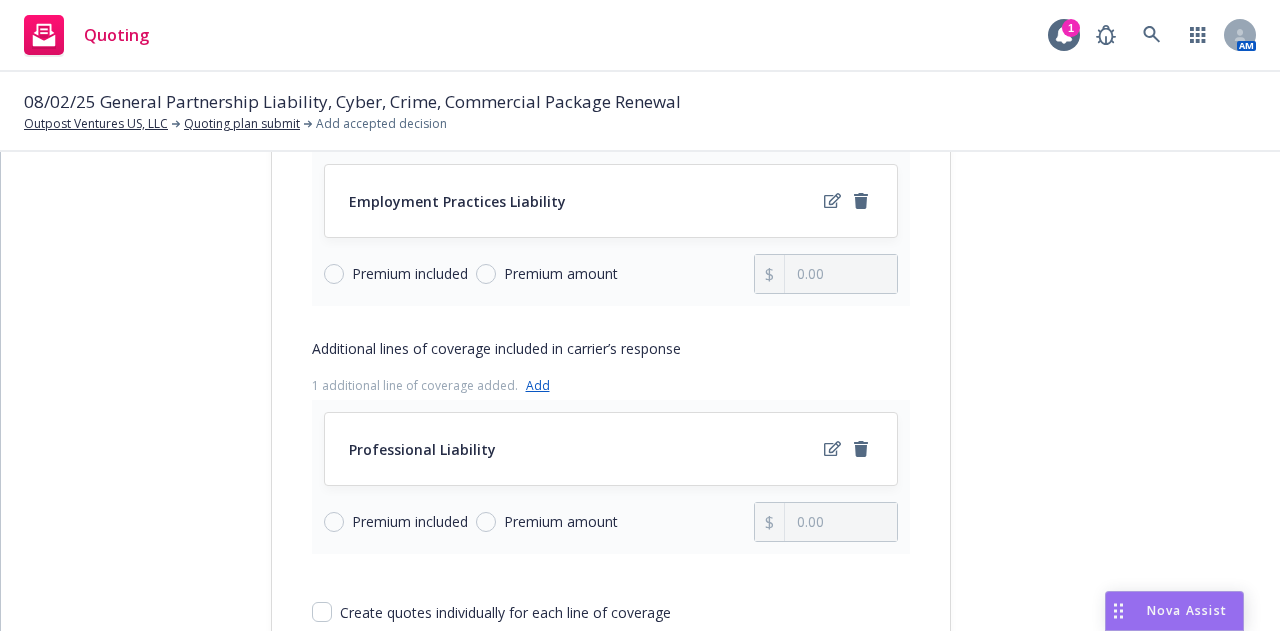 scroll, scrollTop: 557, scrollLeft: 0, axis: vertical 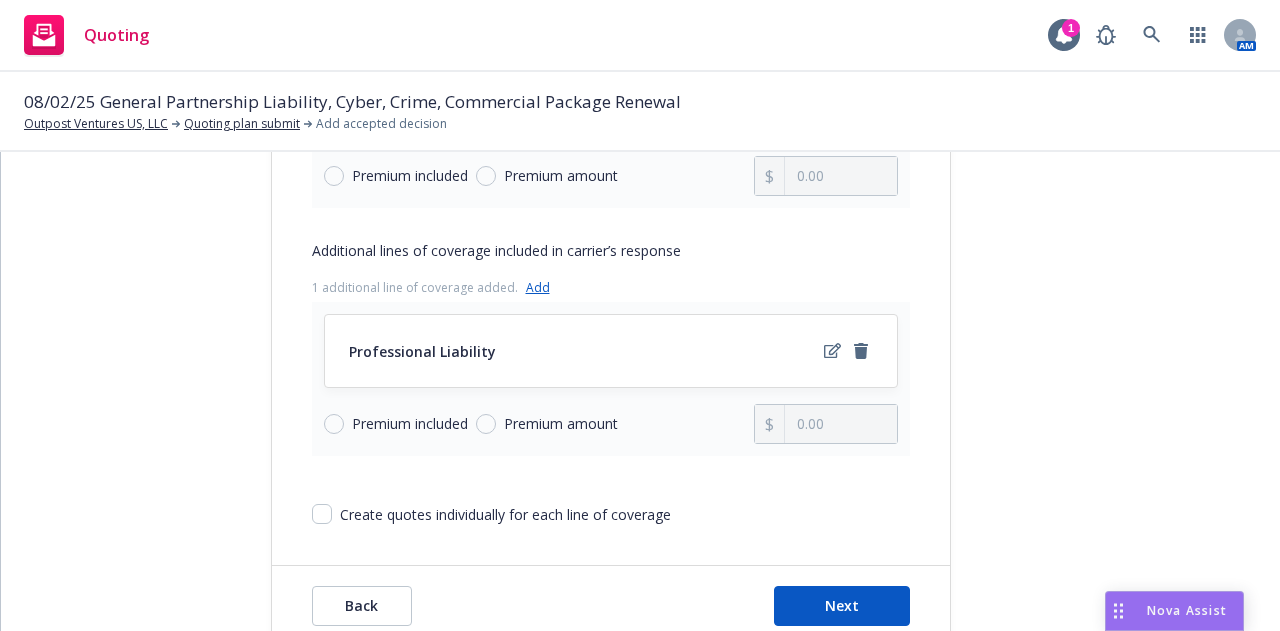 click on "Premium included" at bounding box center [410, 424] 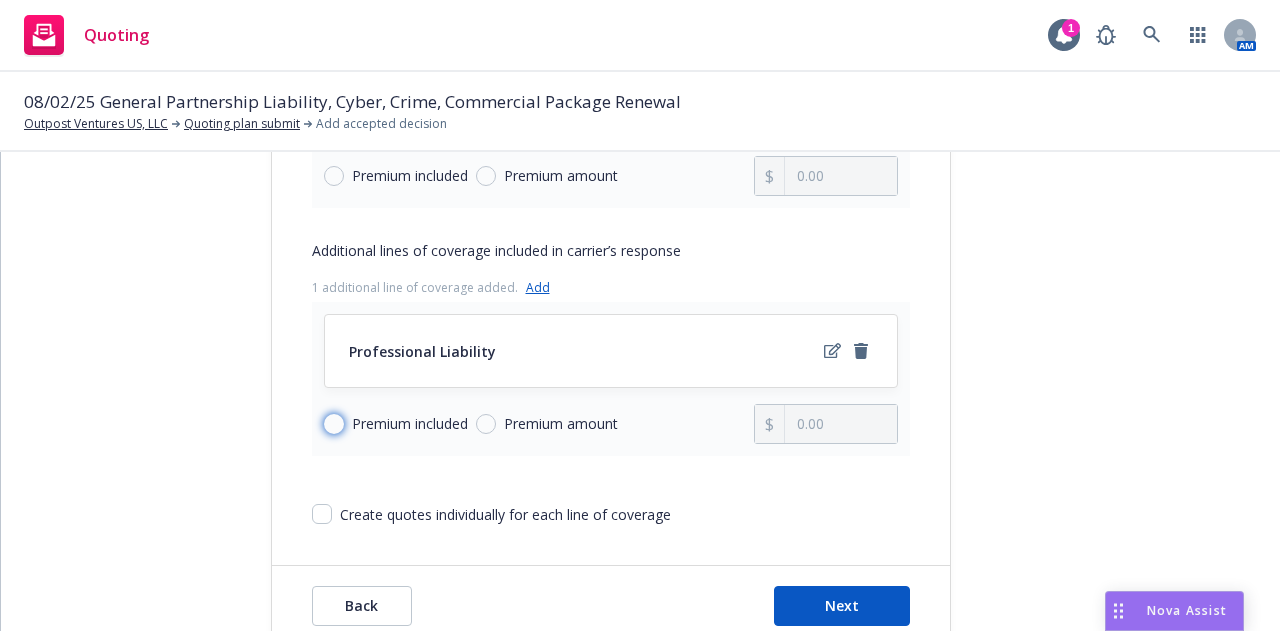 click on "Premium included" at bounding box center [334, 424] 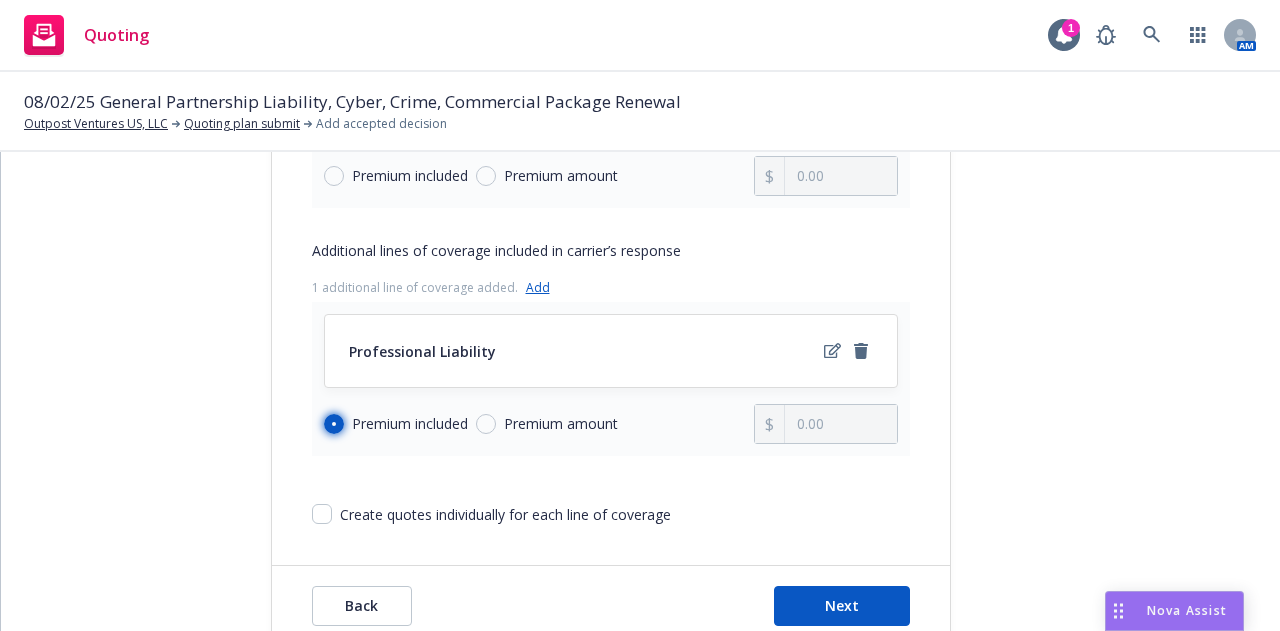 radio on "true" 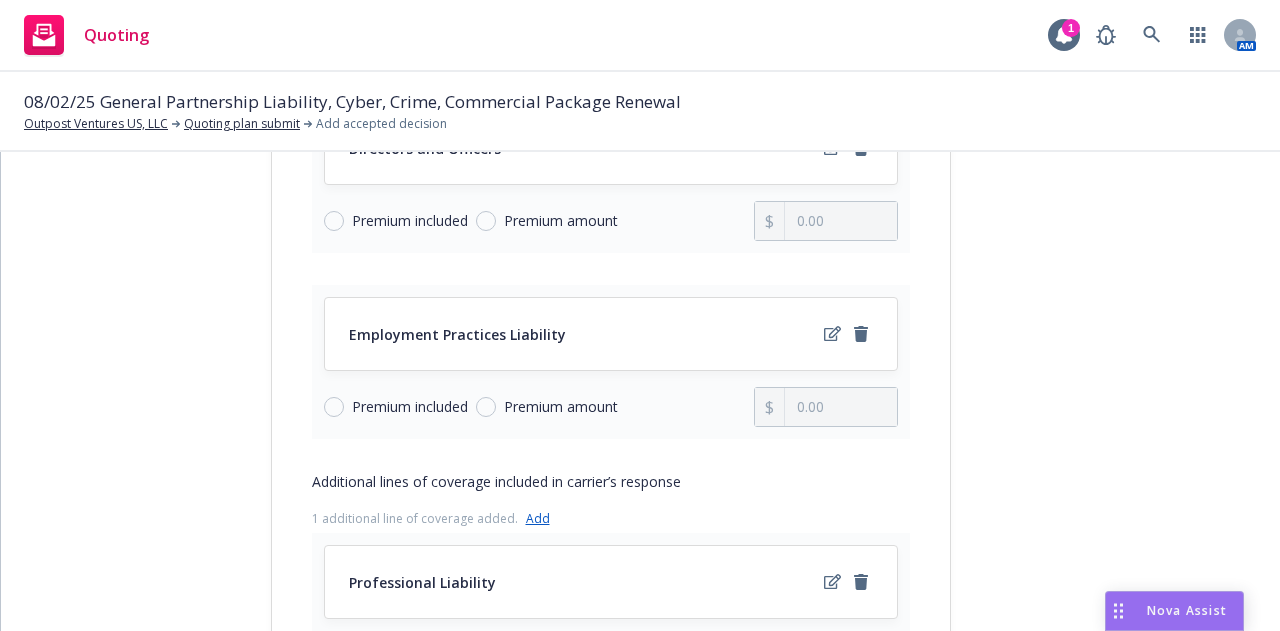 scroll, scrollTop: 325, scrollLeft: 0, axis: vertical 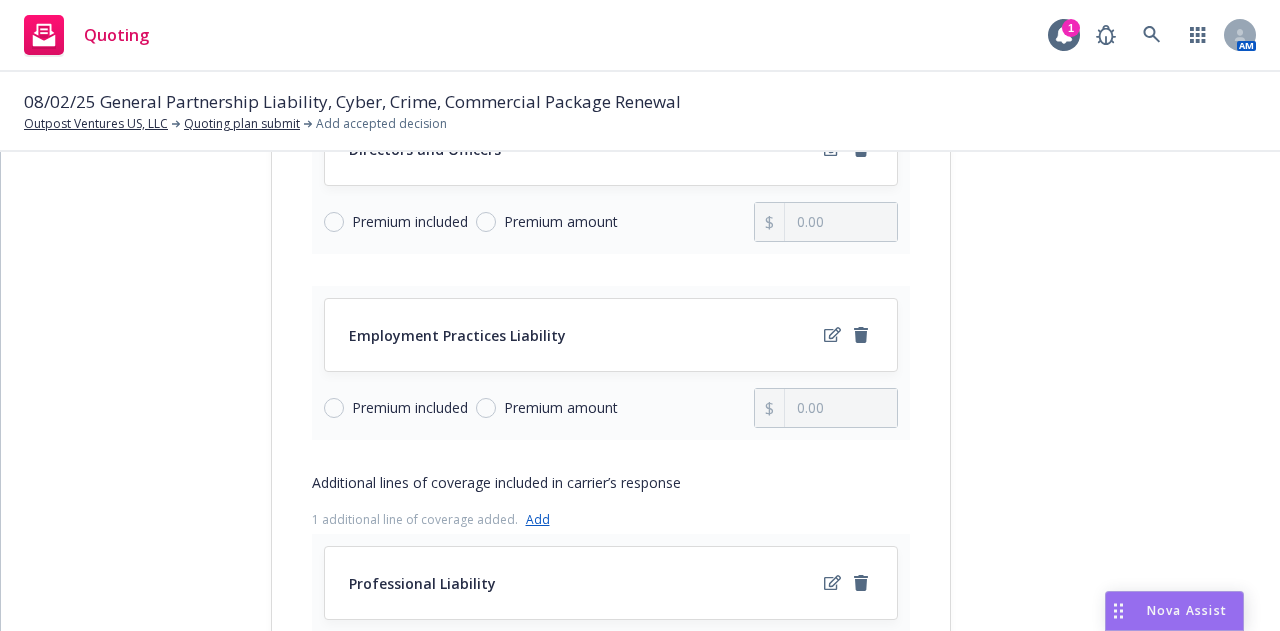 click on "Premium included" at bounding box center (410, 408) 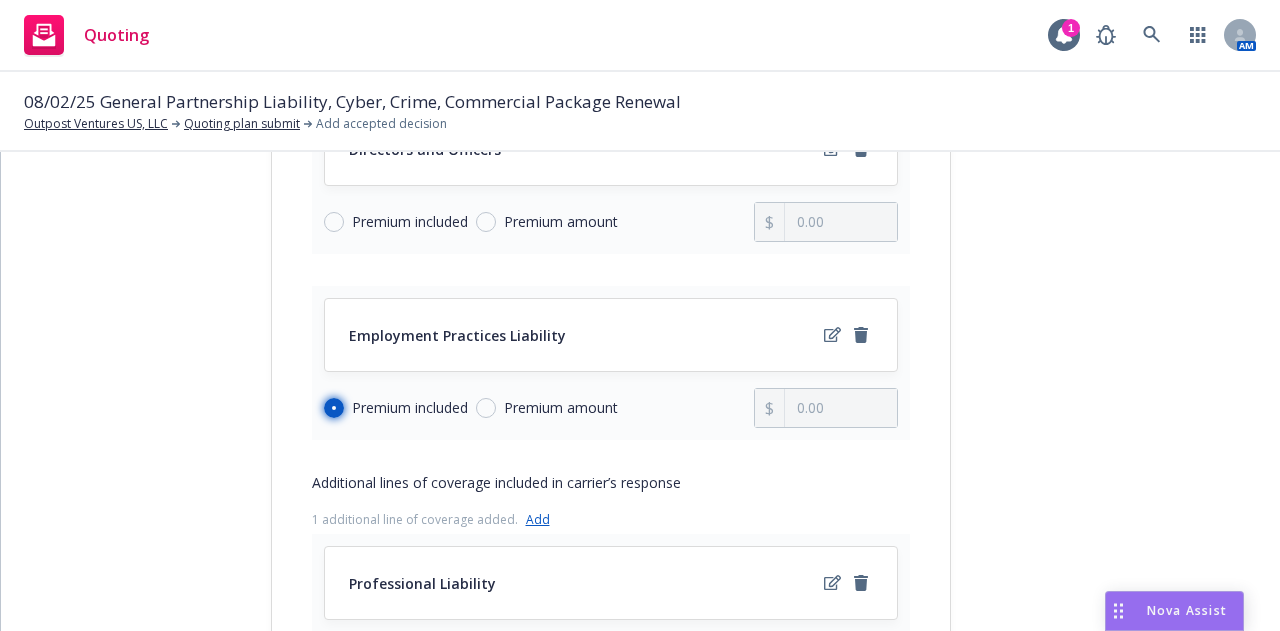 radio on "true" 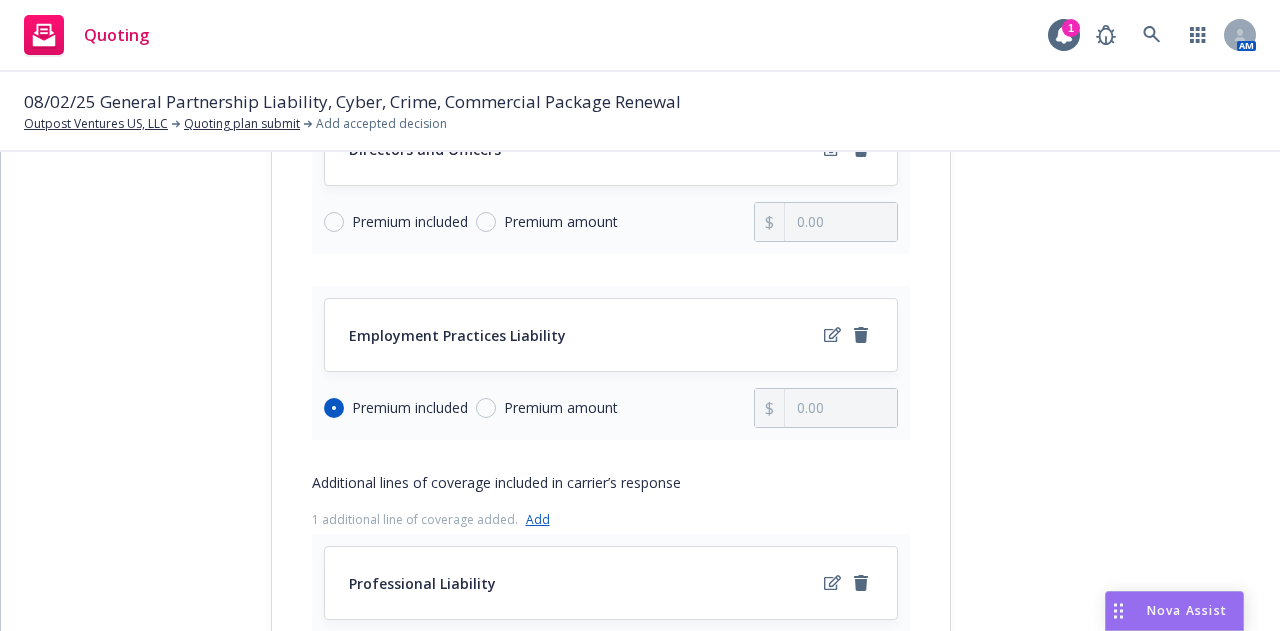 click on "Premium amount" at bounding box center (561, 222) 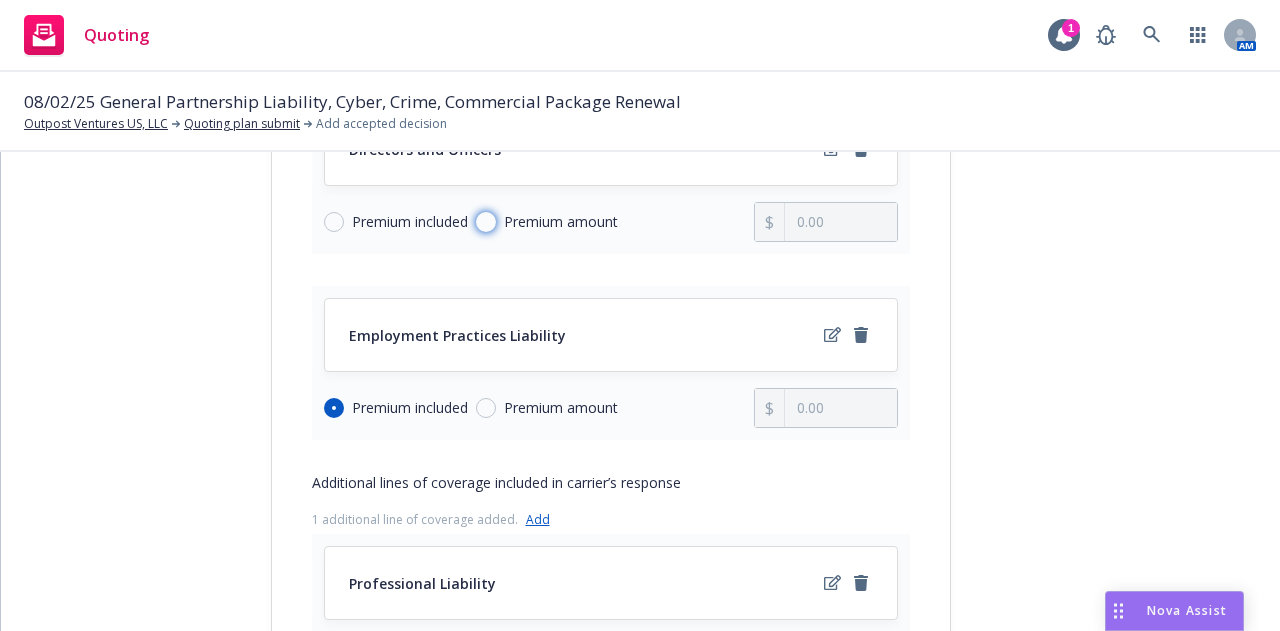 click on "Premium amount" at bounding box center [486, 222] 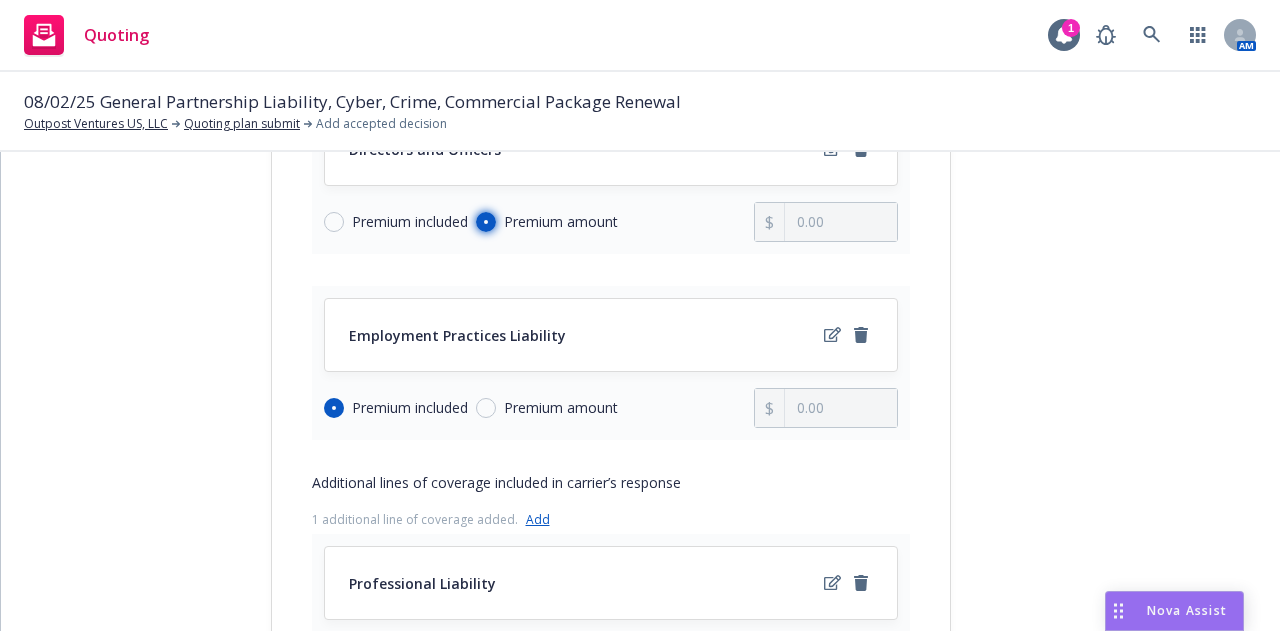 radio on "true" 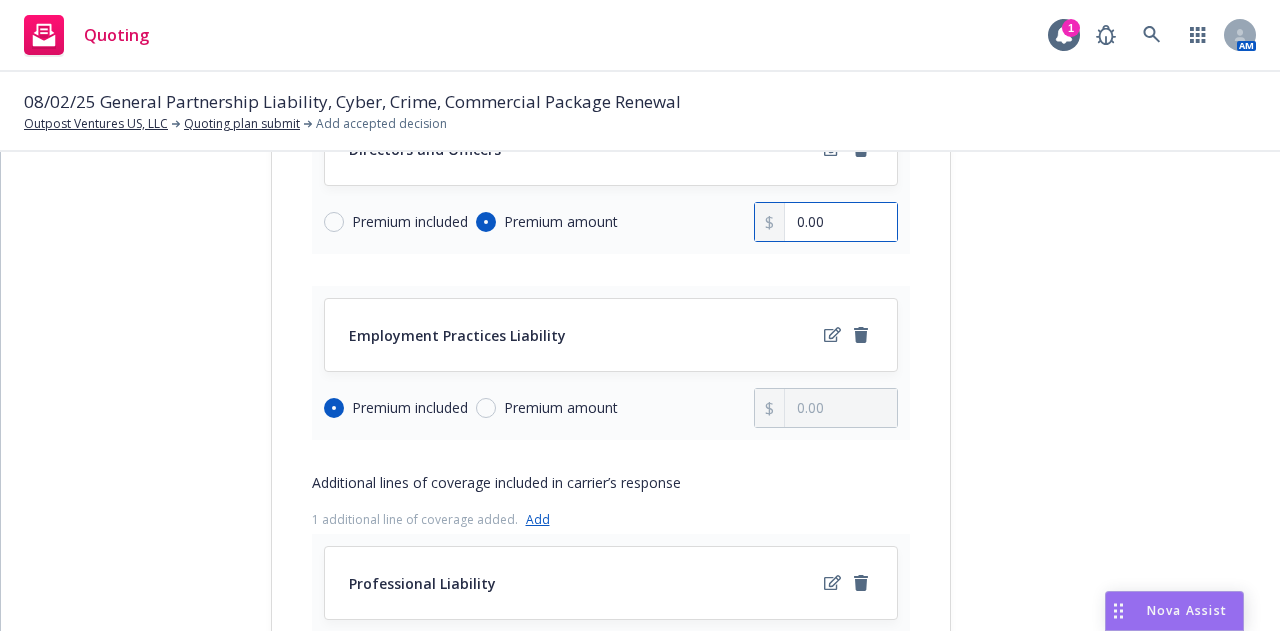 click on "0.00" at bounding box center (840, 222) 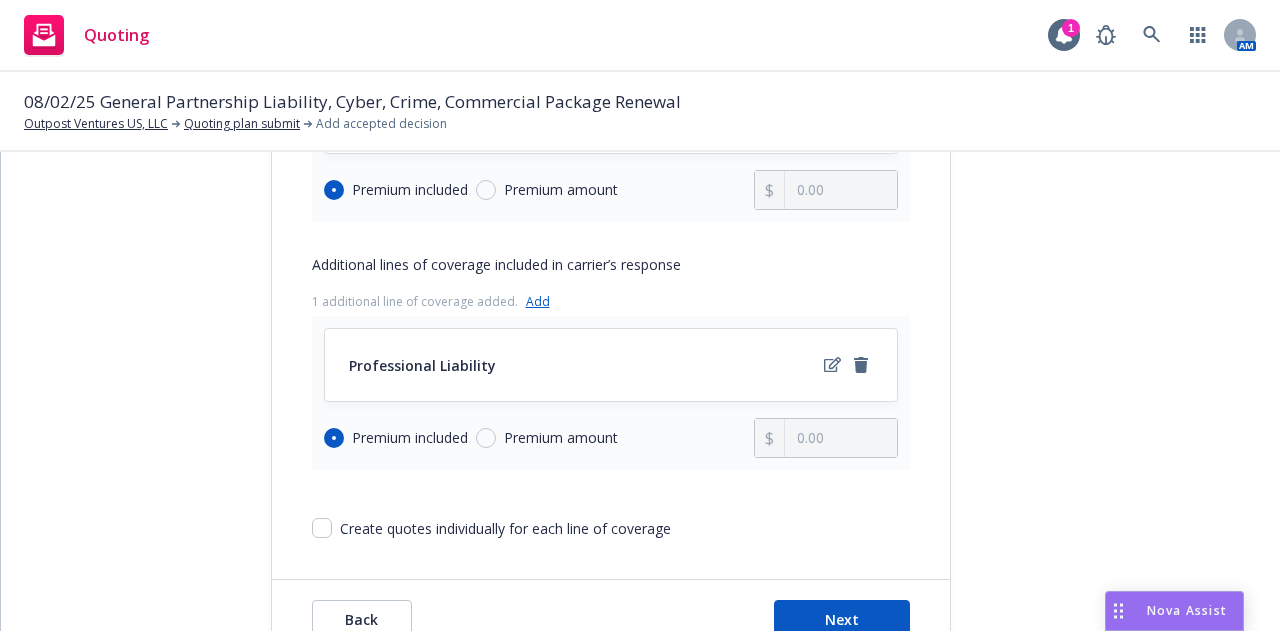 scroll, scrollTop: 613, scrollLeft: 0, axis: vertical 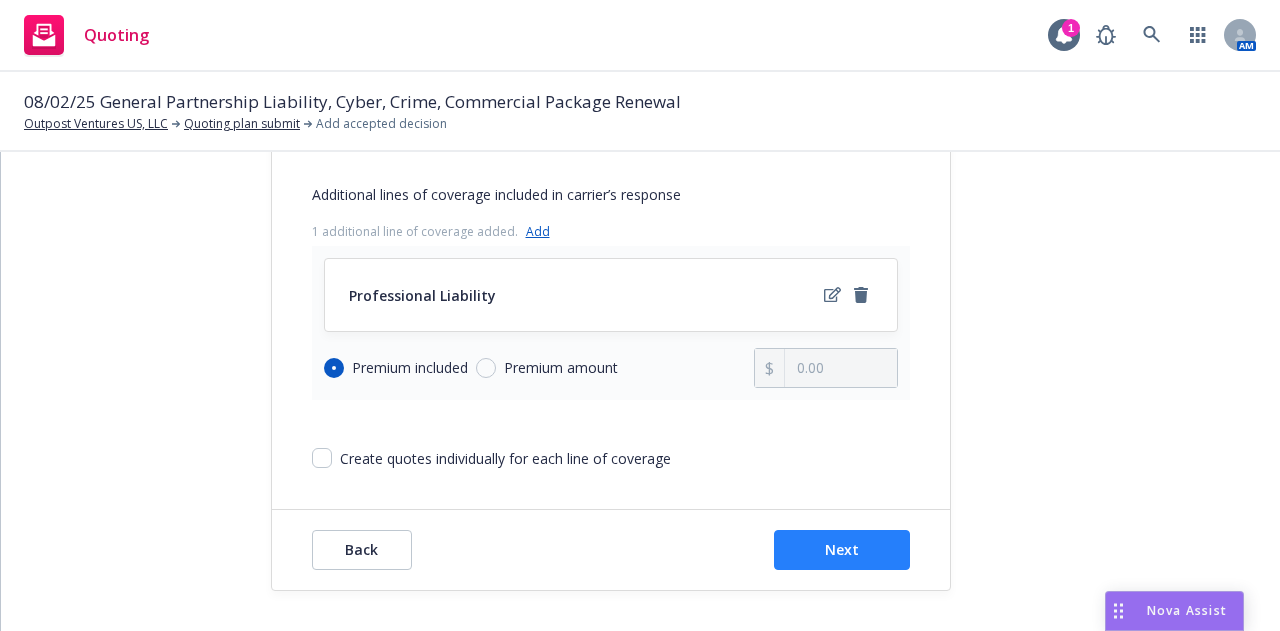 type on "11,500.00" 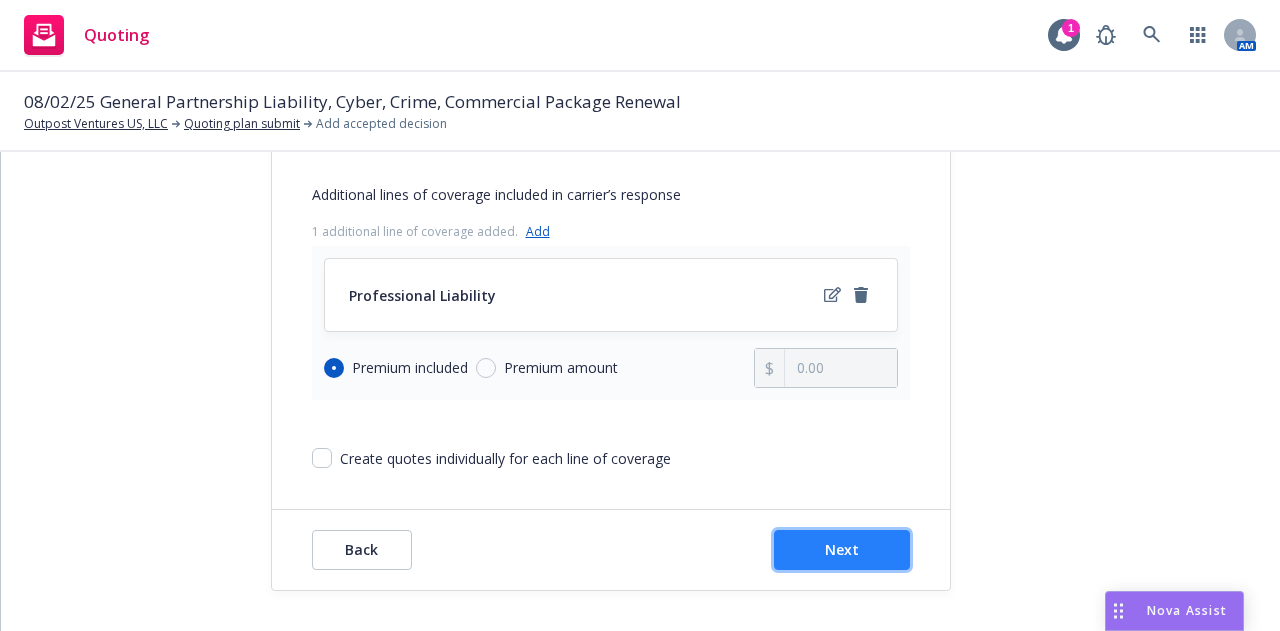click on "Next" at bounding box center [842, 549] 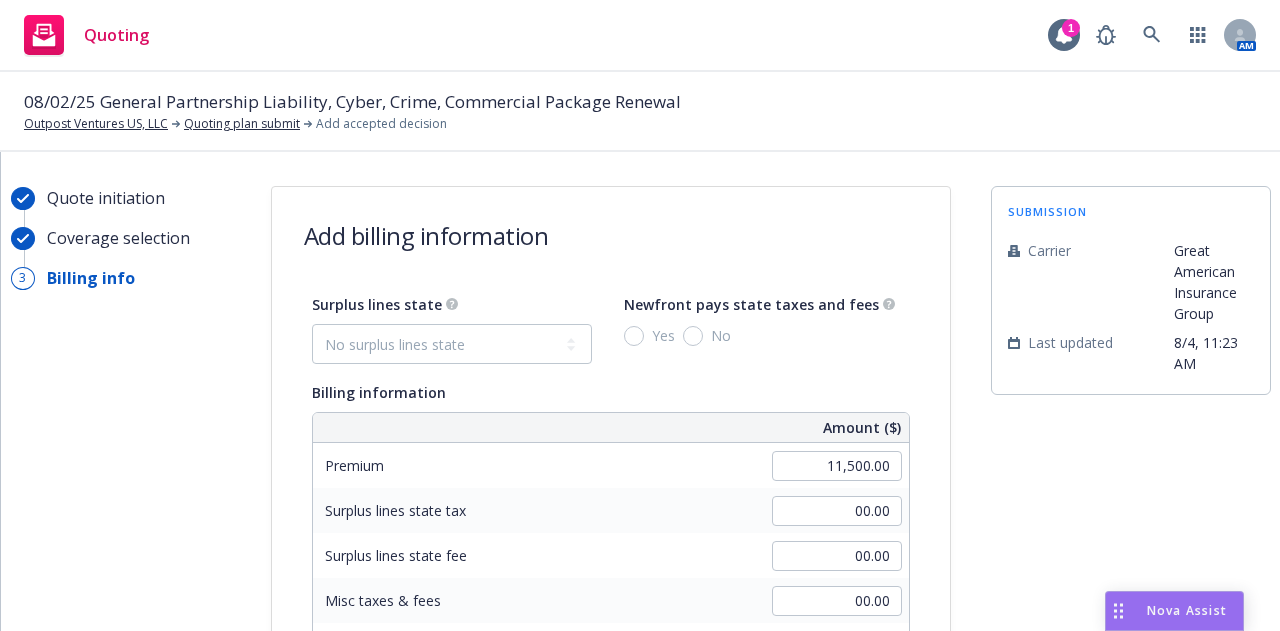 scroll, scrollTop: 2, scrollLeft: 0, axis: vertical 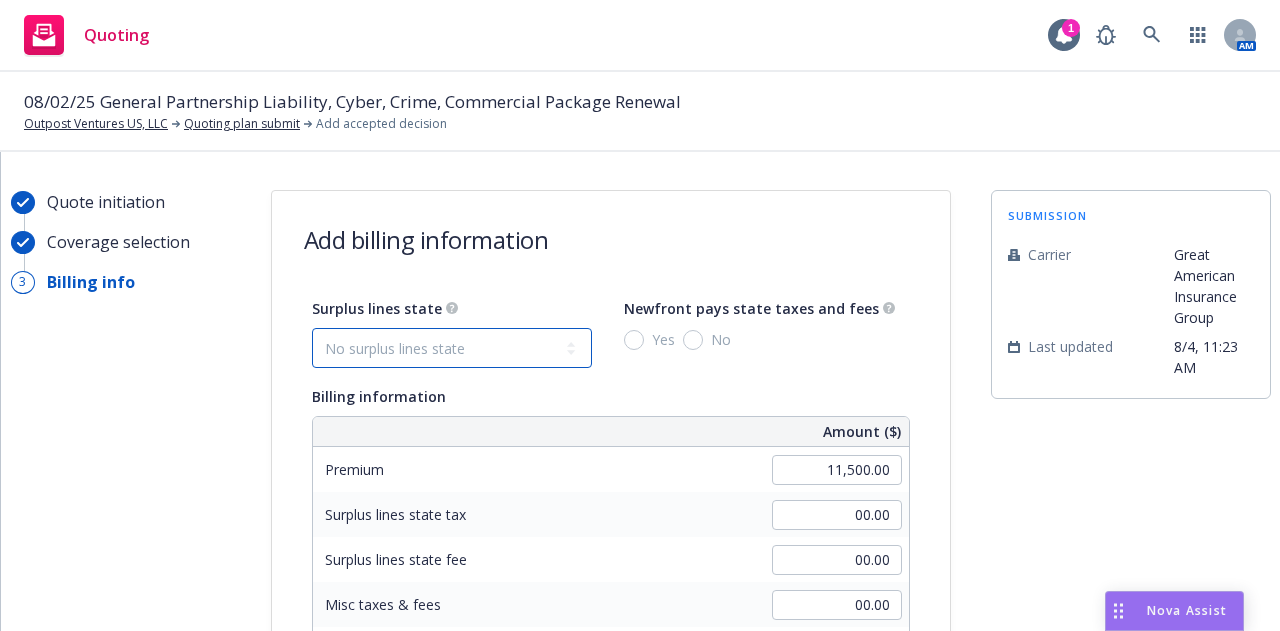 click on "No surplus lines state Alaska Alabama Arkansas Arizona California Colorado Connecticut District Of Columbia Delaware Florida Georgia Hawaii Iowa Idaho Illinois Indiana Kansas Kentucky Louisiana Massachusetts Maryland Maine Michigan Minnesota Missouri Mississippi Montana North Carolina North Dakota Nebraska New Hampshire New Jersey New Mexico Nevada New York Ohio Oklahoma Oregon Pennsylvania Puerto Rico Rhode Island South Carolina South Dakota Tennessee Texas Utah Virginia Virgin Islands Vermont Washington Wisconsin West Virginia Wyoming" at bounding box center [452, 348] 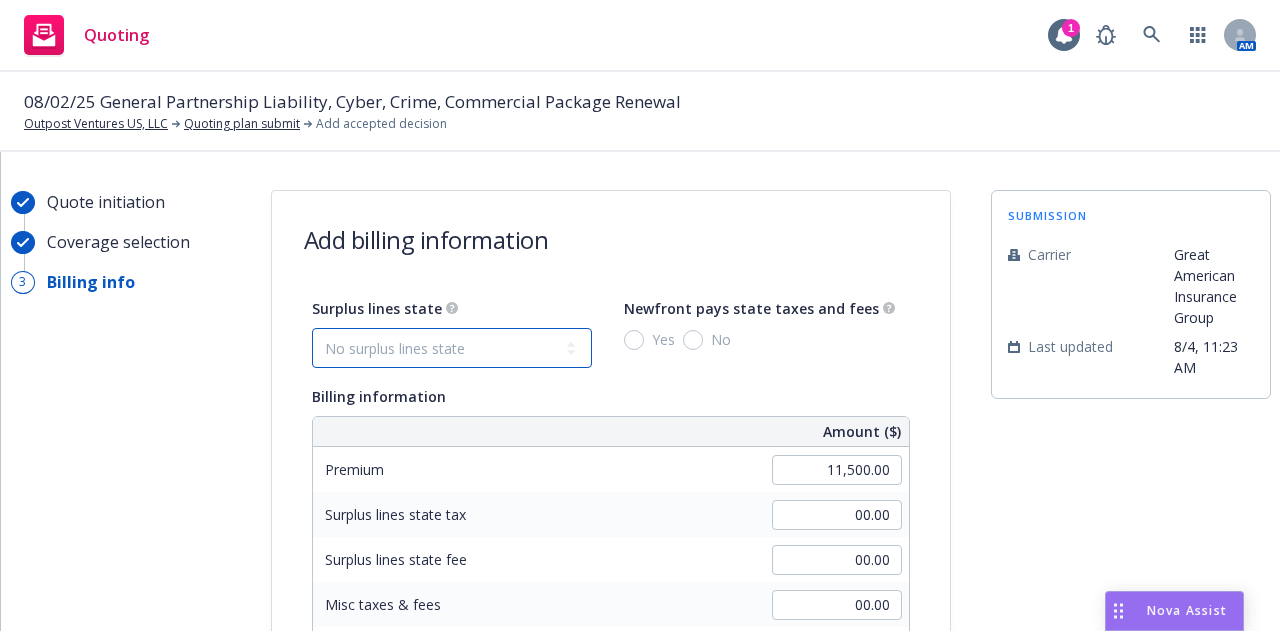 select on "VA" 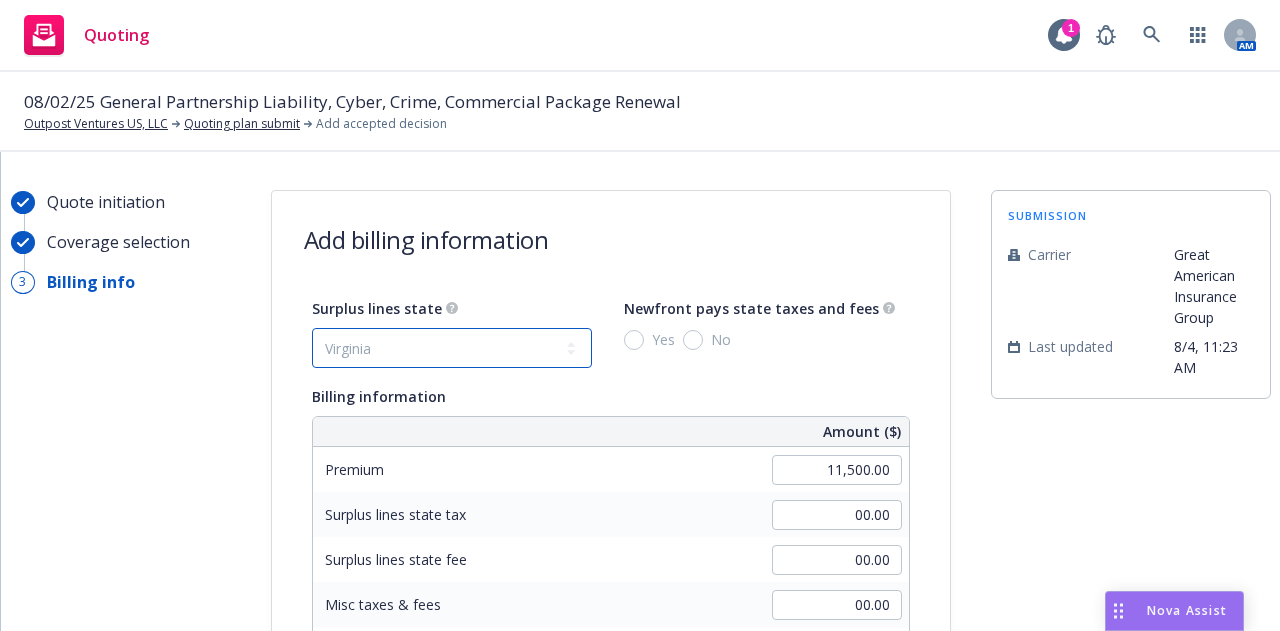 click on "No surplus lines state Alaska Alabama Arkansas Arizona California Colorado Connecticut District Of Columbia Delaware Florida Georgia Hawaii Iowa Idaho Illinois Indiana Kansas Kentucky Louisiana Massachusetts Maryland Maine Michigan Minnesota Missouri Mississippi Montana North Carolina North Dakota Nebraska New Hampshire New Jersey New Mexico Nevada New York Ohio Oklahoma Oregon Pennsylvania Puerto Rico Rhode Island South Carolina South Dakota Tennessee Texas Utah Virginia Virgin Islands Vermont Washington Wisconsin West Virginia Wyoming" at bounding box center (452, 348) 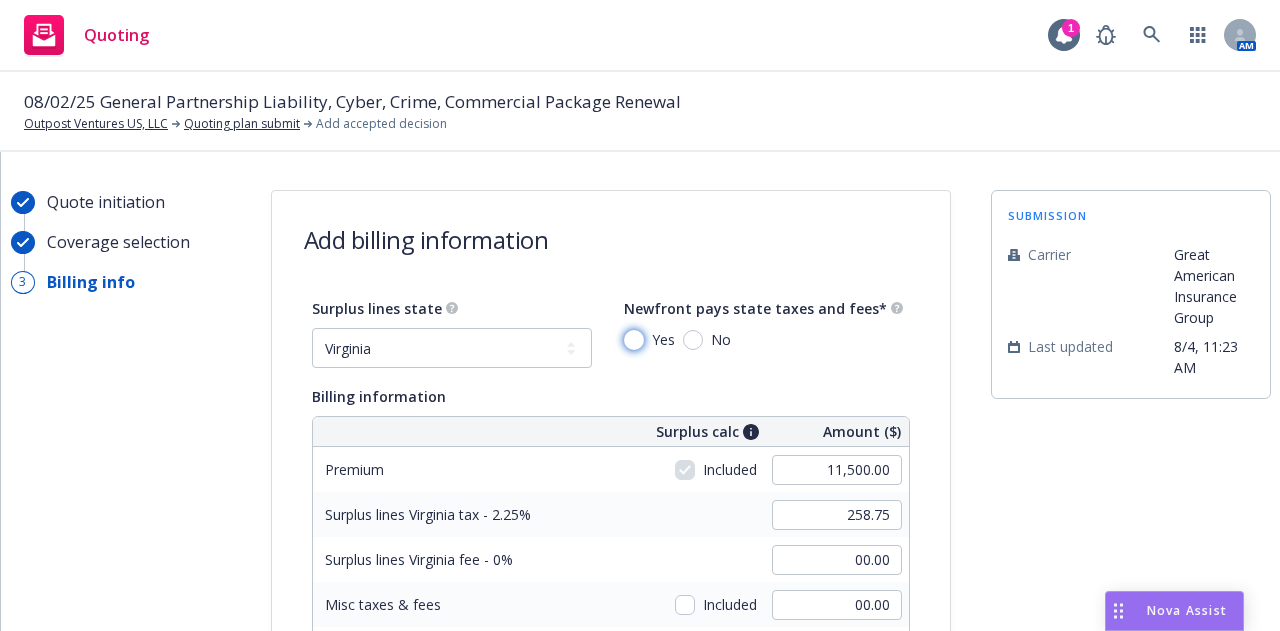 click on "Yes" at bounding box center (634, 340) 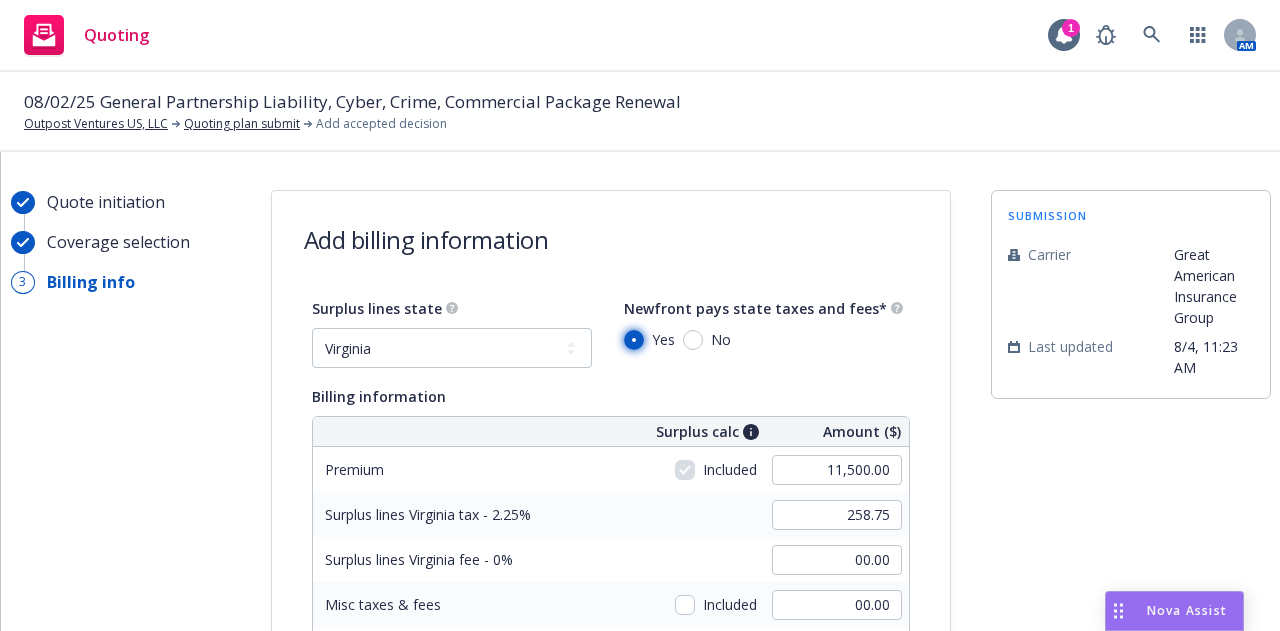 type 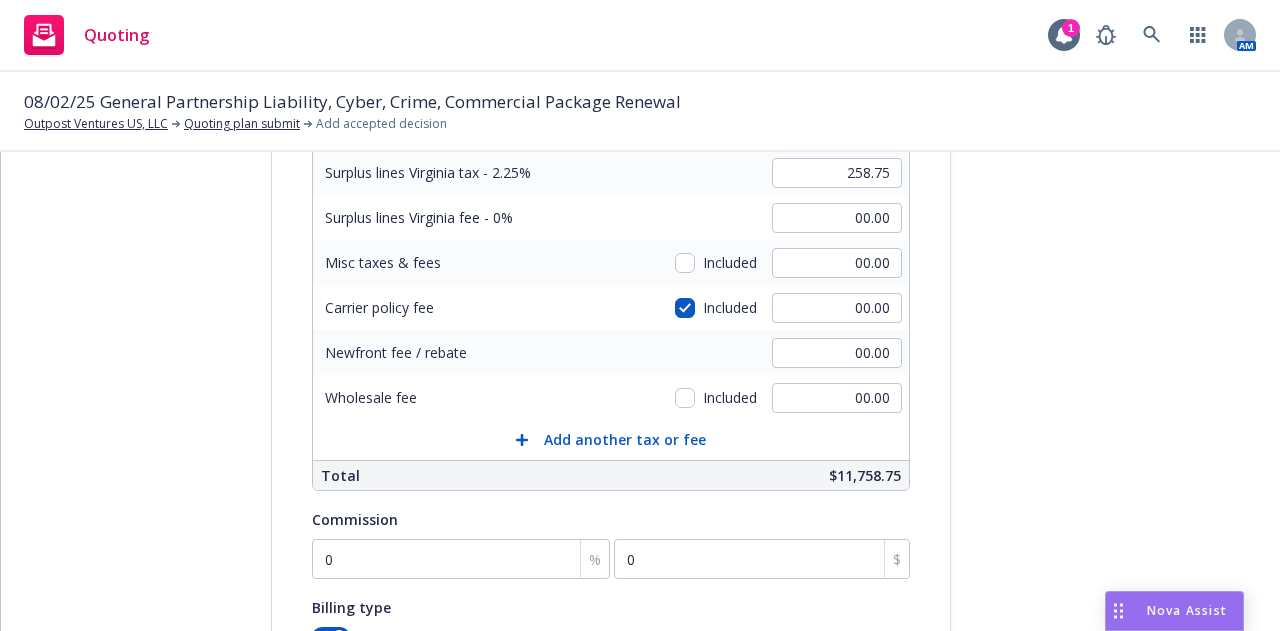 scroll, scrollTop: 346, scrollLeft: 0, axis: vertical 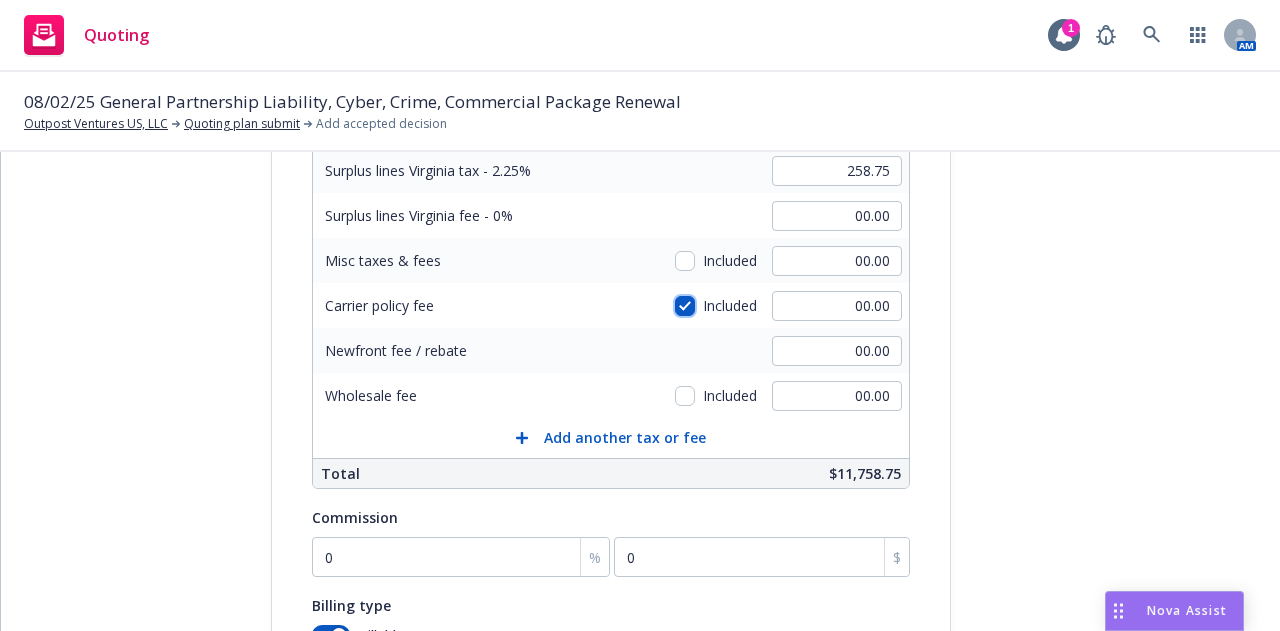 click at bounding box center (685, 306) 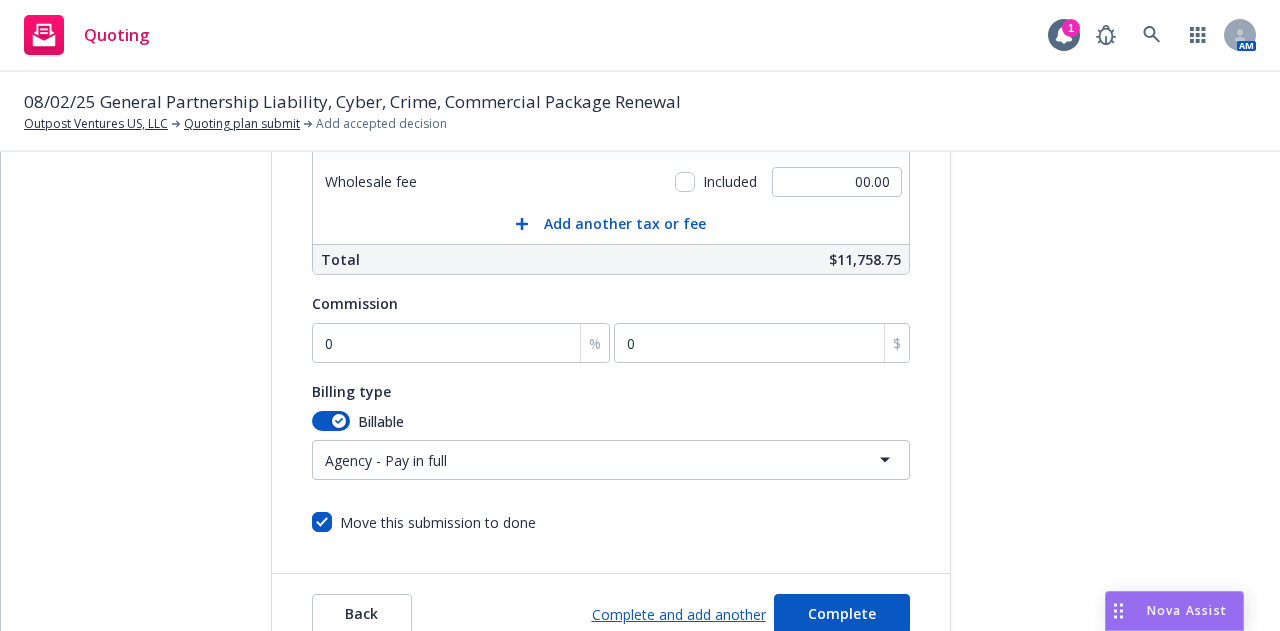 scroll, scrollTop: 561, scrollLeft: 0, axis: vertical 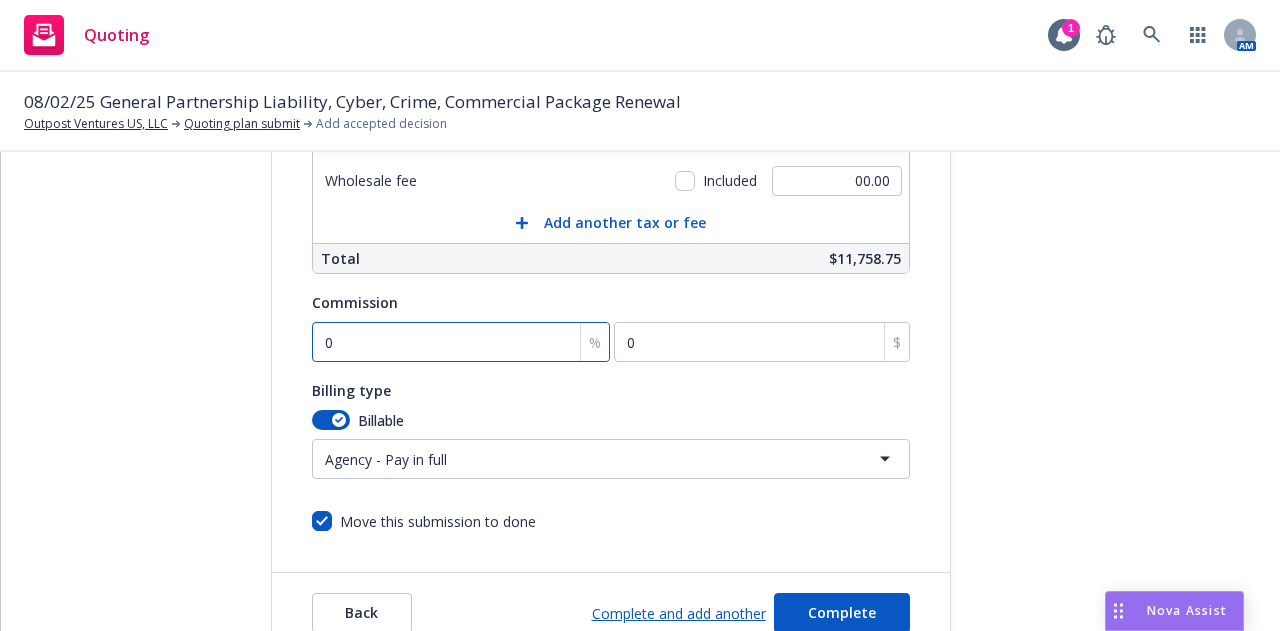 click on "0" at bounding box center [461, 342] 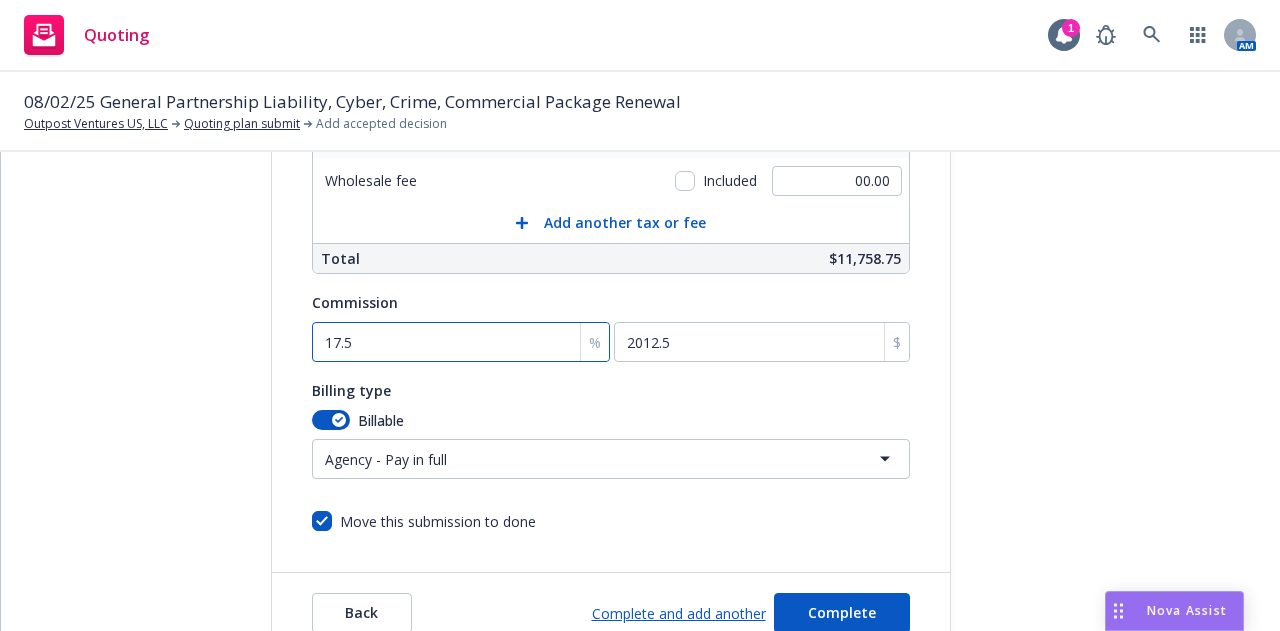 scroll, scrollTop: 639, scrollLeft: 0, axis: vertical 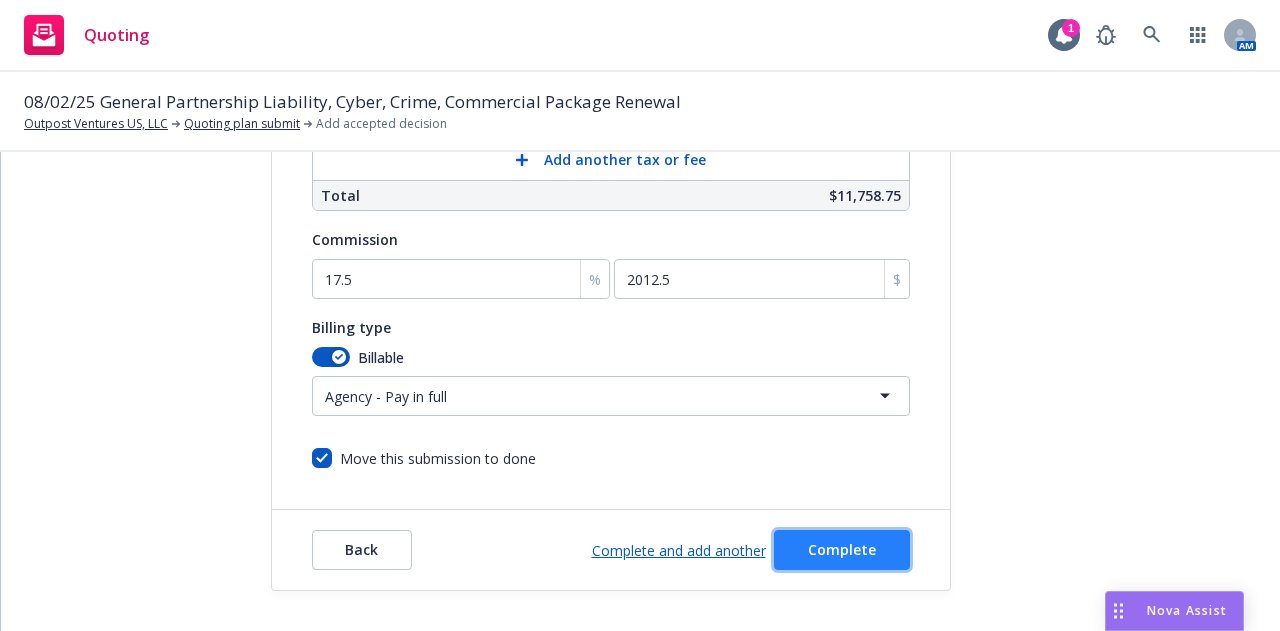 click on "Complete" at bounding box center (842, 549) 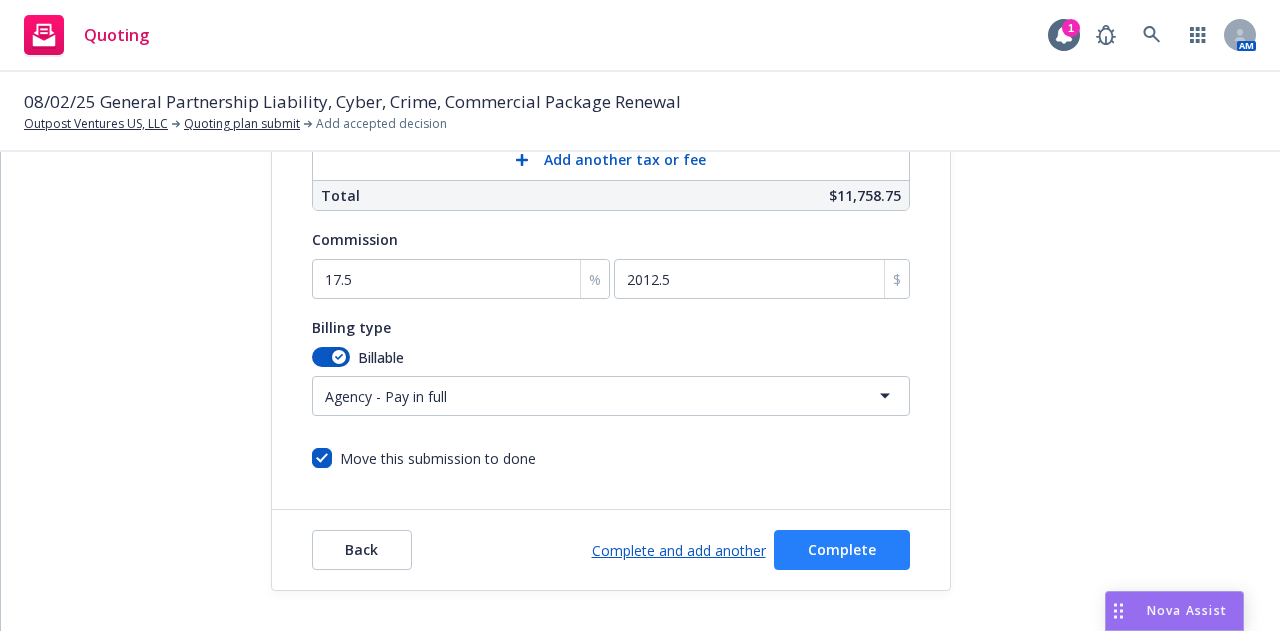 scroll, scrollTop: 0, scrollLeft: 0, axis: both 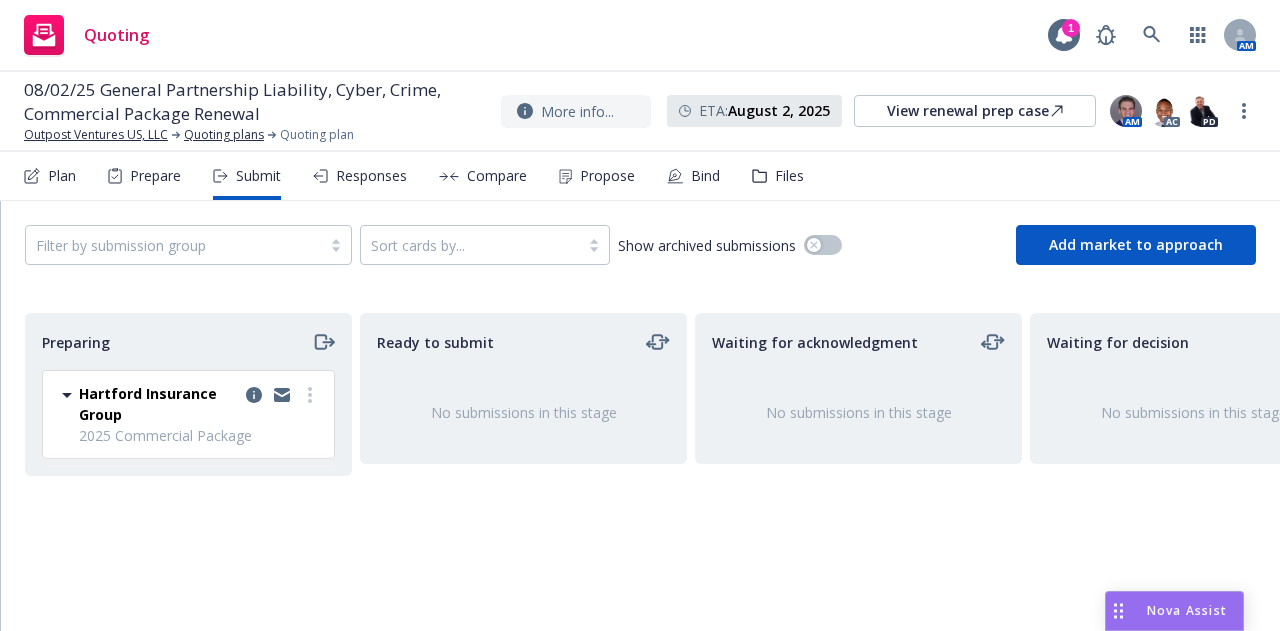 click on "Filter by submission group Sort cards by... Show archived submissions Add market to approach" at bounding box center (640, 245) 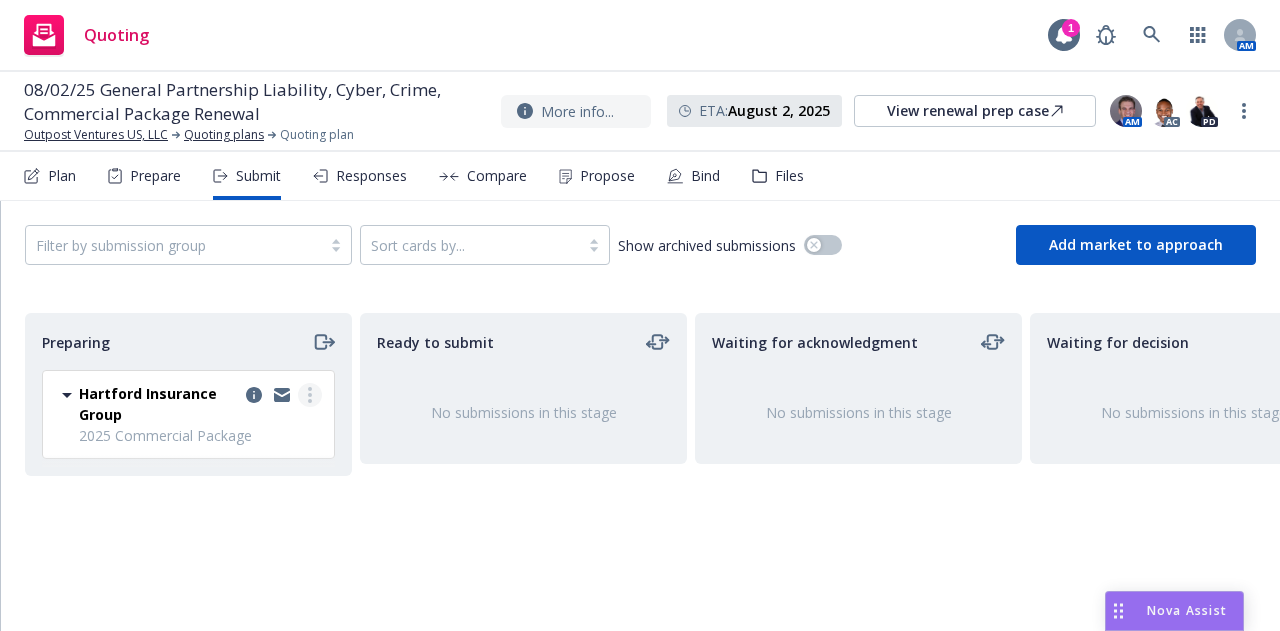 click at bounding box center (310, 395) 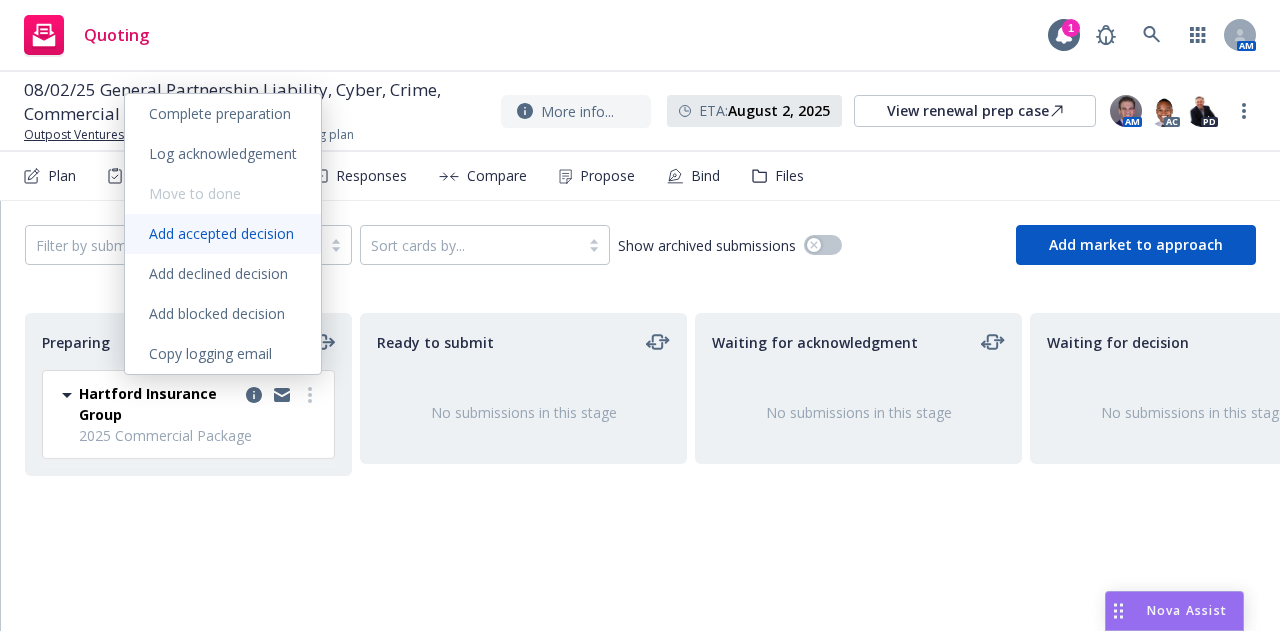 click on "Add accepted decision" at bounding box center (221, 233) 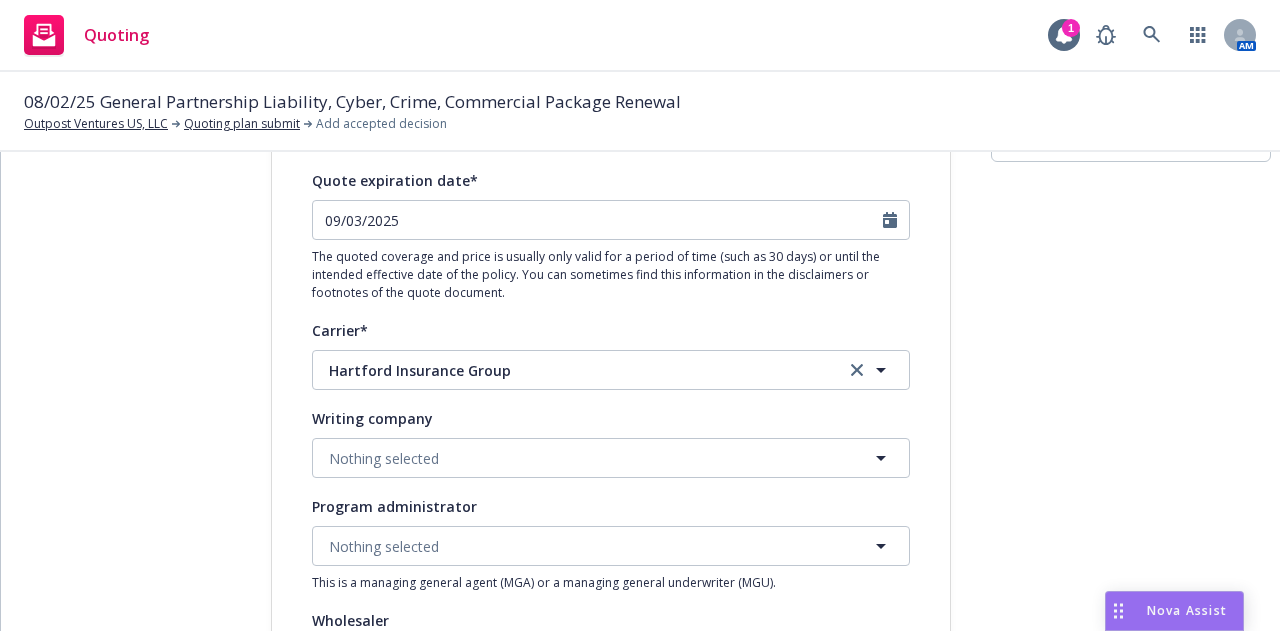 scroll, scrollTop: 220, scrollLeft: 0, axis: vertical 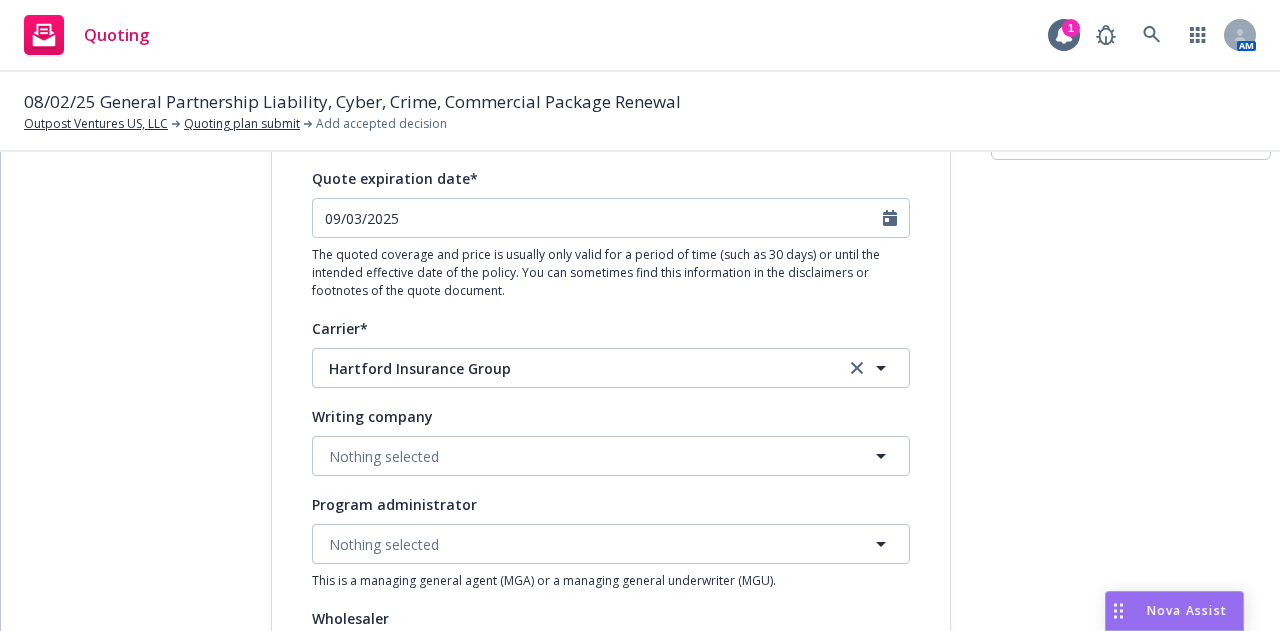 click on "submission Carrier Hartford Insurance Group Last updated 8/4, 11:23 AM" at bounding box center (1131, 644) 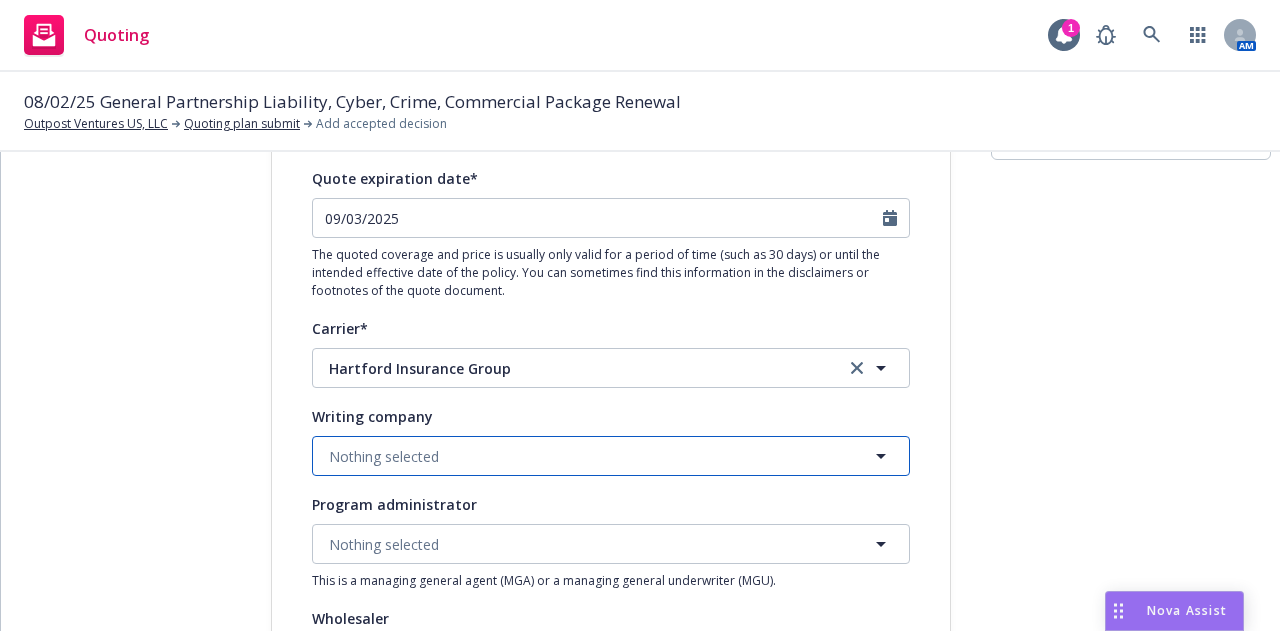 click on "Nothing selected" at bounding box center (611, 456) 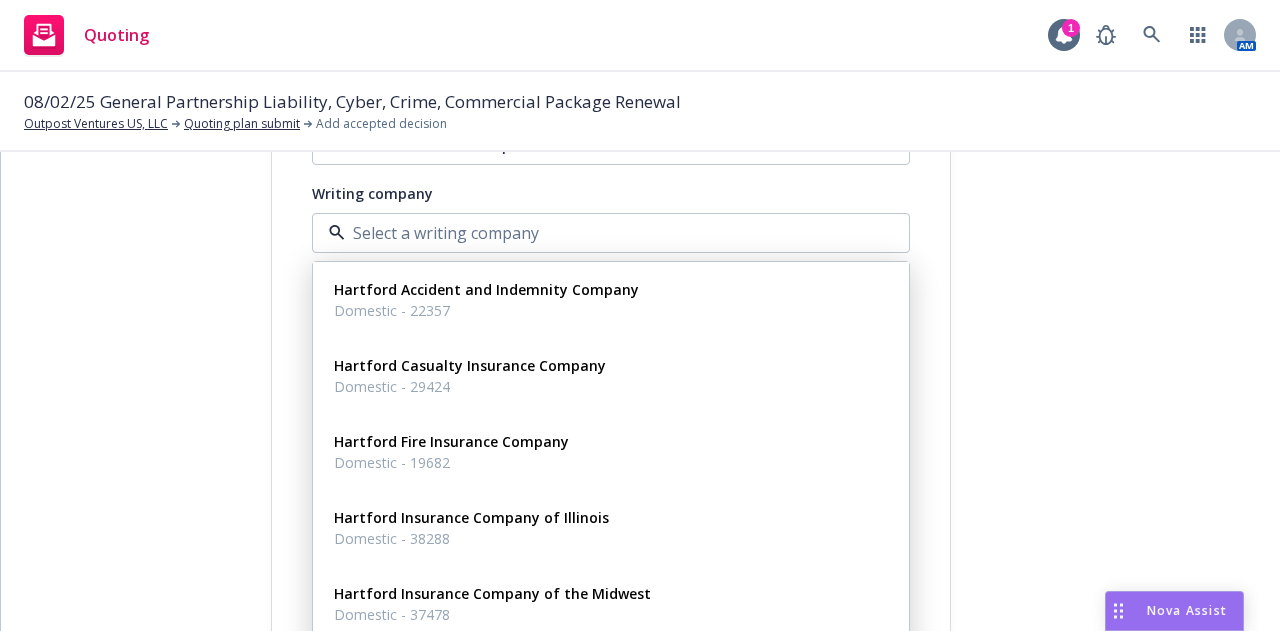 scroll, scrollTop: 444, scrollLeft: 0, axis: vertical 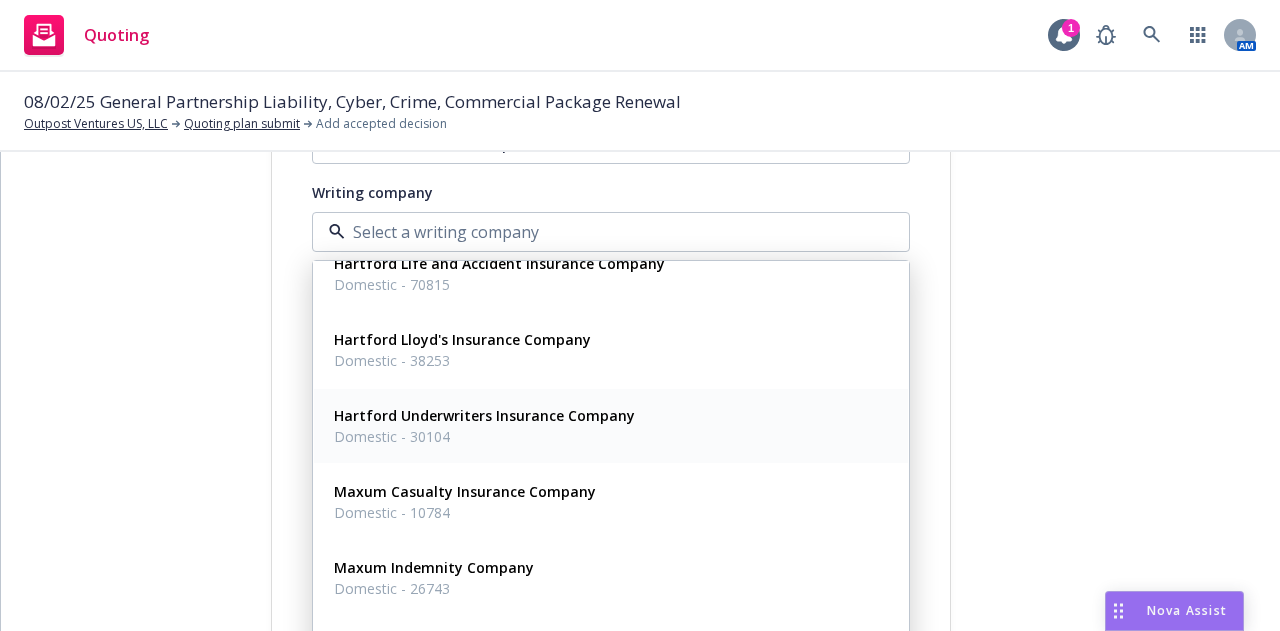 click on "Hartford Underwriters Insurance Company" at bounding box center (484, 415) 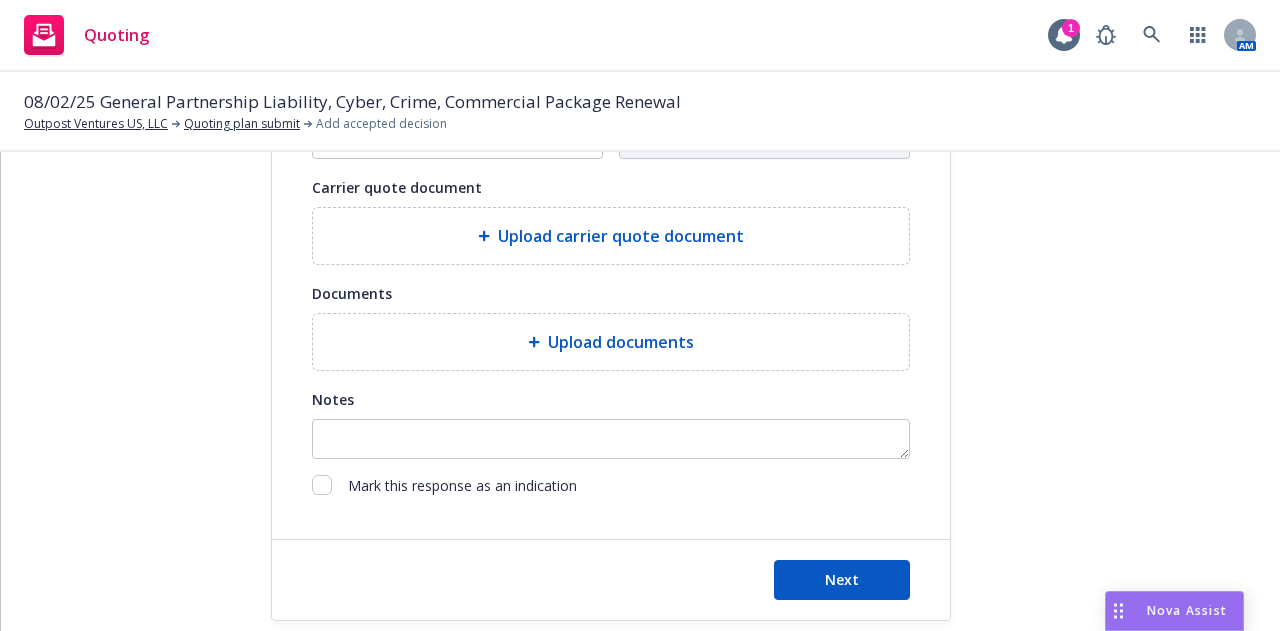 scroll, scrollTop: 916, scrollLeft: 0, axis: vertical 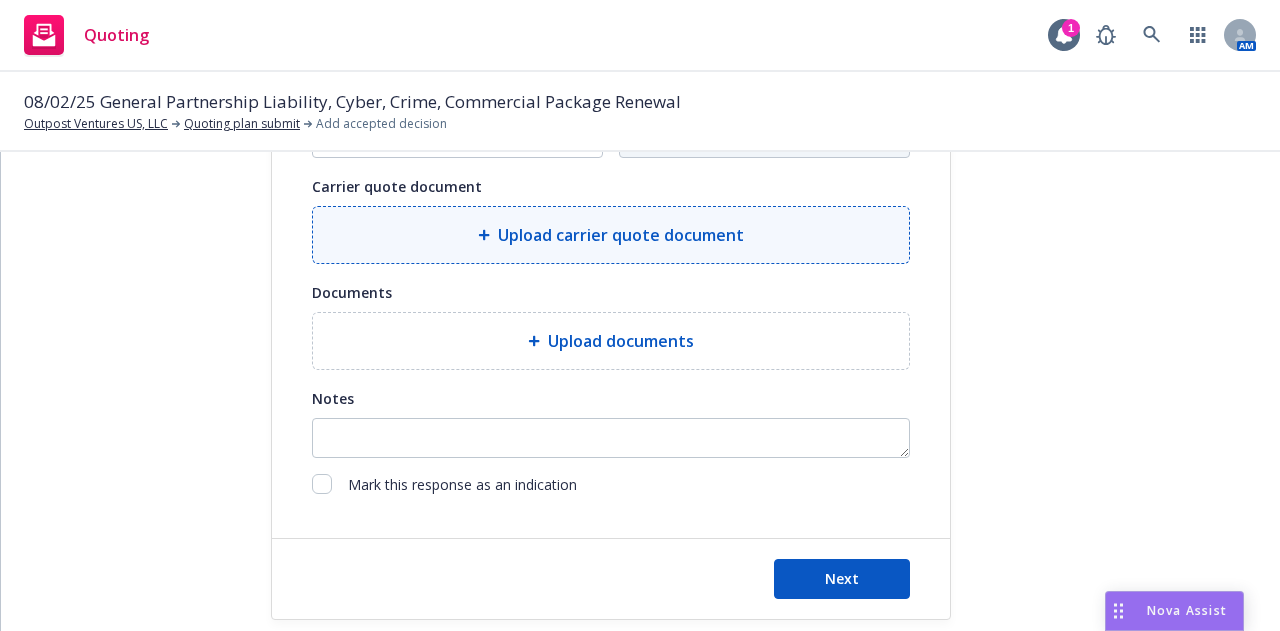 click on "Upload carrier quote document" at bounding box center (621, 235) 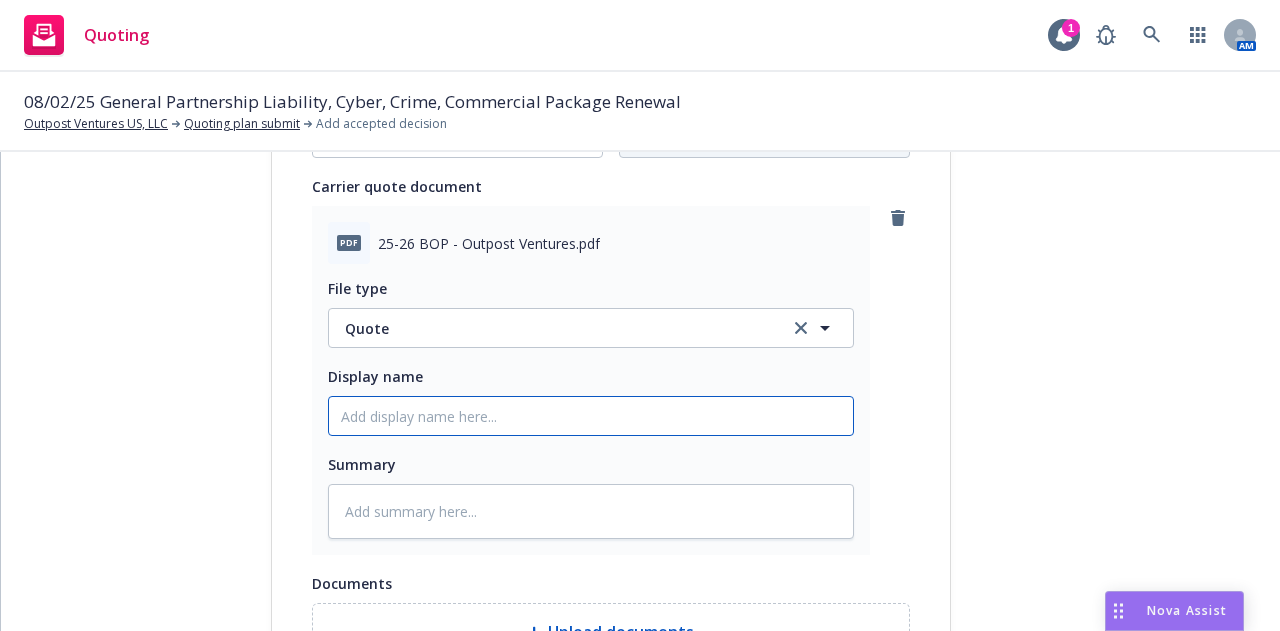 click on "Display name" at bounding box center (591, 416) 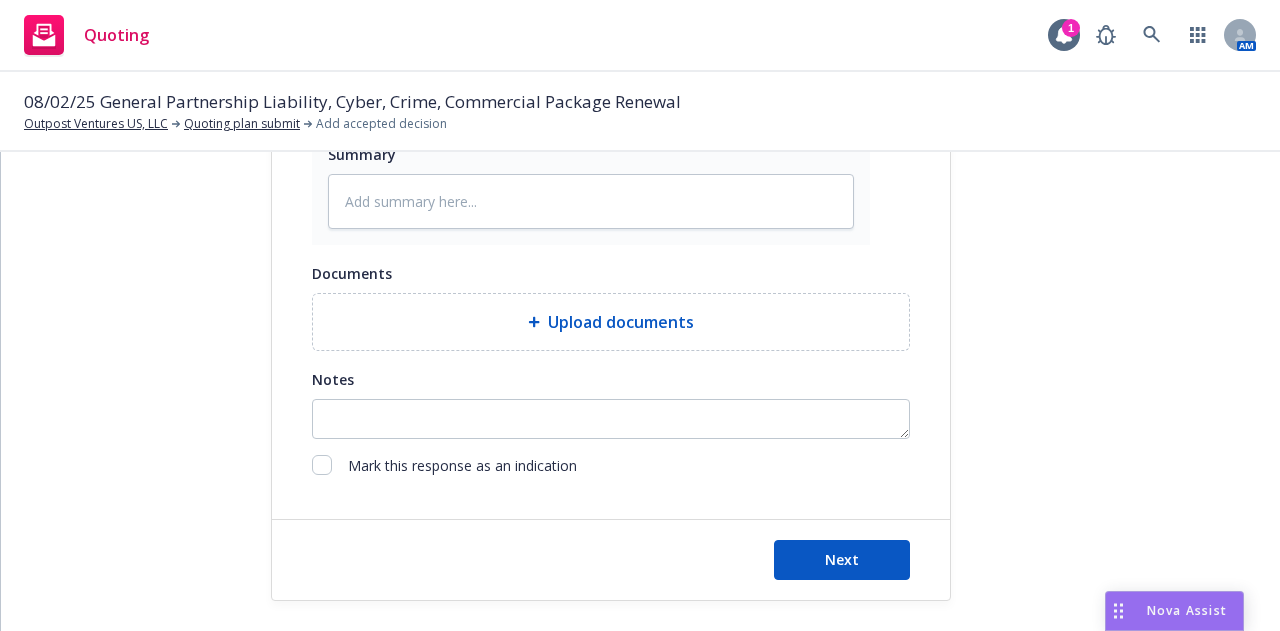 scroll, scrollTop: 1236, scrollLeft: 0, axis: vertical 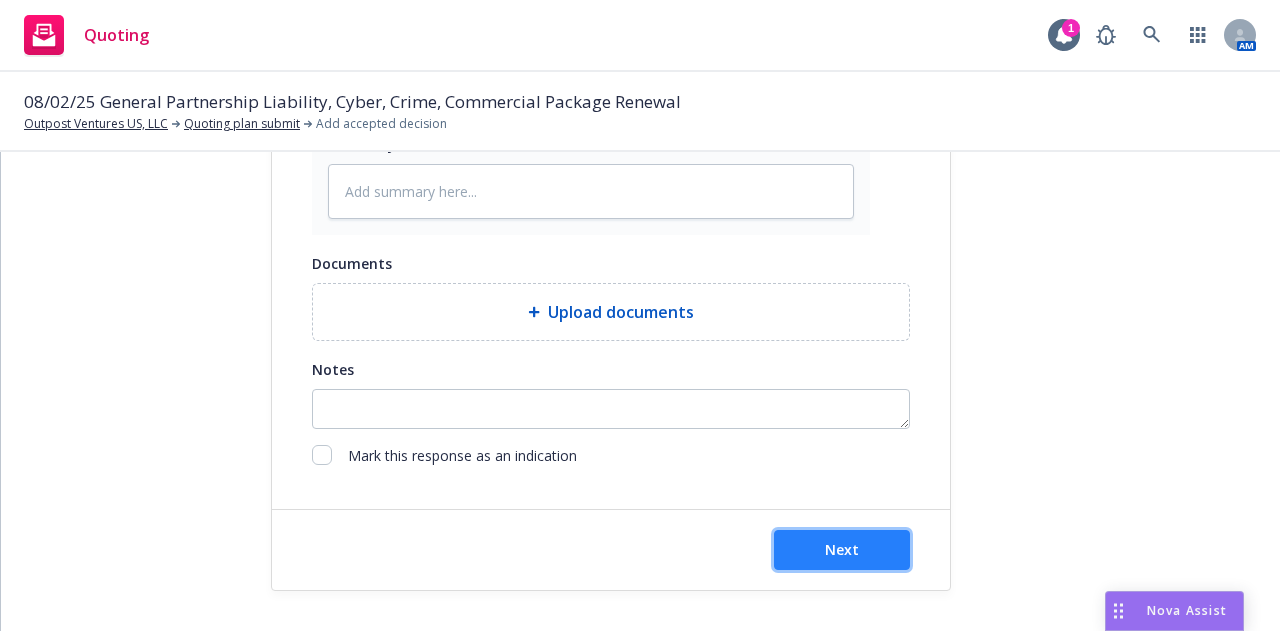 click on "Next" at bounding box center [842, 550] 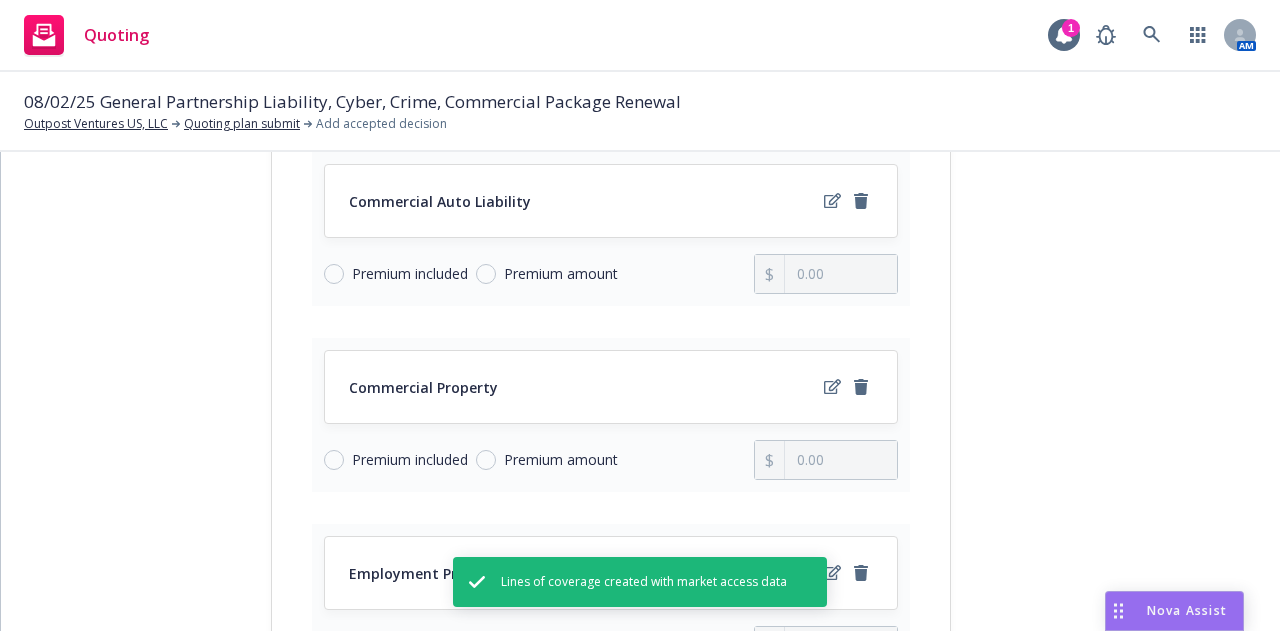 scroll, scrollTop: 275, scrollLeft: 0, axis: vertical 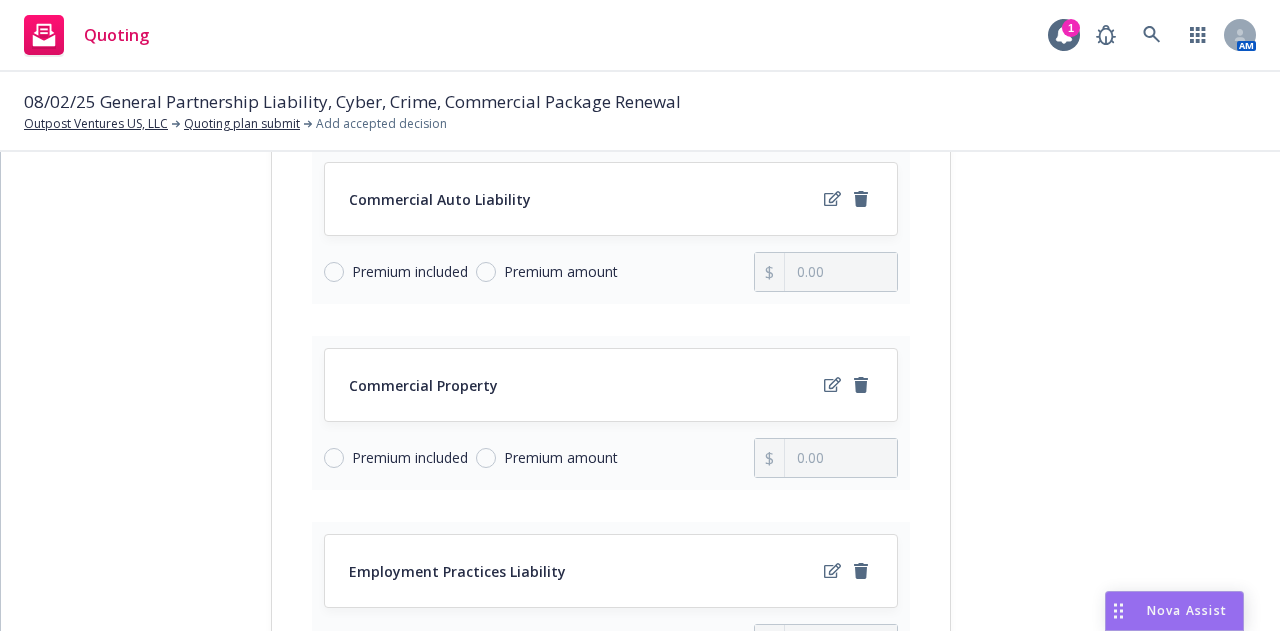click on "Premium included" at bounding box center (410, 272) 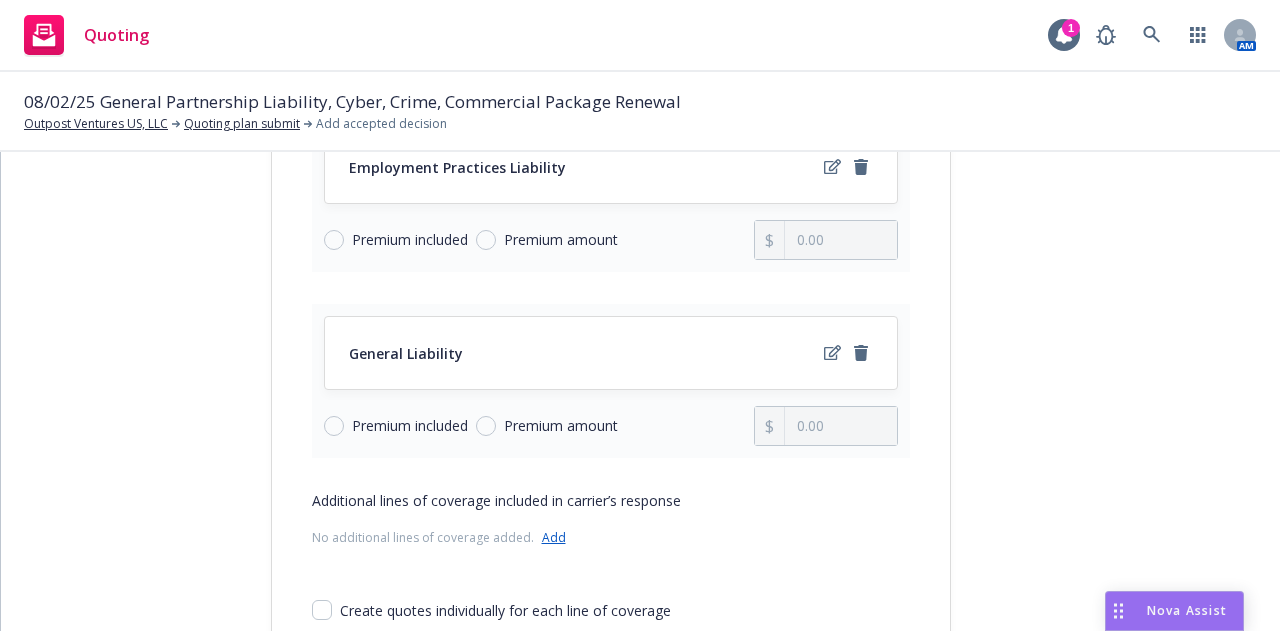 scroll, scrollTop: 680, scrollLeft: 0, axis: vertical 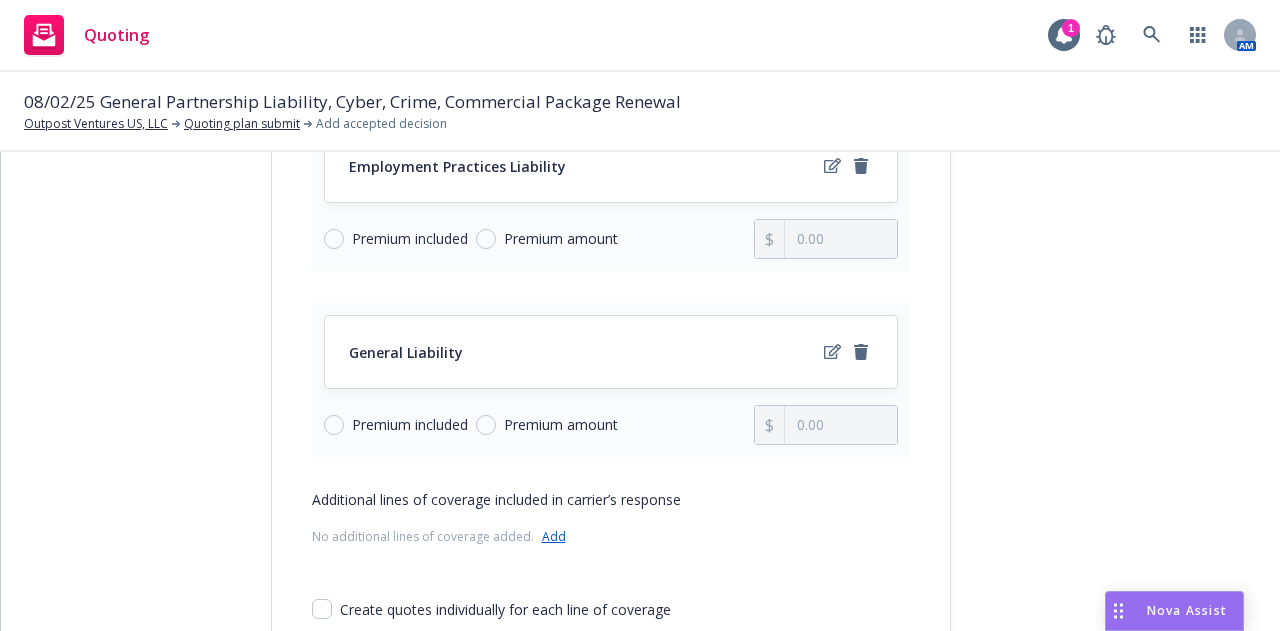 click on "Premium included" at bounding box center [410, 425] 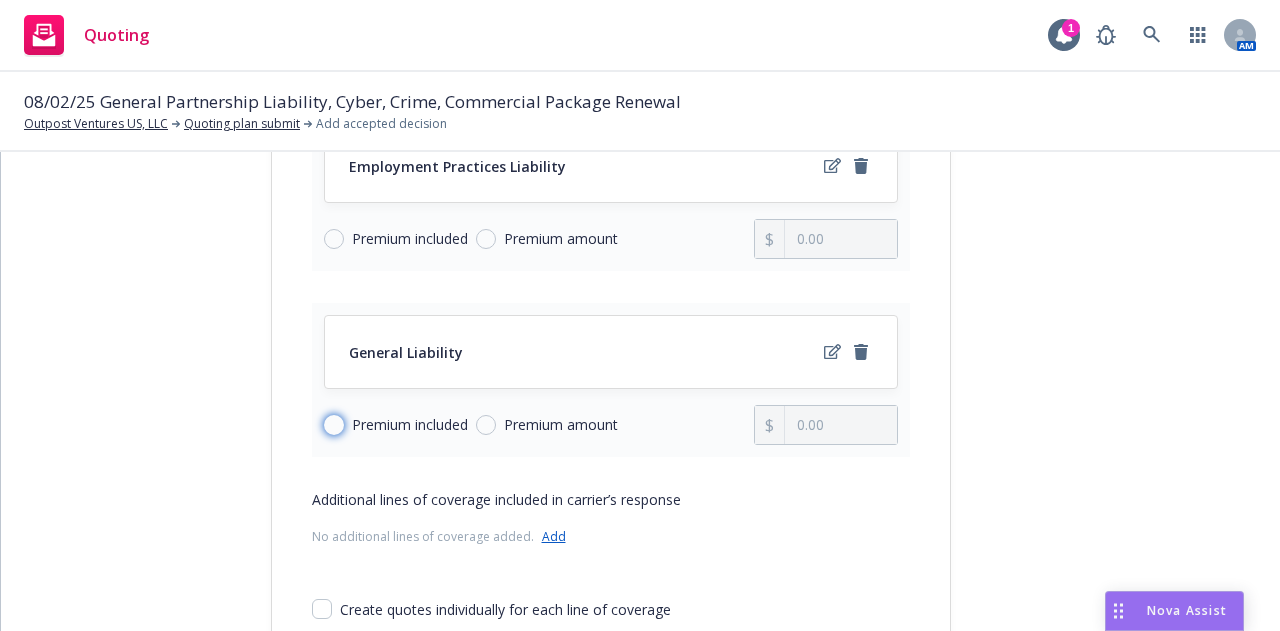 click on "Premium included" at bounding box center [334, 425] 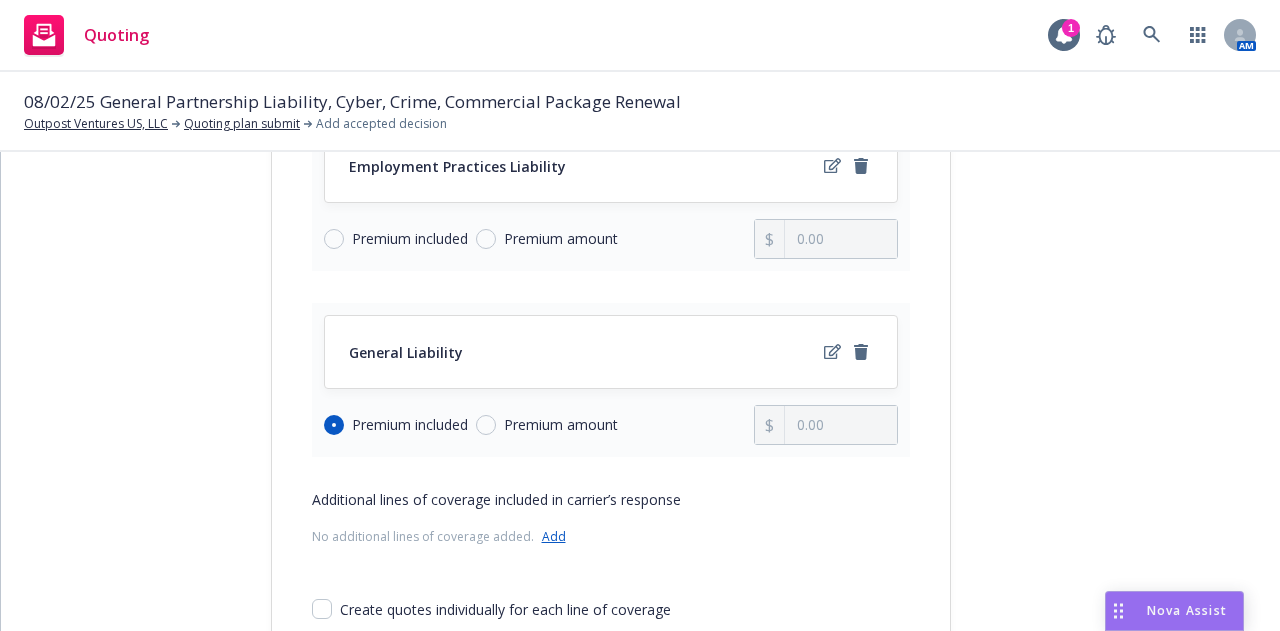 click on "Premium included" at bounding box center [410, 239] 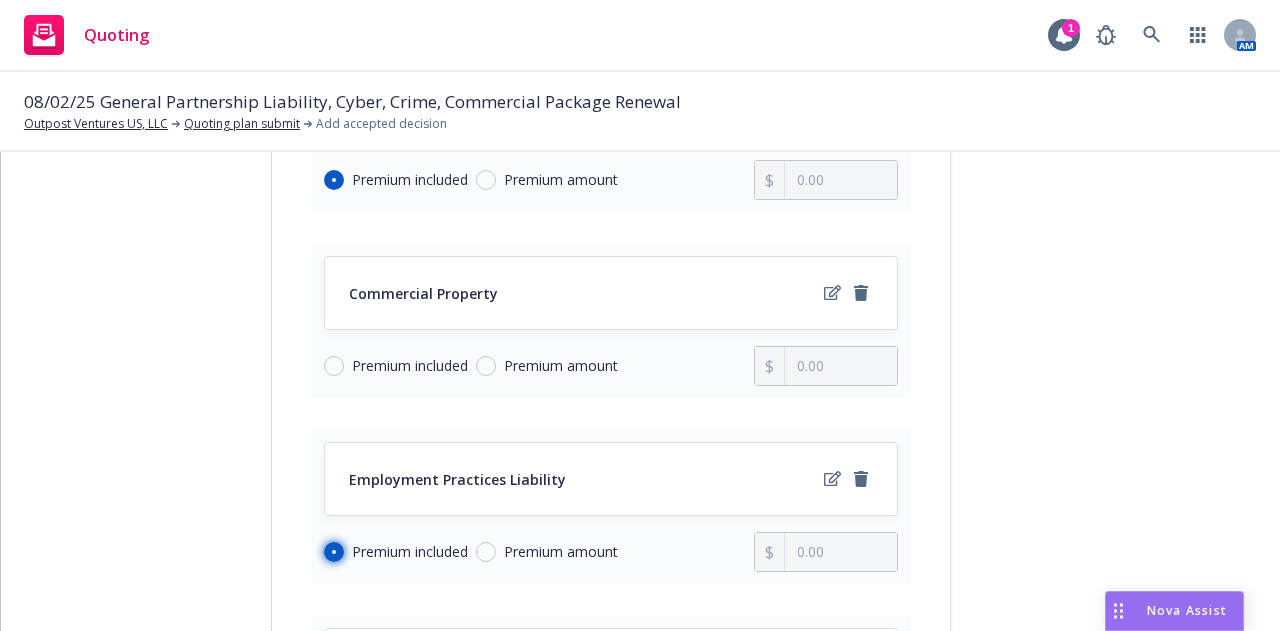 scroll, scrollTop: 354, scrollLeft: 0, axis: vertical 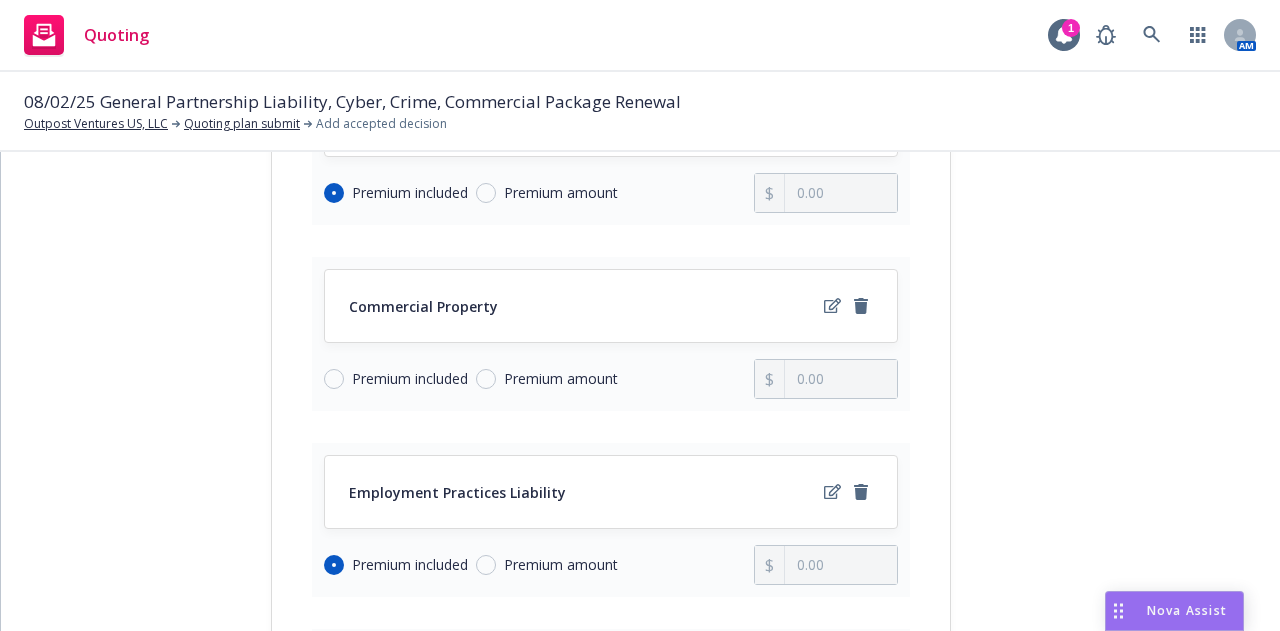 click on "Premium amount" at bounding box center (561, 379) 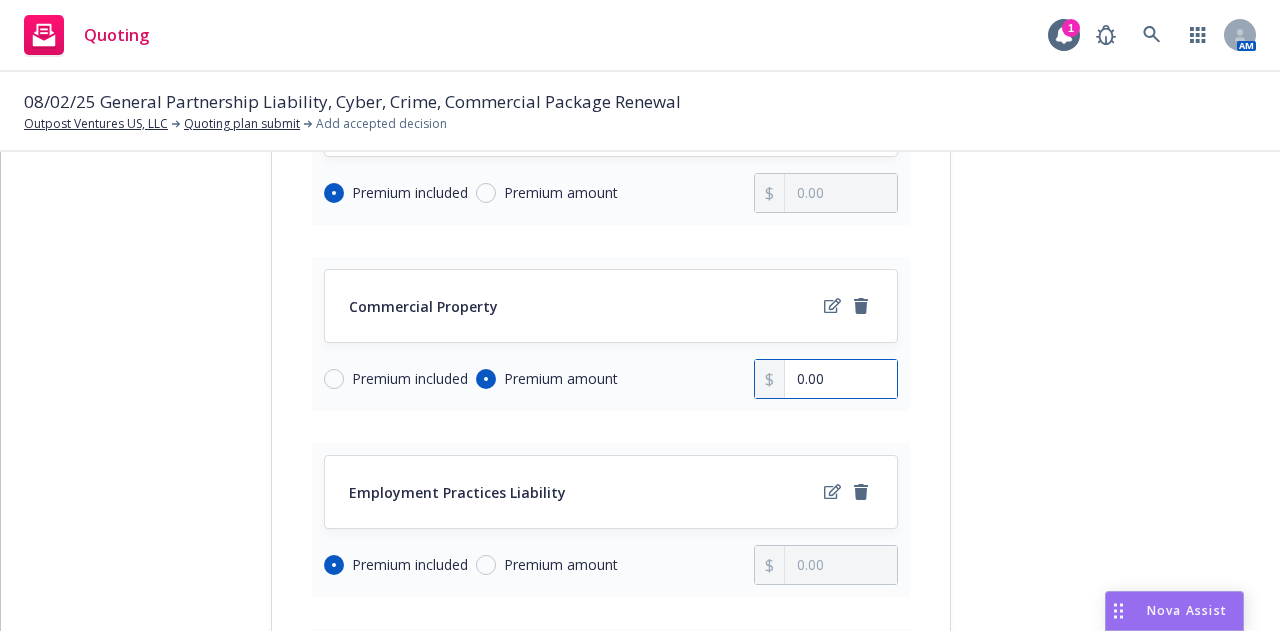 drag, startPoint x: 820, startPoint y: 373, endPoint x: 757, endPoint y: 364, distance: 63.63961 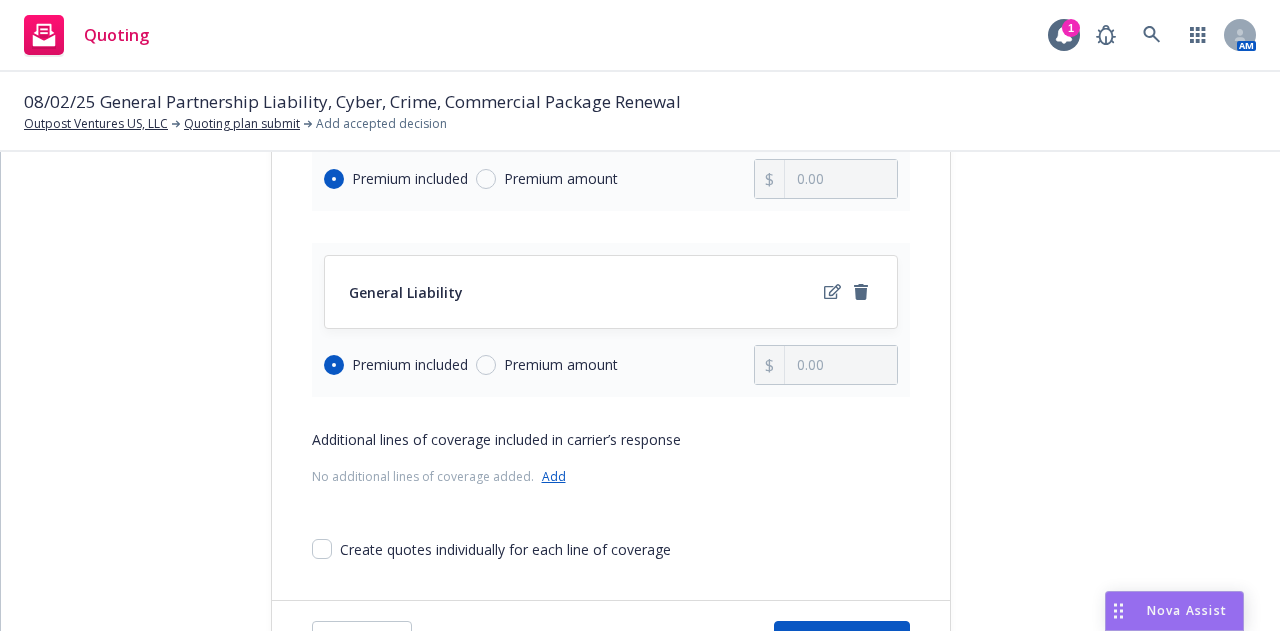 scroll, scrollTop: 831, scrollLeft: 0, axis: vertical 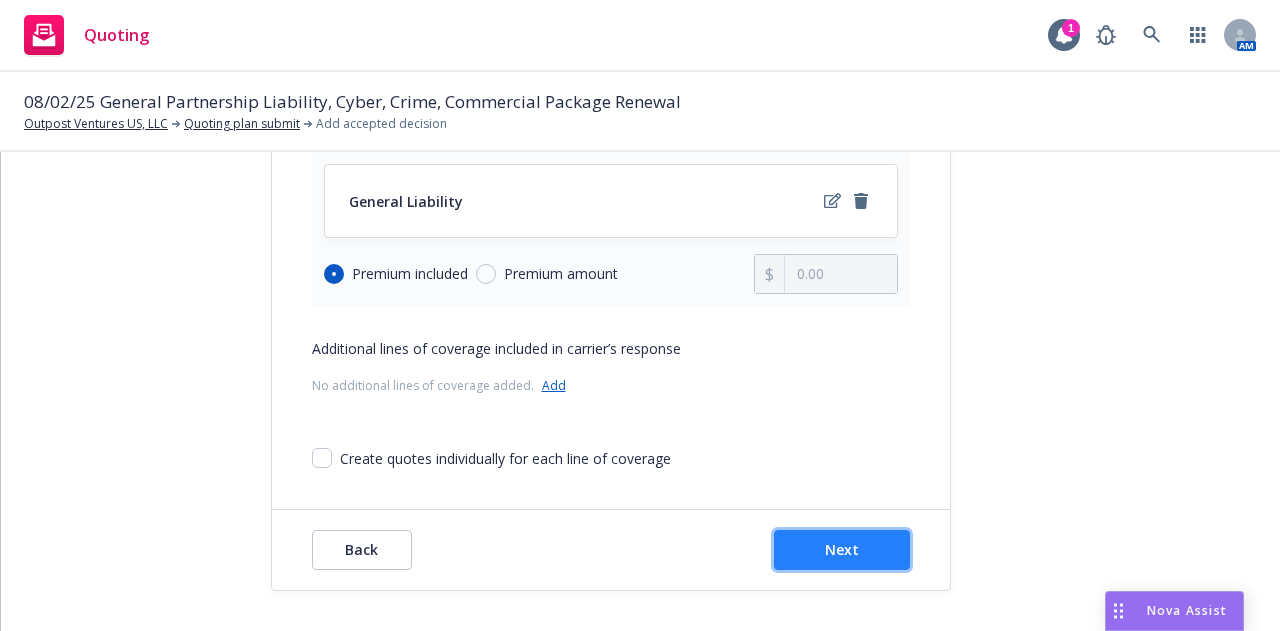 click on "Next" at bounding box center (842, 549) 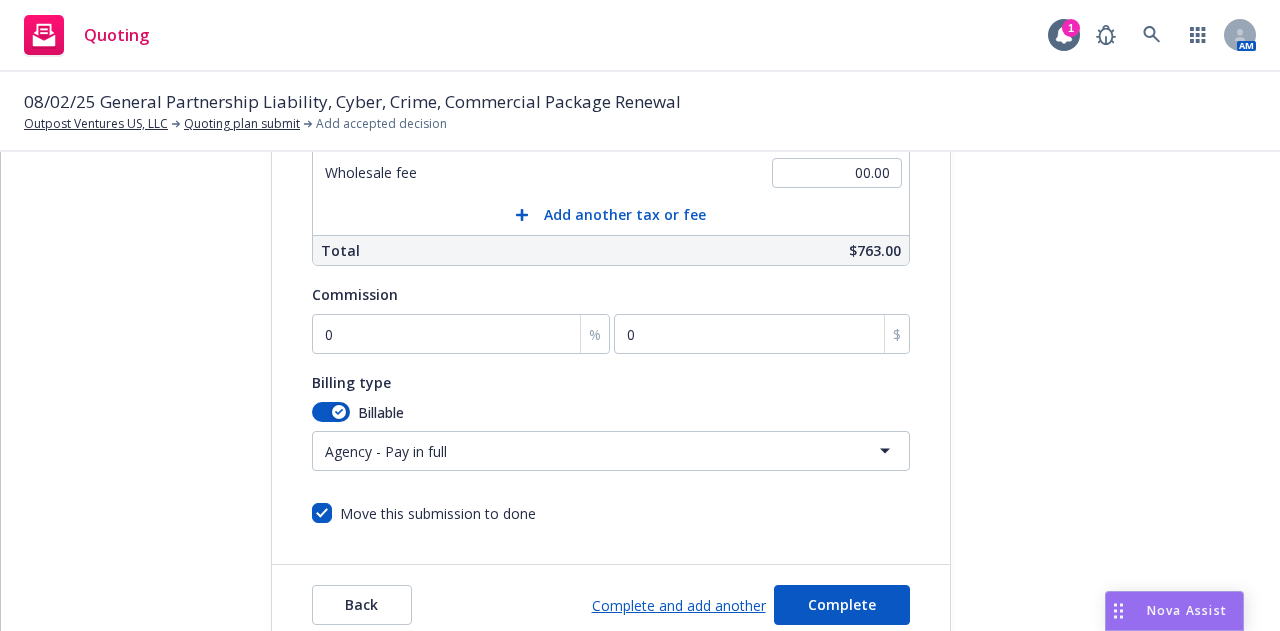 scroll, scrollTop: 576, scrollLeft: 0, axis: vertical 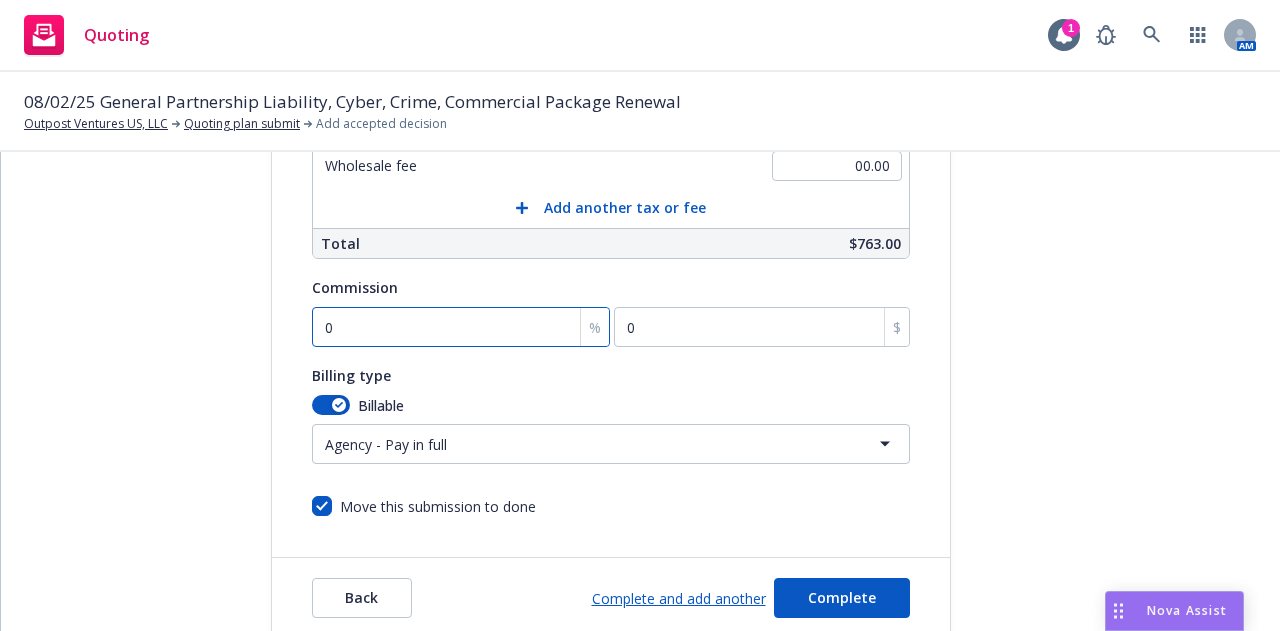 click on "0" at bounding box center [461, 327] 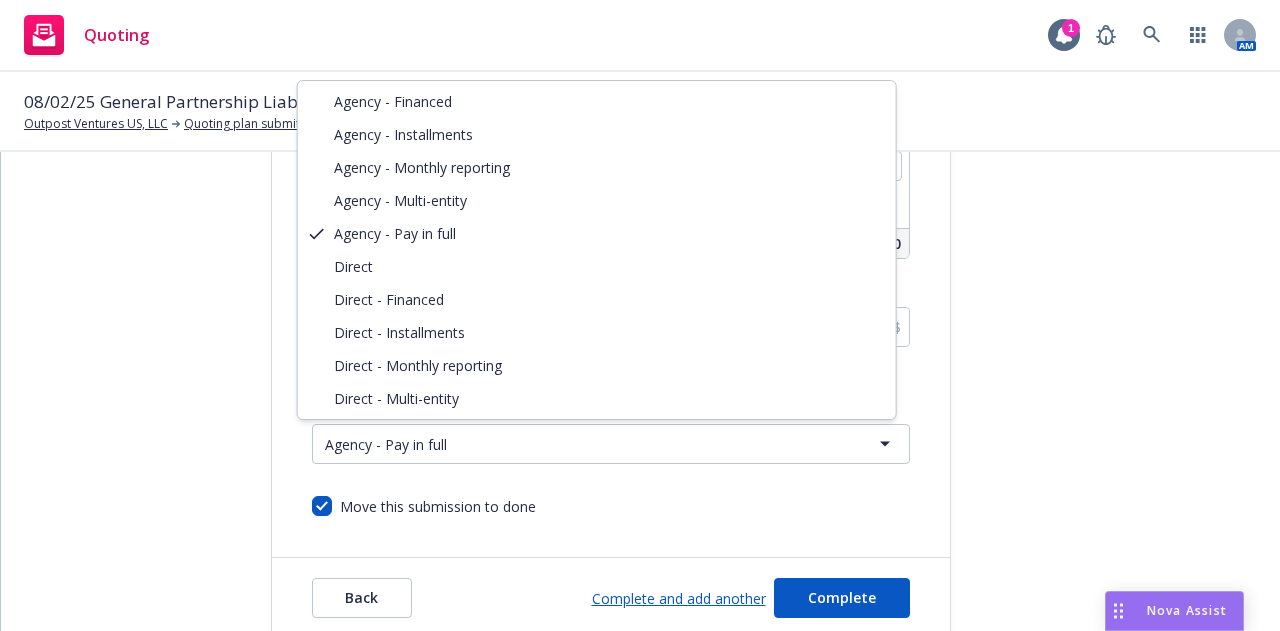 click on "Quoting 1 AM 08/02/25 General Partnership Liability, Cyber, Crime, Commercial Package Renewal Outpost Ventures US, LLC Quoting plan submit Add accepted decision Quote initiation Coverage selection 3 Billing info Add billing information Surplus lines state No surplus lines state Alaska Alabama Arkansas Arizona California Colorado Connecticut District Of Columbia Delaware Florida Georgia Hawaii Iowa Idaho Illinois Indiana Kansas Kentucky Louisiana Massachusetts Maryland Maine Michigan Minnesota Missouri Mississippi Montana North Carolina North Dakota Nebraska New Hampshire New Jersey New Mexico Nevada New York Ohio Oklahoma Oregon Pennsylvania Puerto Rico Rhode Island South Carolina South Dakota Tennessee Texas Utah Virginia Virgin Islands Vermont Washington Wisconsin West Virginia Wyoming Newfront pays state taxes and fees Yes No Billing information Amount ($) Premium 763.00 Surplus lines state tax 00.00 Surplus lines state fee 00.00 Misc taxes & fees 00.00 Carrier policy fee 00.00 Newfront fee / rebate 00.00" at bounding box center [640, 315] 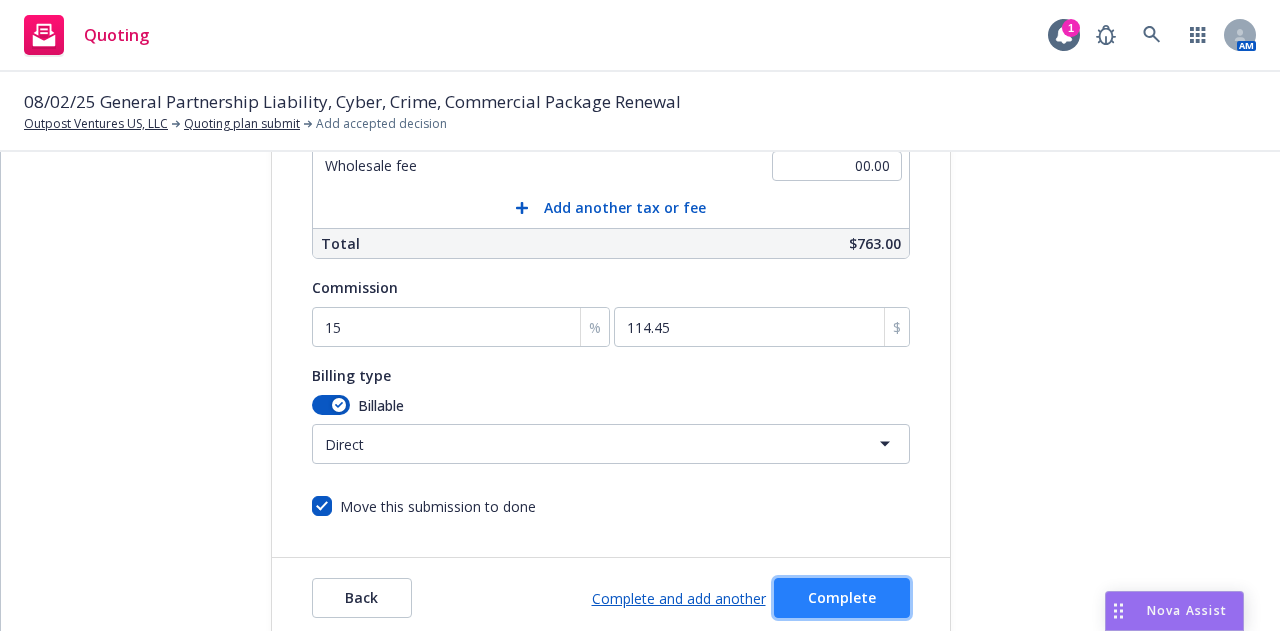 click on "Complete" at bounding box center (842, 598) 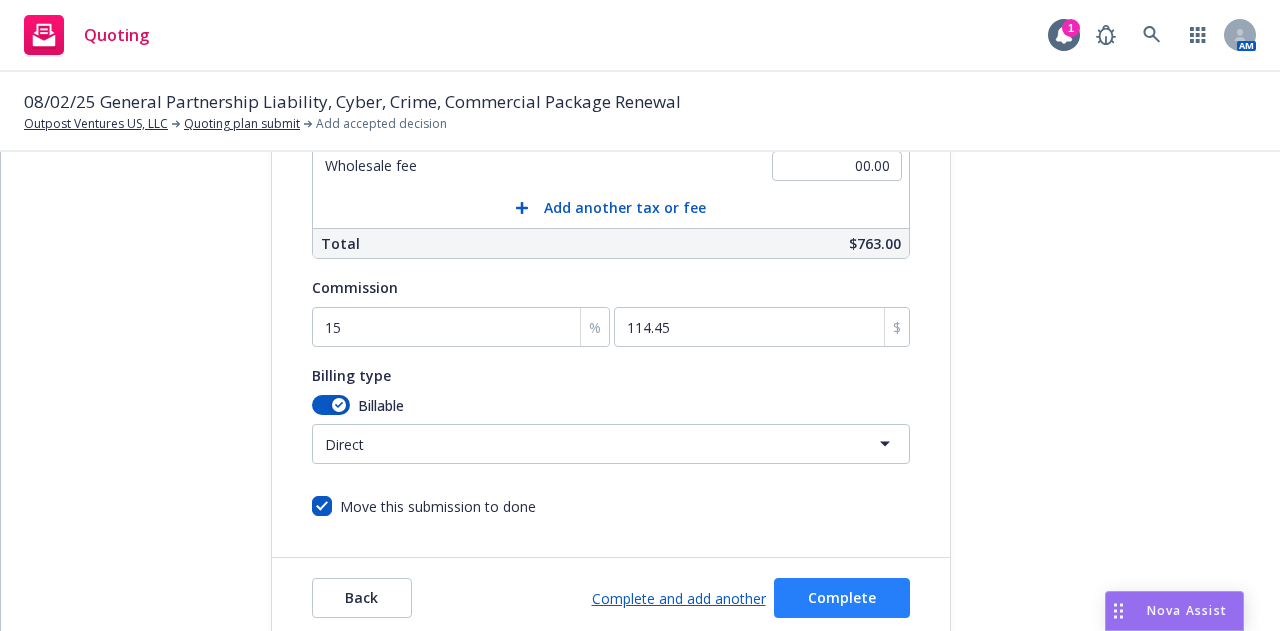 scroll, scrollTop: 0, scrollLeft: 0, axis: both 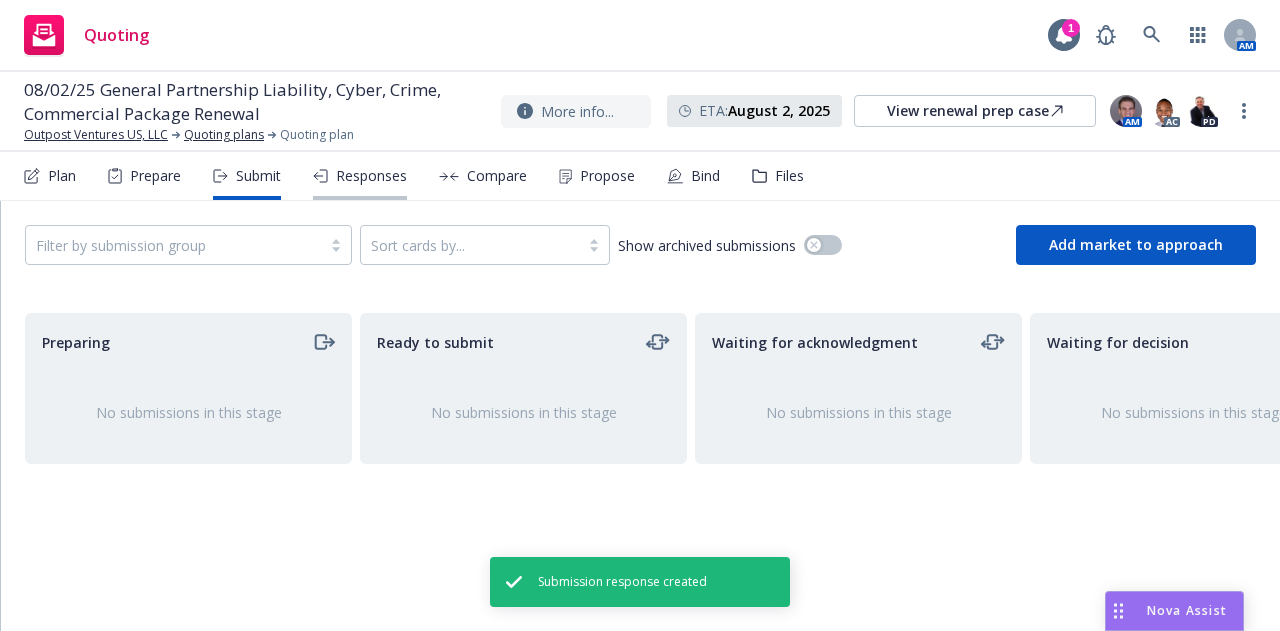 click on "Responses" at bounding box center [371, 176] 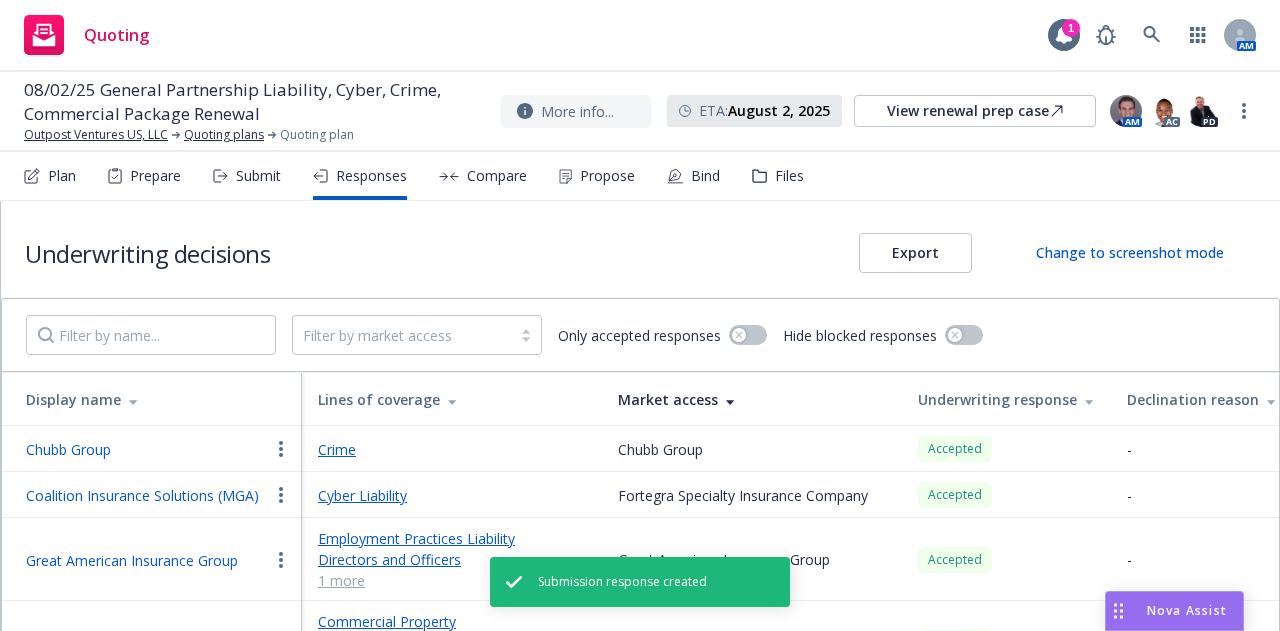 scroll, scrollTop: 69, scrollLeft: 0, axis: vertical 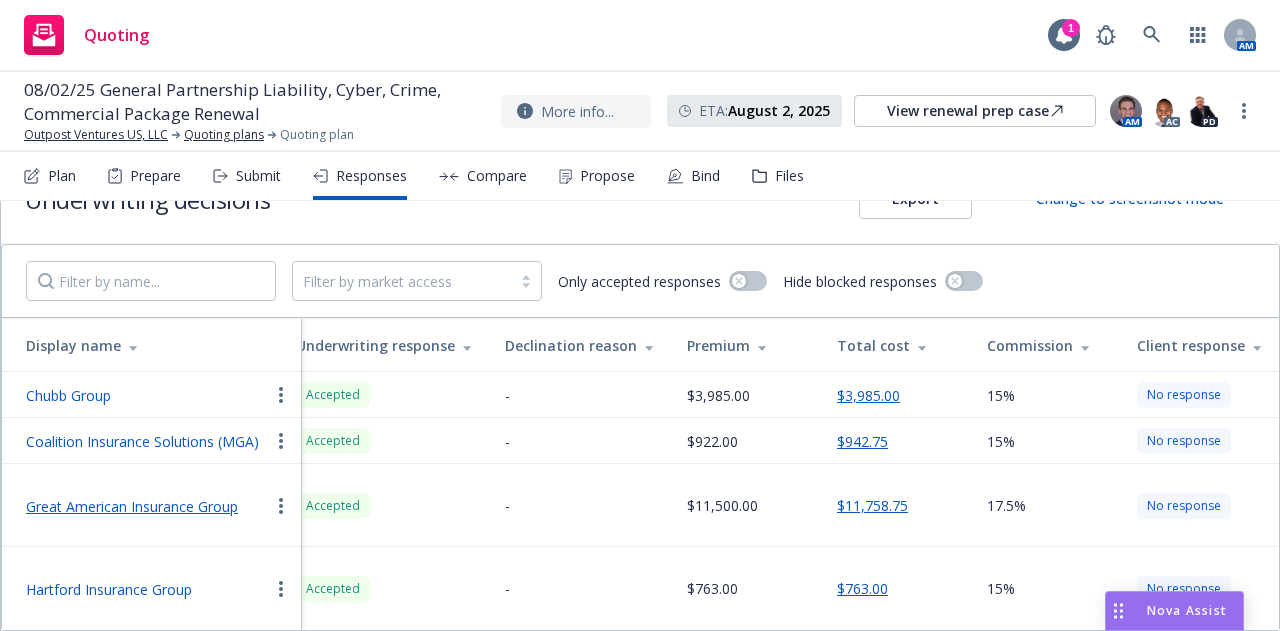 click on "Great American Insurance Group" at bounding box center (132, 506) 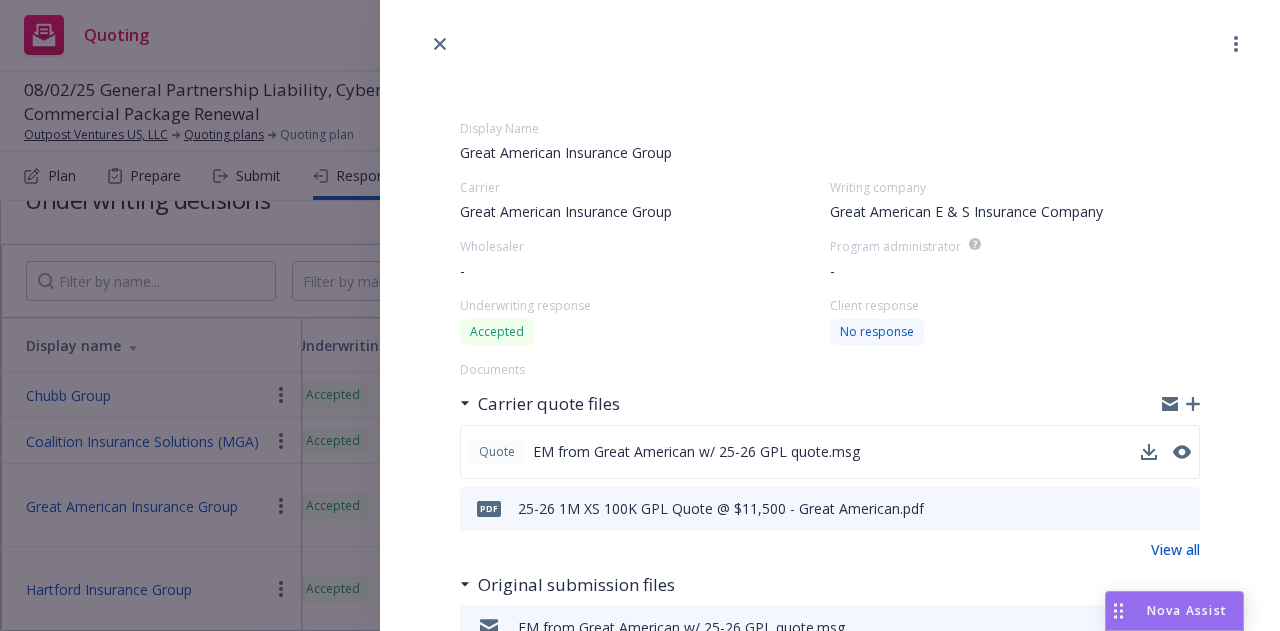 click on "Quote EM from Great American w/ 25-26 GPL quote.msg" at bounding box center [830, 452] 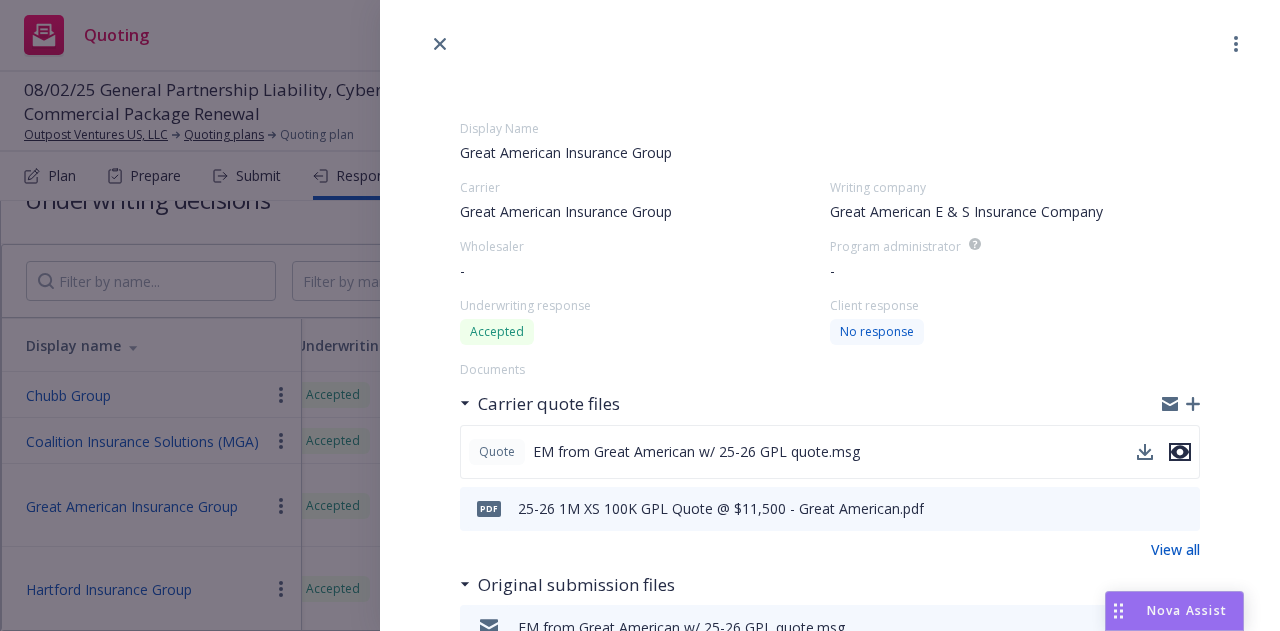 click 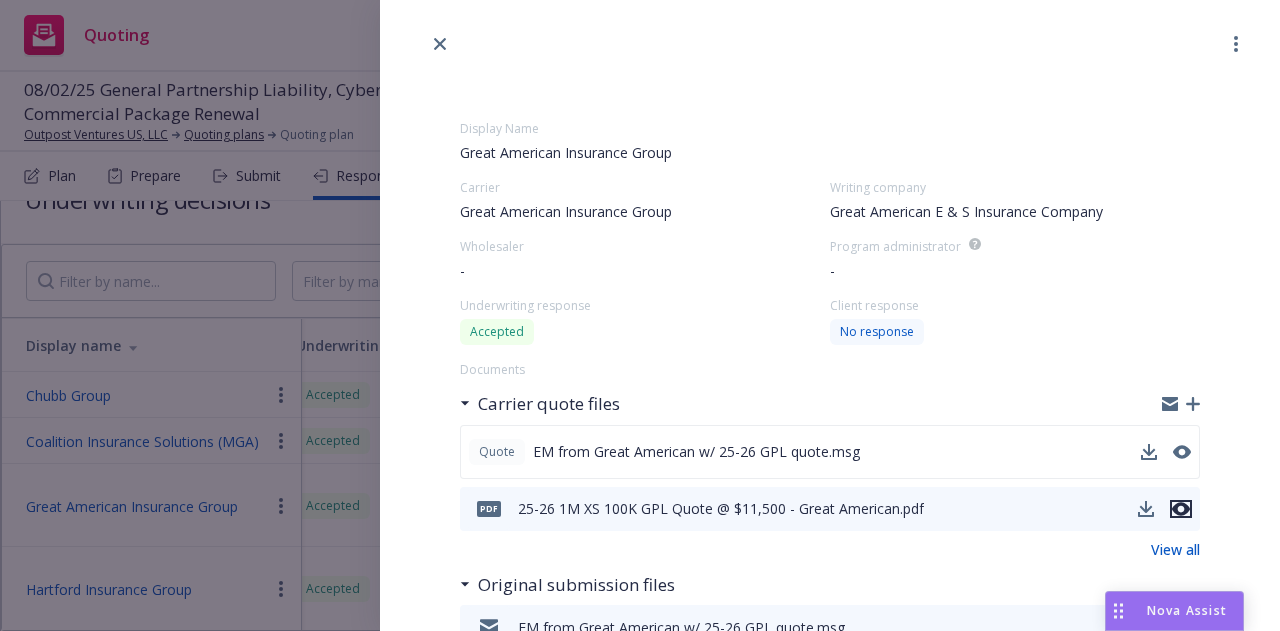 click 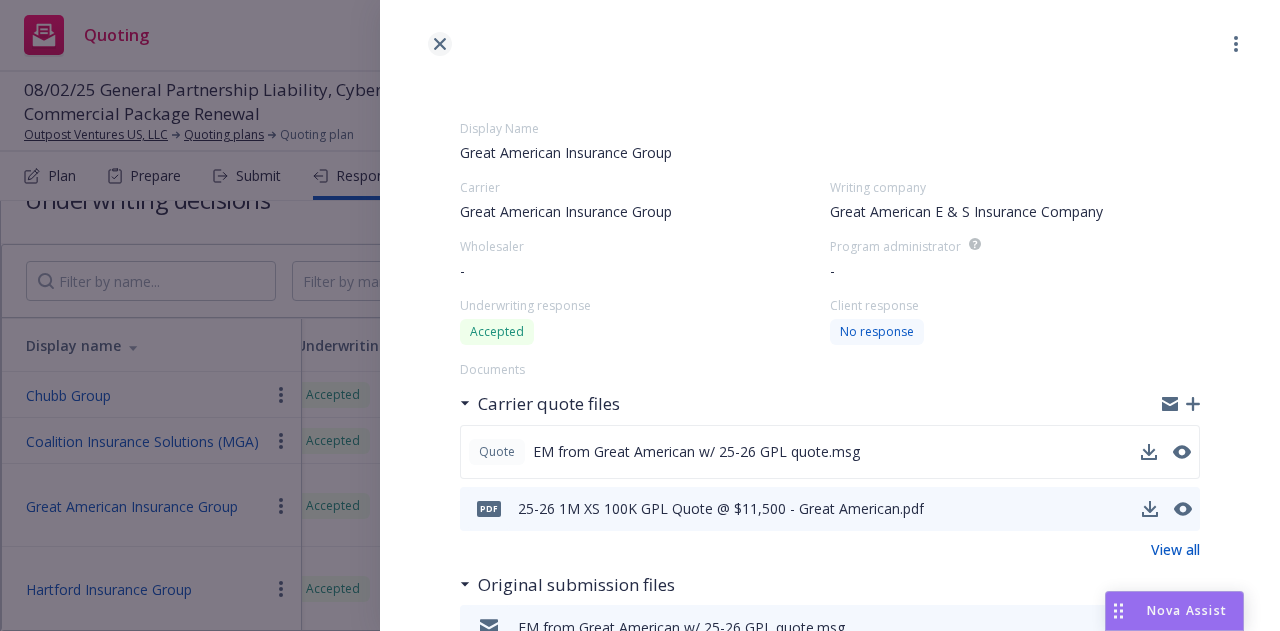 click 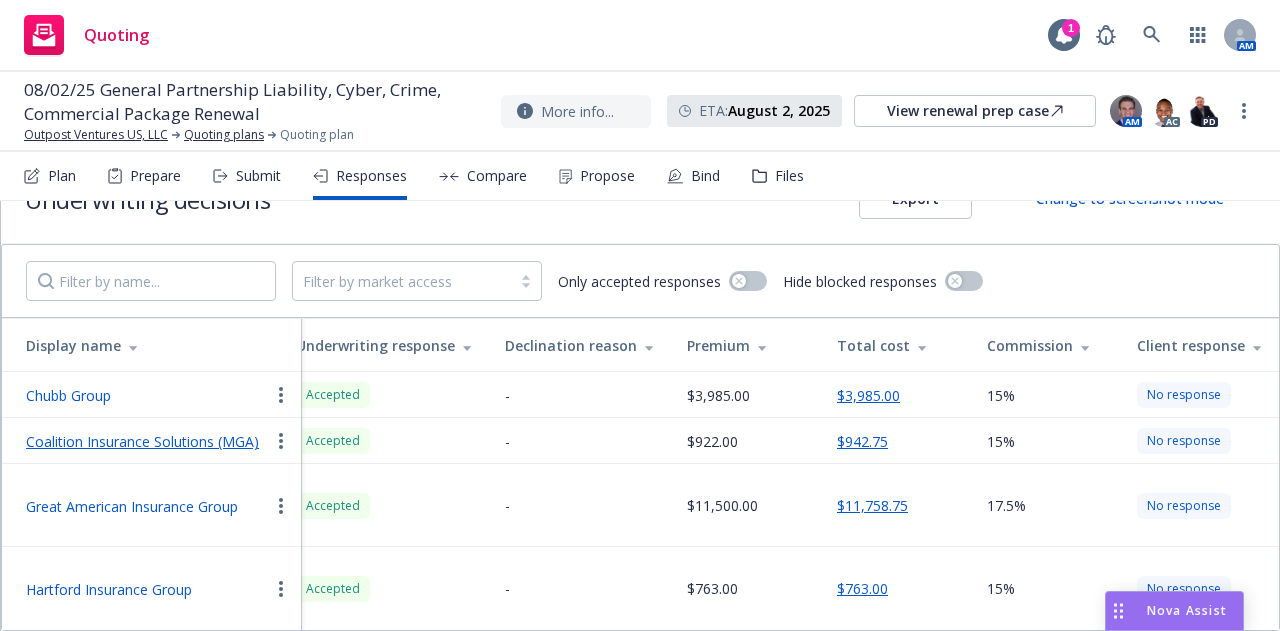 click on "Coalition Insurance Solutions (MGA)" at bounding box center [142, 441] 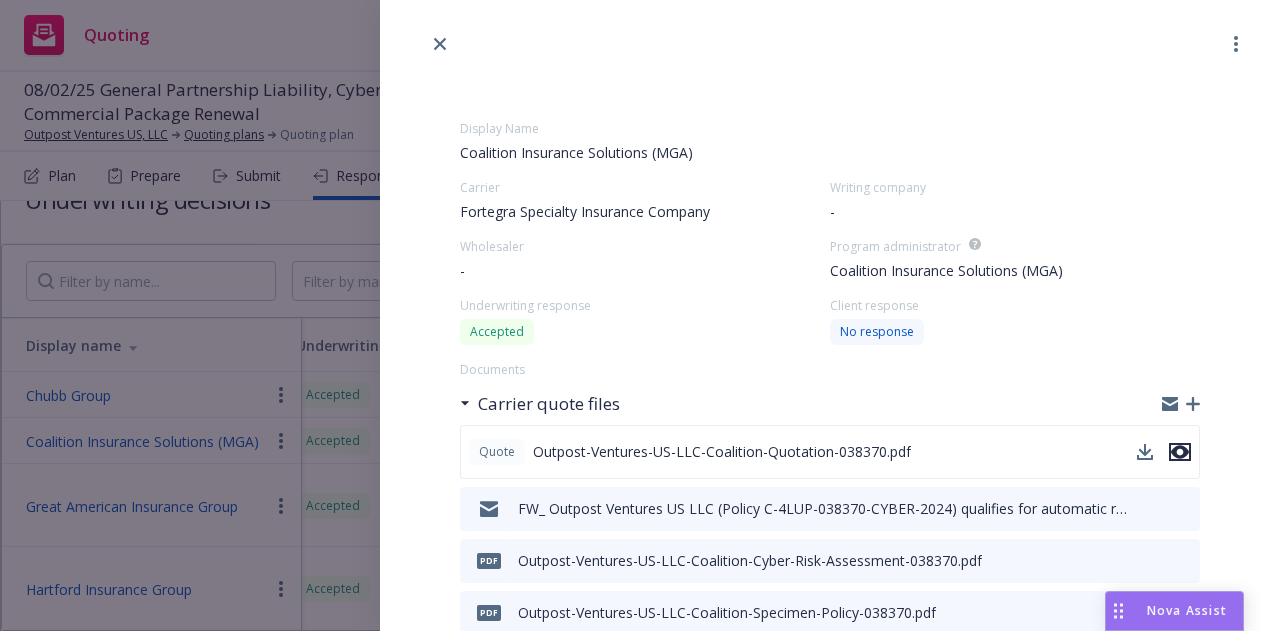 click 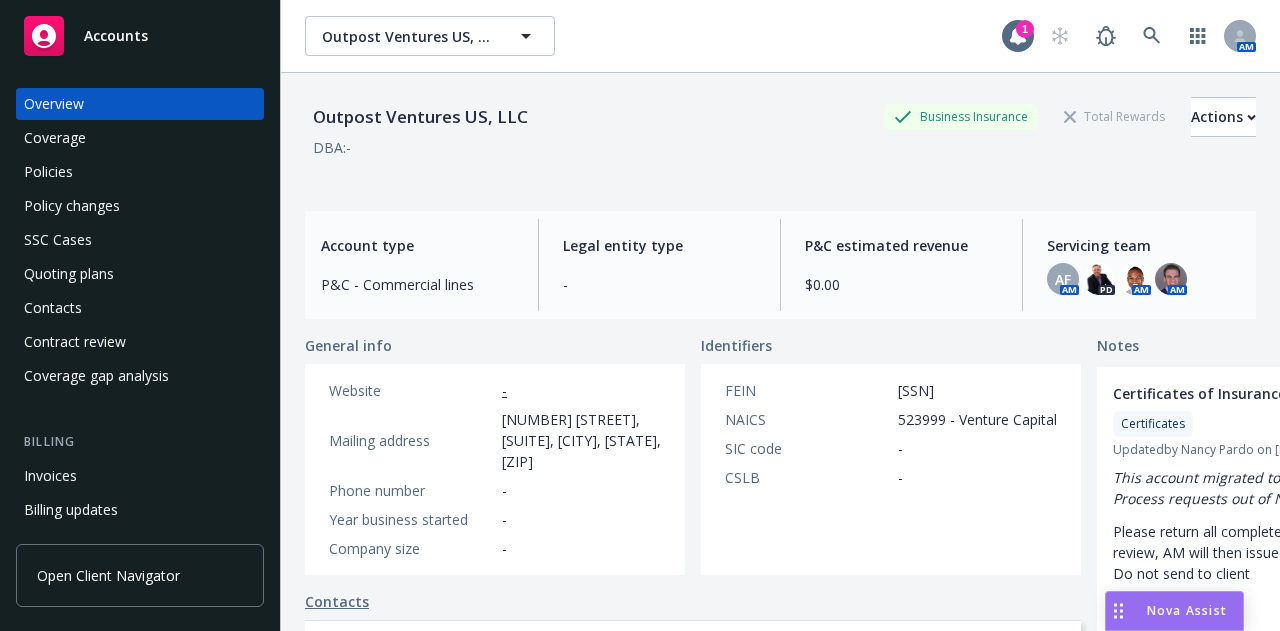 scroll, scrollTop: 0, scrollLeft: 0, axis: both 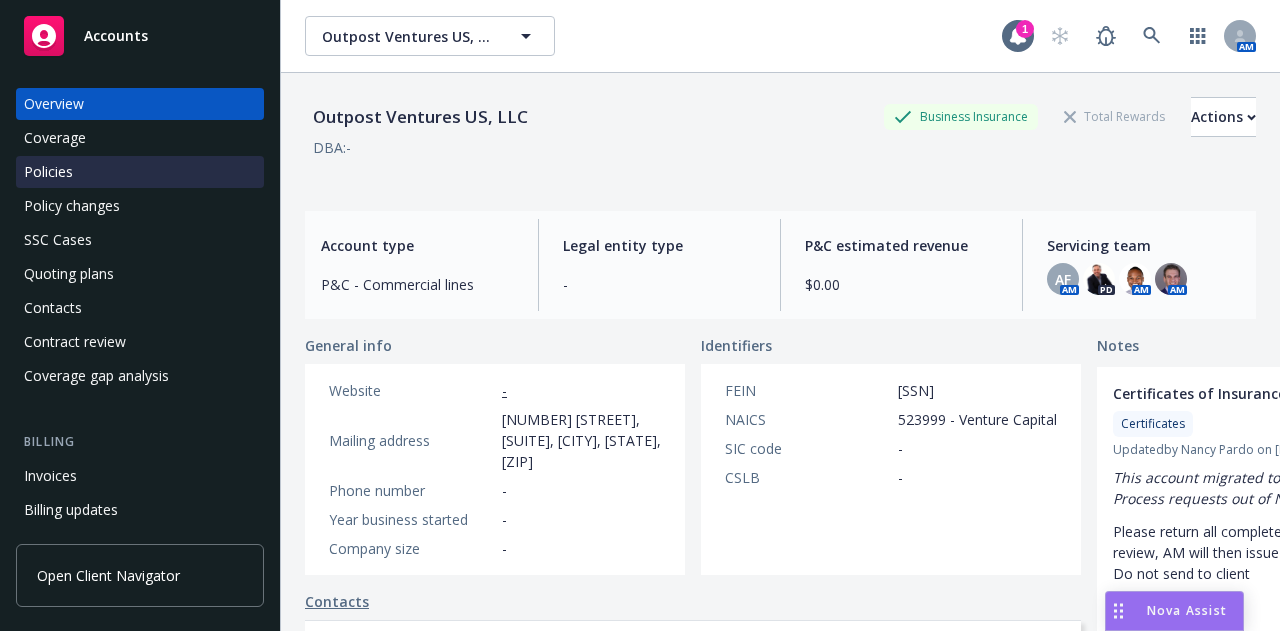 click on "Policies" at bounding box center [140, 172] 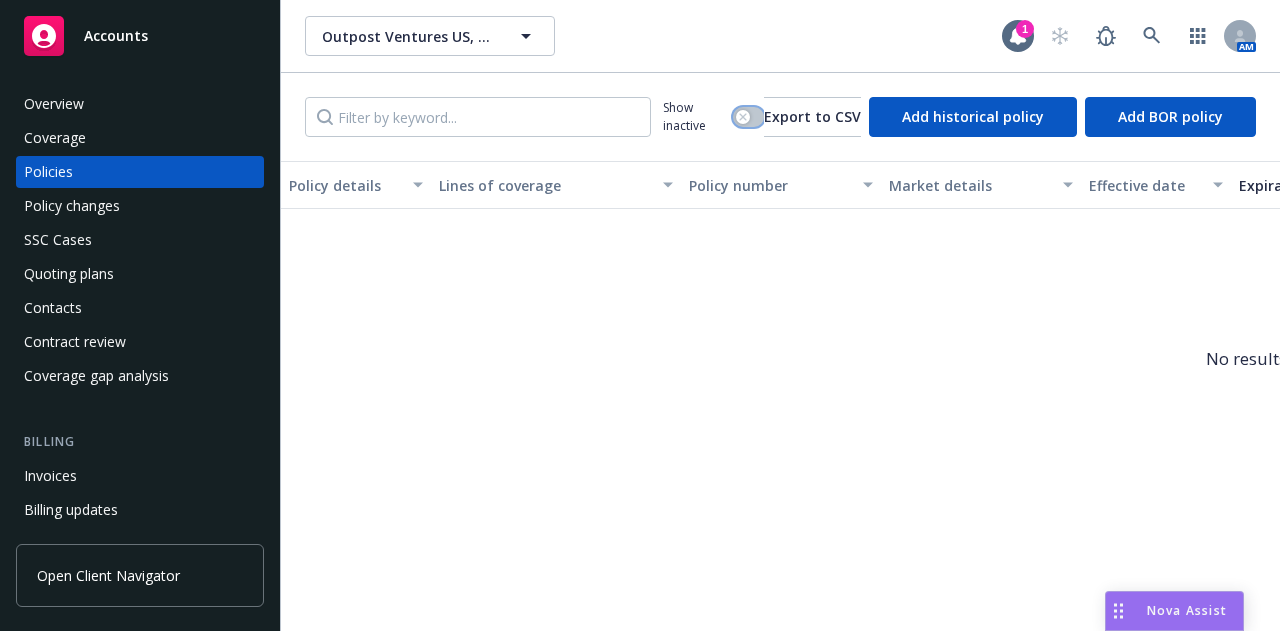 click at bounding box center [748, 117] 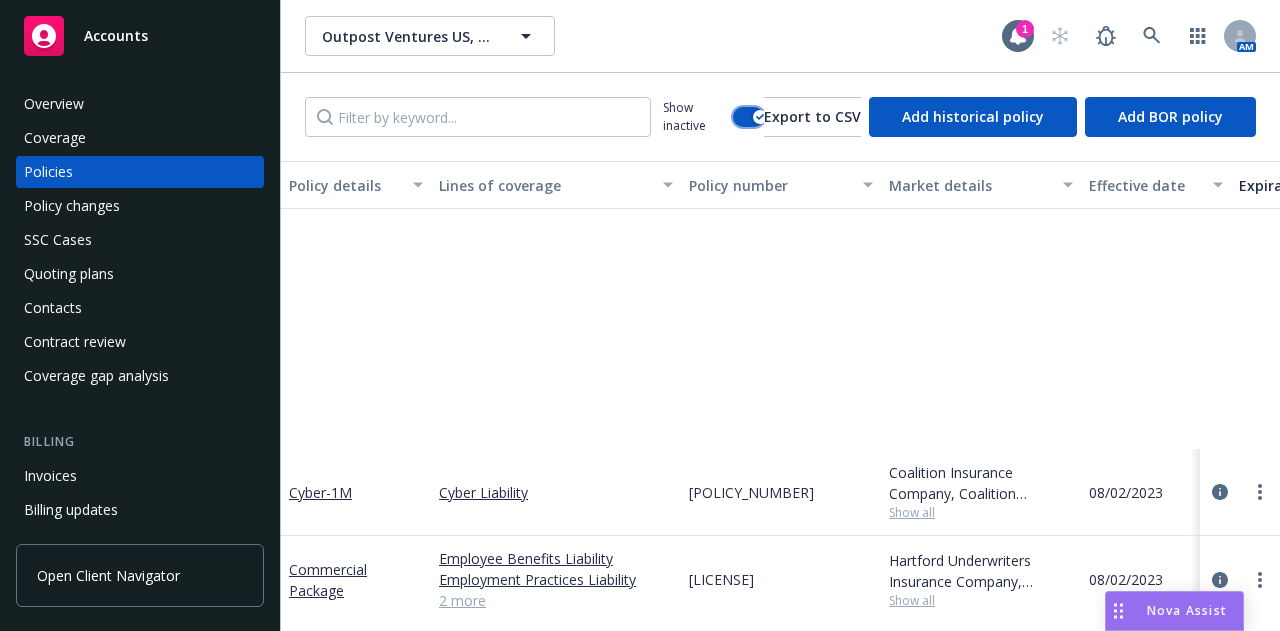 scroll, scrollTop: 446, scrollLeft: 0, axis: vertical 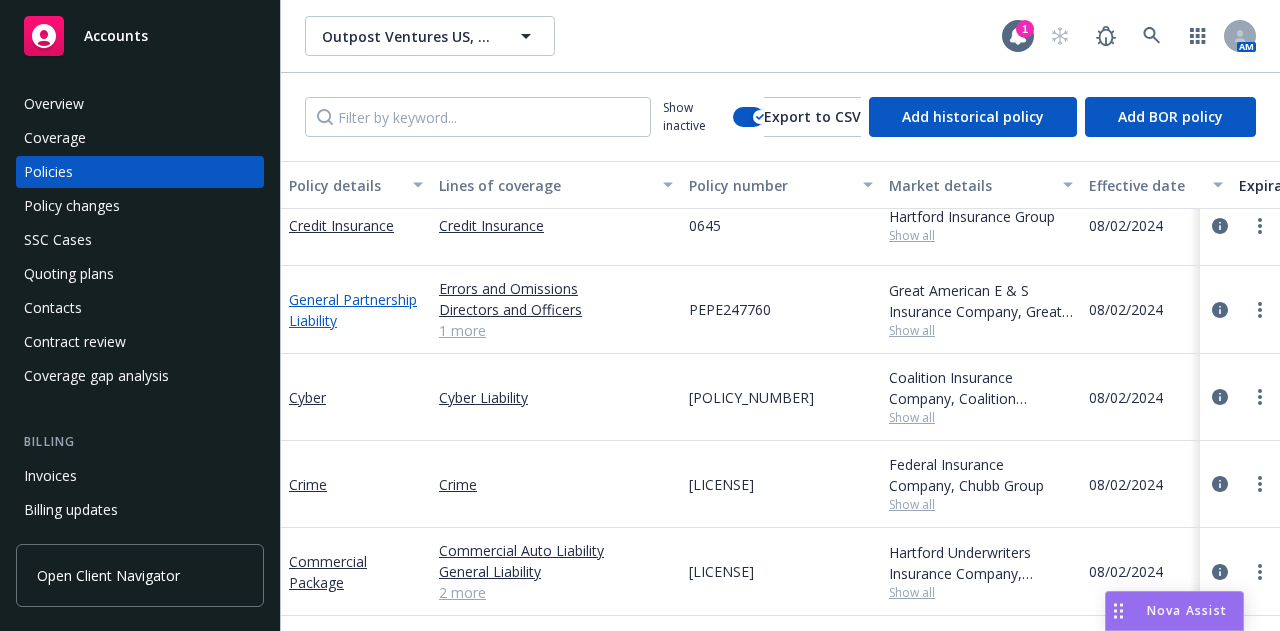 click on "General Partnership Liability" at bounding box center [353, 310] 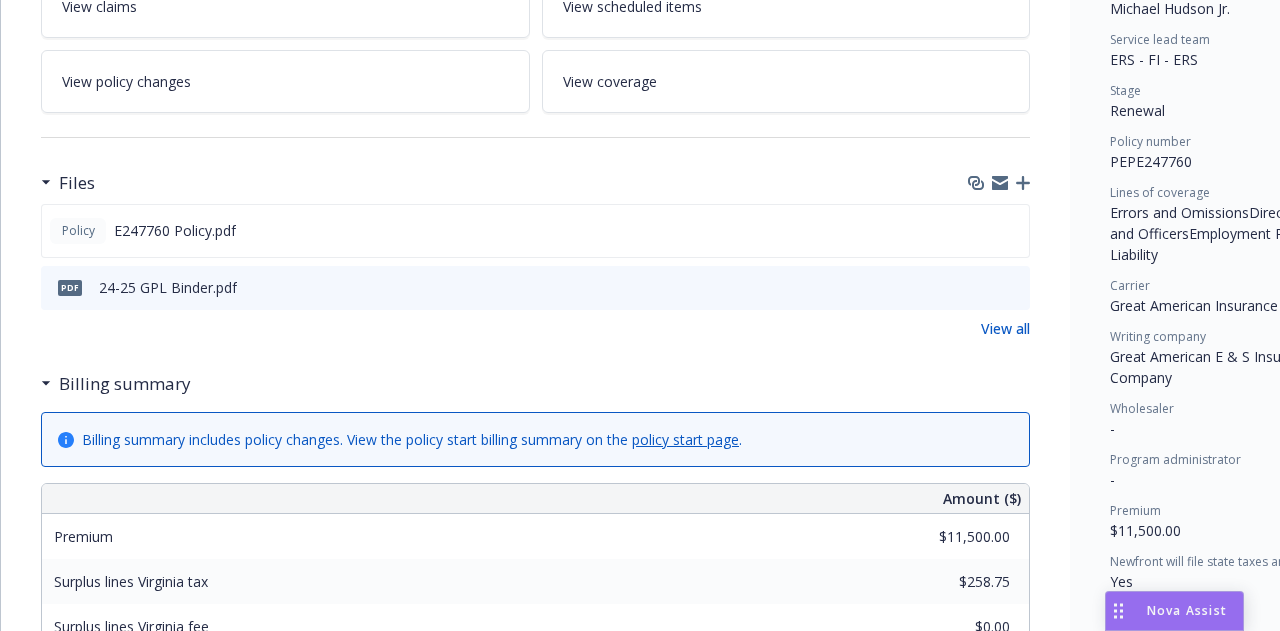 scroll, scrollTop: 389, scrollLeft: 0, axis: vertical 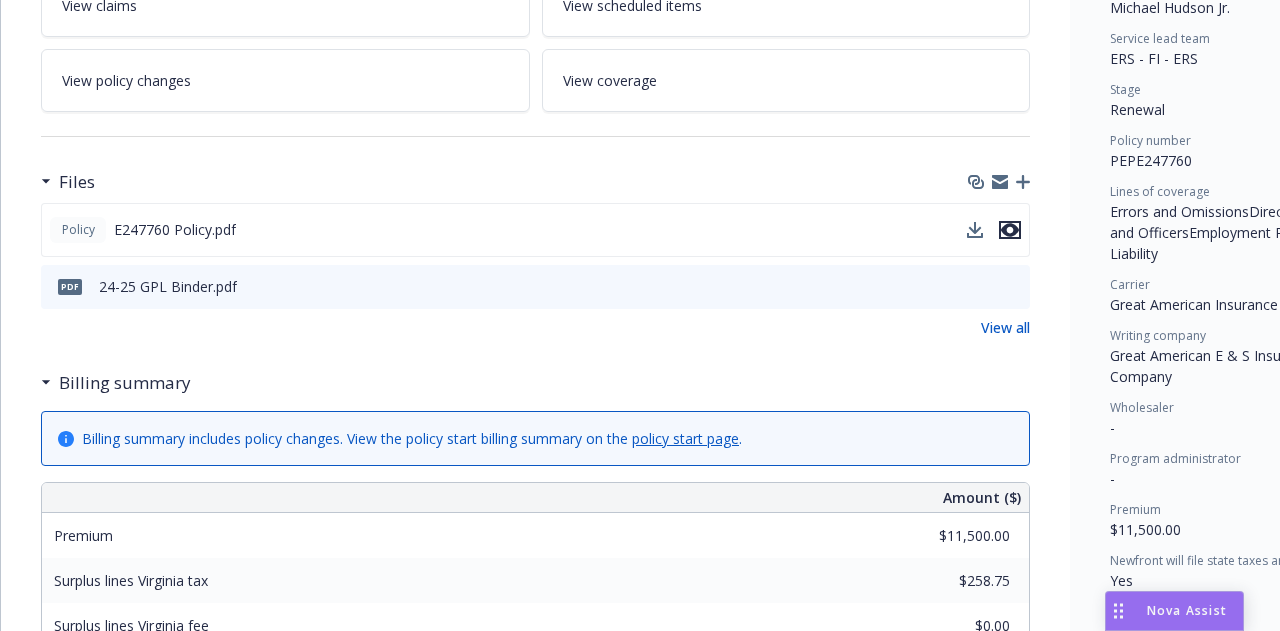 click 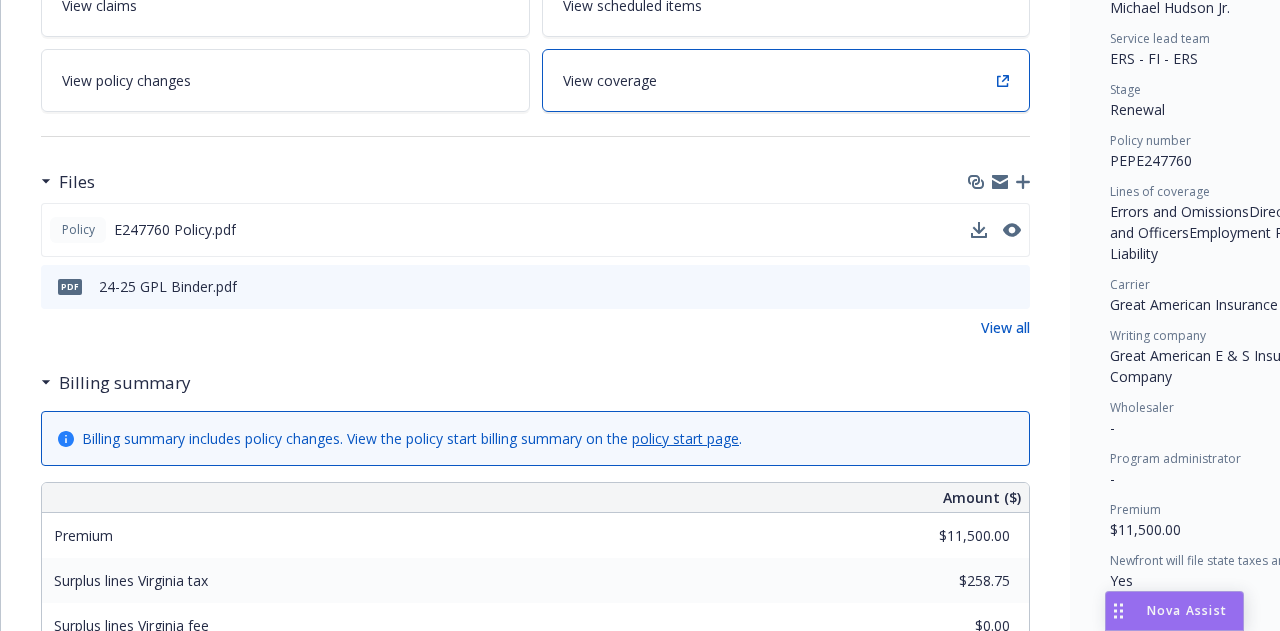 scroll, scrollTop: 0, scrollLeft: 0, axis: both 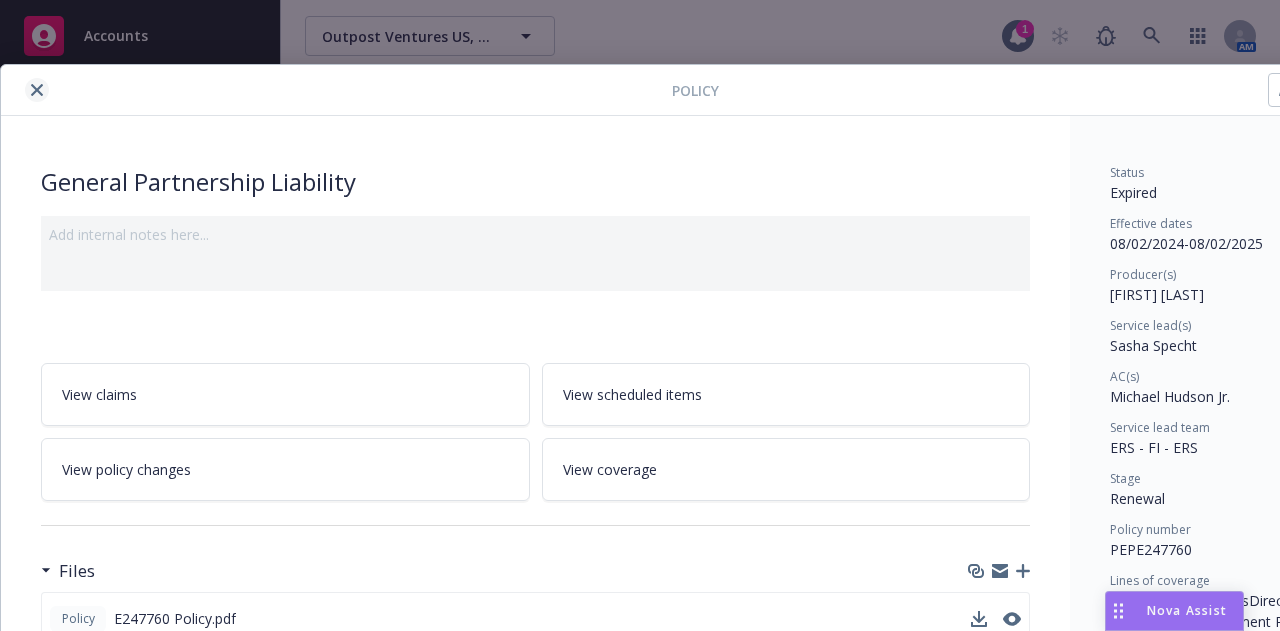 click 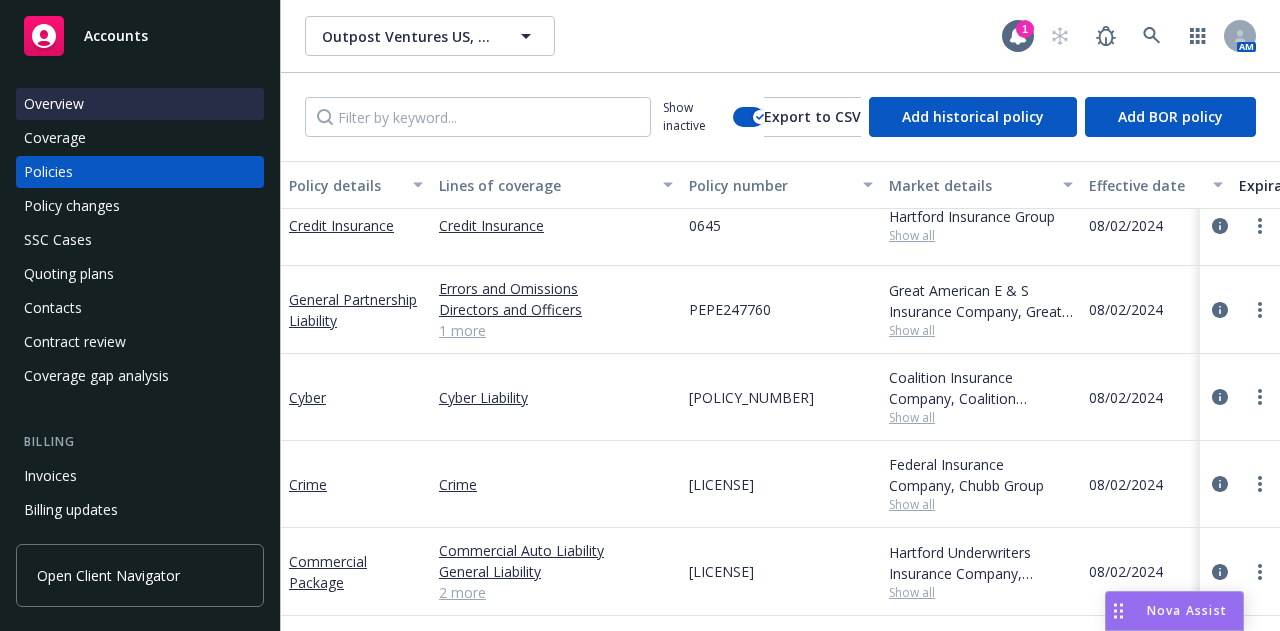 click on "Overview" at bounding box center [140, 104] 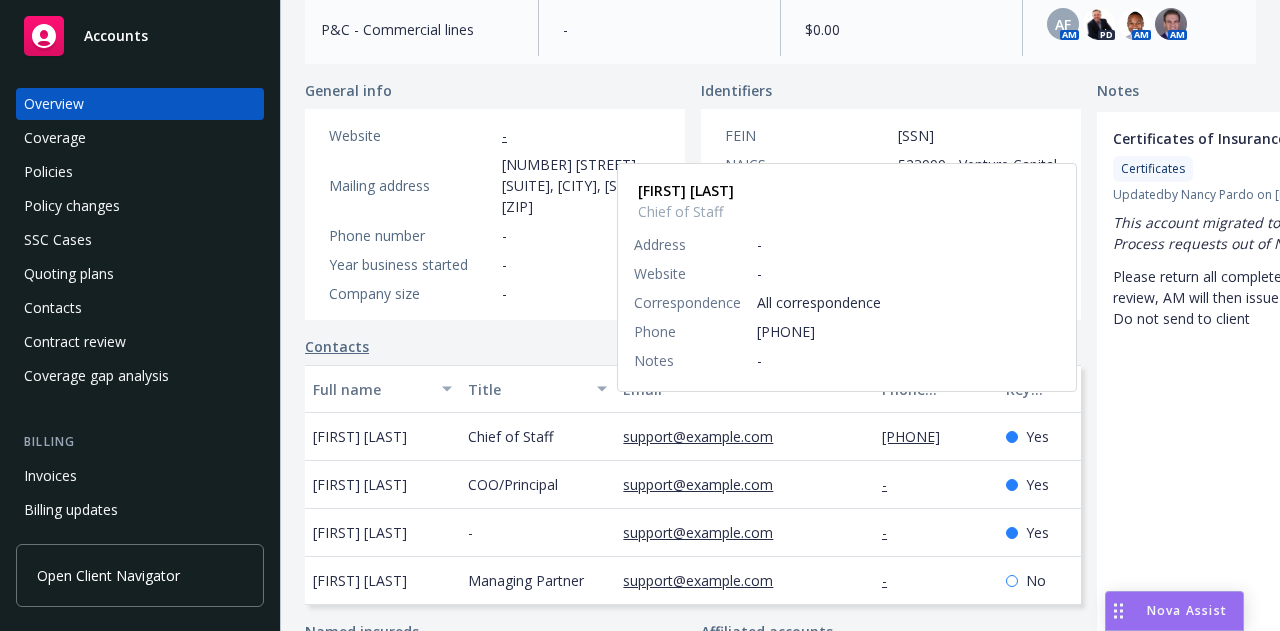 scroll, scrollTop: 256, scrollLeft: 0, axis: vertical 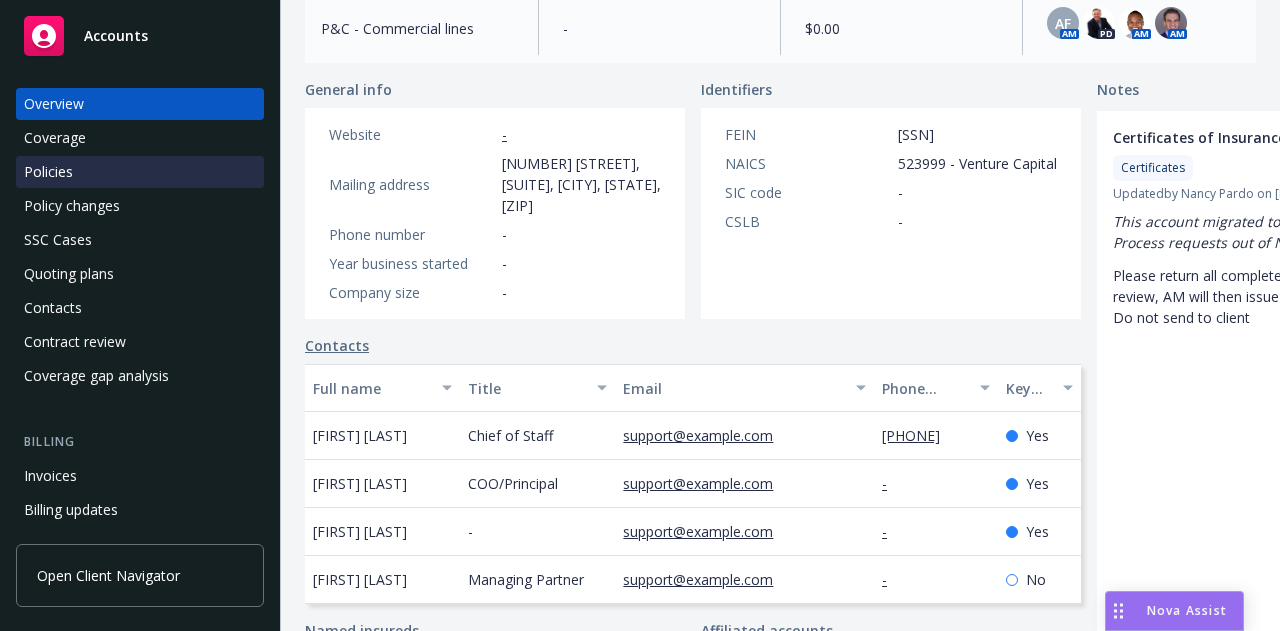 click on "Policies" at bounding box center [140, 172] 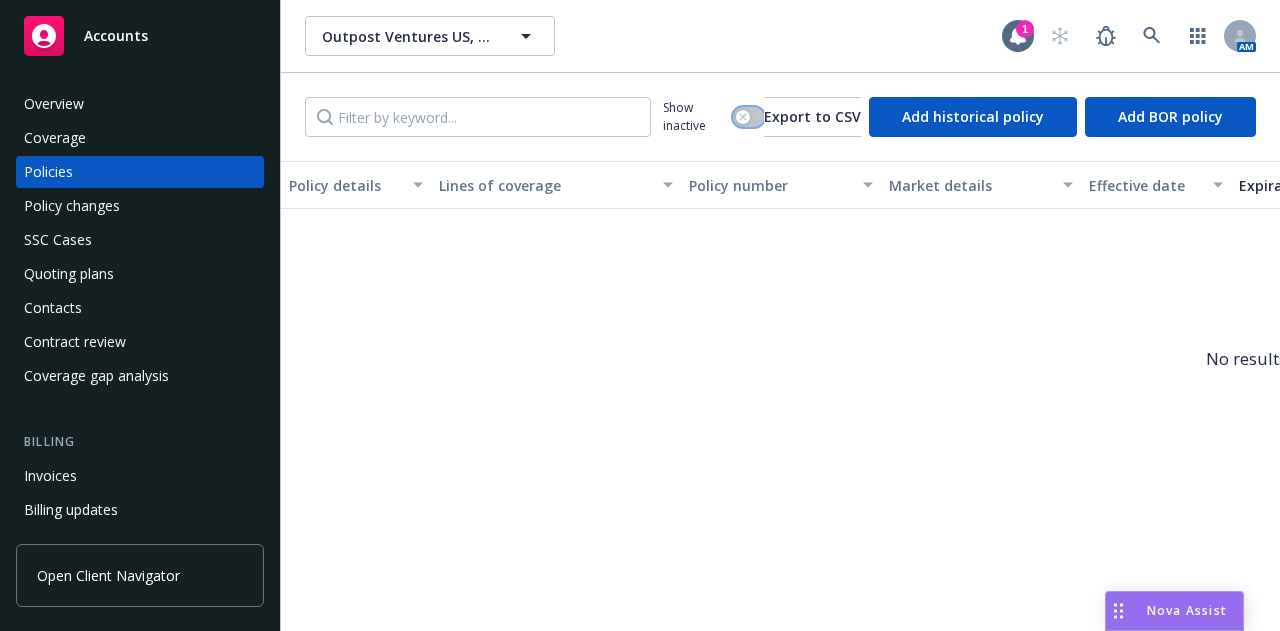 click at bounding box center [748, 117] 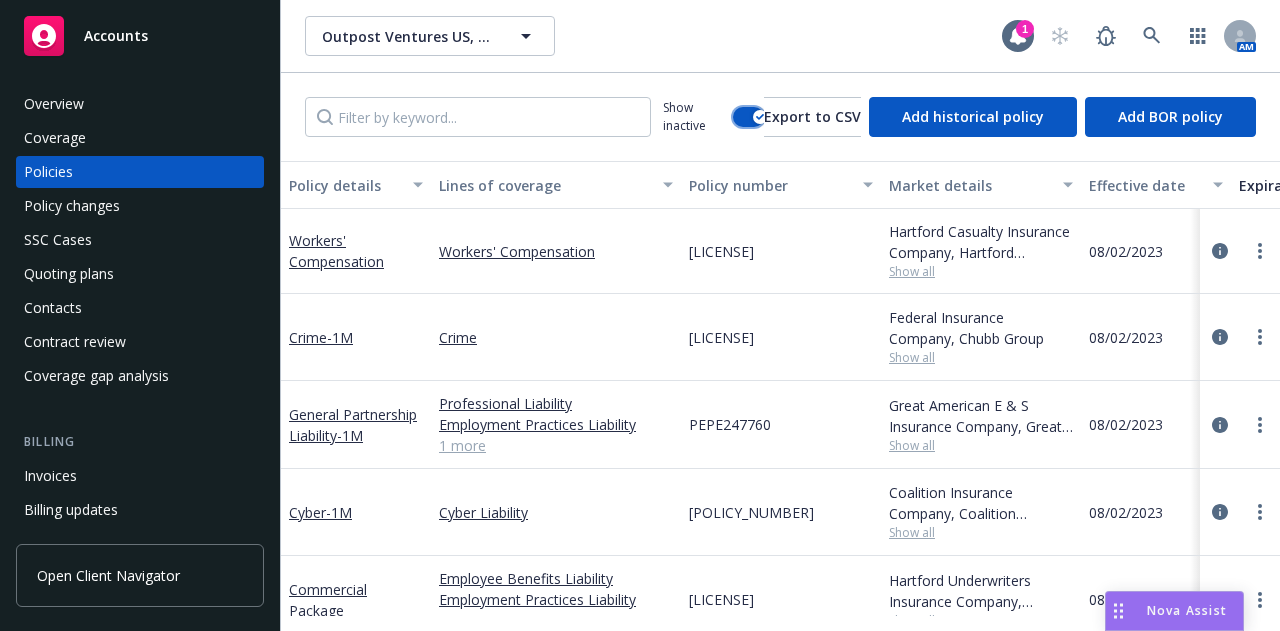 scroll, scrollTop: 446, scrollLeft: 0, axis: vertical 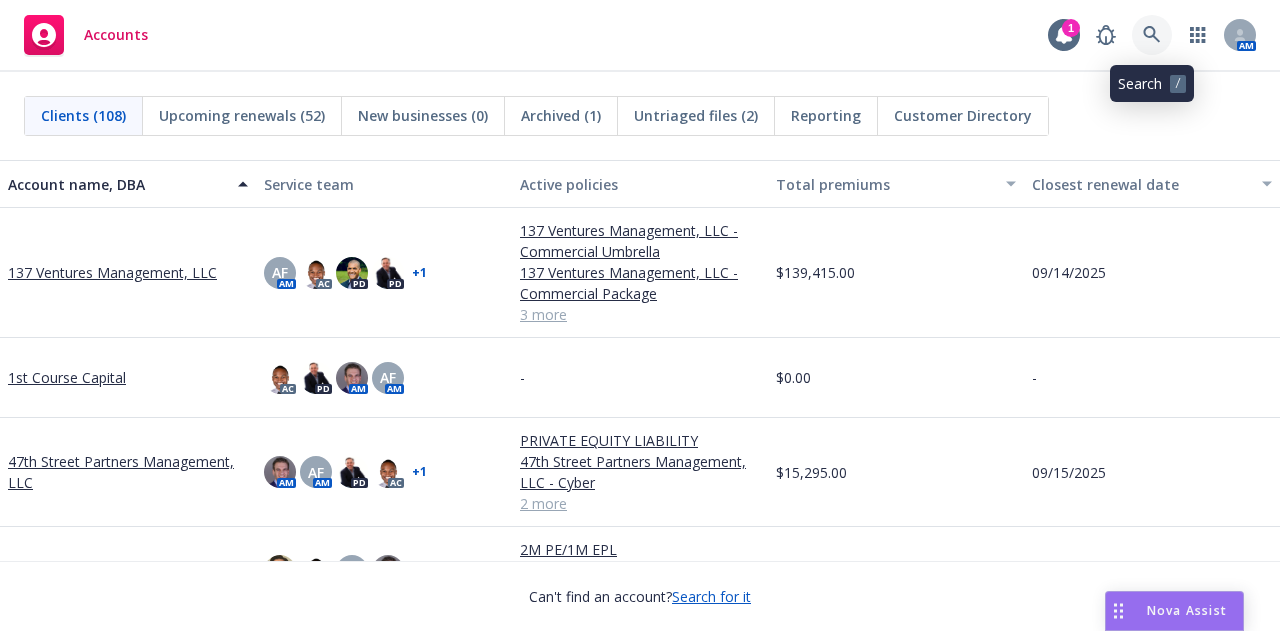 click at bounding box center (1152, 35) 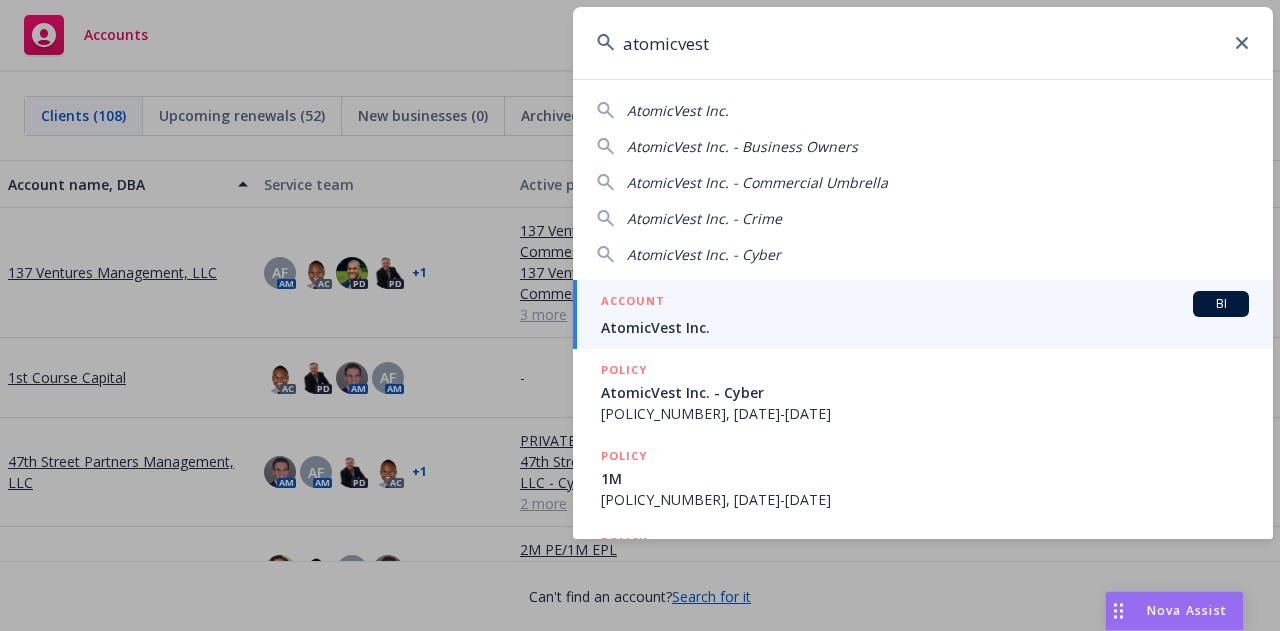 type on "atomicvest" 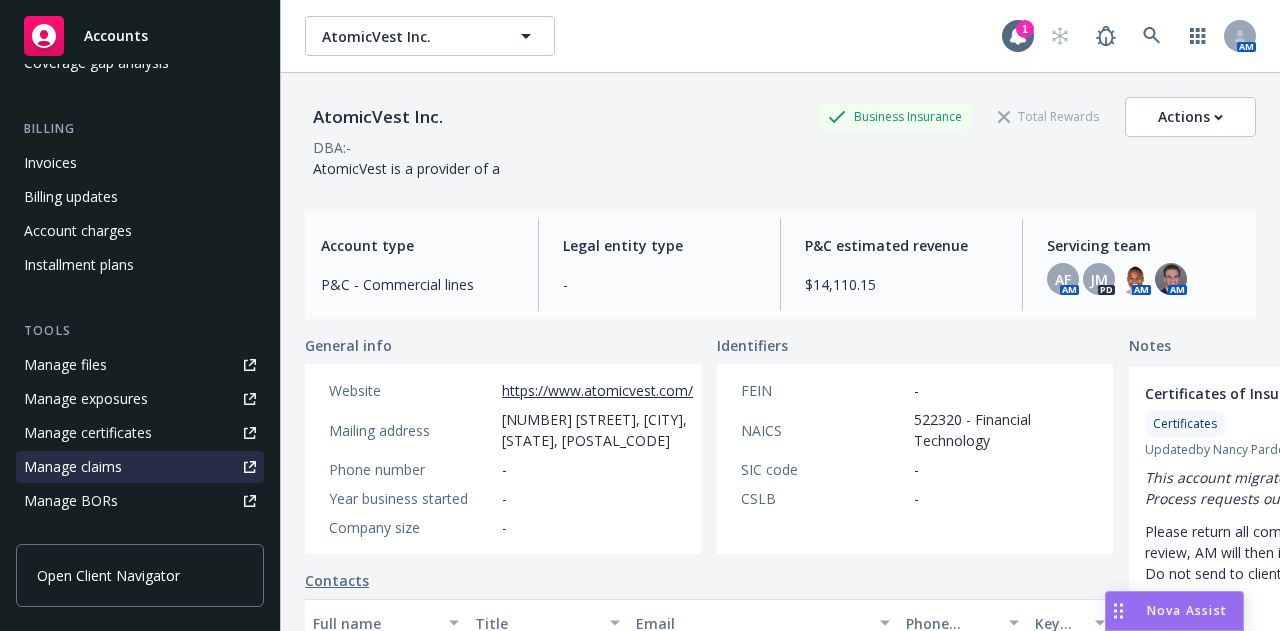 scroll, scrollTop: 456, scrollLeft: 0, axis: vertical 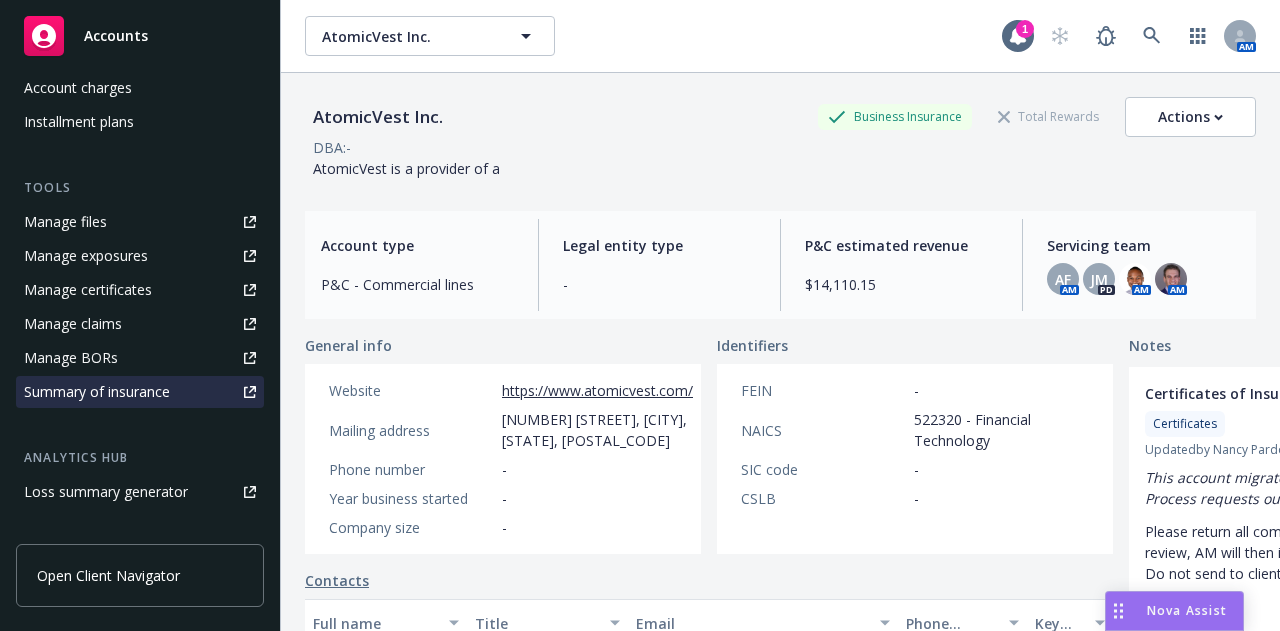 click on "Summary of insurance" at bounding box center [97, 392] 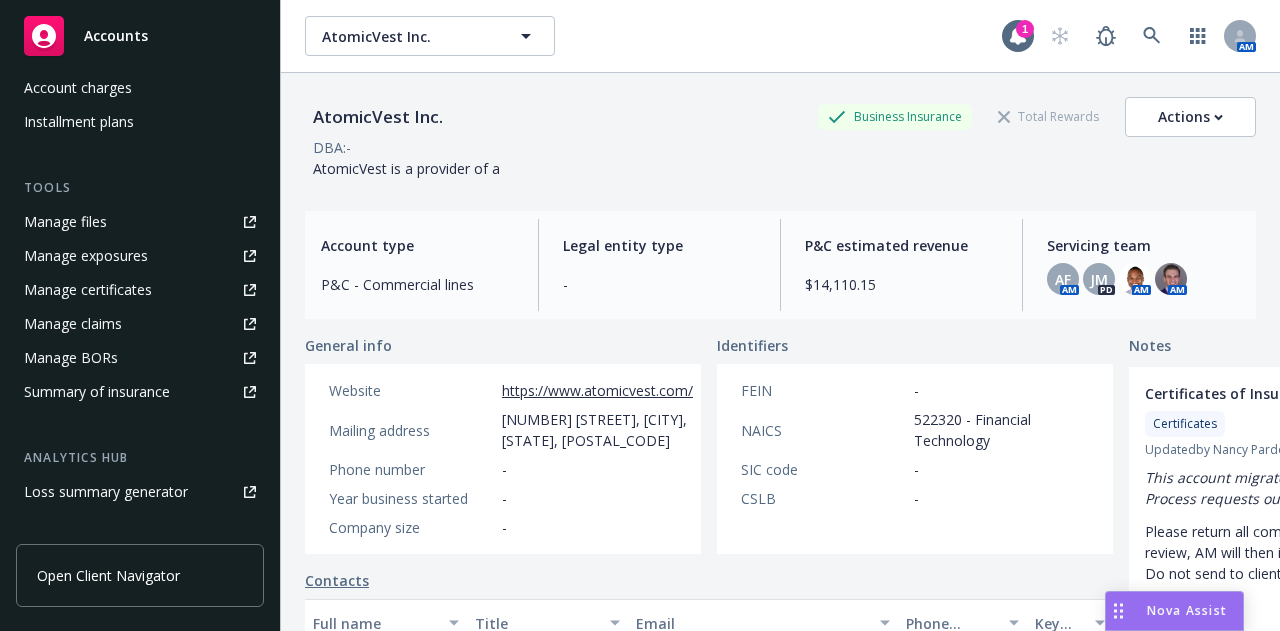 scroll, scrollTop: 369, scrollLeft: 0, axis: vertical 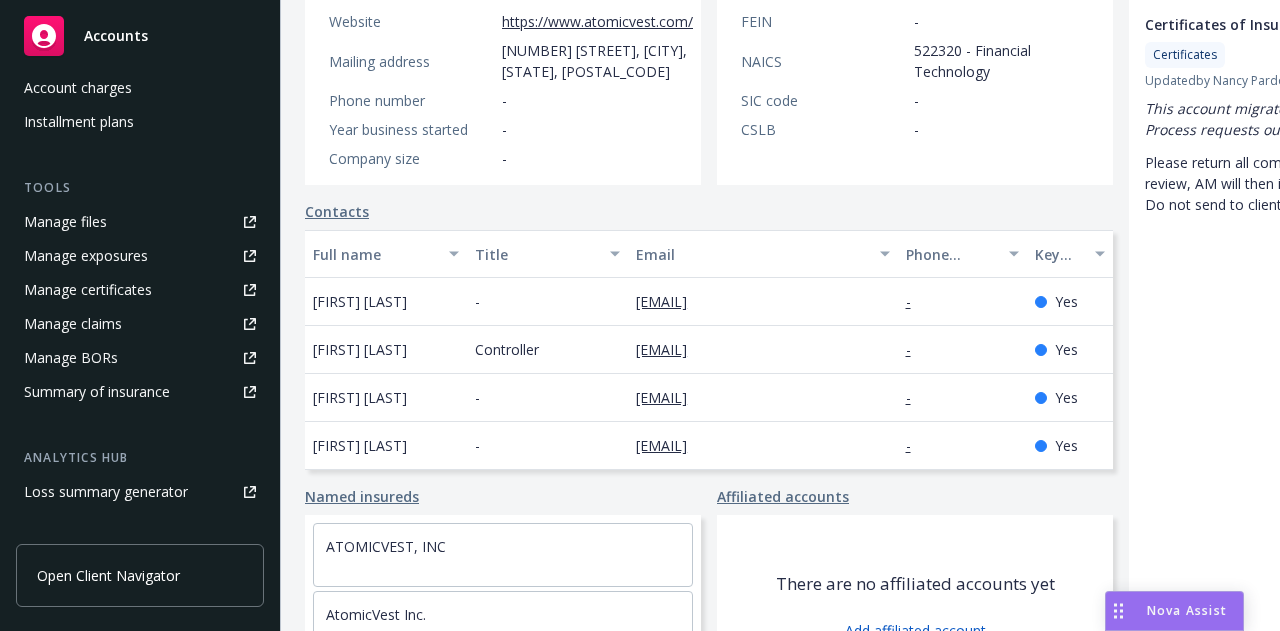 drag, startPoint x: 338, startPoint y: 222, endPoint x: 337, endPoint y: 208, distance: 14.035668 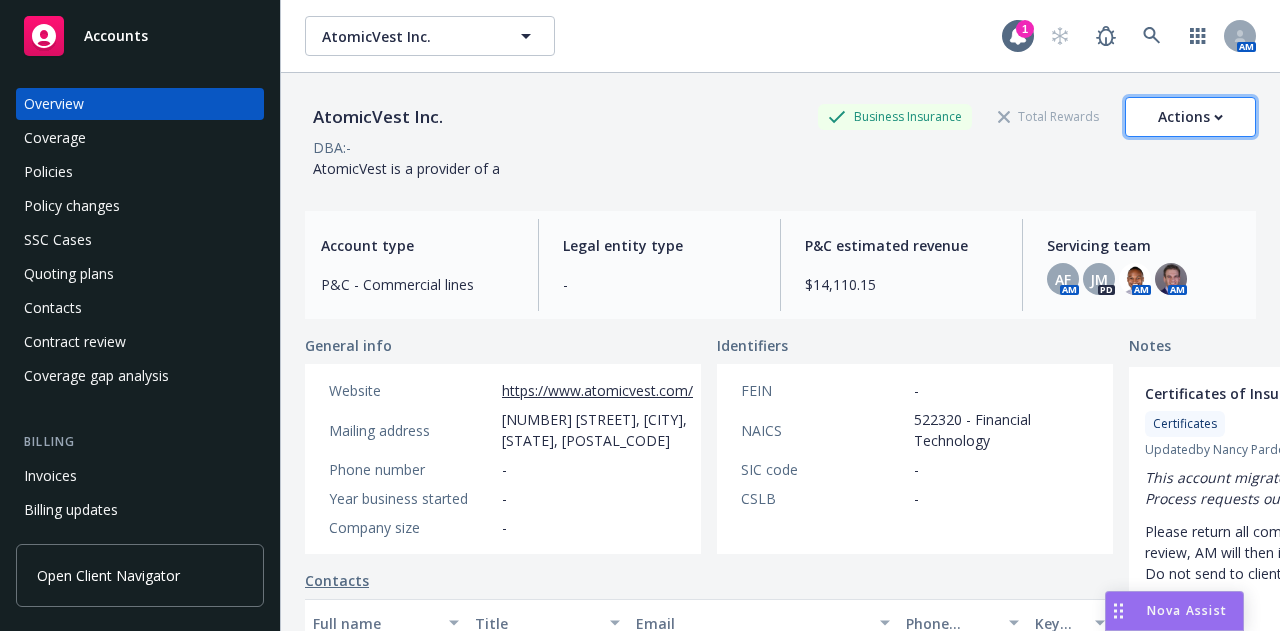 click on "Actions" at bounding box center [1190, 117] 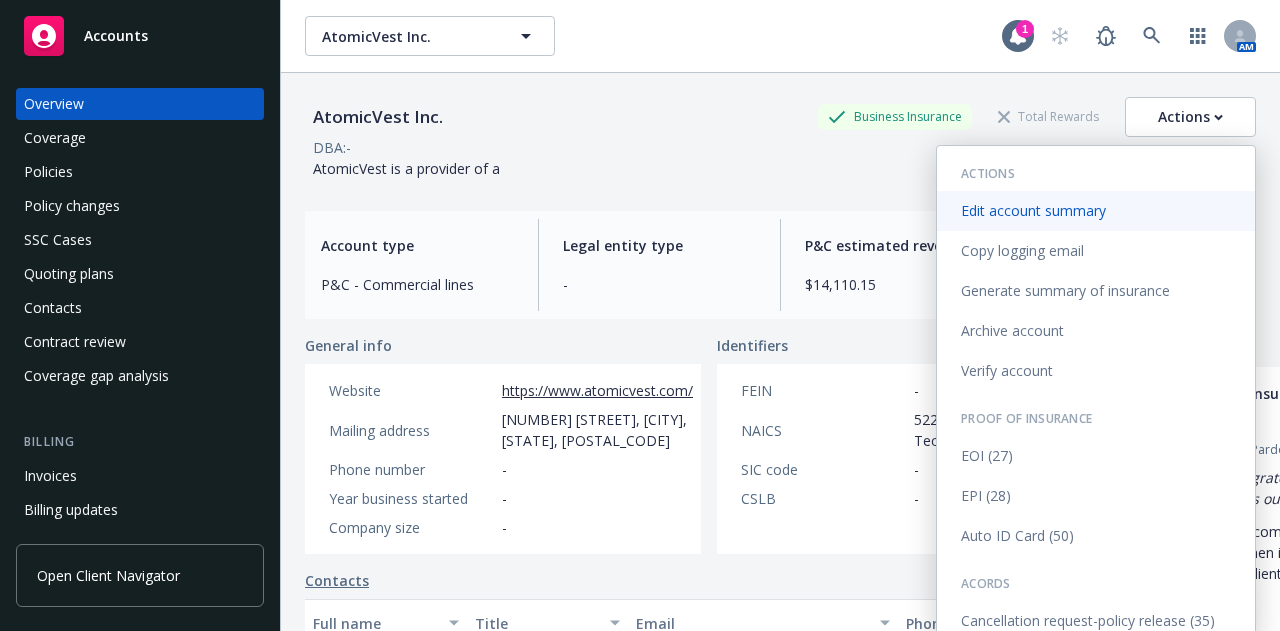 click on "Edit account summary" at bounding box center (1096, 211) 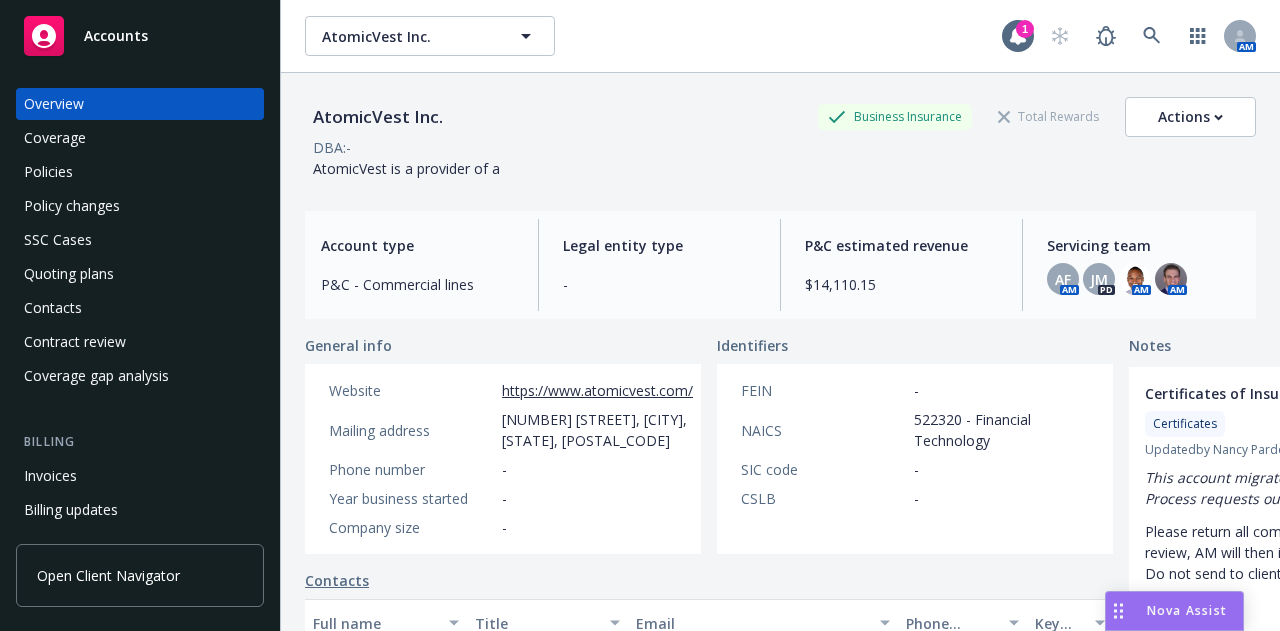 select on "US" 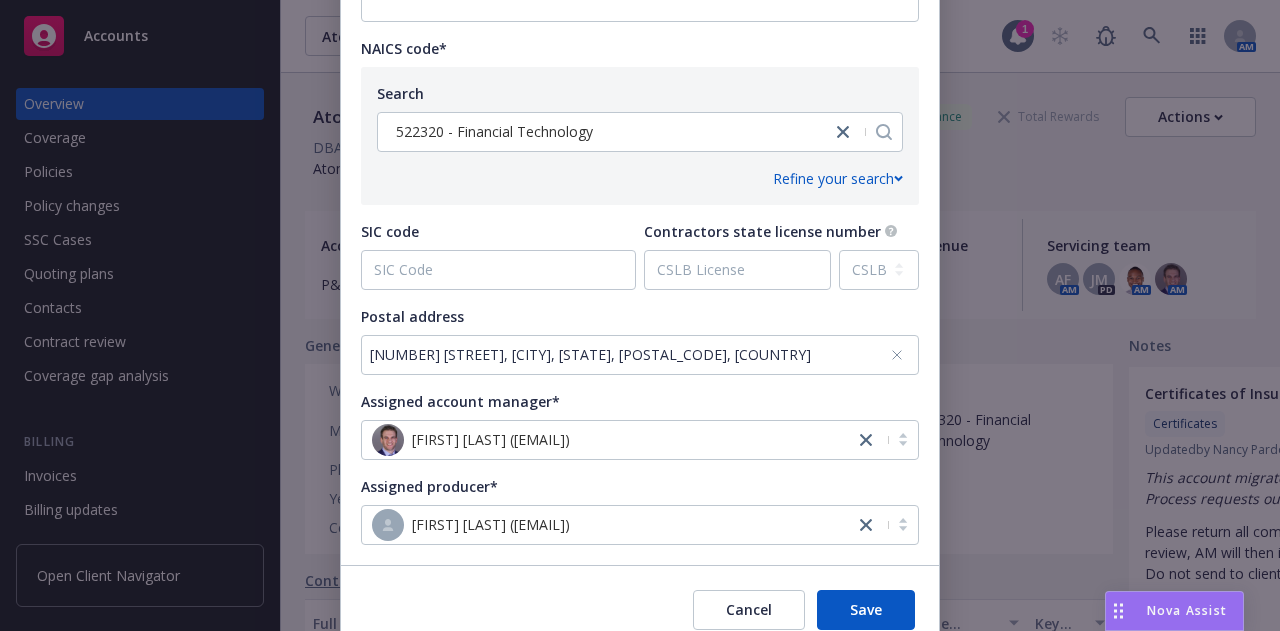 scroll, scrollTop: 917, scrollLeft: 0, axis: vertical 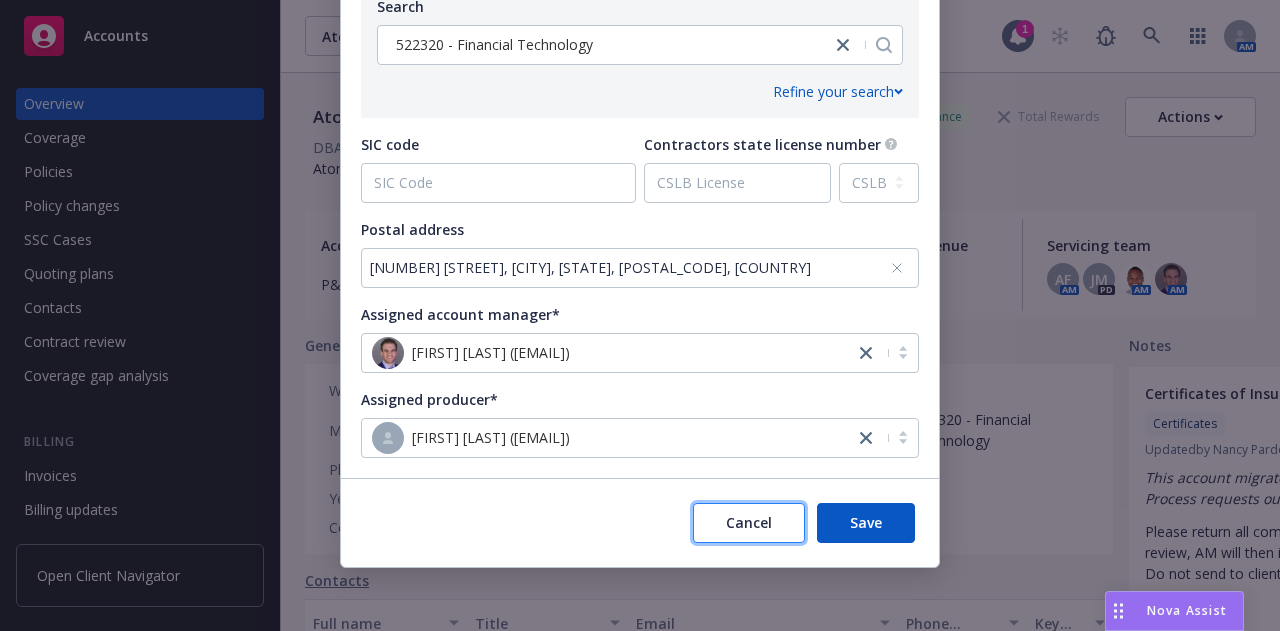 click on "Cancel" at bounding box center [749, 522] 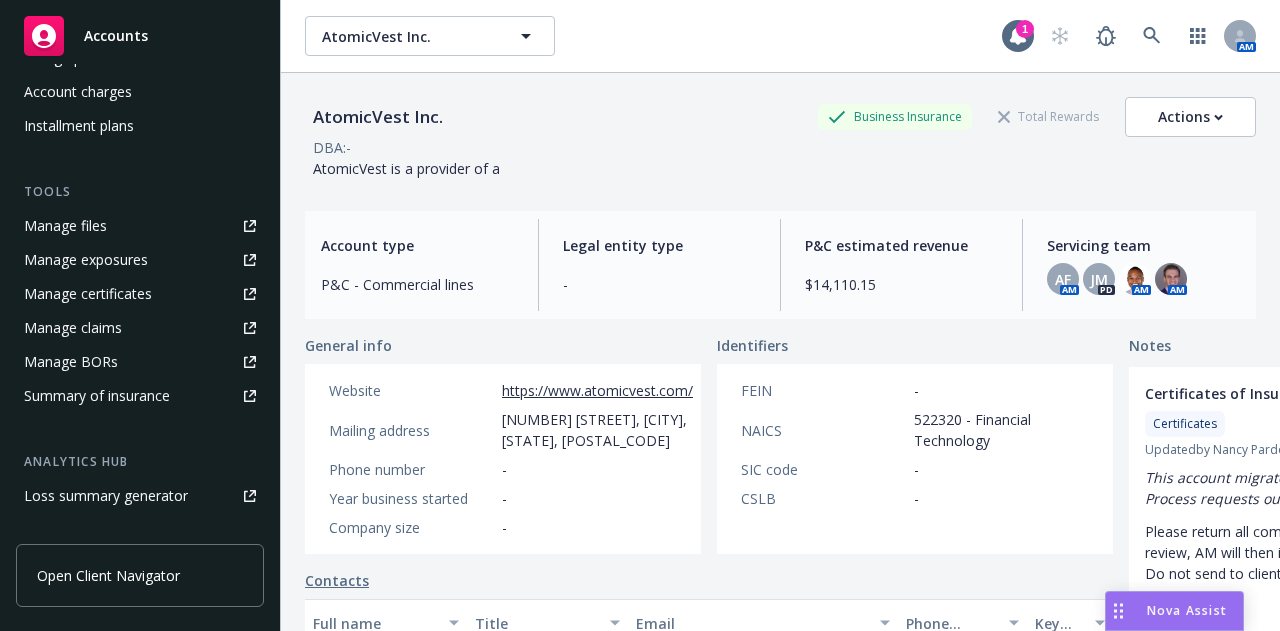scroll, scrollTop: 454, scrollLeft: 0, axis: vertical 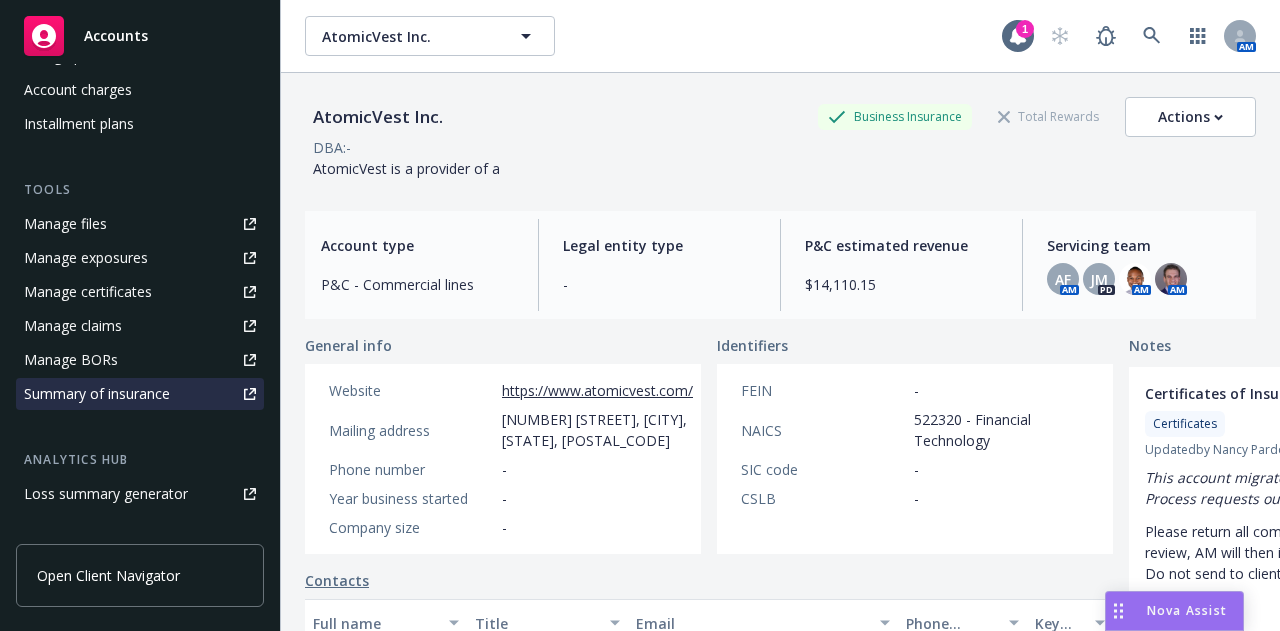 click on "Summary of insurance" at bounding box center (97, 394) 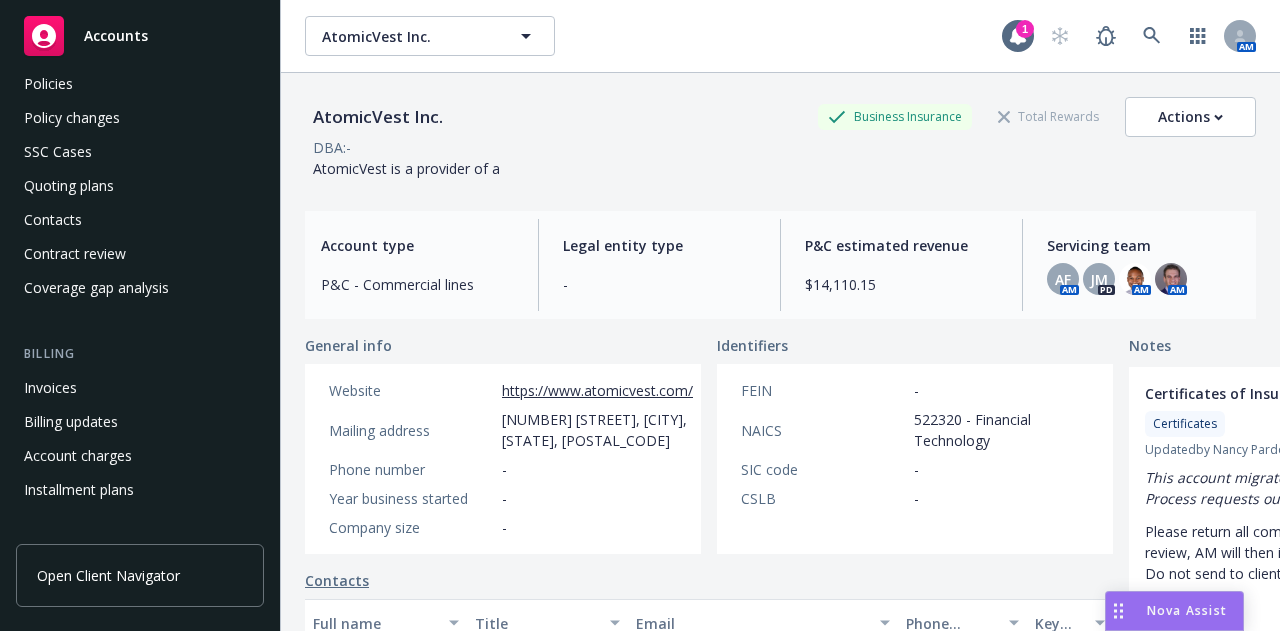 scroll, scrollTop: 87, scrollLeft: 0, axis: vertical 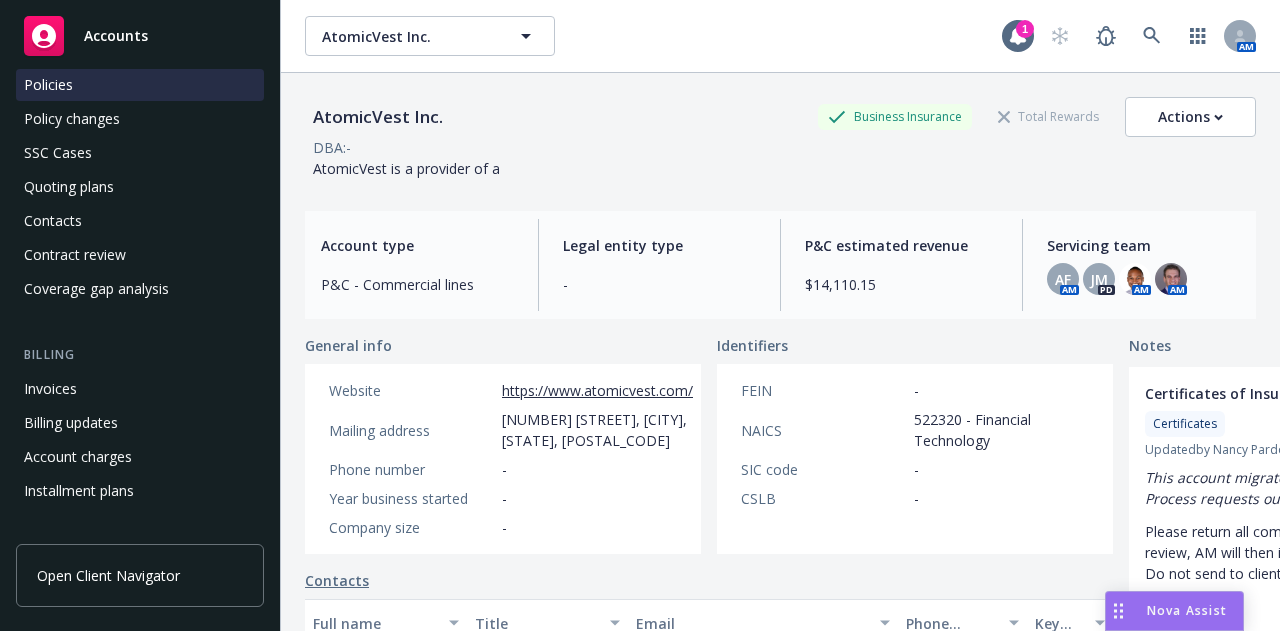 click on "Policies" at bounding box center (140, 85) 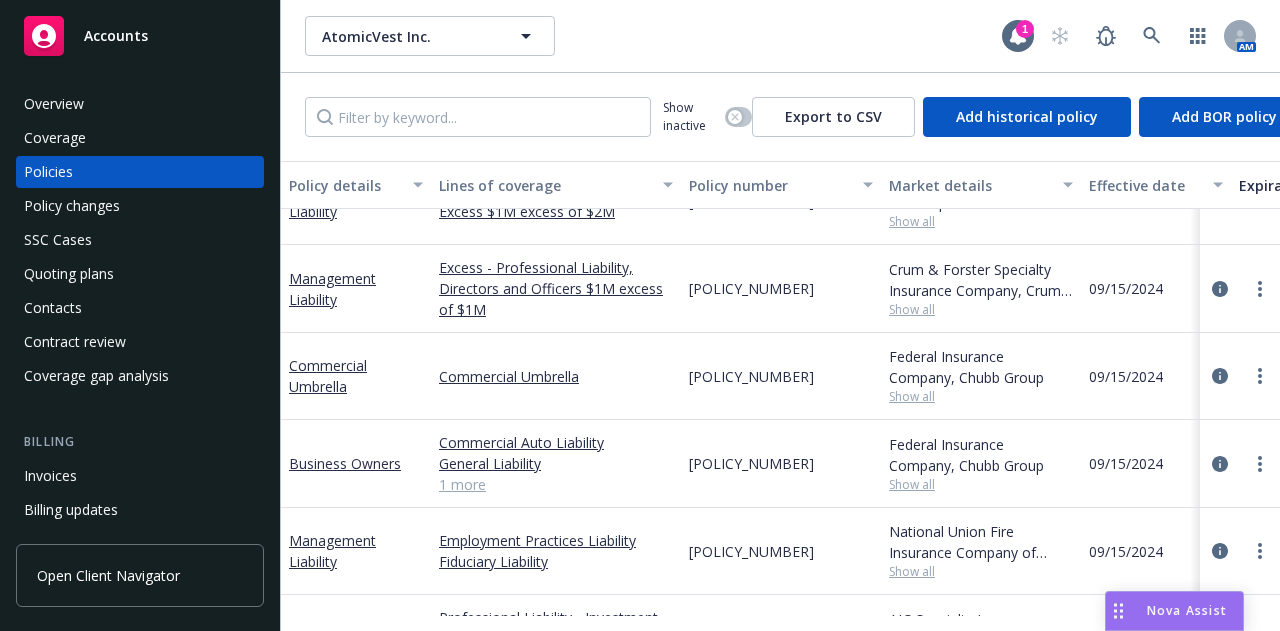 scroll, scrollTop: 50, scrollLeft: 0, axis: vertical 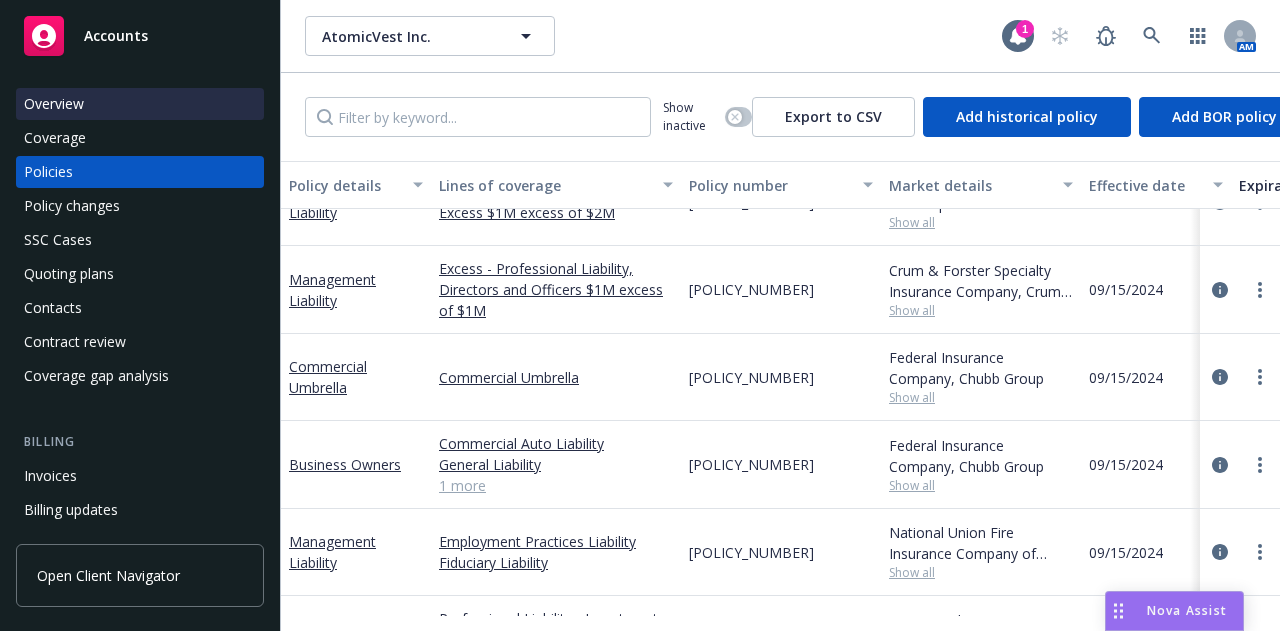 click on "Overview" at bounding box center (140, 104) 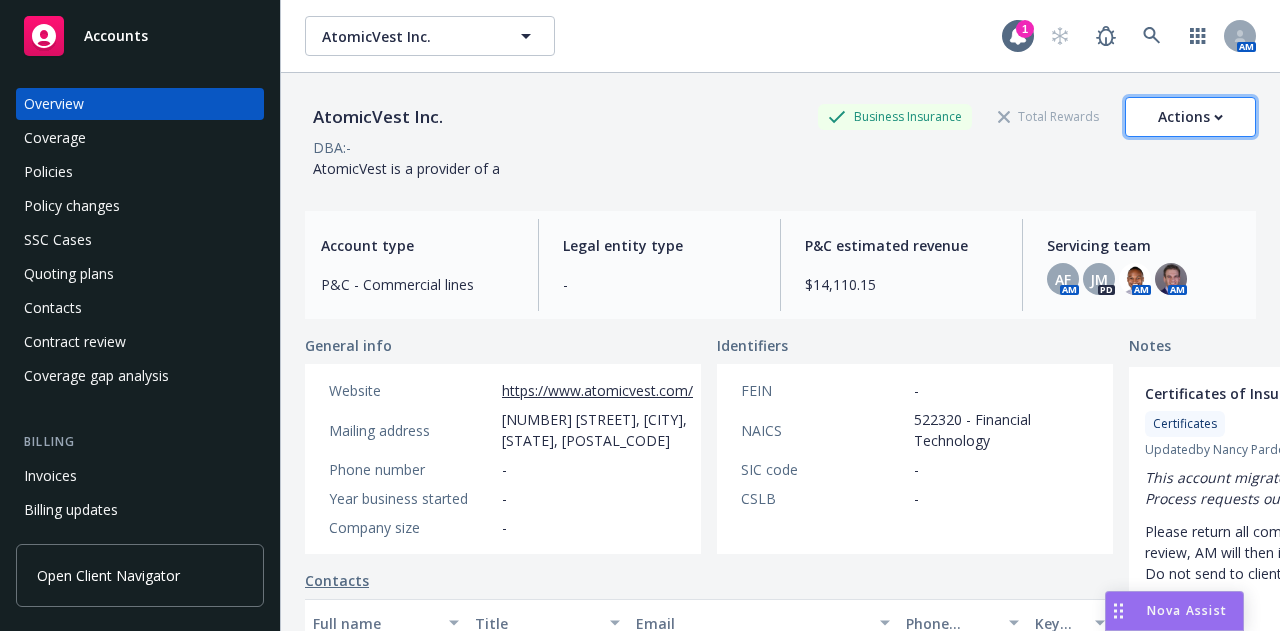 click on "Actions" at bounding box center [1190, 117] 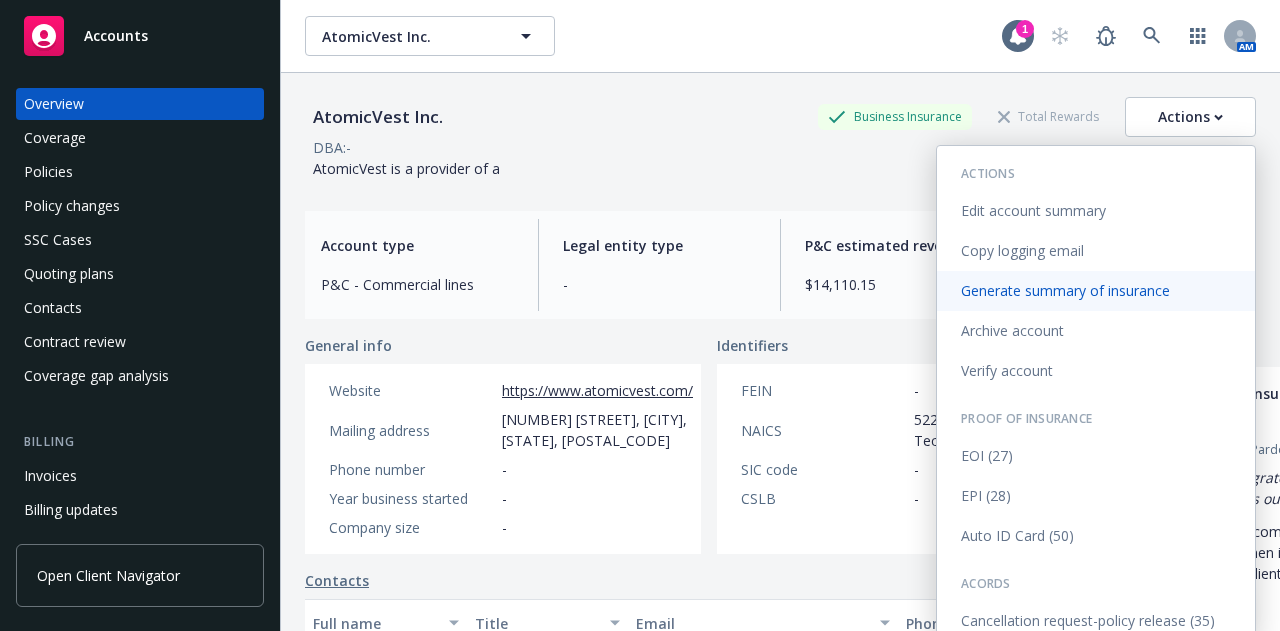 click on "Generate summary of insurance" at bounding box center [1096, 291] 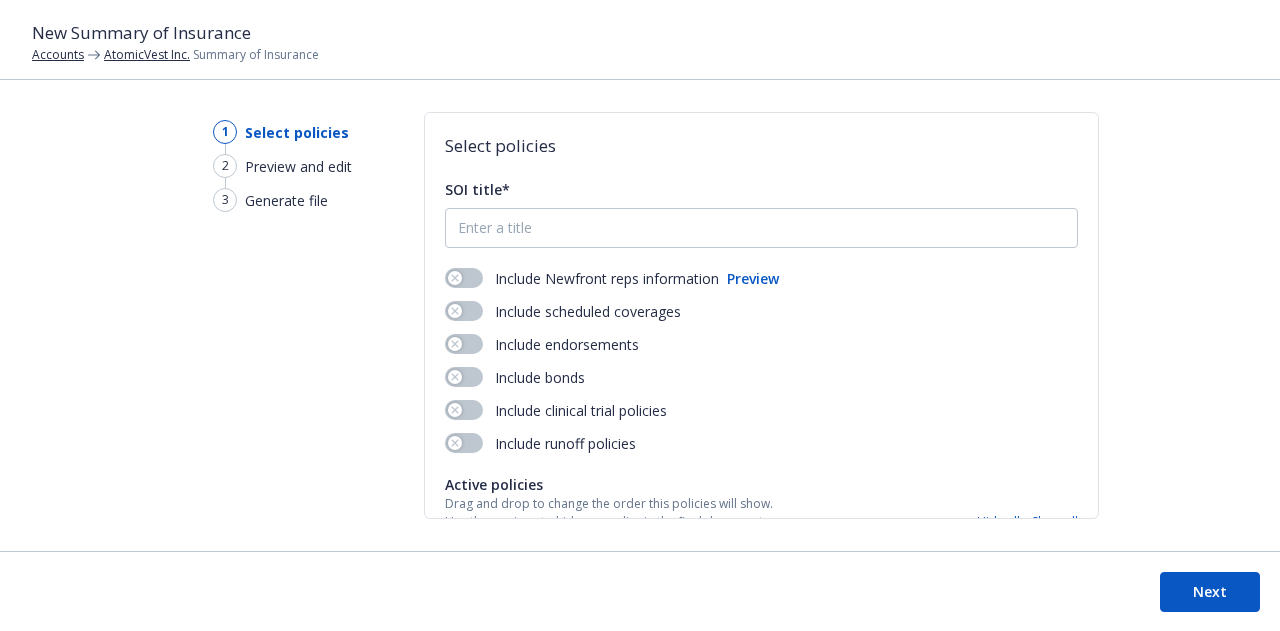 scroll, scrollTop: 0, scrollLeft: 0, axis: both 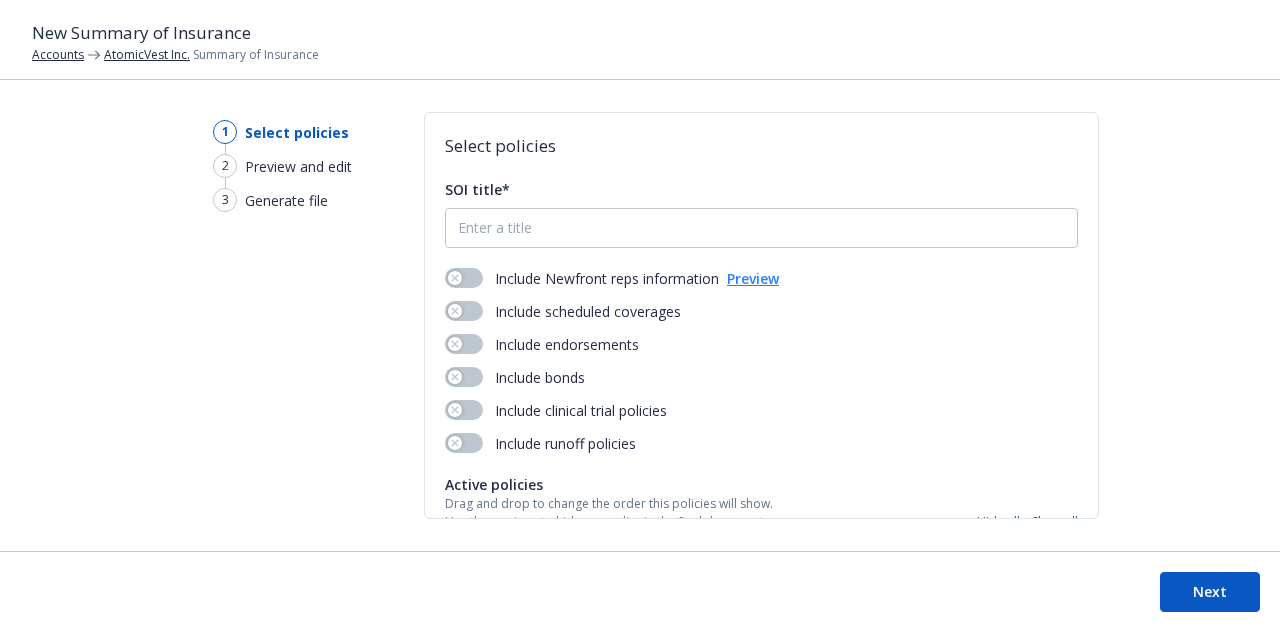 click on "Preview" at bounding box center [753, 278] 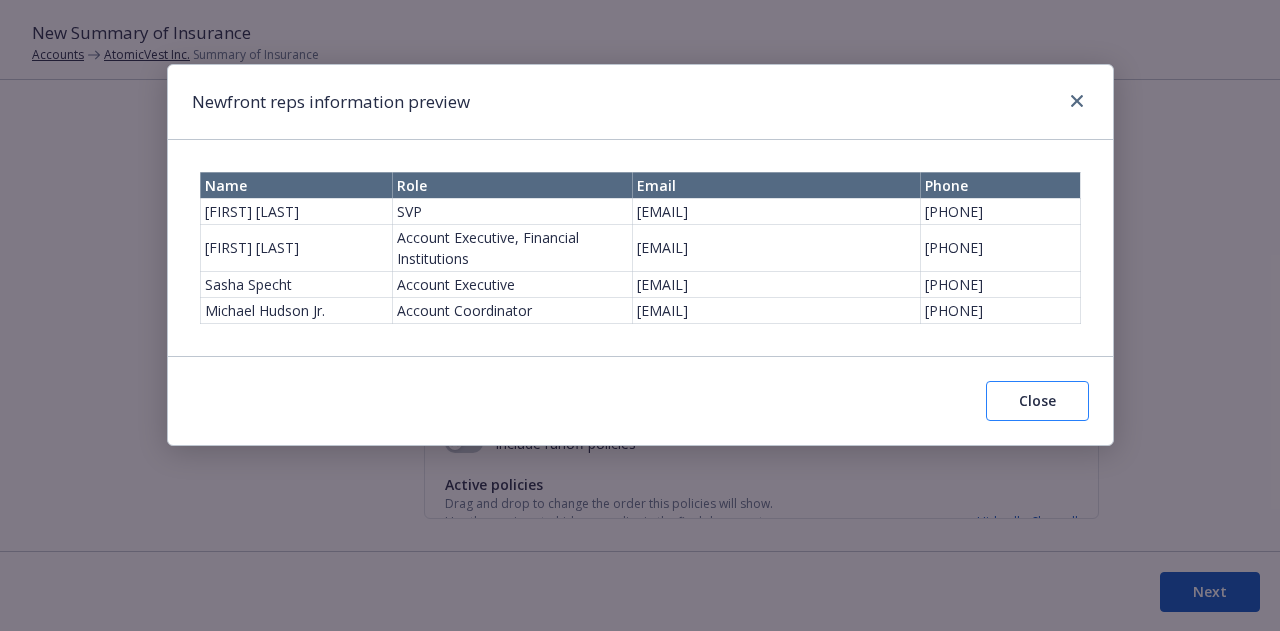 click on "Close" at bounding box center (1037, 401) 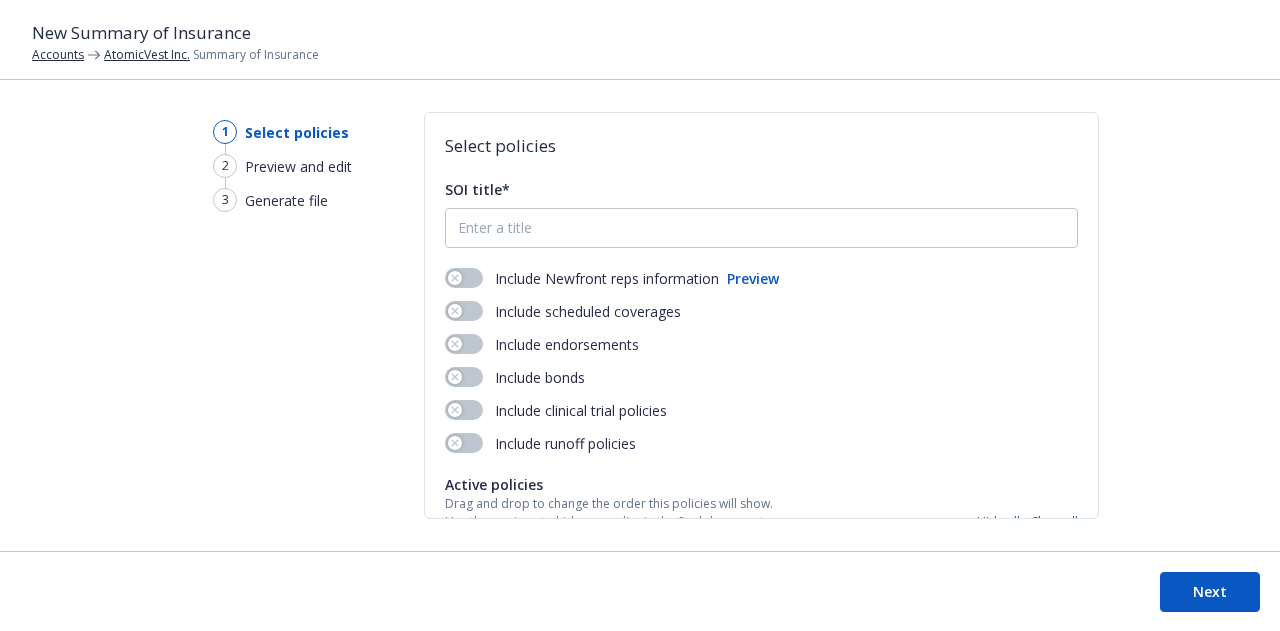 scroll, scrollTop: 0, scrollLeft: 0, axis: both 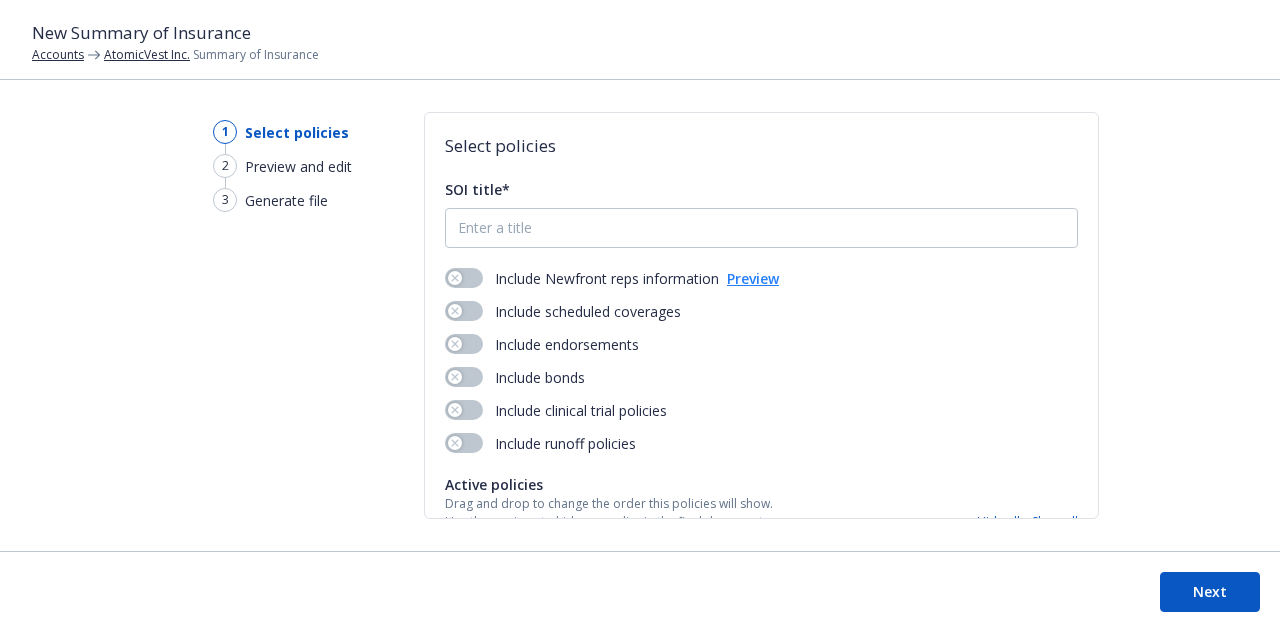 click on "Preview" at bounding box center [753, 278] 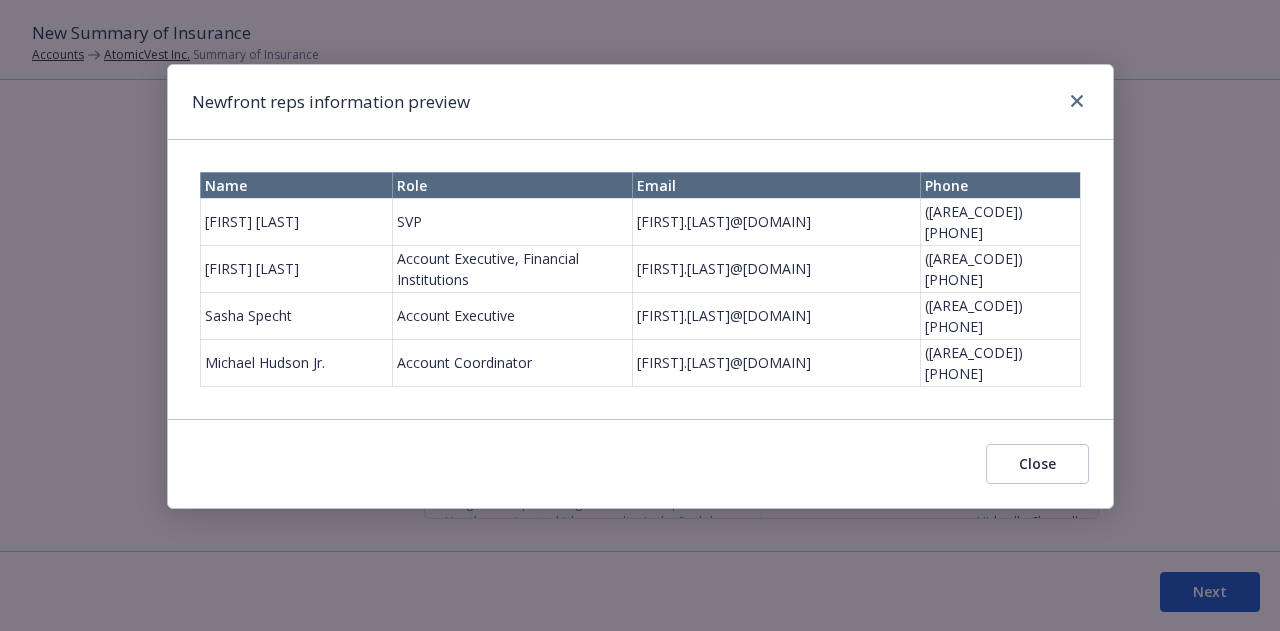 click on "[FIRST].[LAST]@[DOMAIN]" at bounding box center [776, 268] 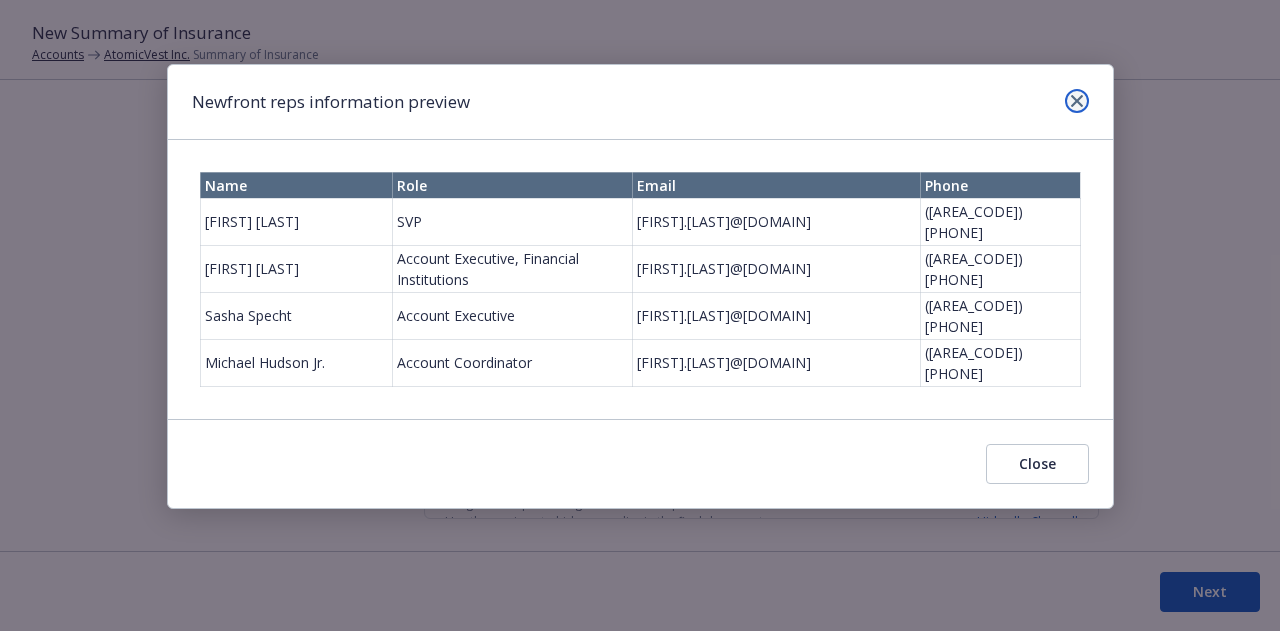 click 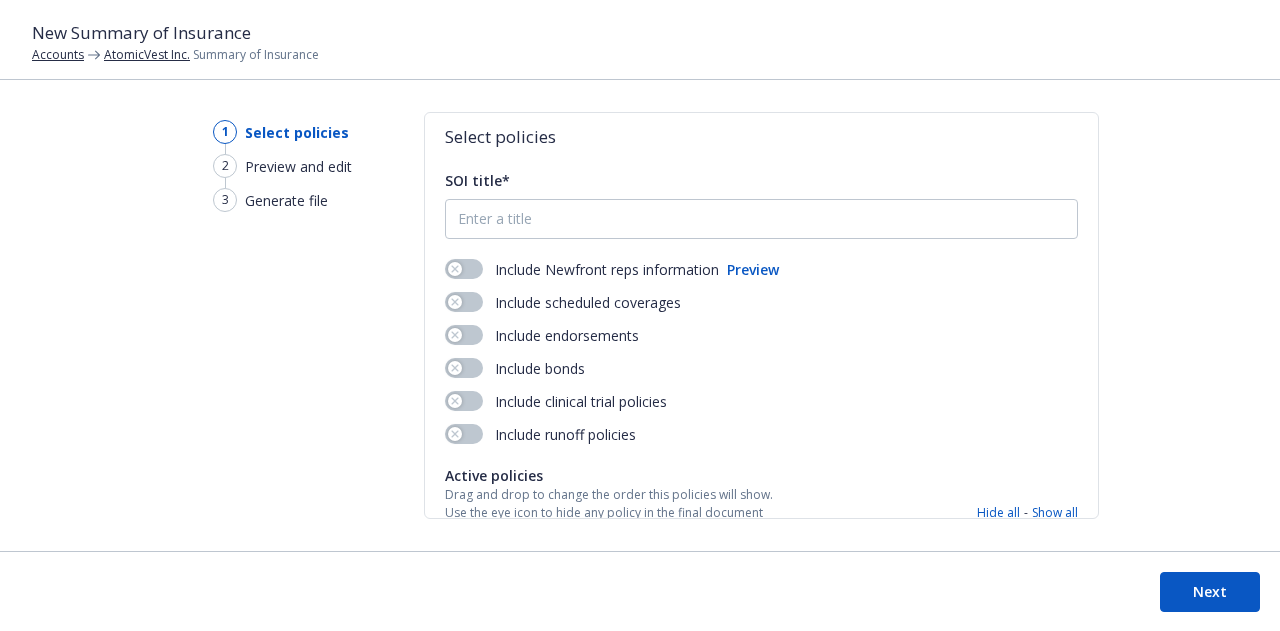 scroll, scrollTop: 0, scrollLeft: 0, axis: both 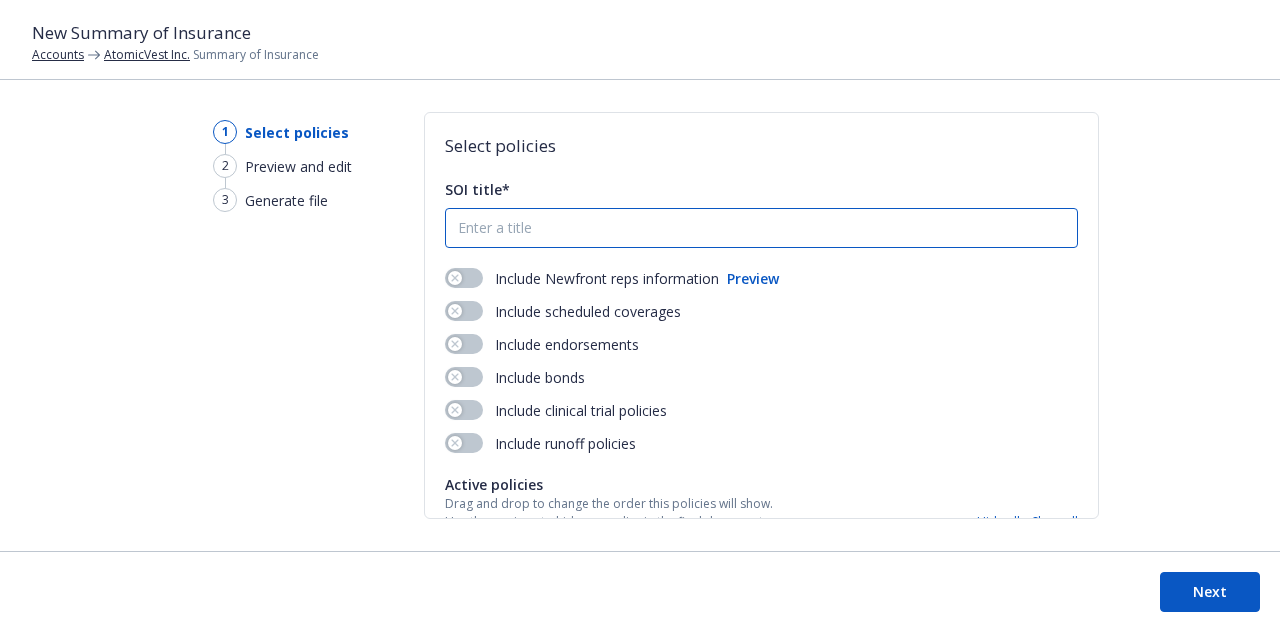 click on "SOI title*" at bounding box center [761, 228] 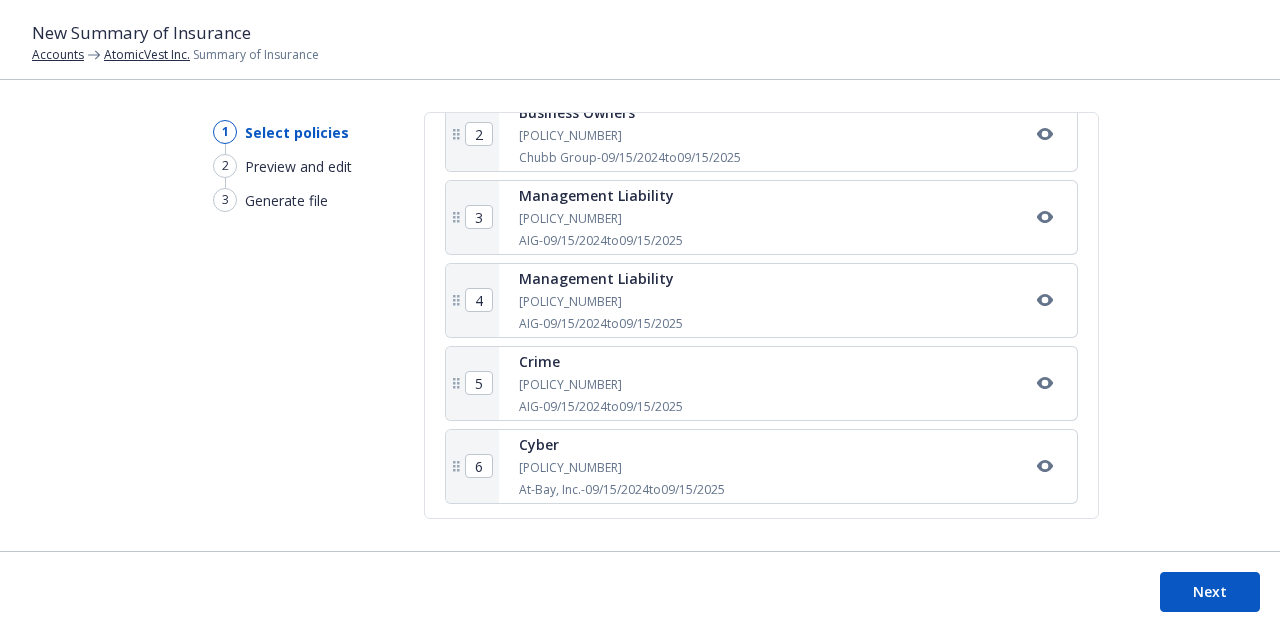 scroll, scrollTop: 532, scrollLeft: 0, axis: vertical 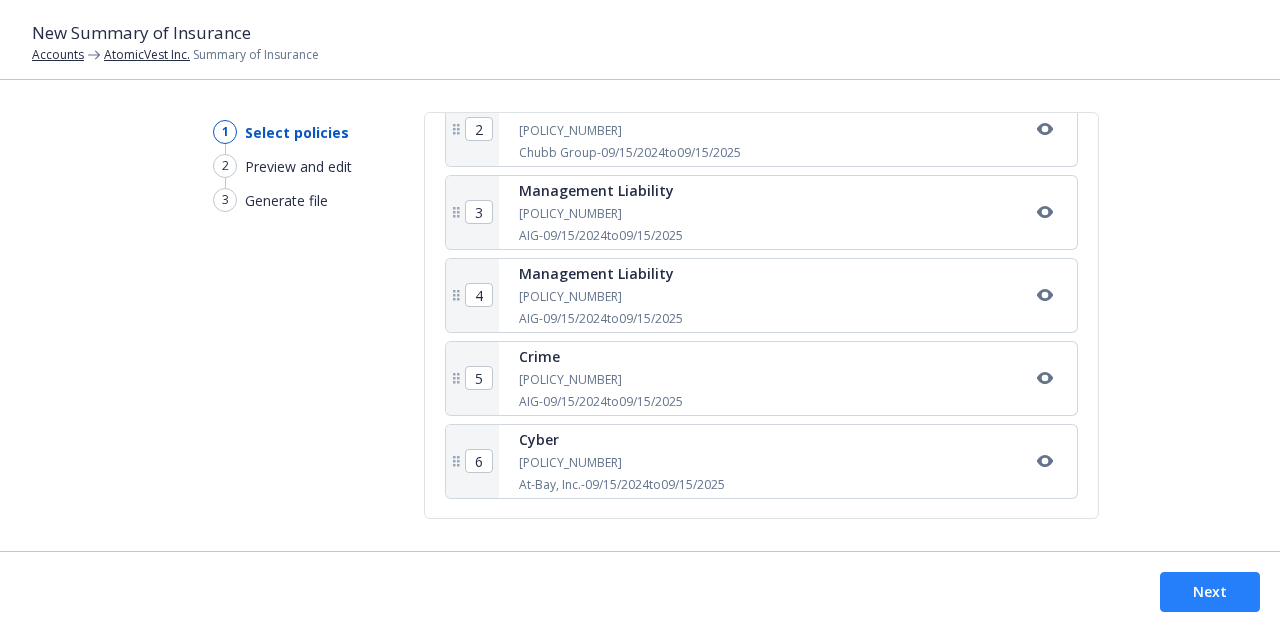 type on "[YEAR]-[YEAR] Summary of Insurance" 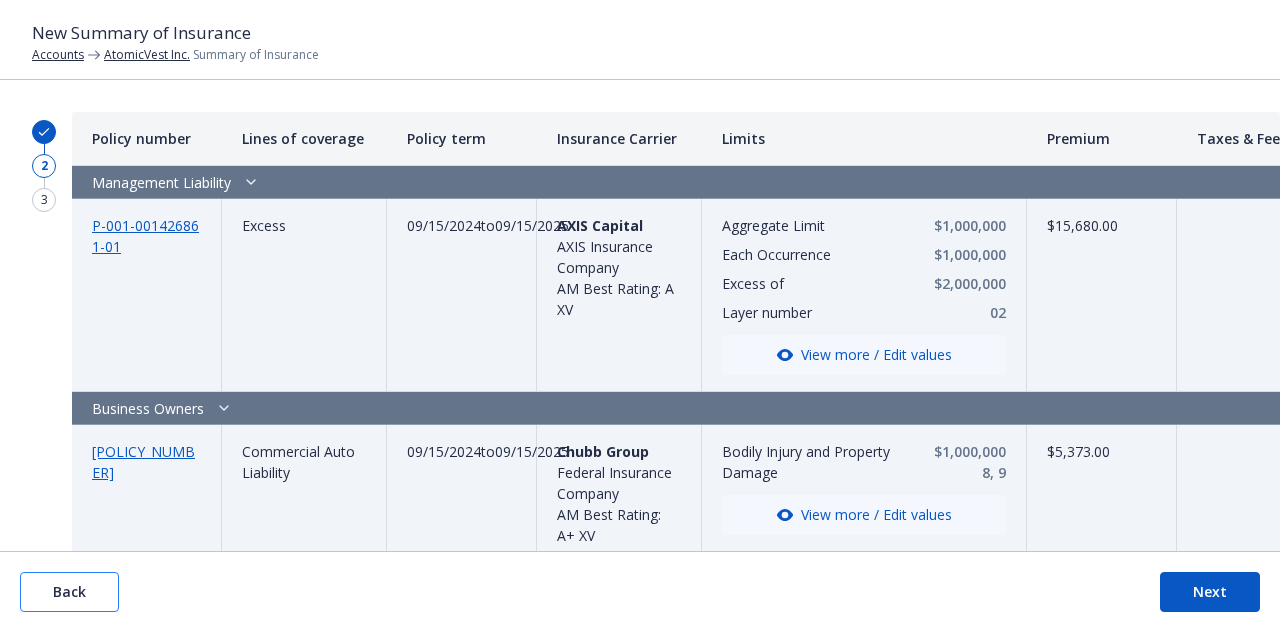 click on "Back" at bounding box center [69, 592] 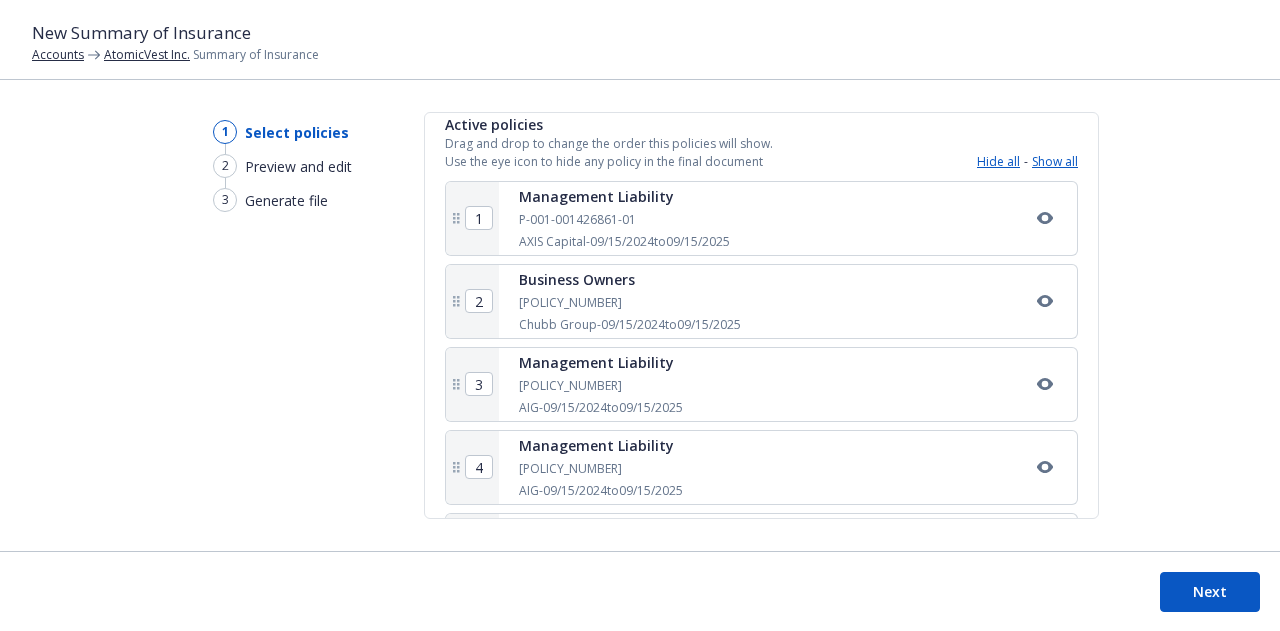 scroll, scrollTop: 361, scrollLeft: 0, axis: vertical 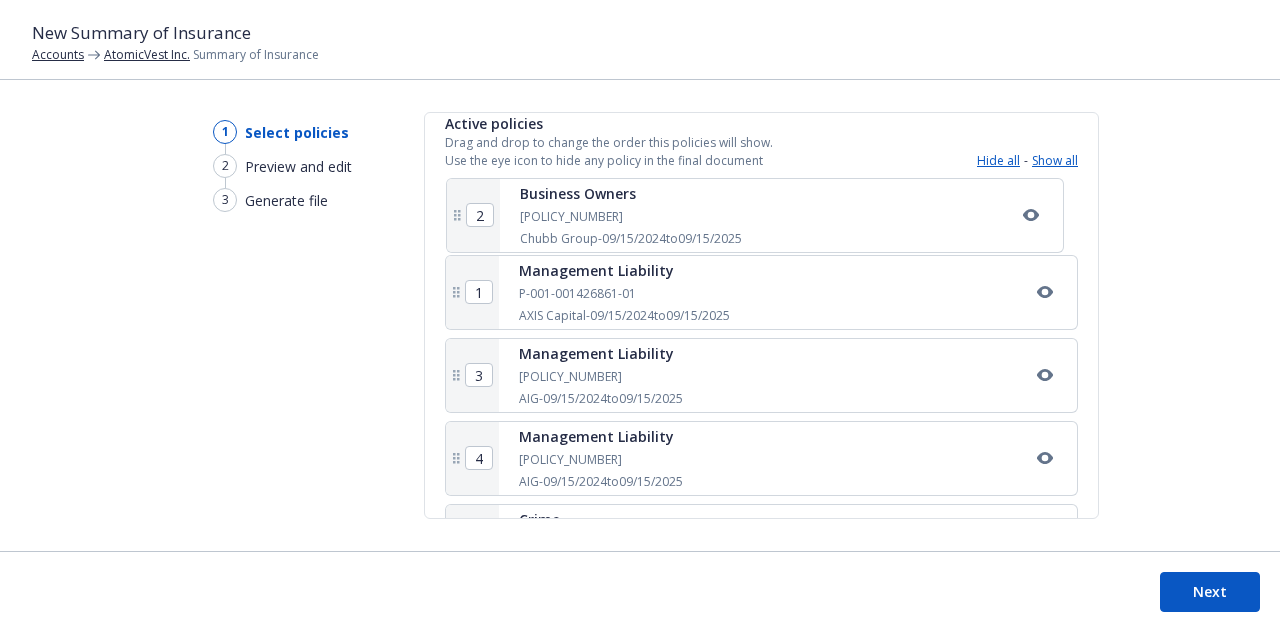 drag, startPoint x: 451, startPoint y: 300, endPoint x: 452, endPoint y: 209, distance: 91.00549 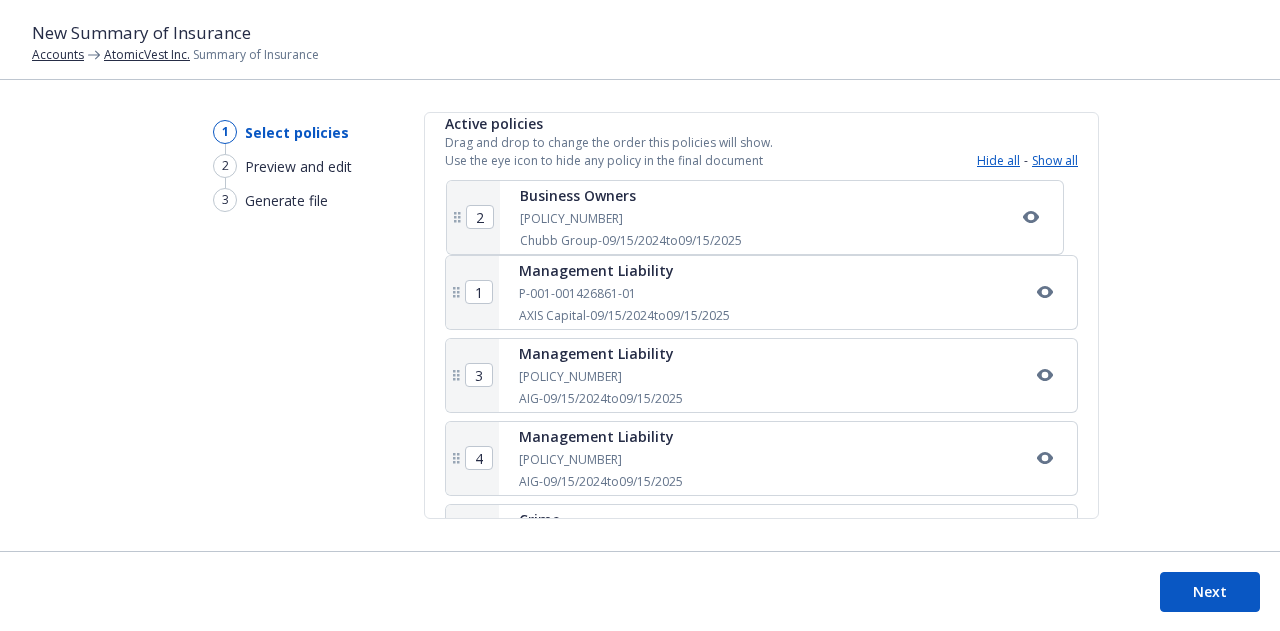 type on "2" 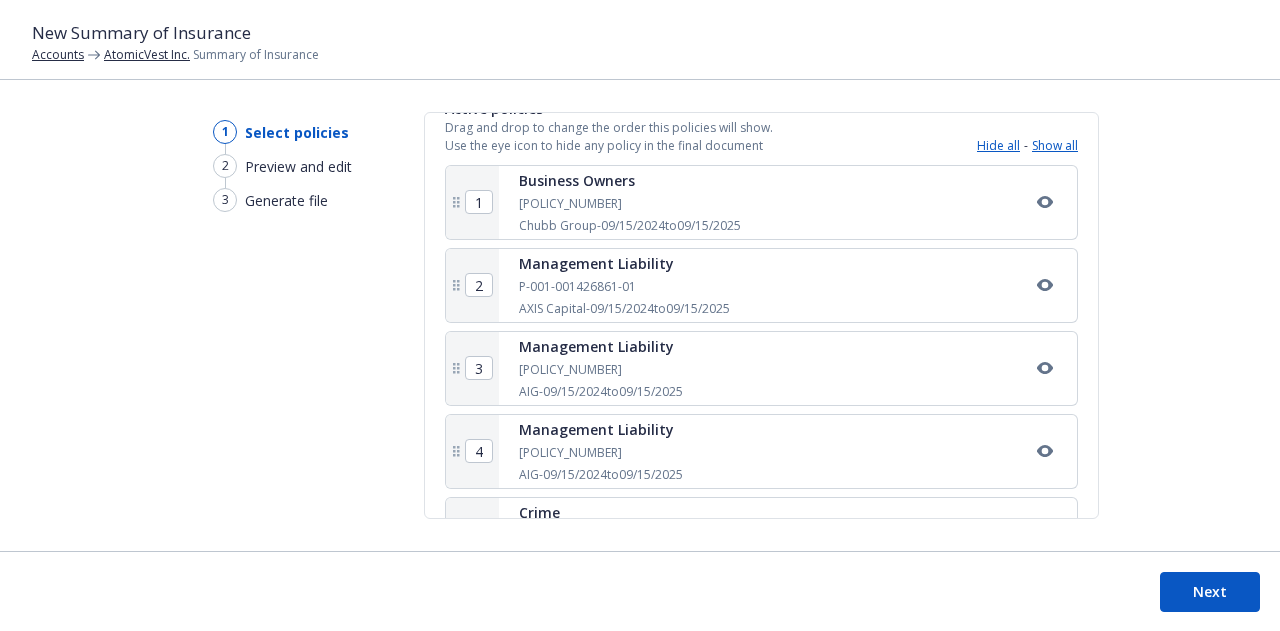 scroll, scrollTop: 340, scrollLeft: 0, axis: vertical 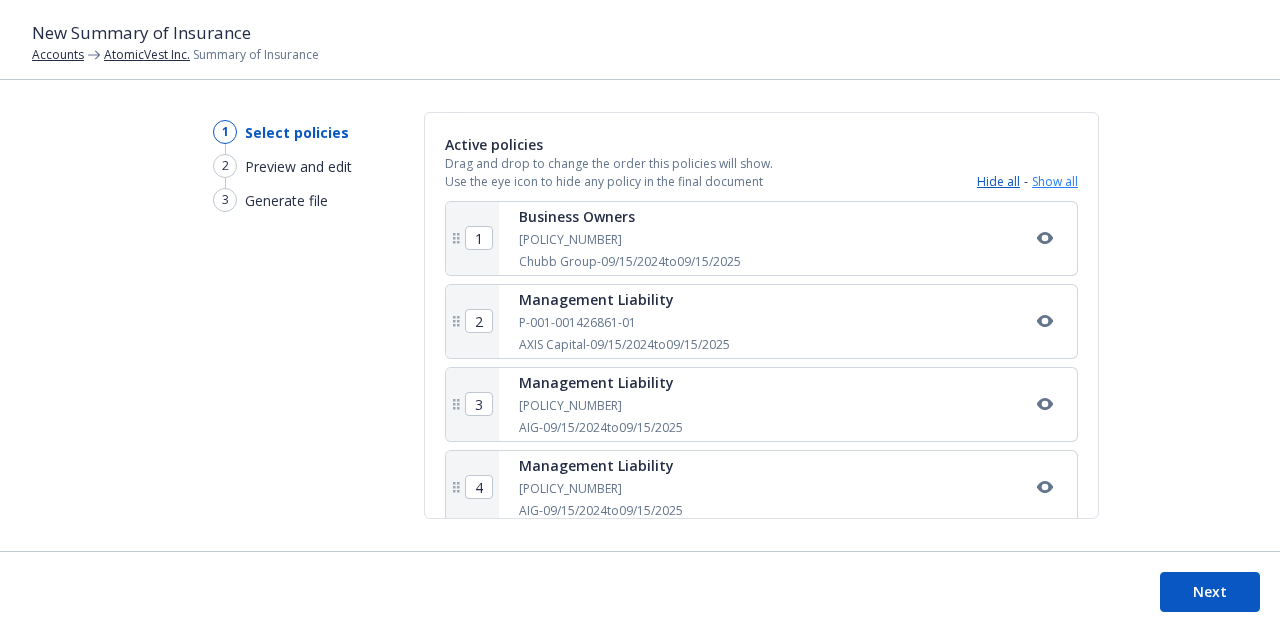 click on "Show all" at bounding box center [1055, 182] 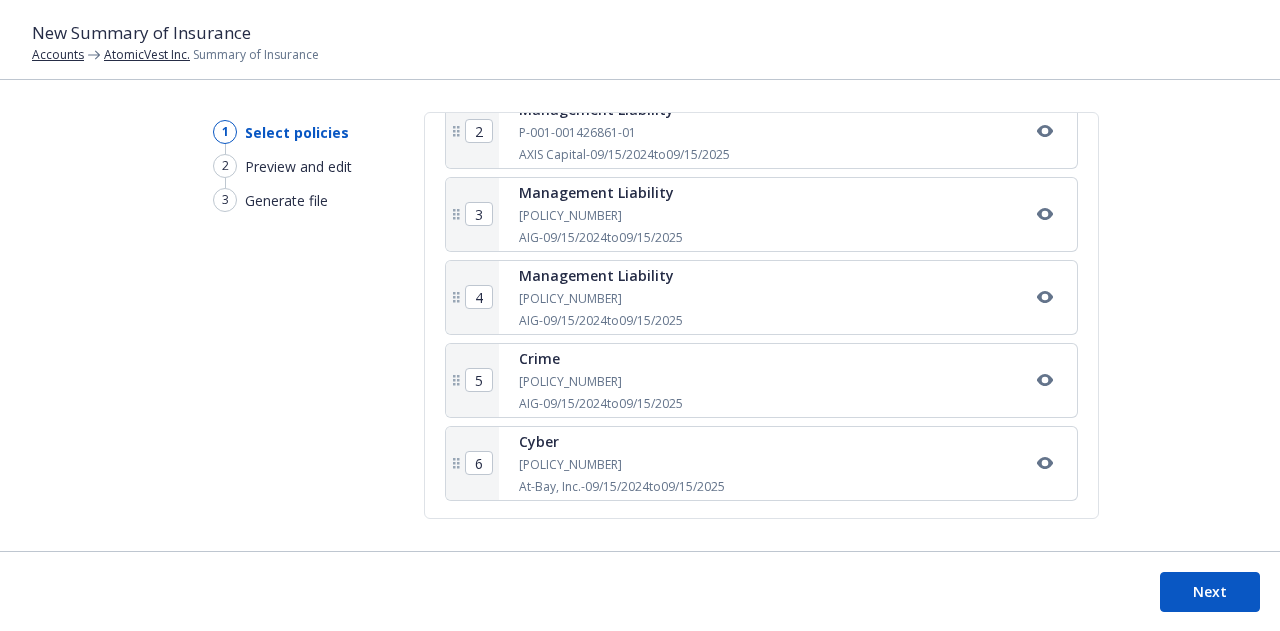 scroll, scrollTop: 532, scrollLeft: 0, axis: vertical 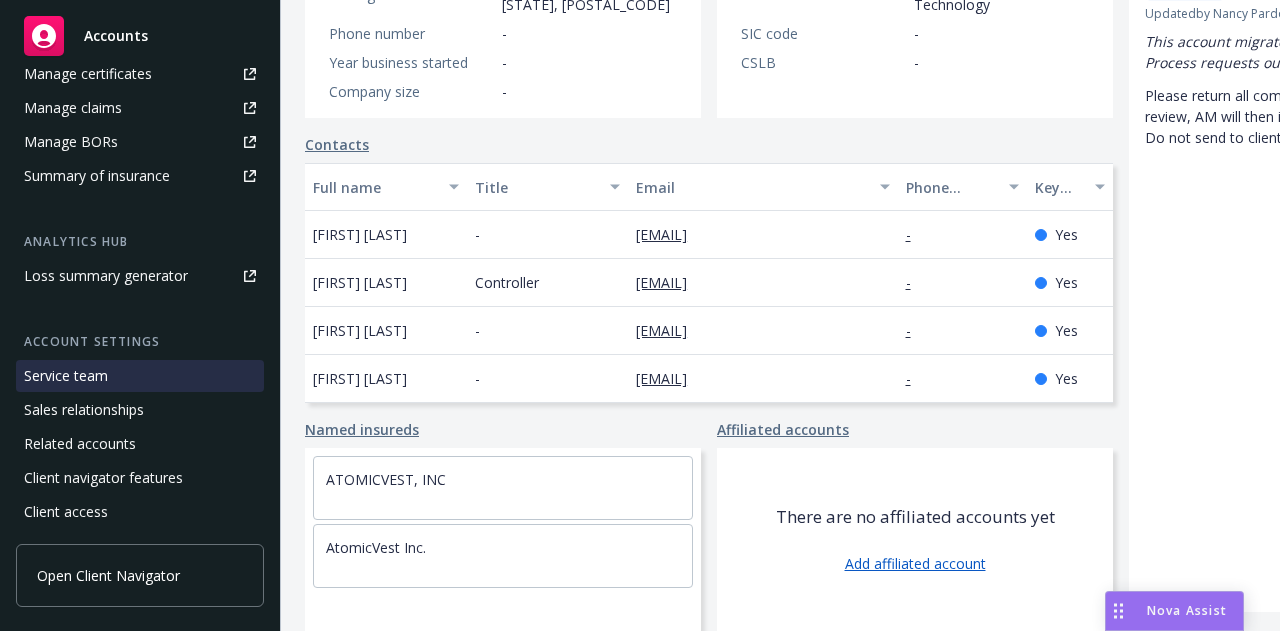 click on "Service team" at bounding box center [140, 376] 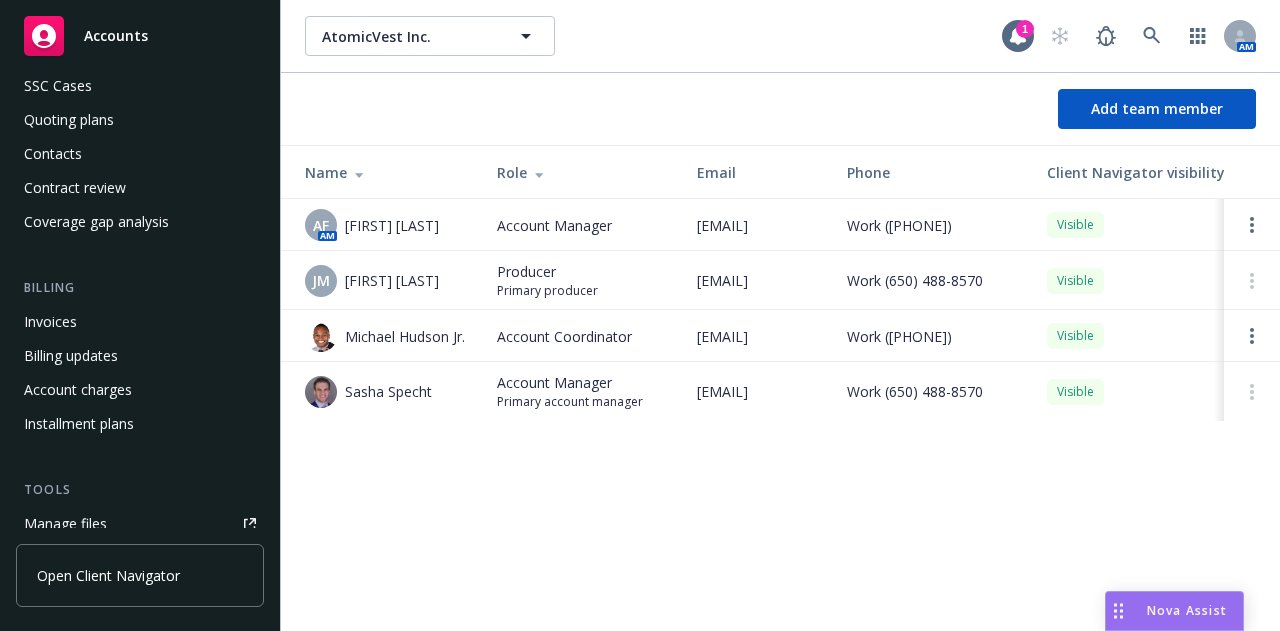 scroll, scrollTop: 0, scrollLeft: 0, axis: both 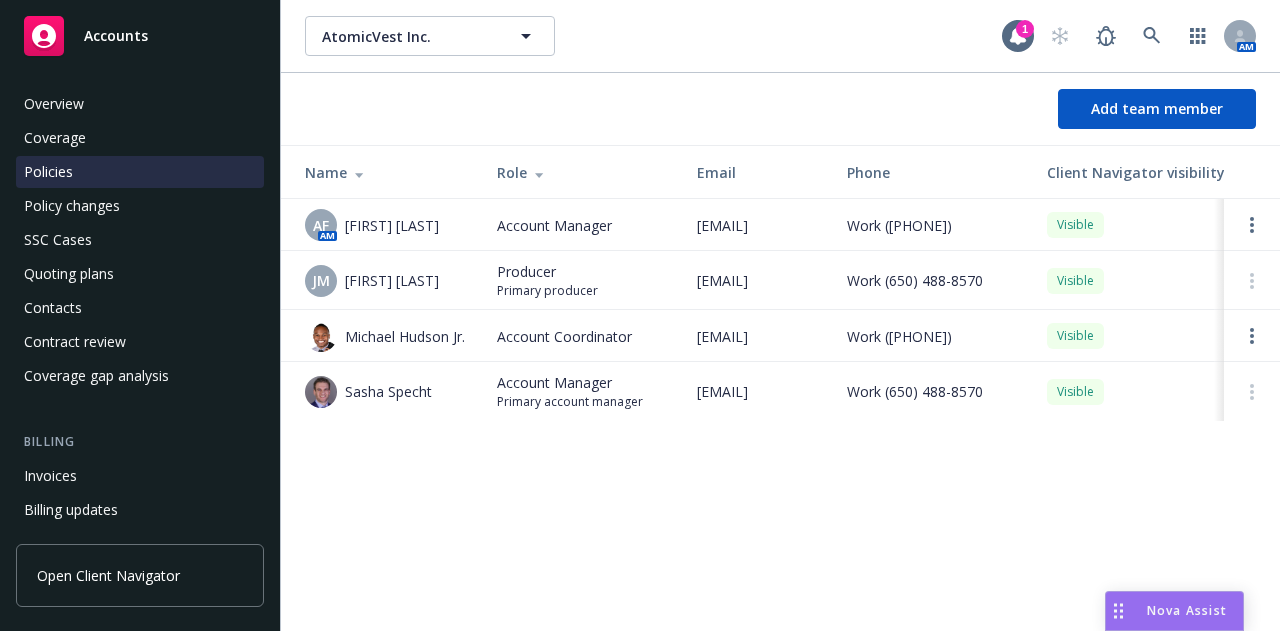 click on "Policies" at bounding box center [140, 172] 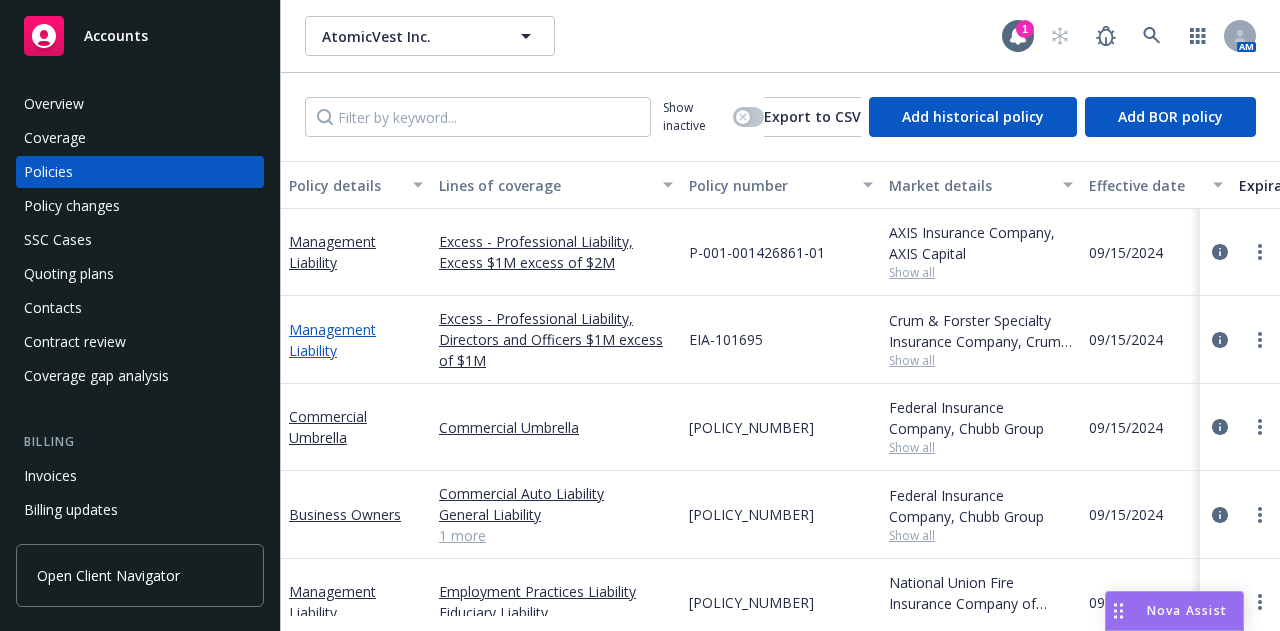 click on "Management Liability" at bounding box center [332, 340] 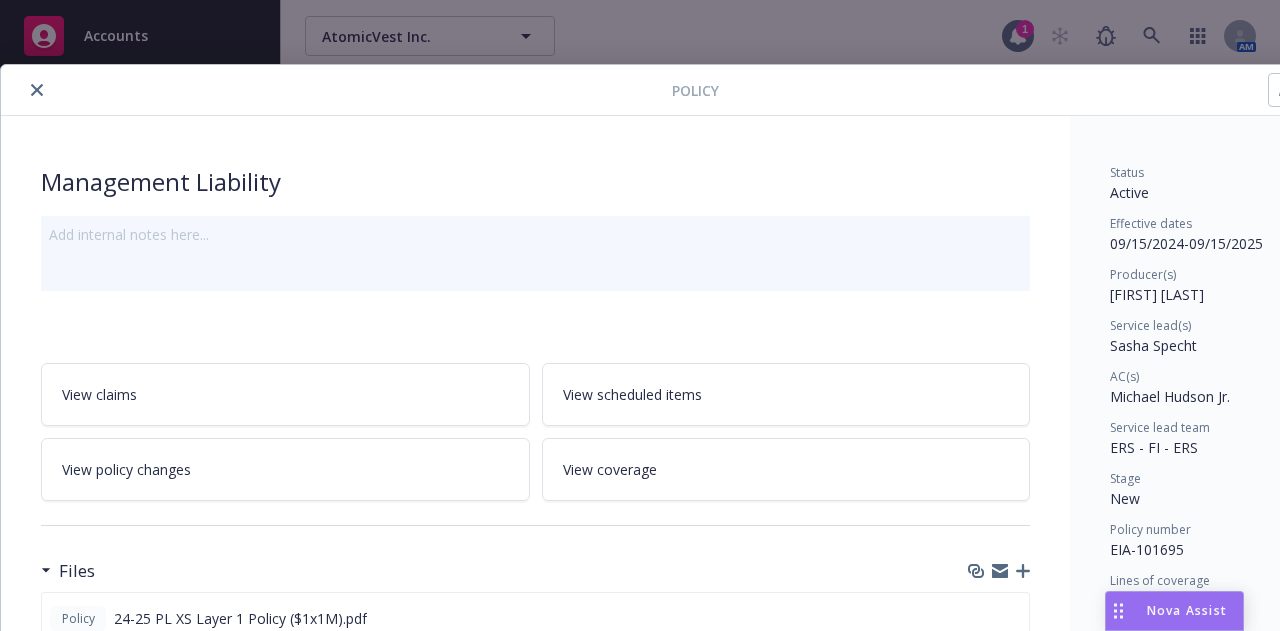 scroll, scrollTop: 0, scrollLeft: 110, axis: horizontal 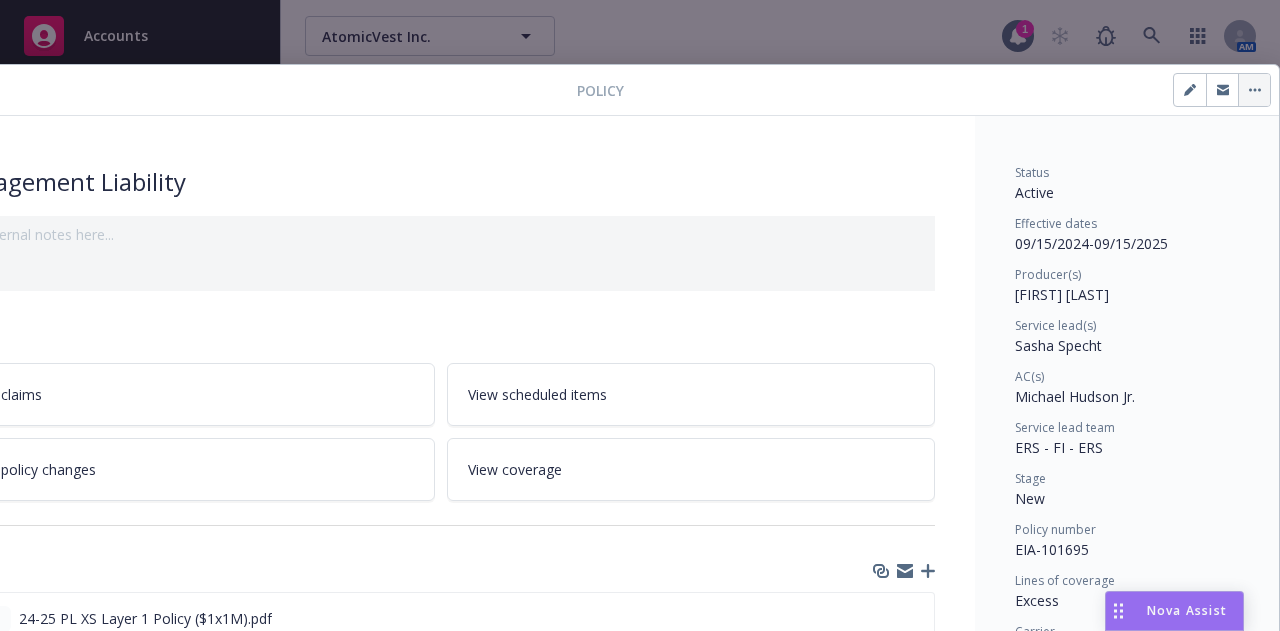 click 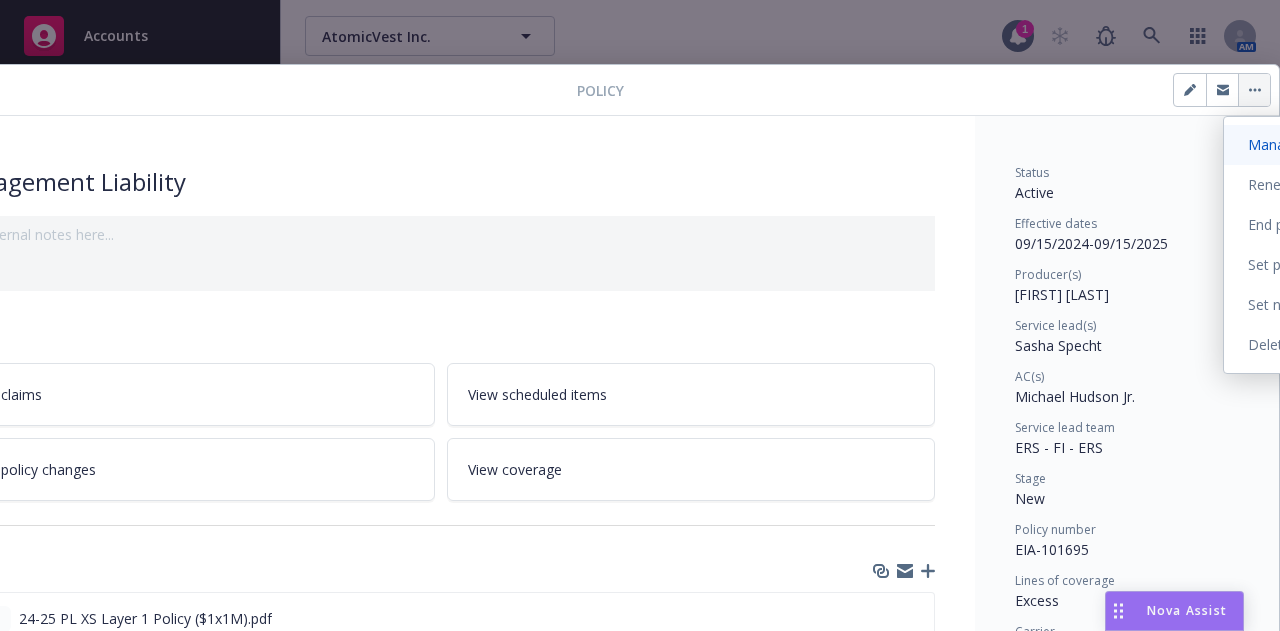 click on "Manage lines of coverage" at bounding box center (1340, 145) 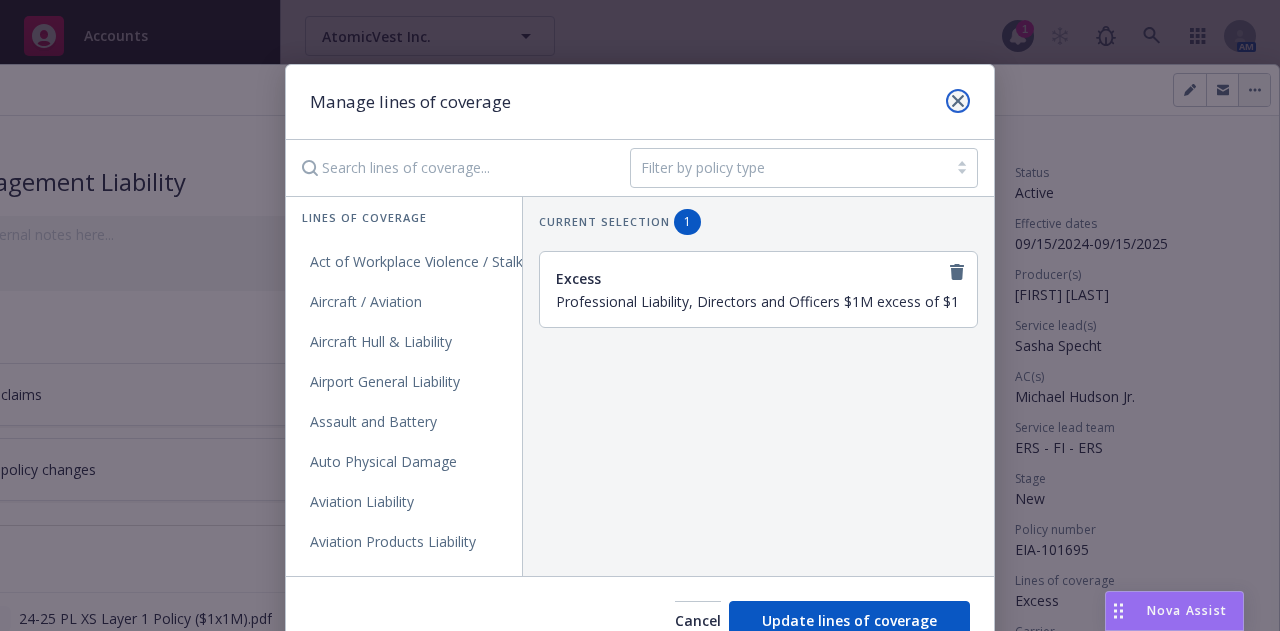 click 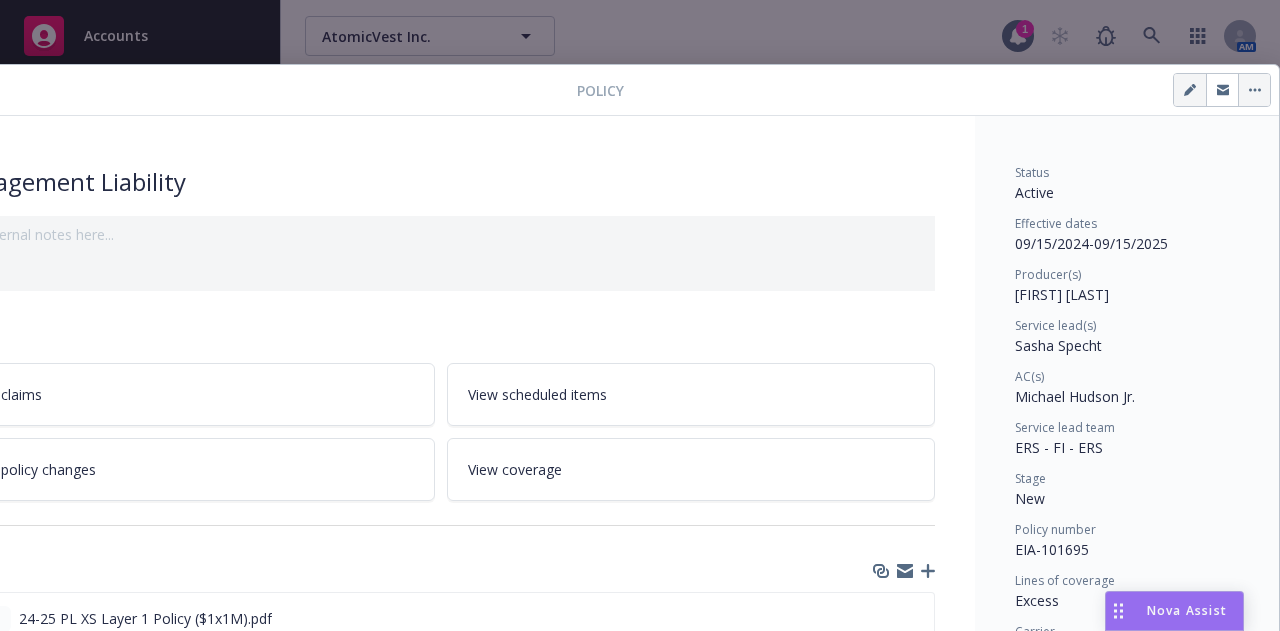 click at bounding box center (1190, 90) 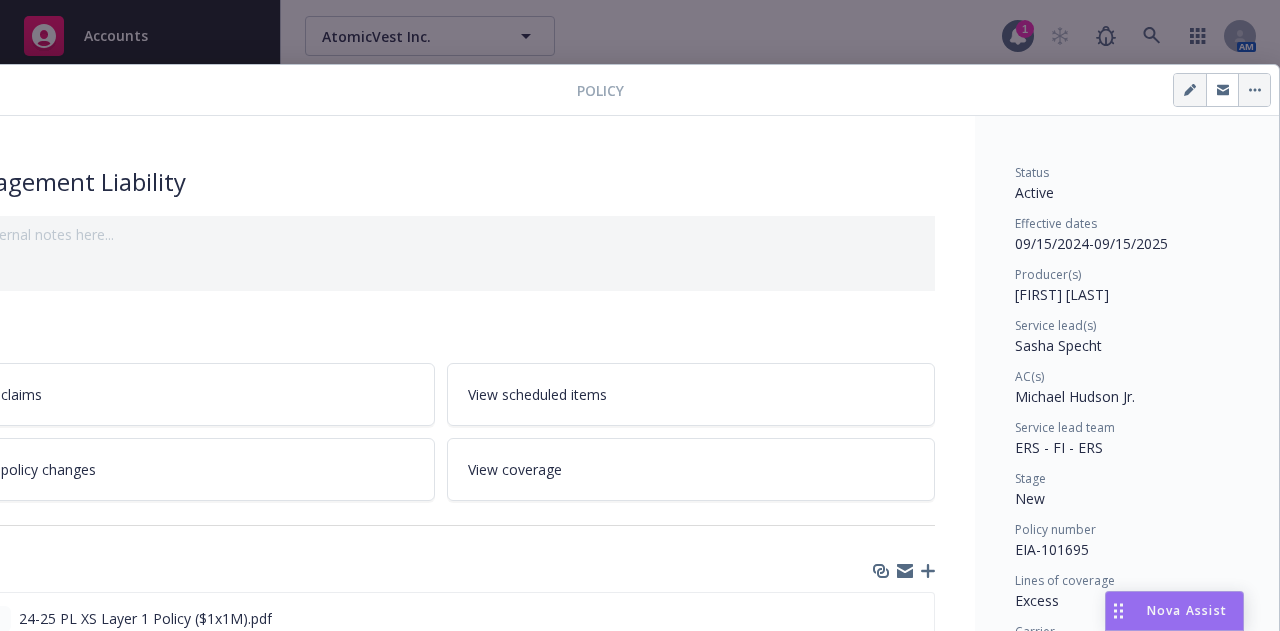select on "NEW" 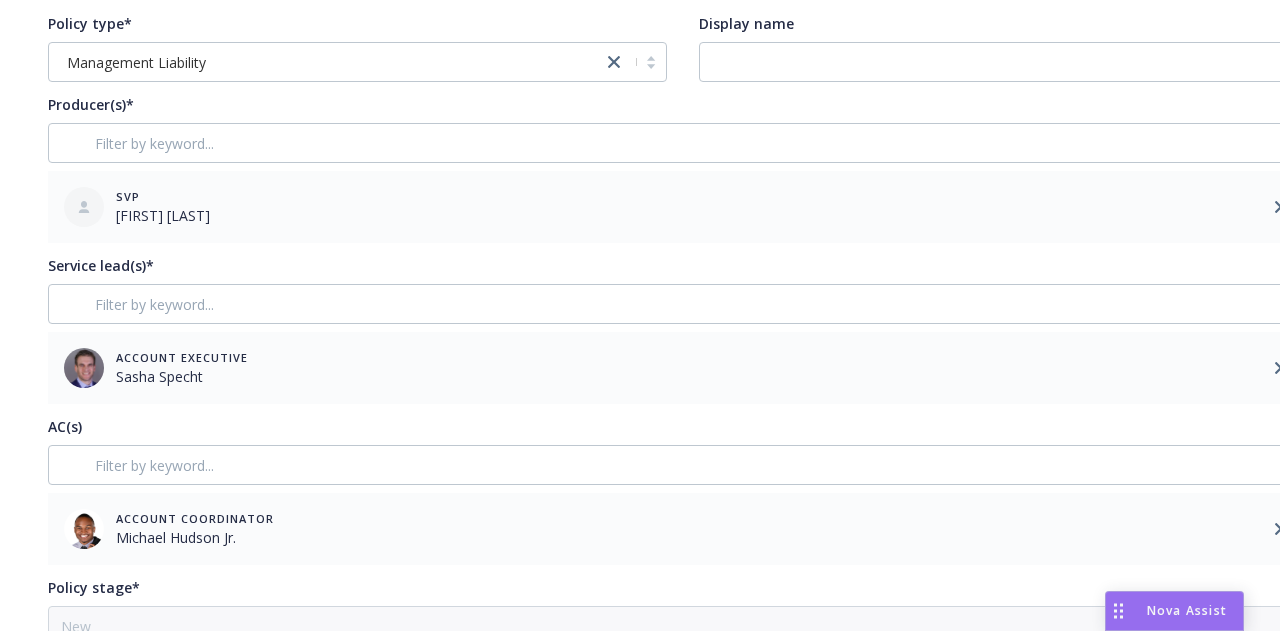scroll, scrollTop: 0, scrollLeft: 5, axis: horizontal 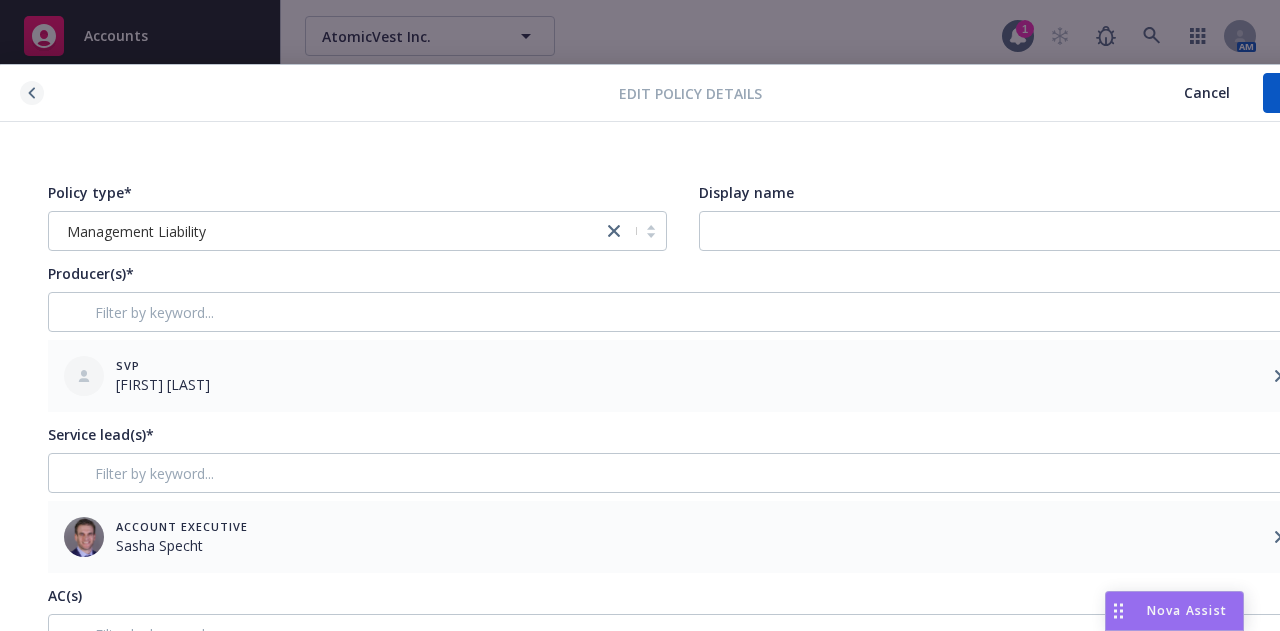 click 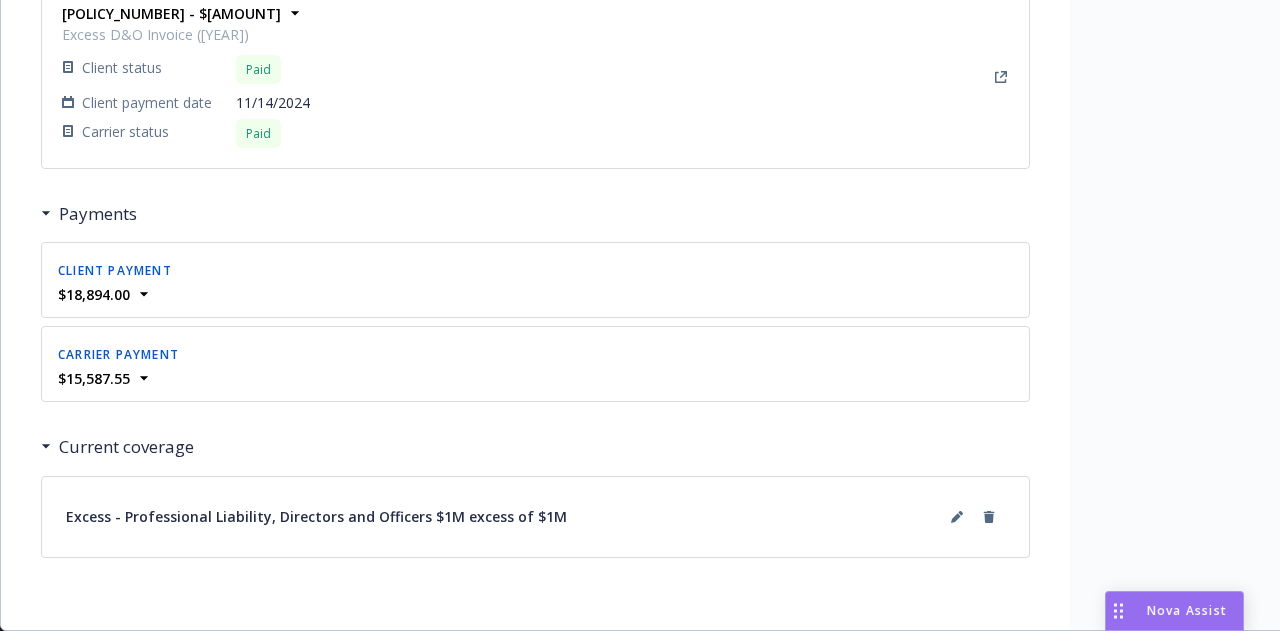 scroll, scrollTop: 1751, scrollLeft: 0, axis: vertical 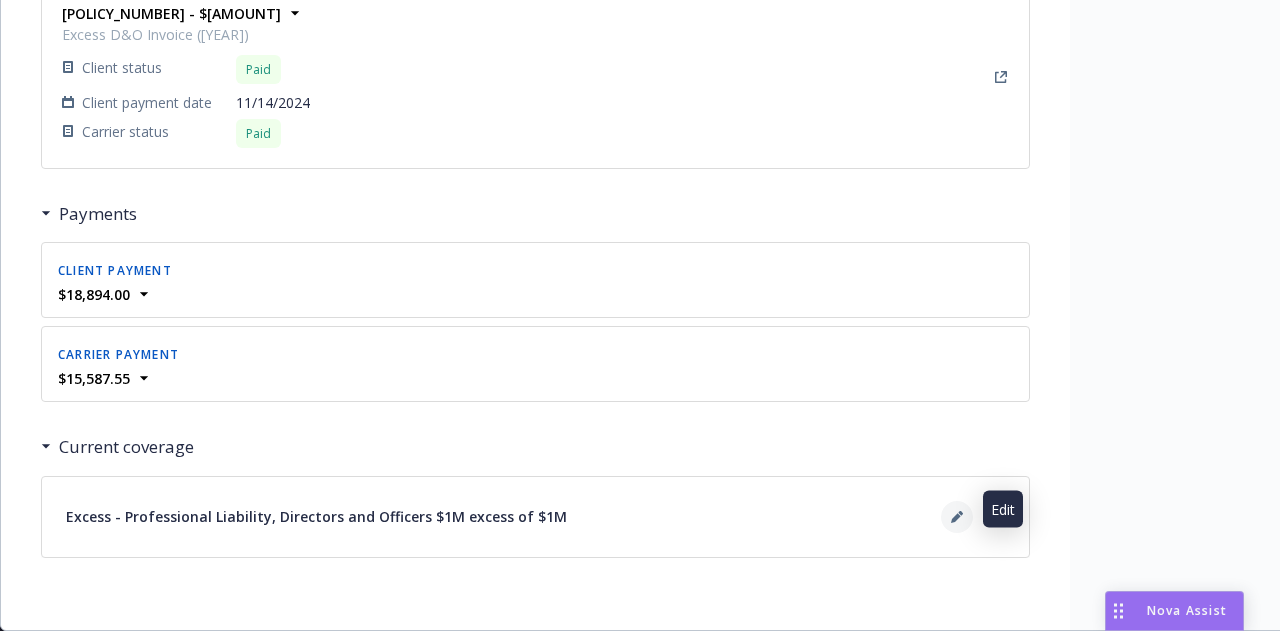 click 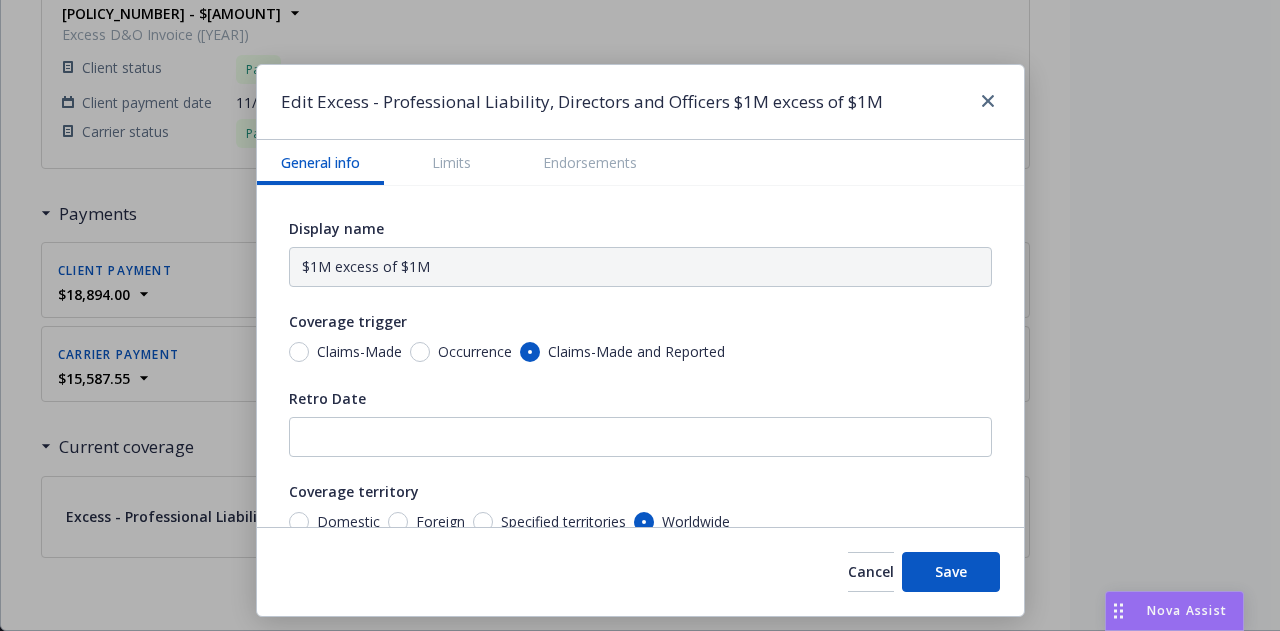 type on "Professional Liability, Directors and Officers $1M excess of $1M" 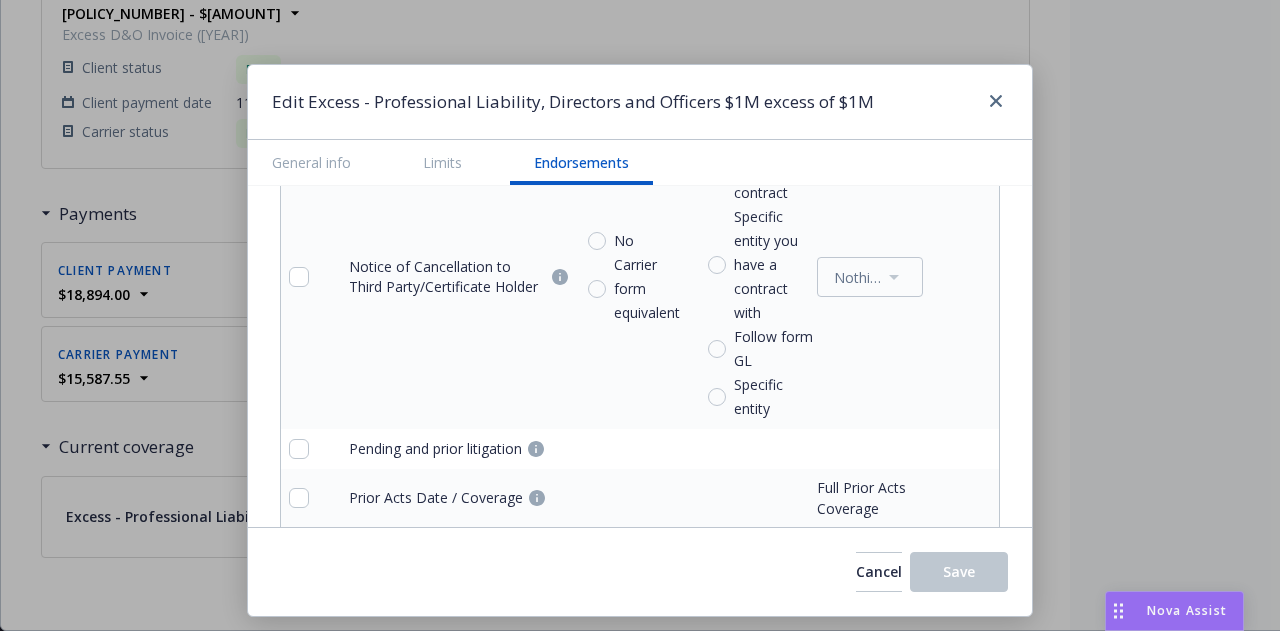 scroll, scrollTop: 2930, scrollLeft: 0, axis: vertical 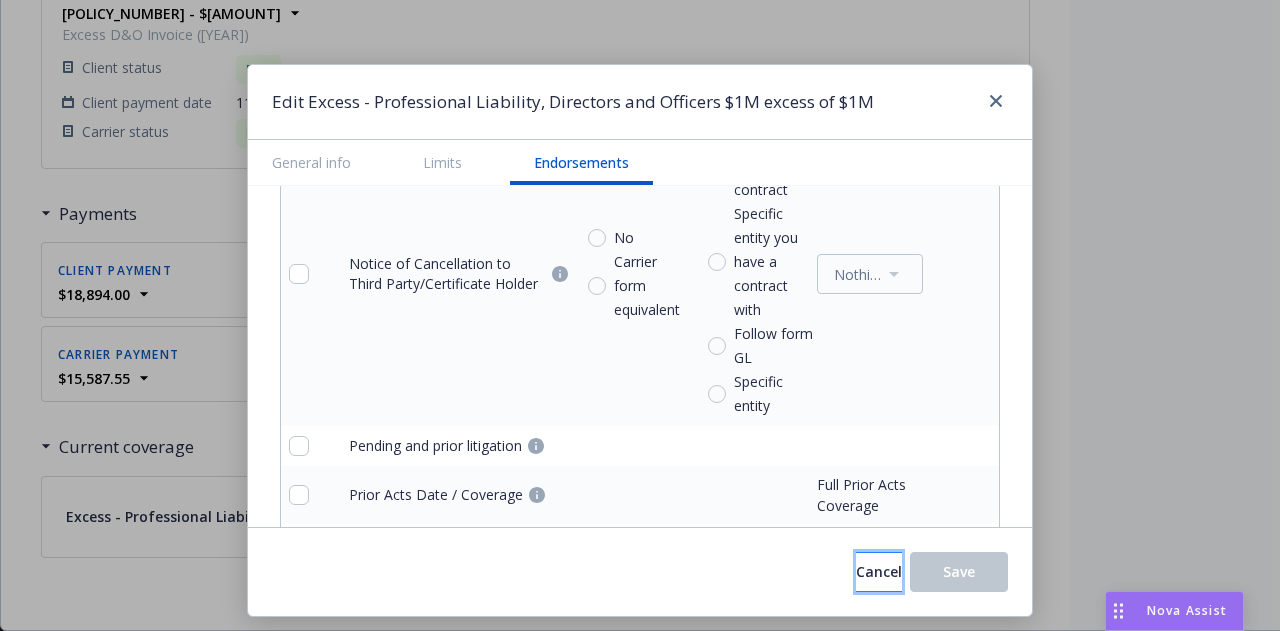 click on "Cancel" at bounding box center [879, 572] 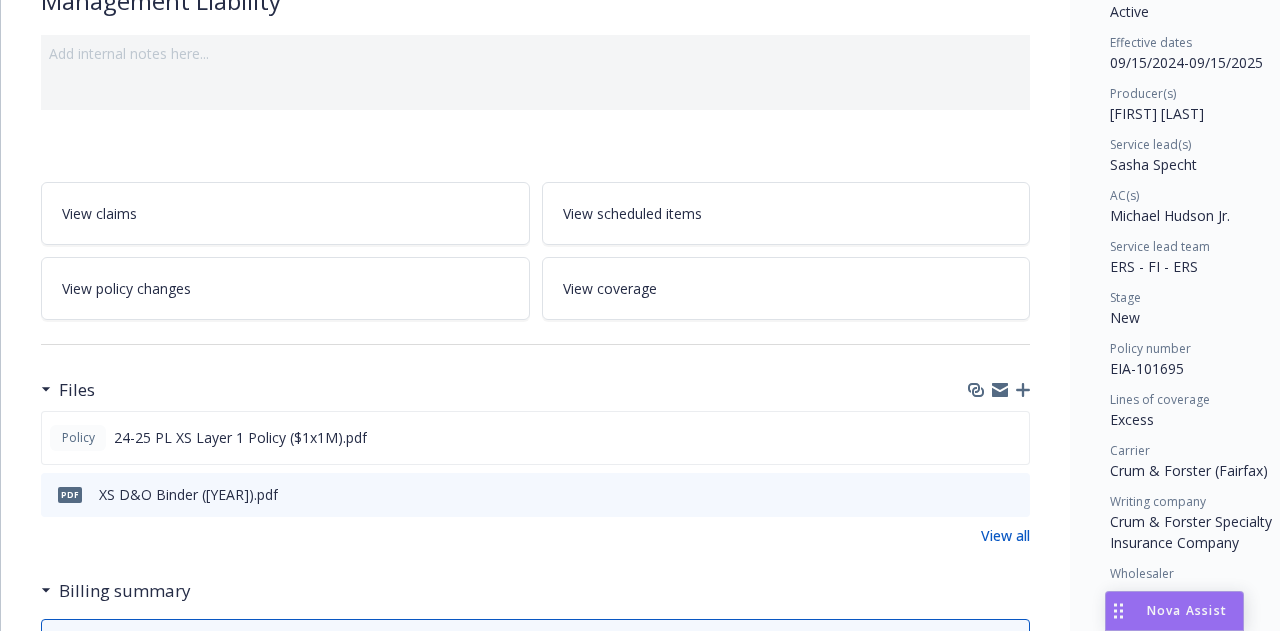 scroll, scrollTop: 0, scrollLeft: 0, axis: both 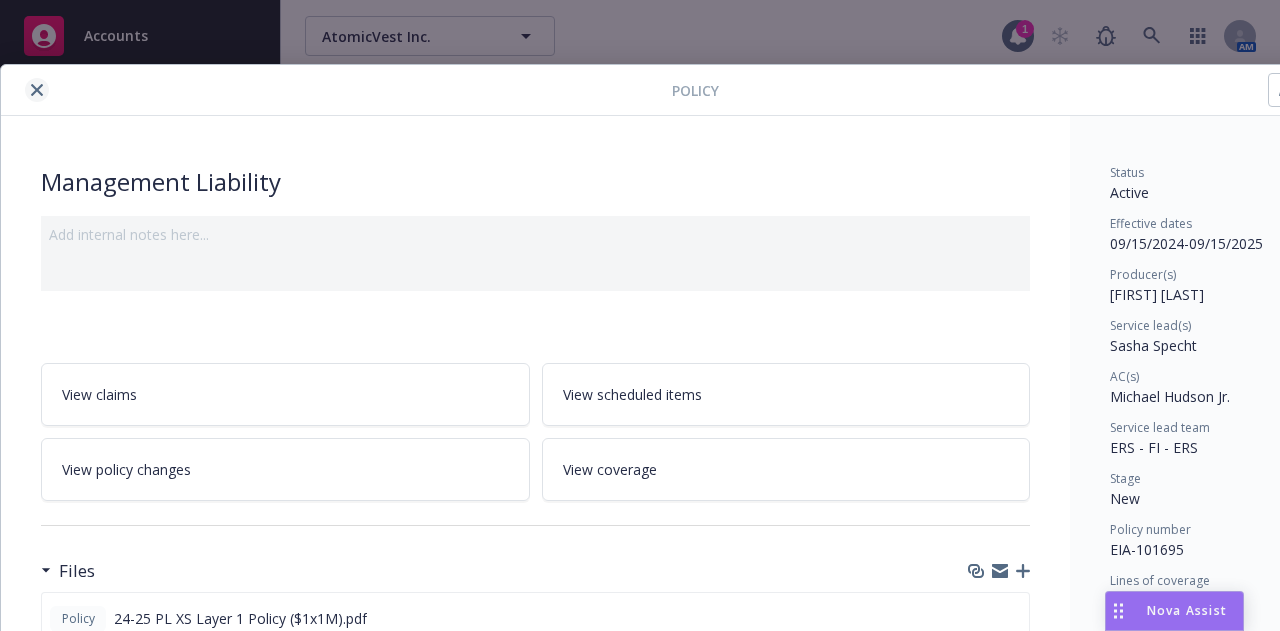 click 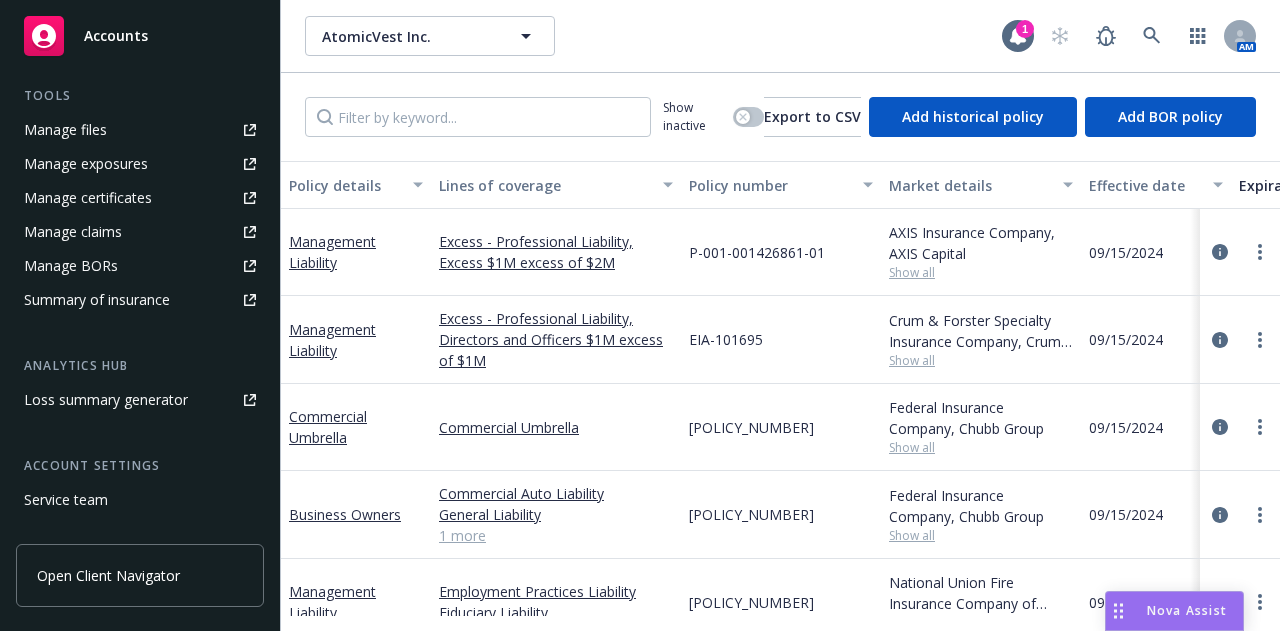 scroll, scrollTop: 547, scrollLeft: 0, axis: vertical 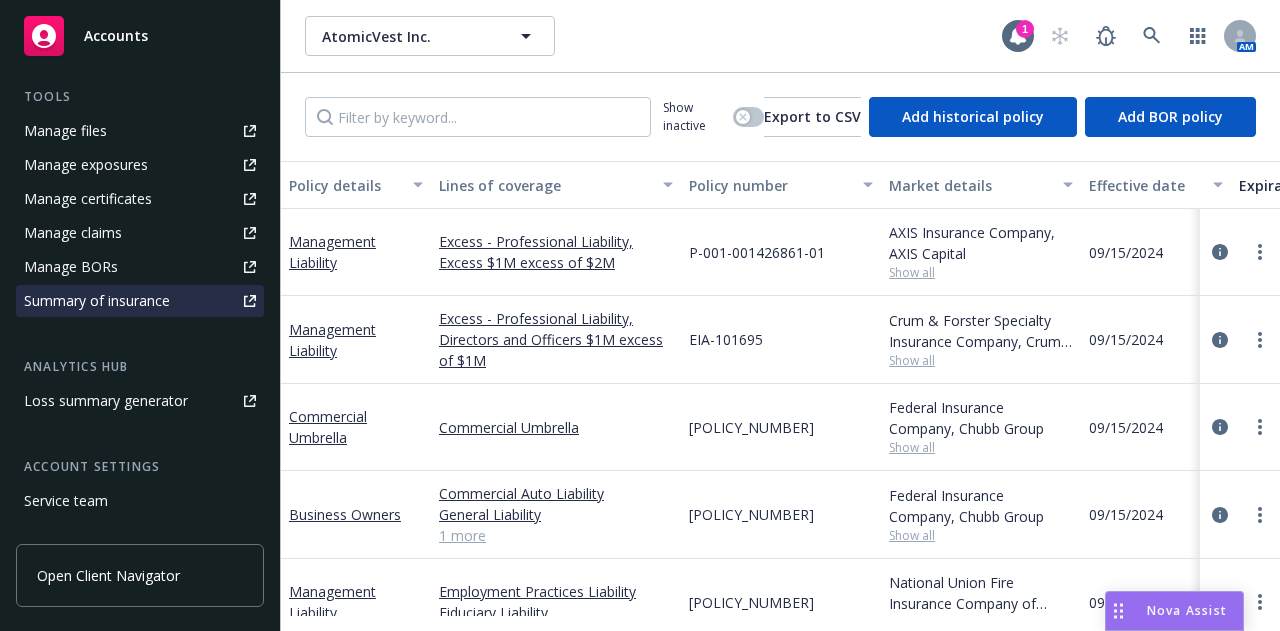 click on "Summary of insurance" at bounding box center (97, 301) 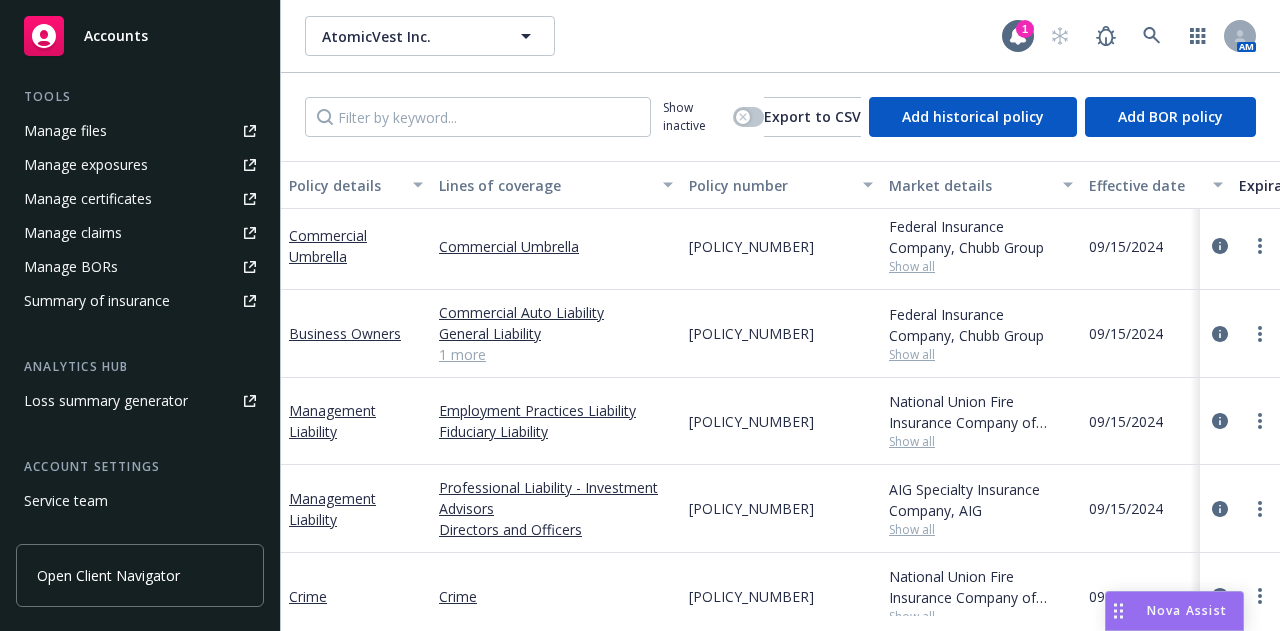 scroll, scrollTop: 175, scrollLeft: 0, axis: vertical 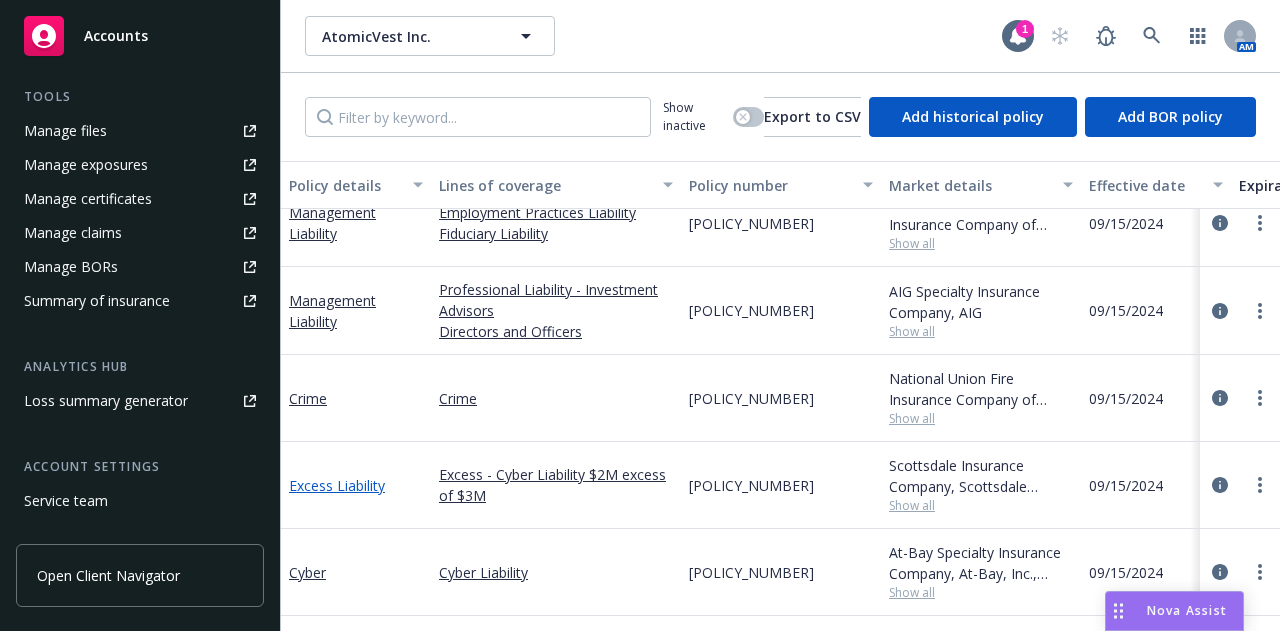 click on "Excess Liability" at bounding box center [337, 485] 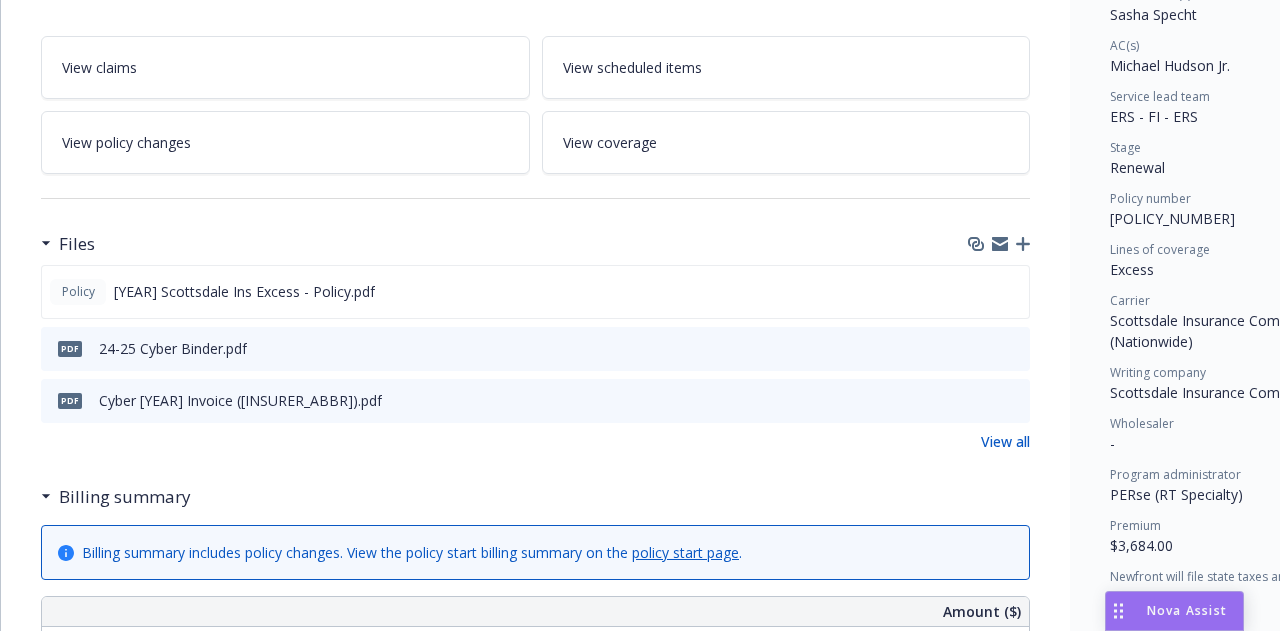 scroll, scrollTop: 0, scrollLeft: 0, axis: both 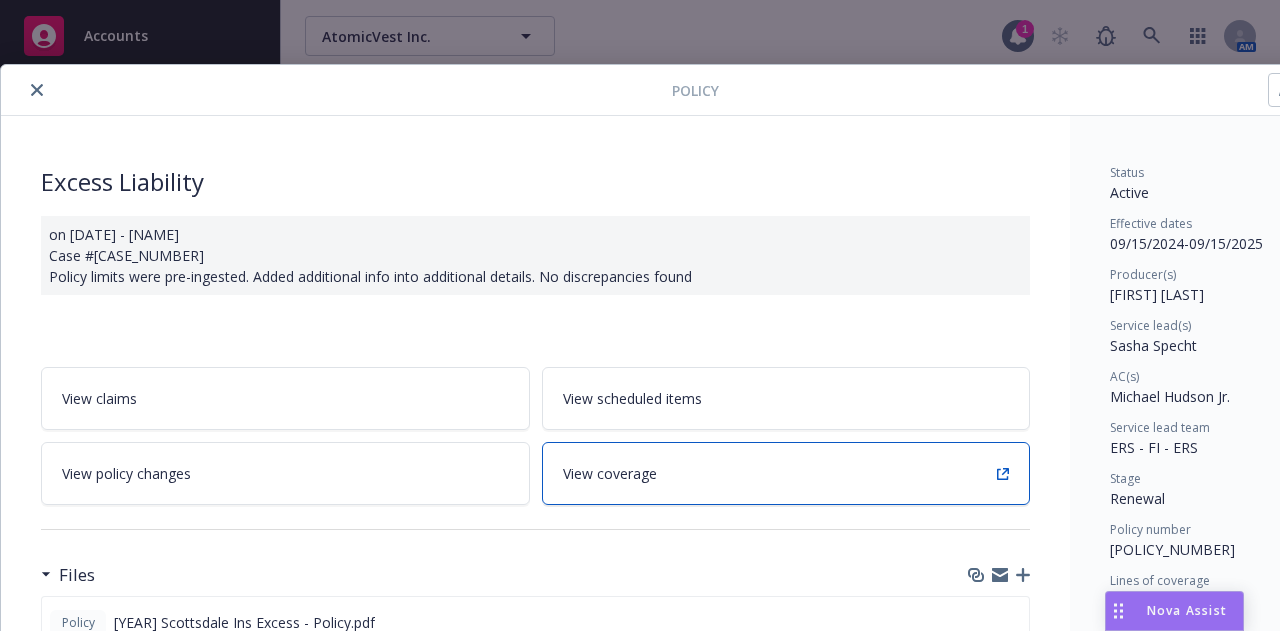 click on "View coverage" at bounding box center (786, 473) 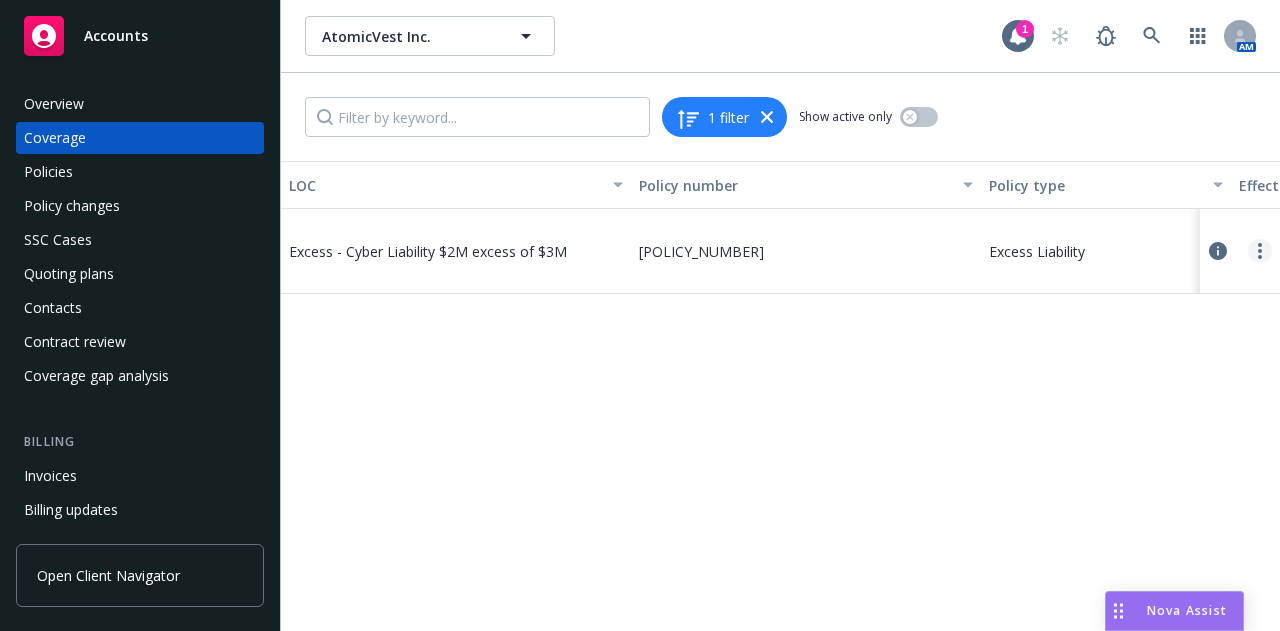 click at bounding box center [1260, 251] 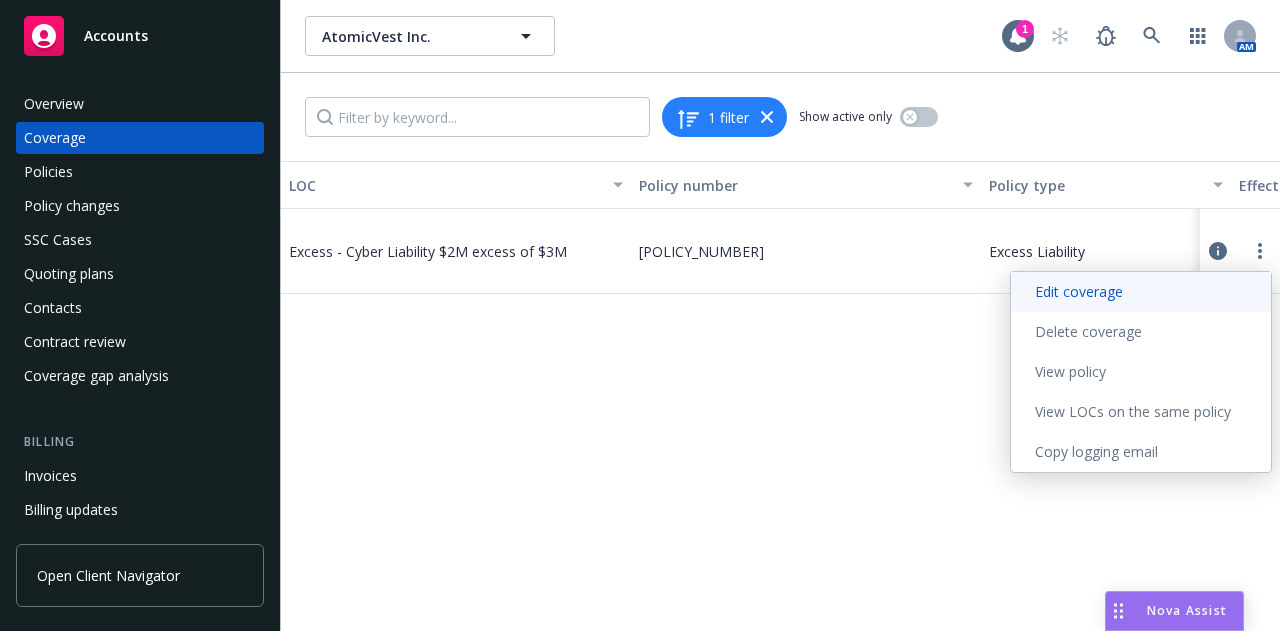 click on "Edit coverage" at bounding box center [1141, 292] 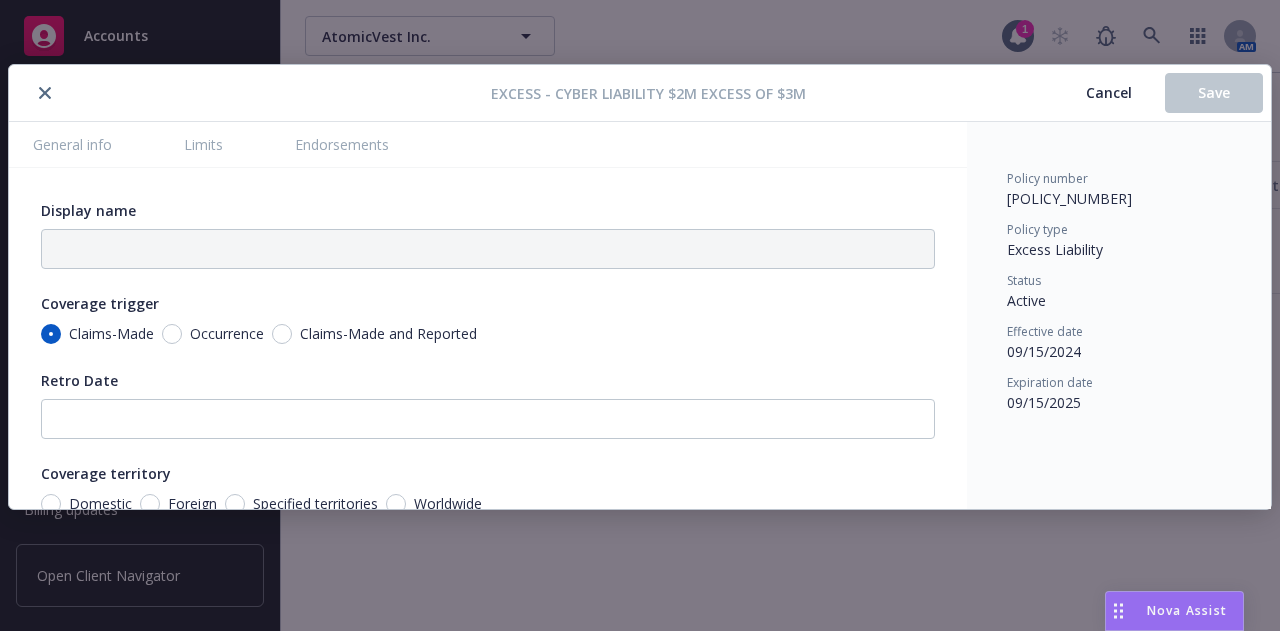 type on "x" 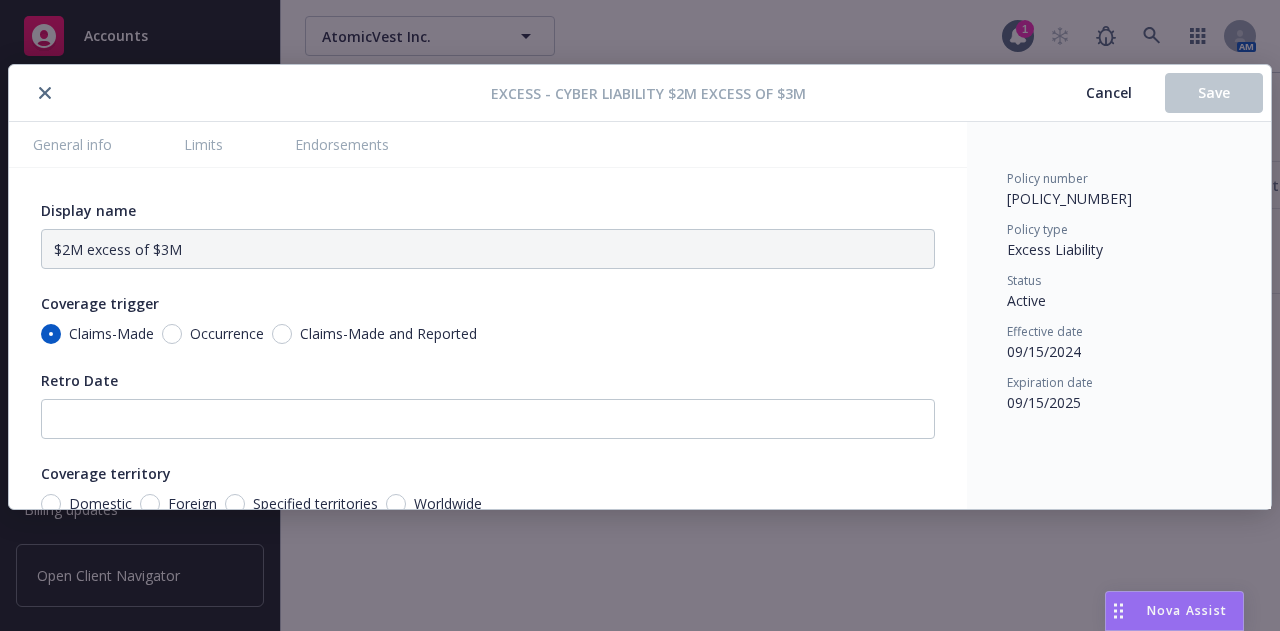 type on "x" 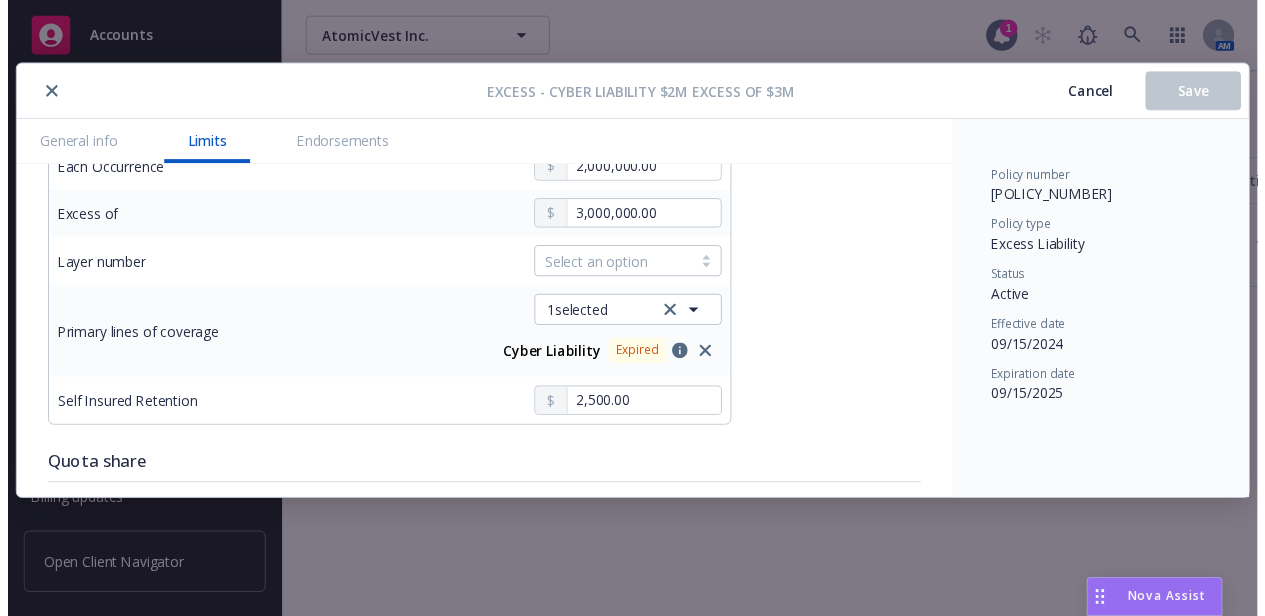scroll, scrollTop: 769, scrollLeft: 0, axis: vertical 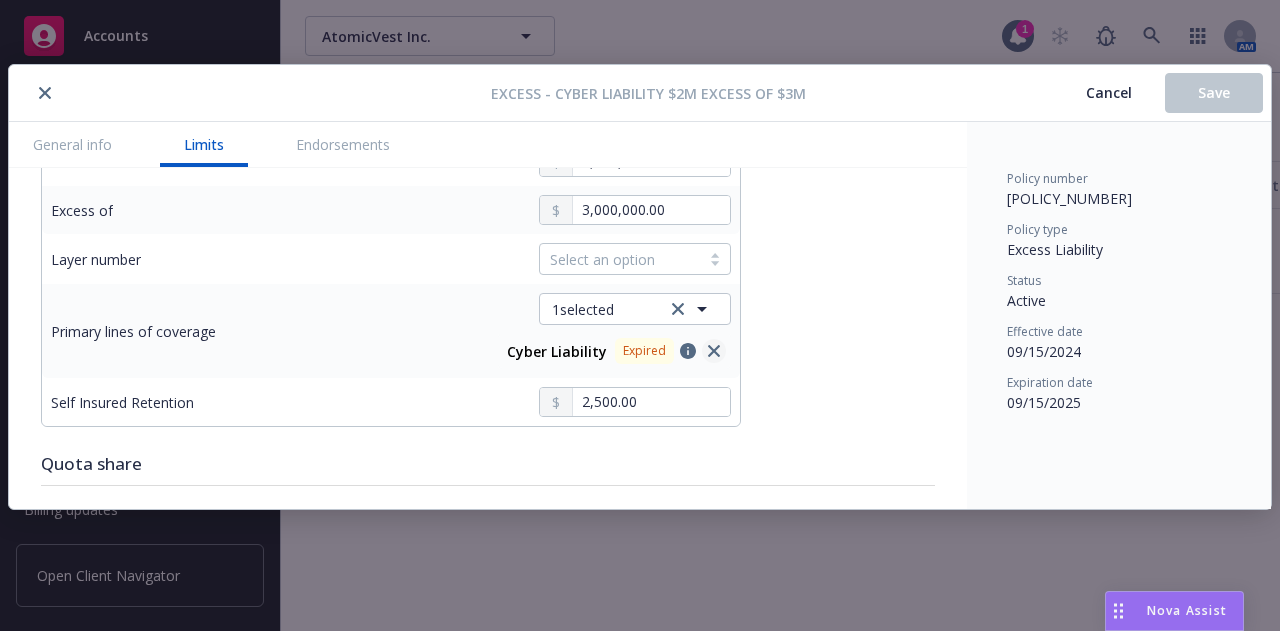 click 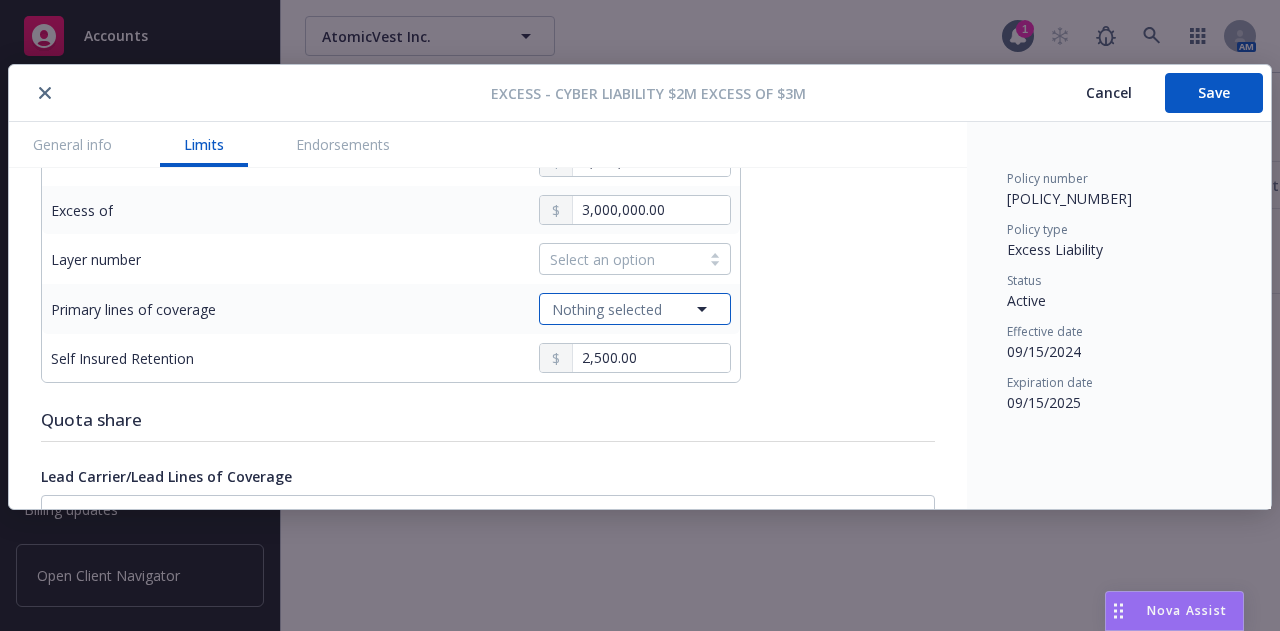 click on "Nothing selected" at bounding box center [635, 309] 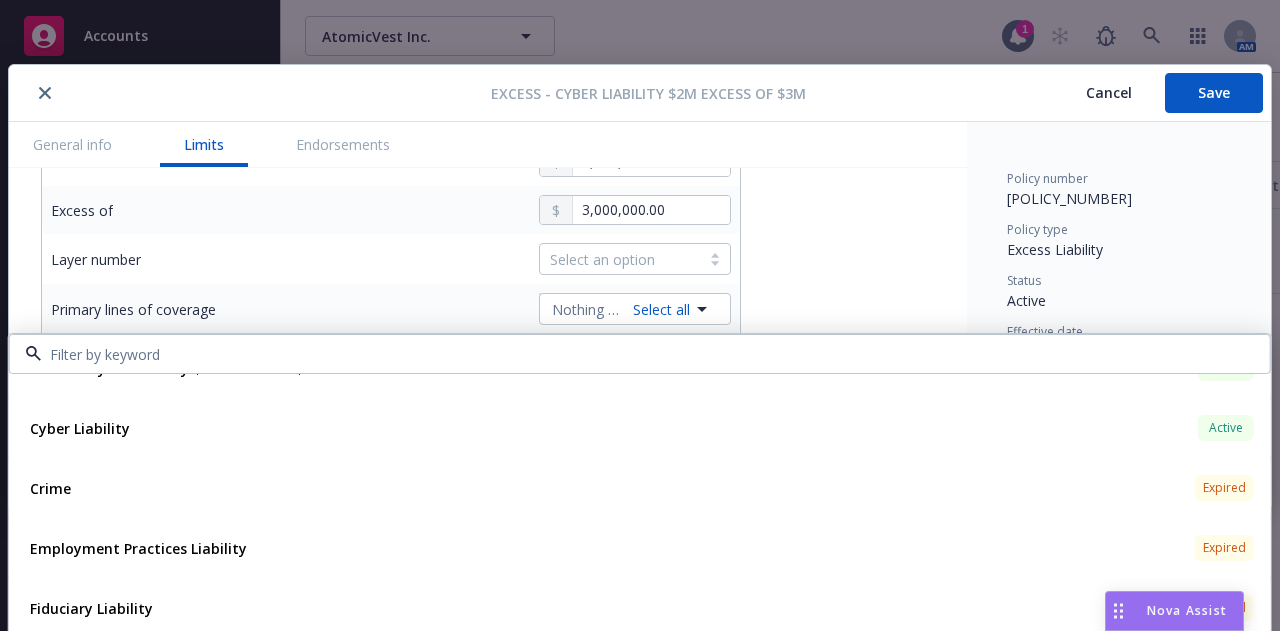scroll, scrollTop: 697, scrollLeft: 0, axis: vertical 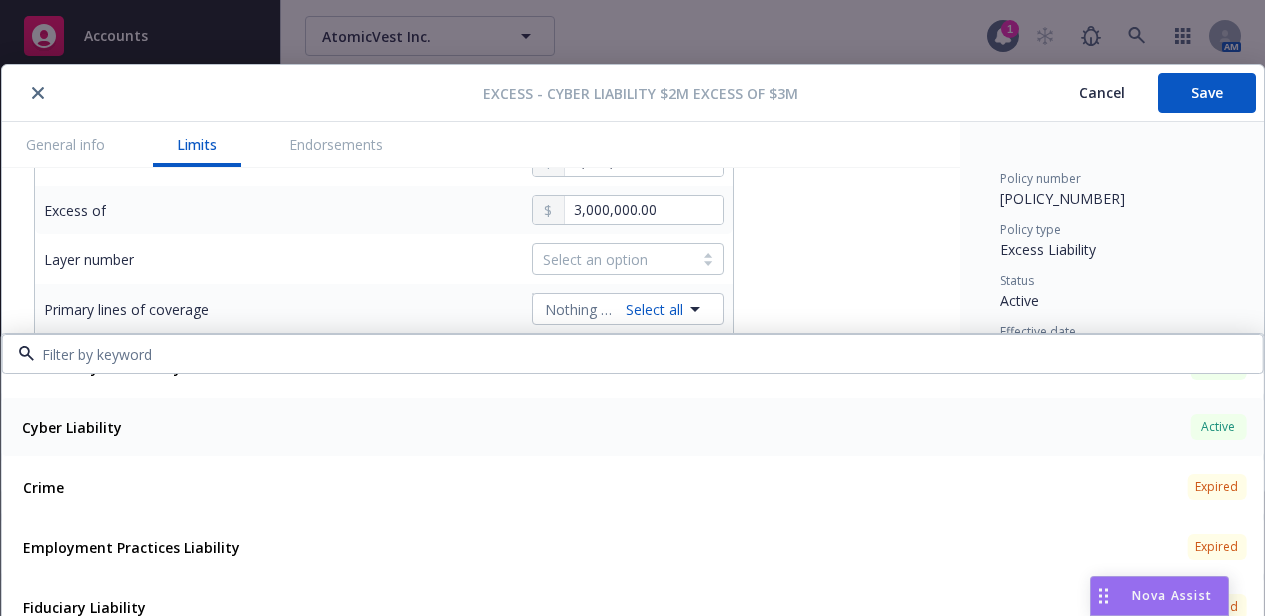 click on "Cyber Liability Active" at bounding box center (632, 427) 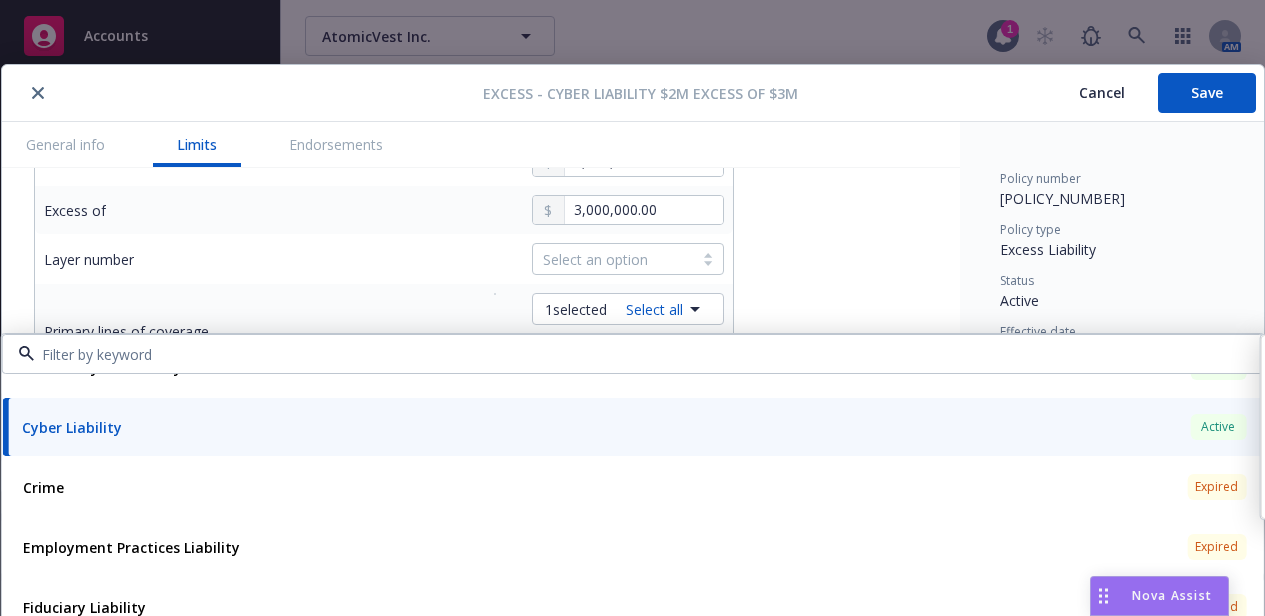 type on "x" 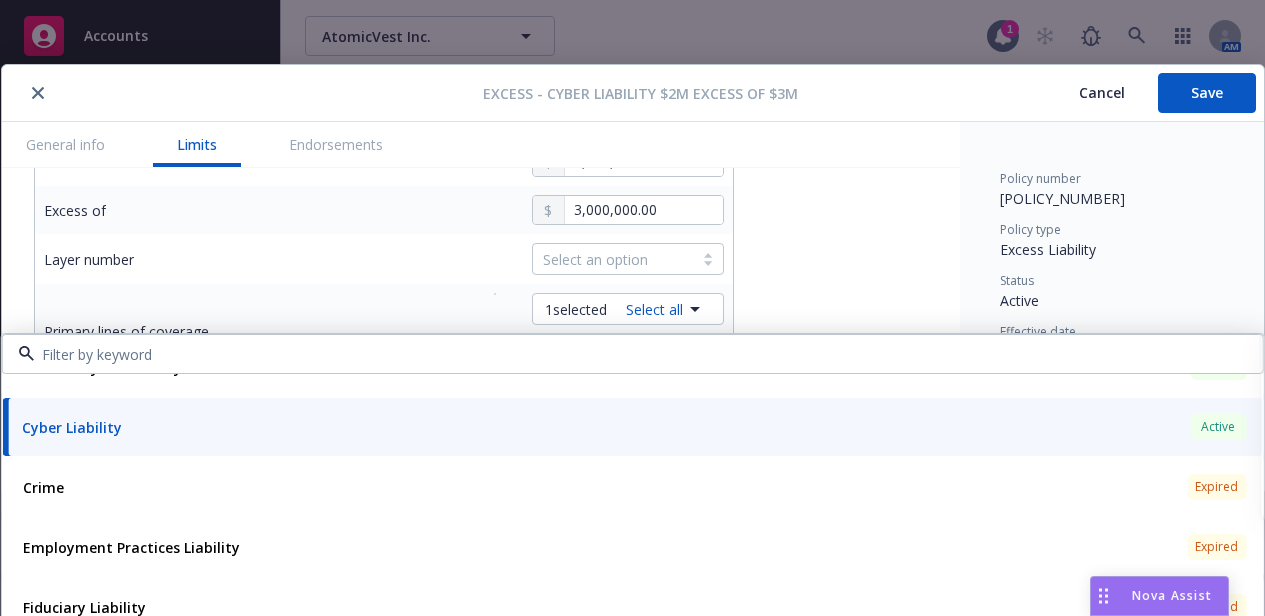 click on "Cyber Liability Active" at bounding box center (632, 427) 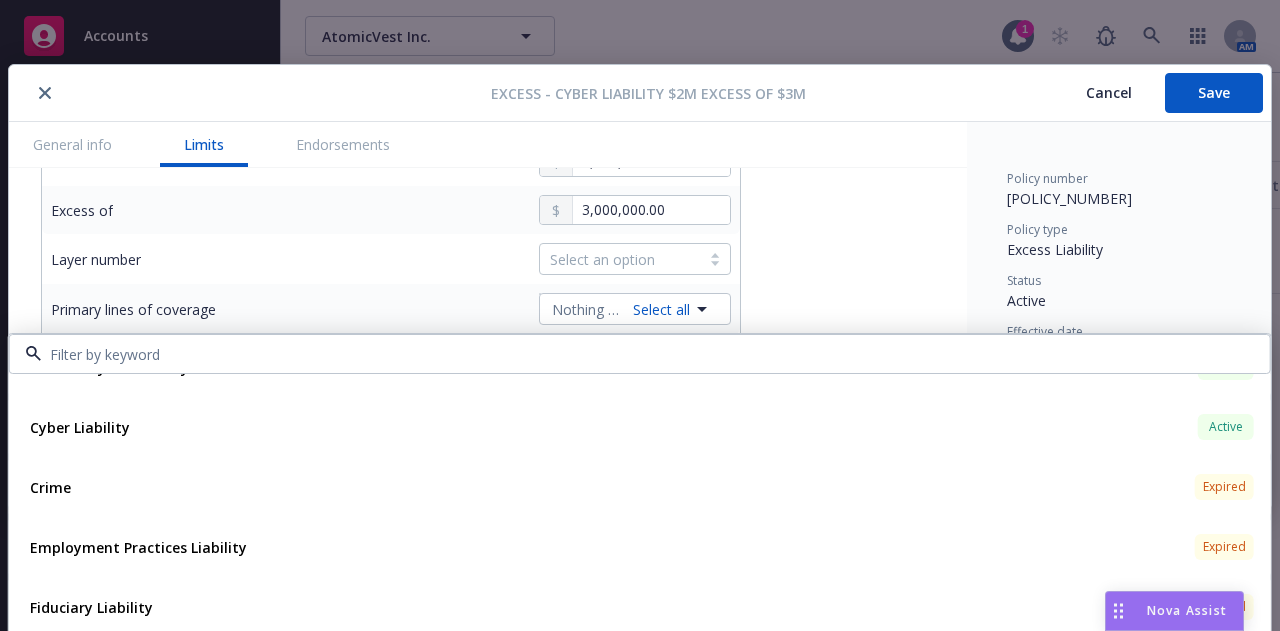 click on "Policy type" at bounding box center [1119, 230] 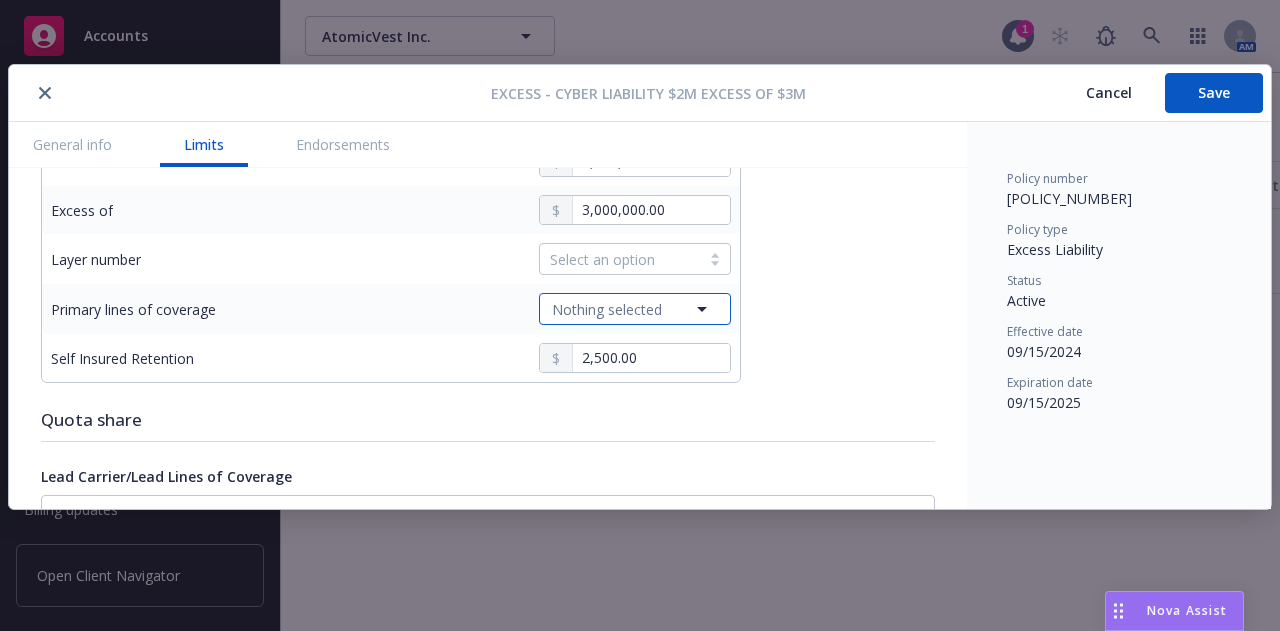 click 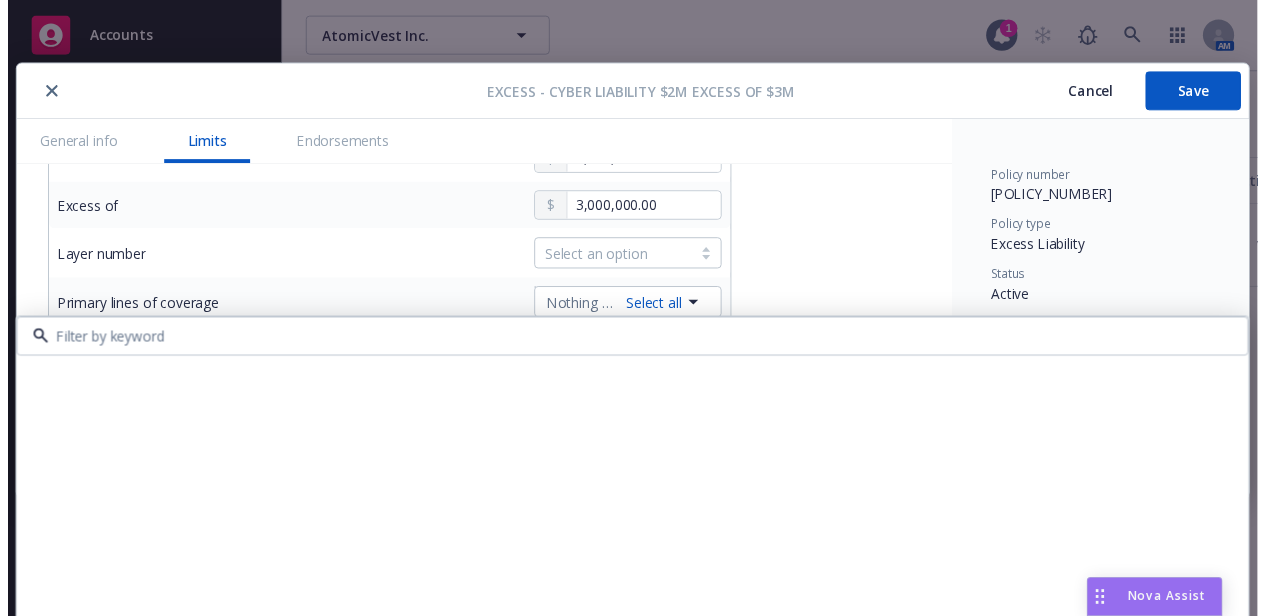 scroll, scrollTop: 697, scrollLeft: 0, axis: vertical 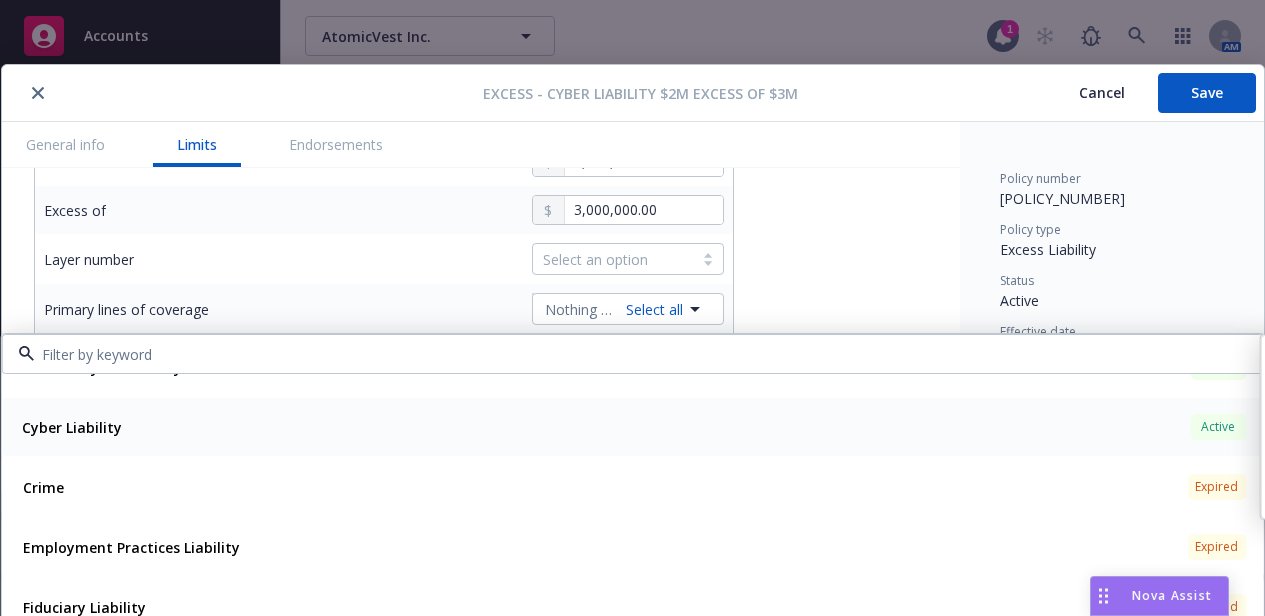 click on "Cyber Liability Active" at bounding box center (632, 427) 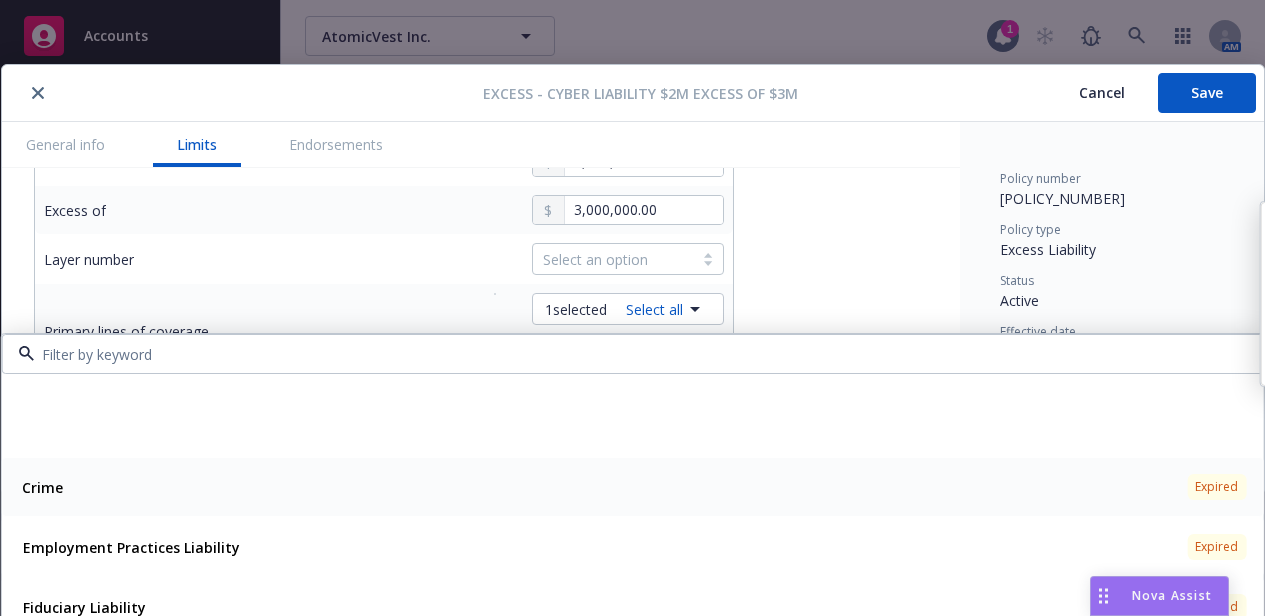scroll, scrollTop: 880, scrollLeft: 0, axis: vertical 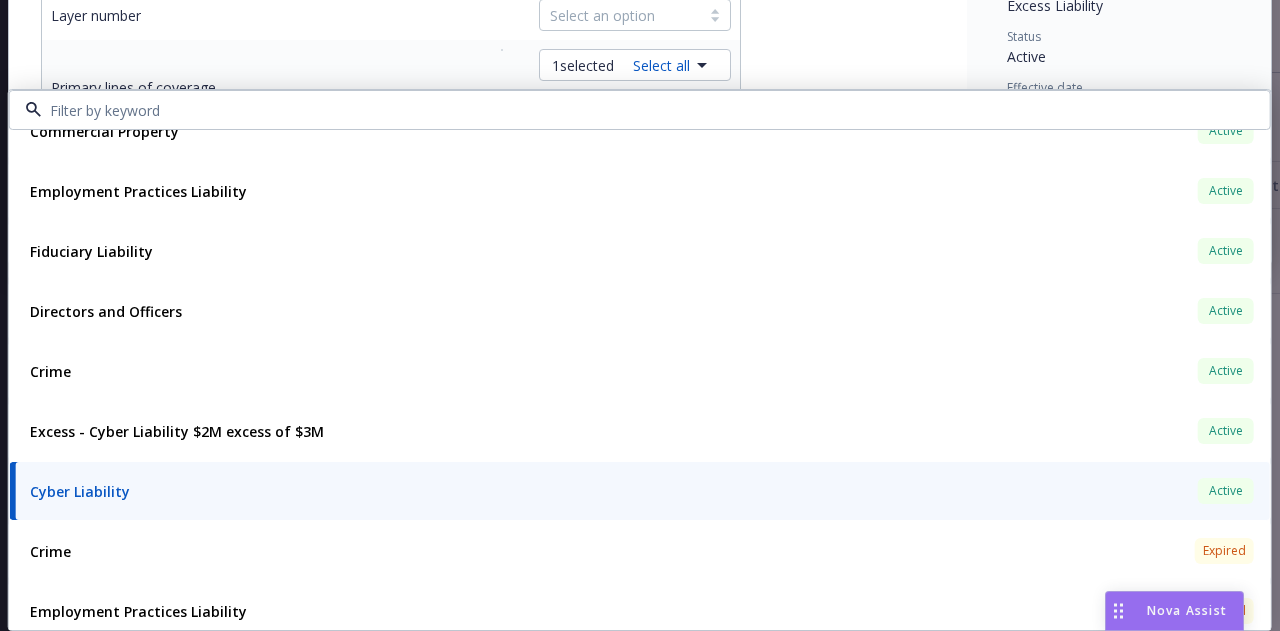 click on "Display name Cyber Liability $2M excess of $3M Coverage trigger Claims-Made Occurrence Claims-Made and Reported Retro Date Coverage territory Domestic Foreign Specified territories Worldwide Subject to audit Yes No Commission % Percentage Dollar Premium Included Minimum Earned Premium % Percentage Dollar Limits Amount Aggregate Limit 2,000,000.00 Each Occurrence 2,000,000.00 Excess of 3,000,000.00 Layer number Select an option Primary lines of coverage 1  selected Select all Cyber Liability Active General Liability Active Policy number D9641951A Premium $5,373.00 Effective dates 09/15/2024 - 09/15/2025 Carrier Chubb Group Commercial Property Active Policy number D9641951A Premium $5,373.00 Effective dates 09/15/2024 - 09/15/2025 Carrier Chubb Group Employment Practices Liability Active Policy number 01-590-91-70 Premium $8,500.00 Effective dates 09/15/2024 - 09/15/2025 Carrier AIG Fiduciary Liability Active Policy number 01-590-91-70 Premium $8,500.00 Effective dates 09/15/2024 - 09/15/2025 Carrier AIG Active" at bounding box center [488, 100] 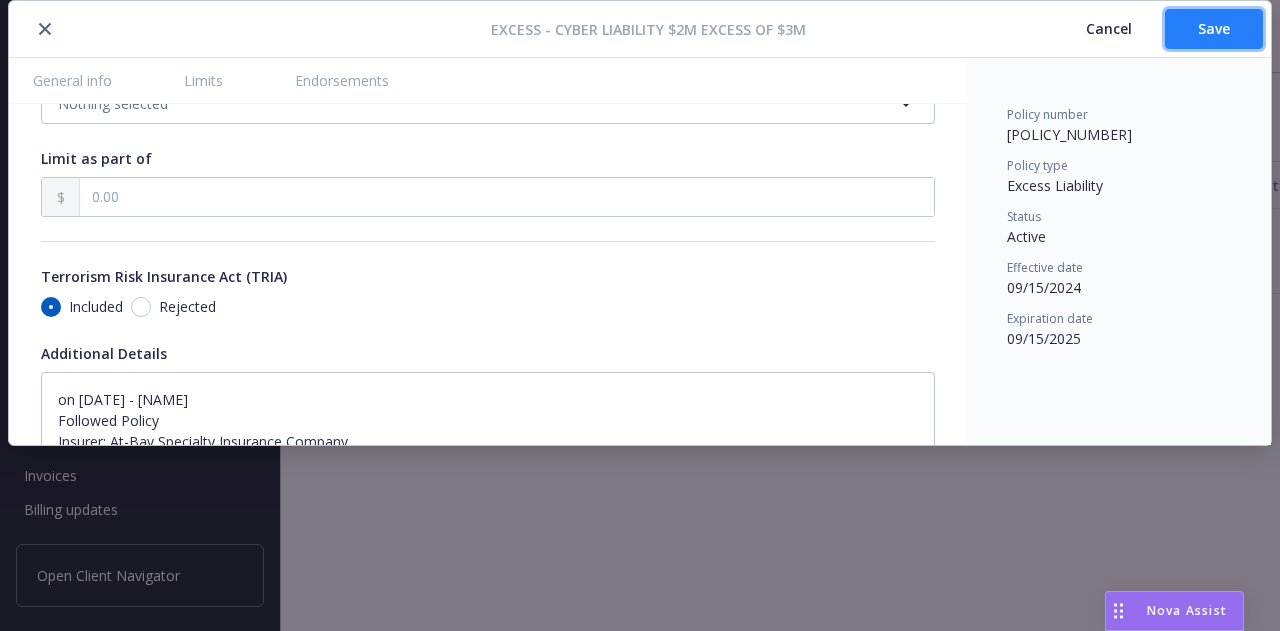 click on "Save" at bounding box center (1214, 29) 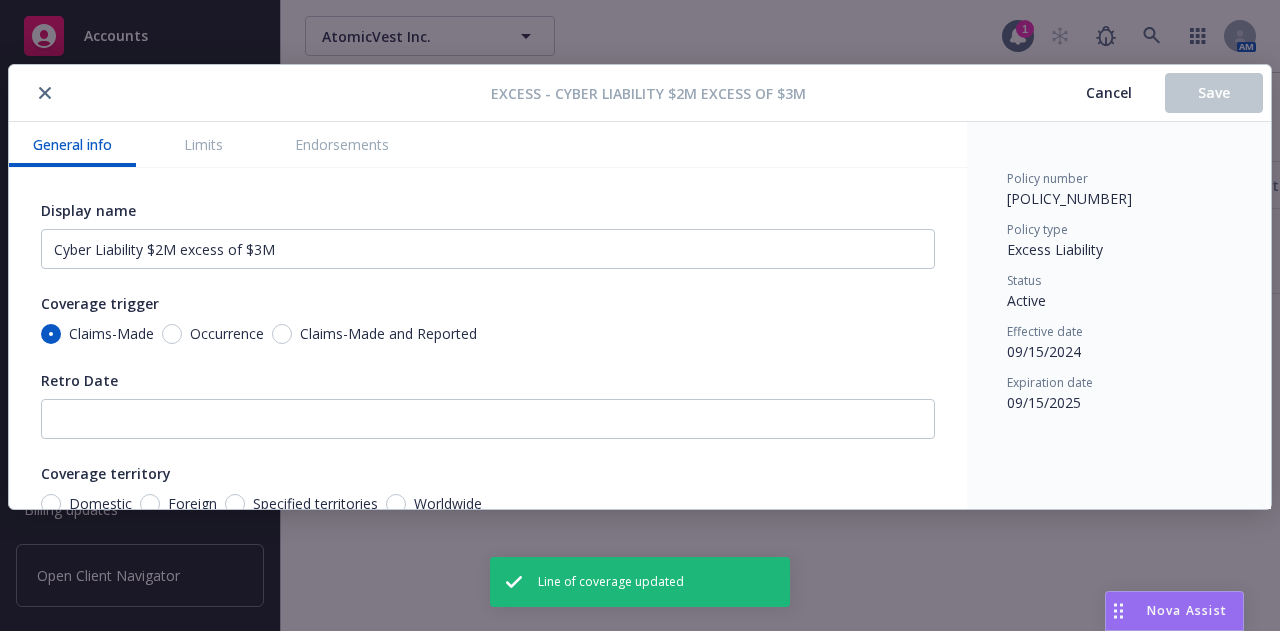 type on "x" 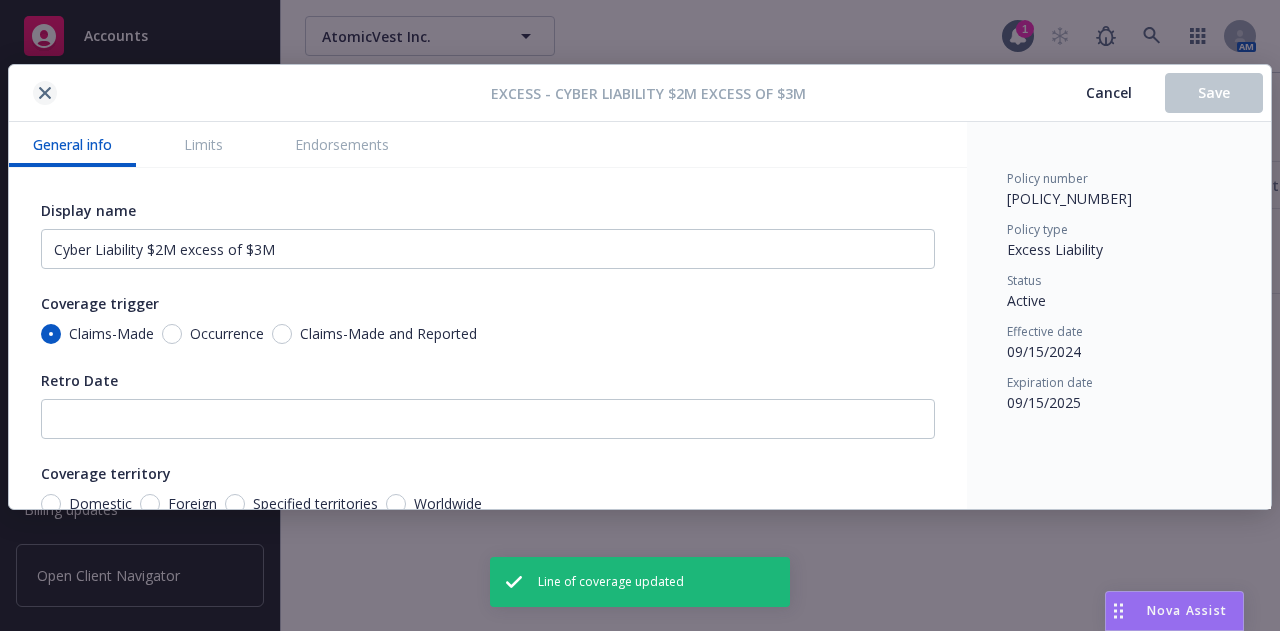 click at bounding box center (45, 93) 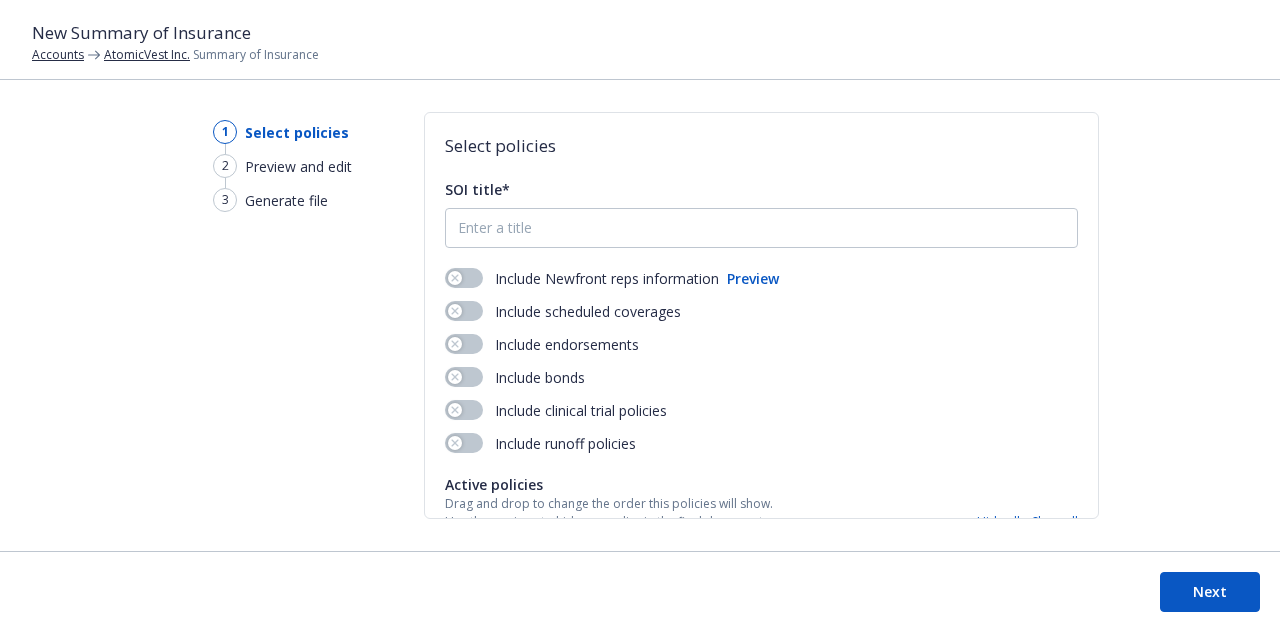 scroll, scrollTop: 0, scrollLeft: 0, axis: both 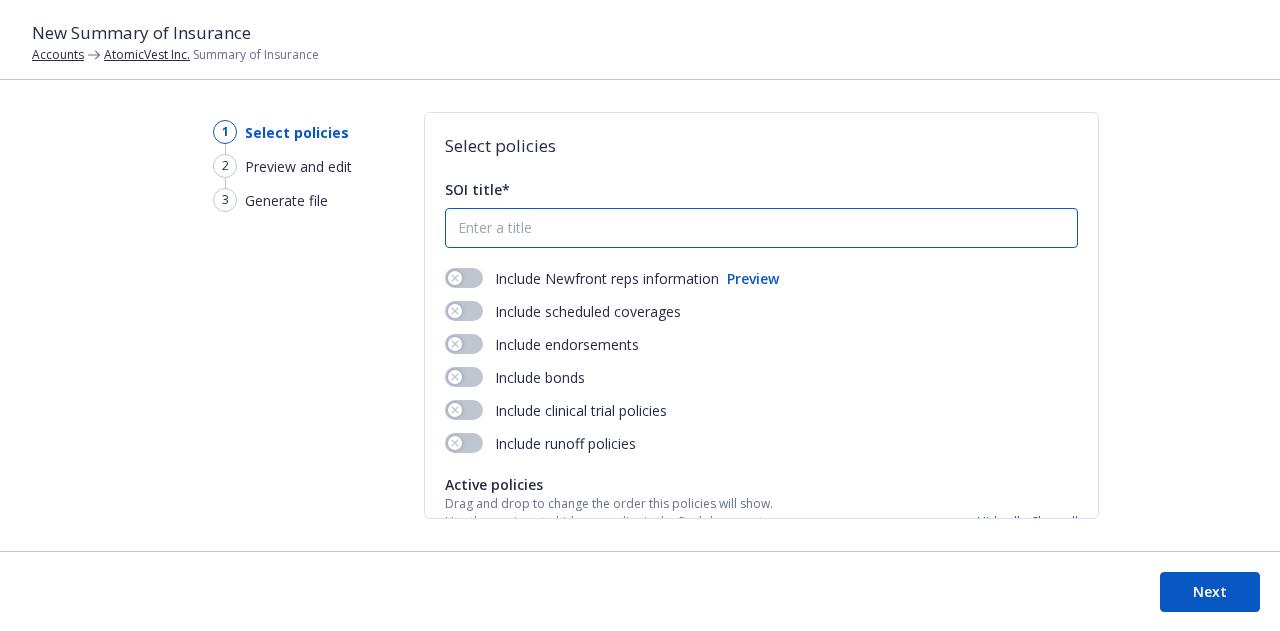 click on "SOI title*" at bounding box center [761, 228] 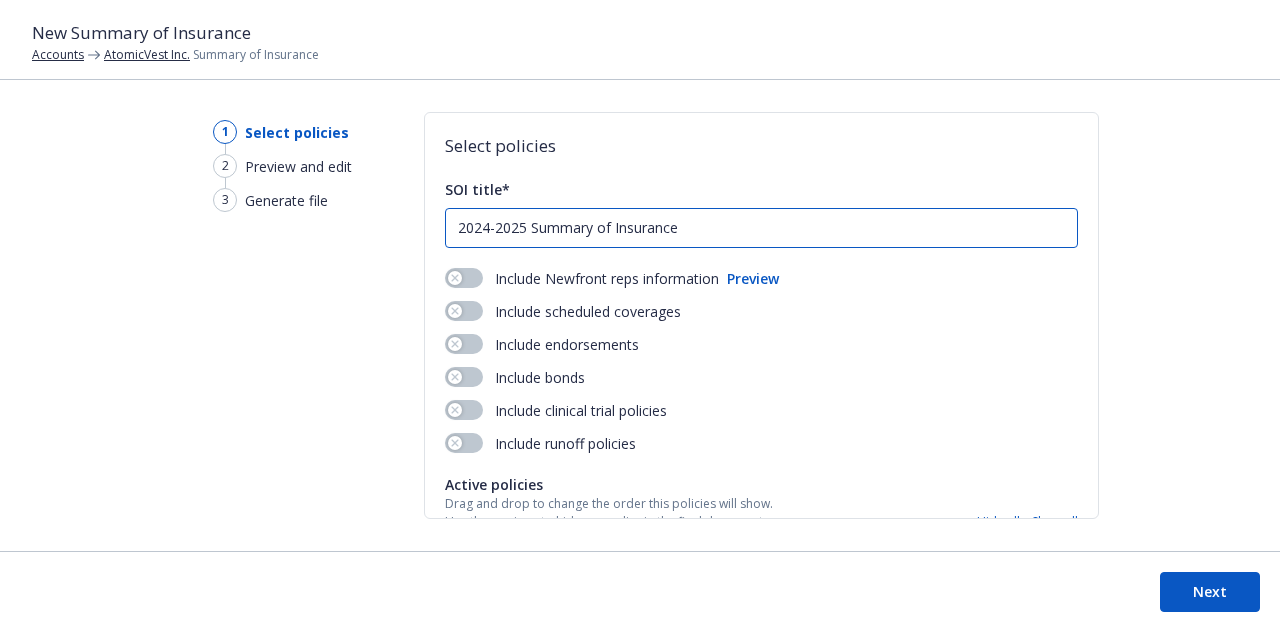 type on "2024-2025 Summary of Insurance" 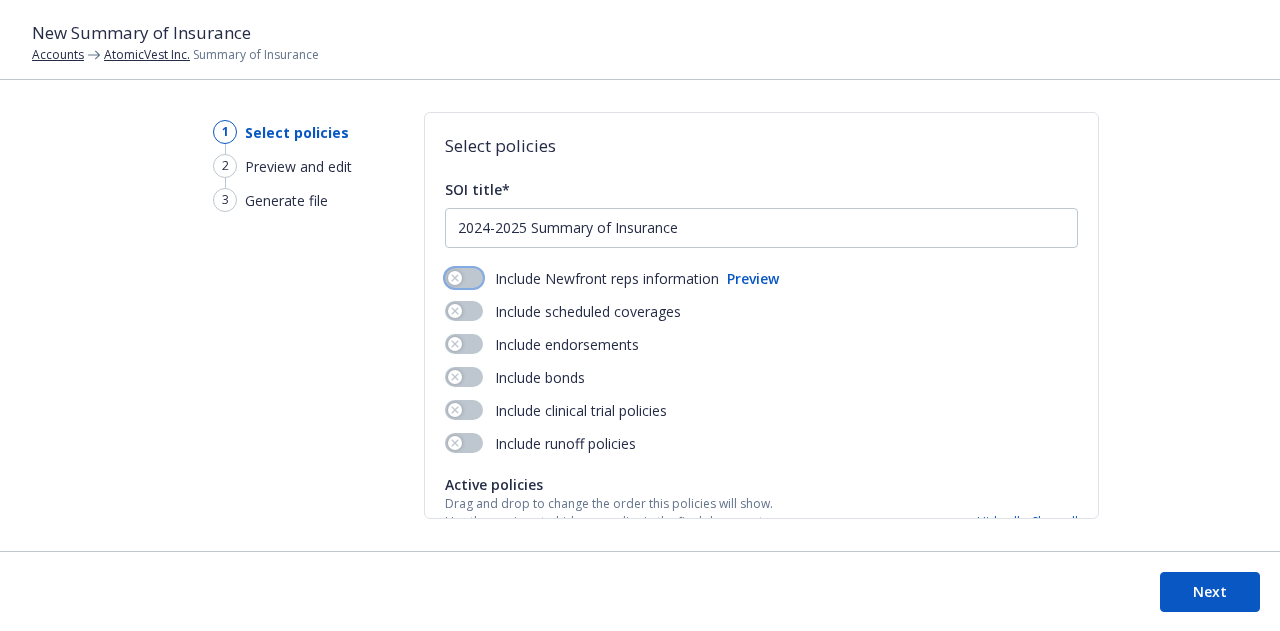 click at bounding box center (464, 278) 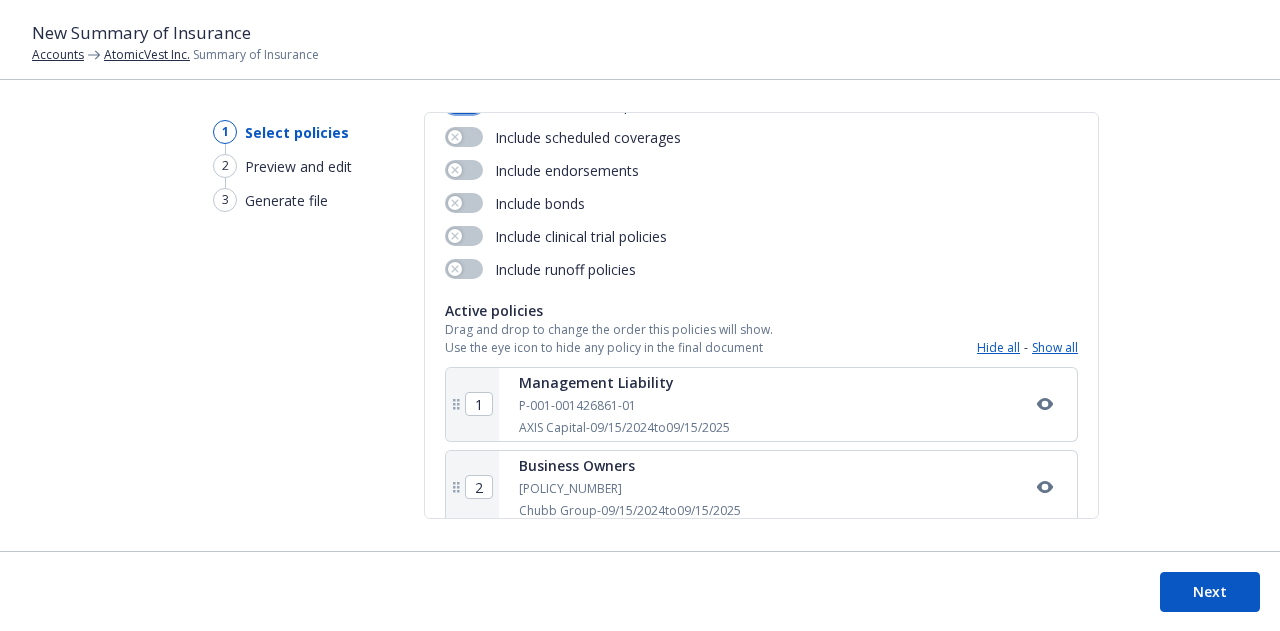 scroll, scrollTop: 338, scrollLeft: 0, axis: vertical 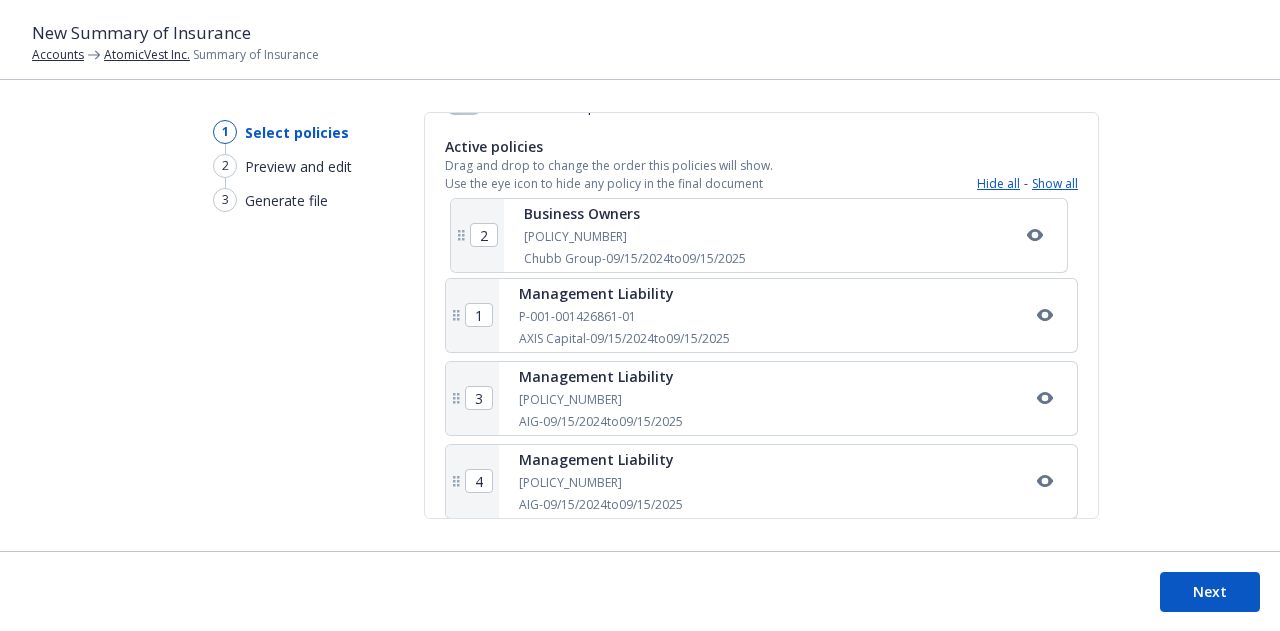 drag, startPoint x: 458, startPoint y: 322, endPoint x: 461, endPoint y: 226, distance: 96.04687 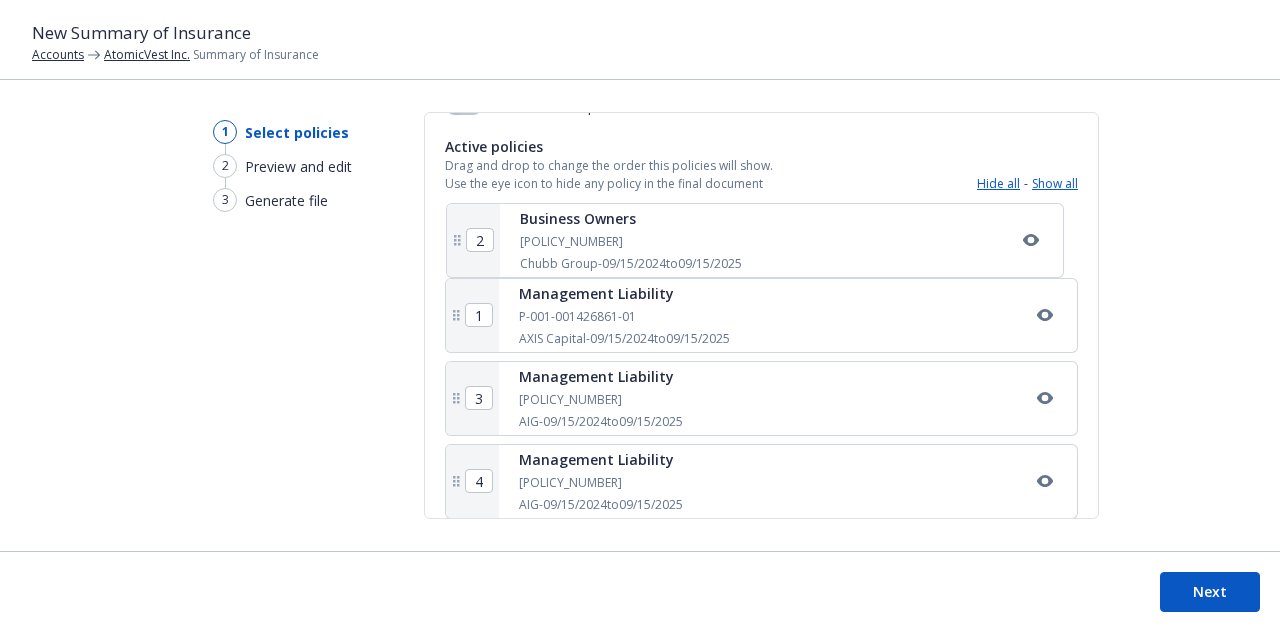 type on "2" 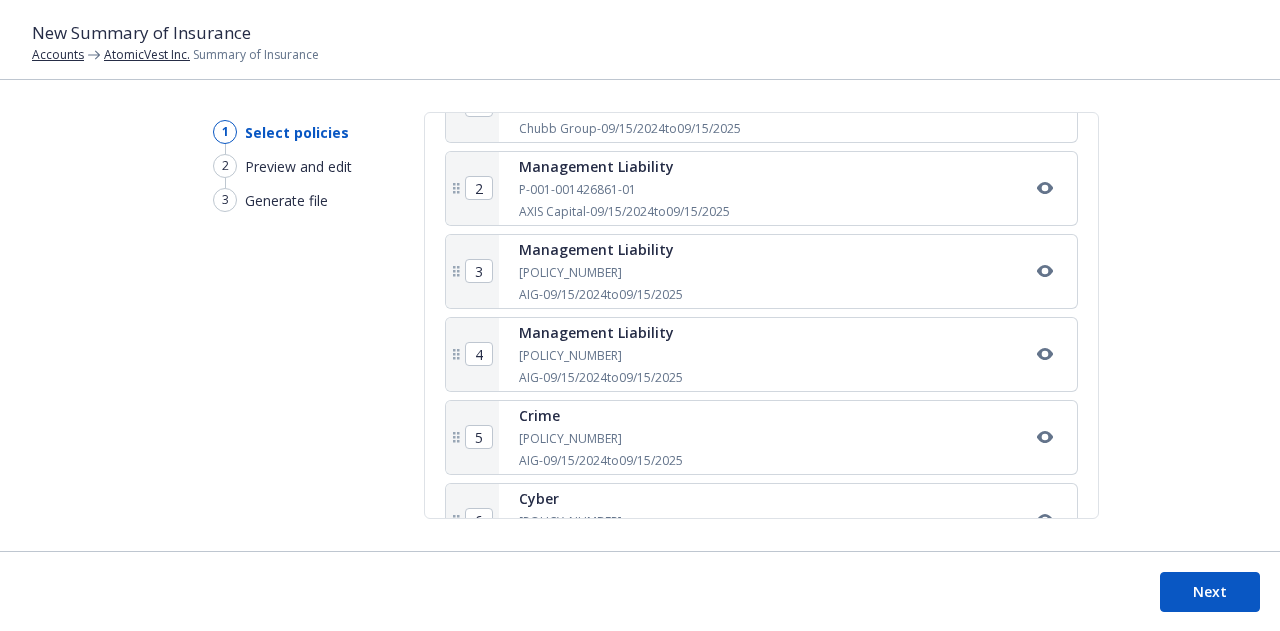 scroll, scrollTop: 481, scrollLeft: 0, axis: vertical 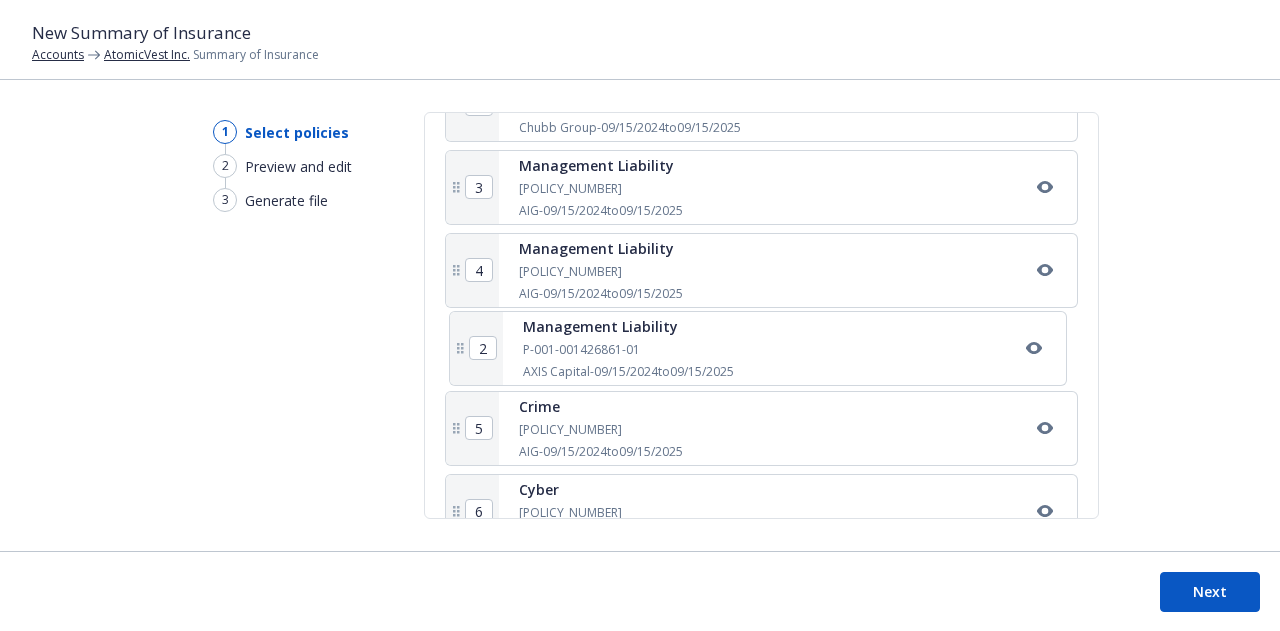 drag, startPoint x: 459, startPoint y: 182, endPoint x: 460, endPoint y: 358, distance: 176.00284 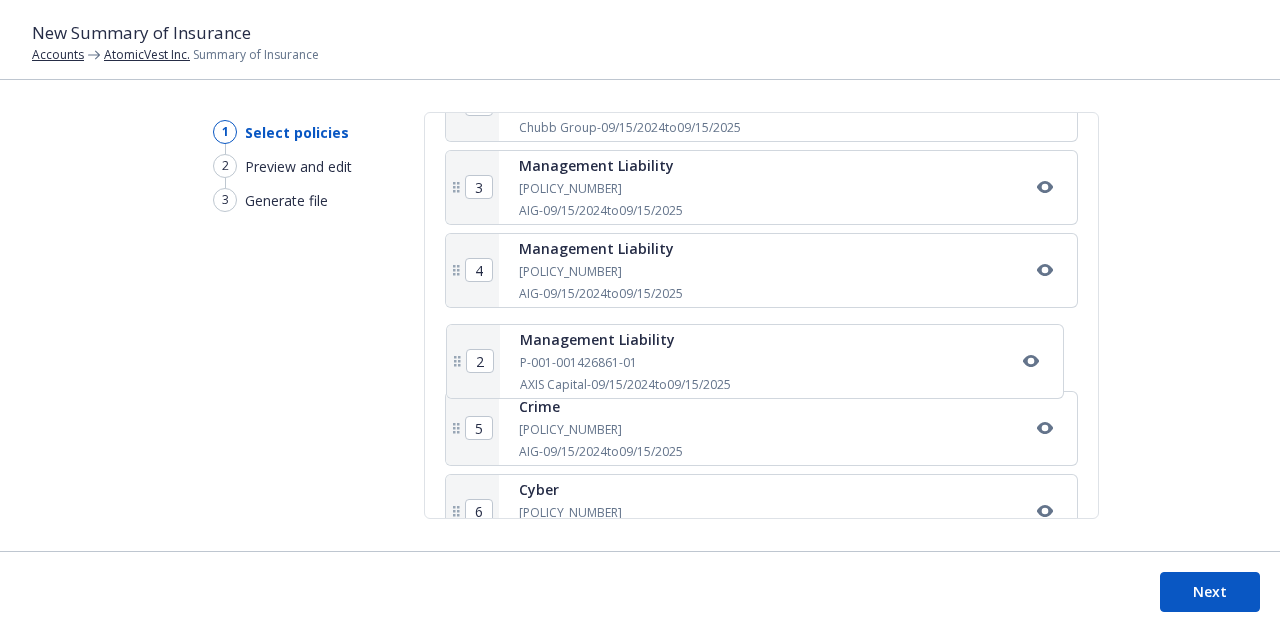 type on "2" 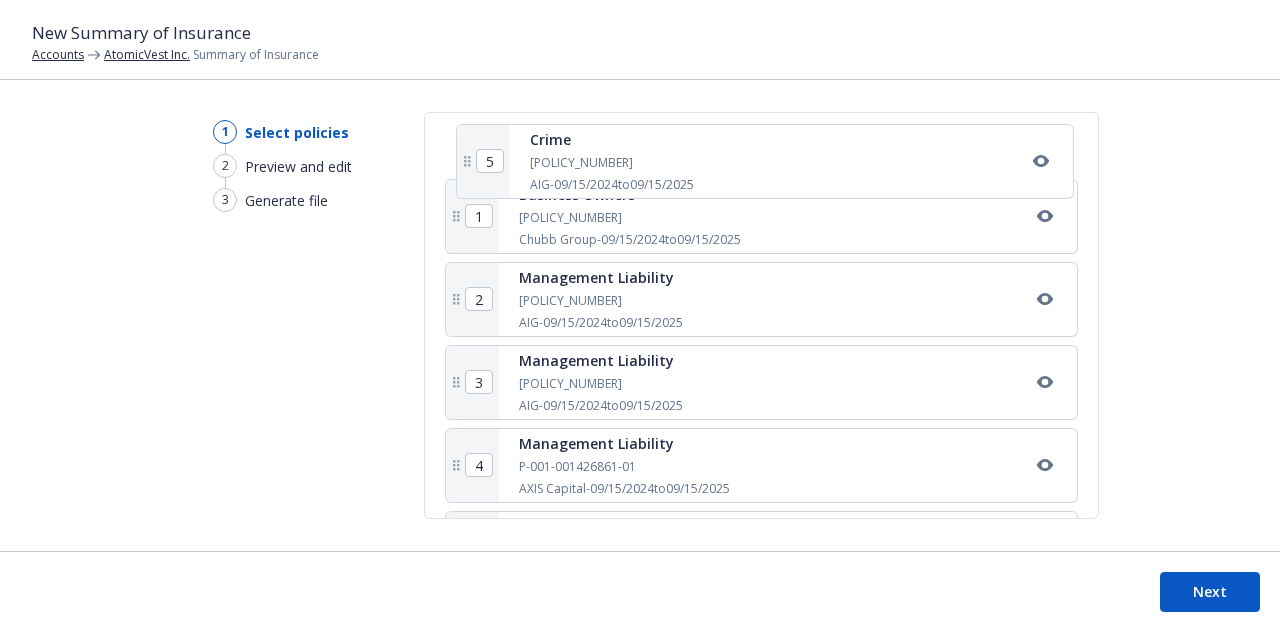 scroll, scrollTop: 403, scrollLeft: 0, axis: vertical 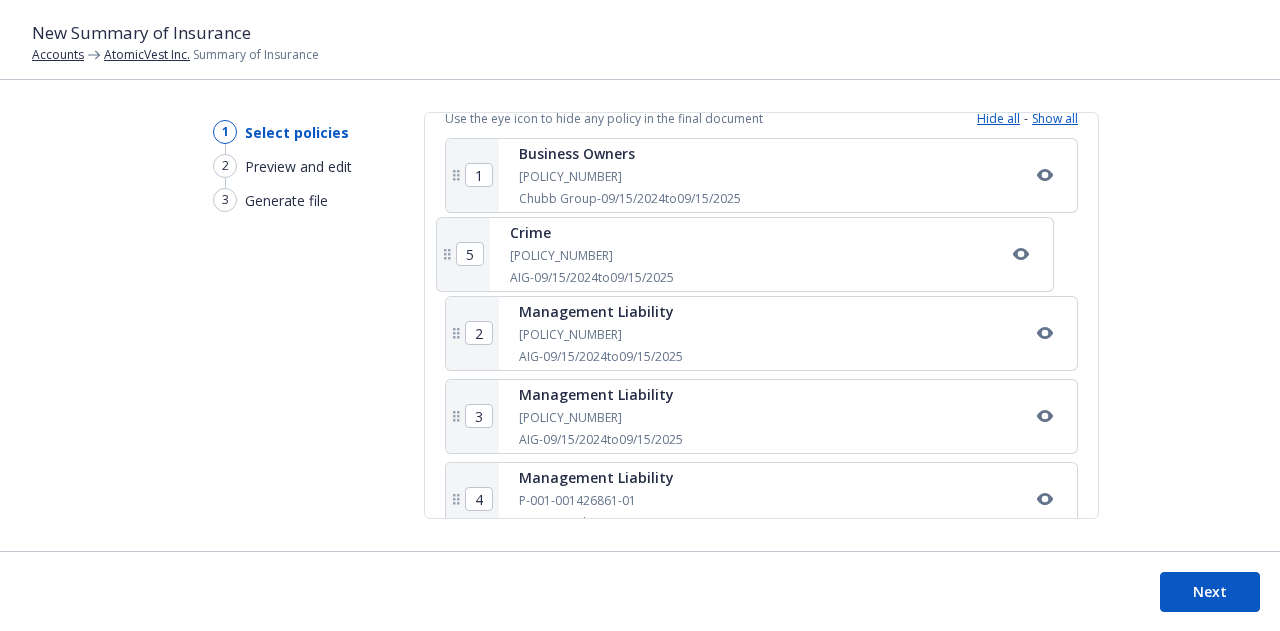 drag, startPoint x: 457, startPoint y: 437, endPoint x: 445, endPoint y: 245, distance: 192.37463 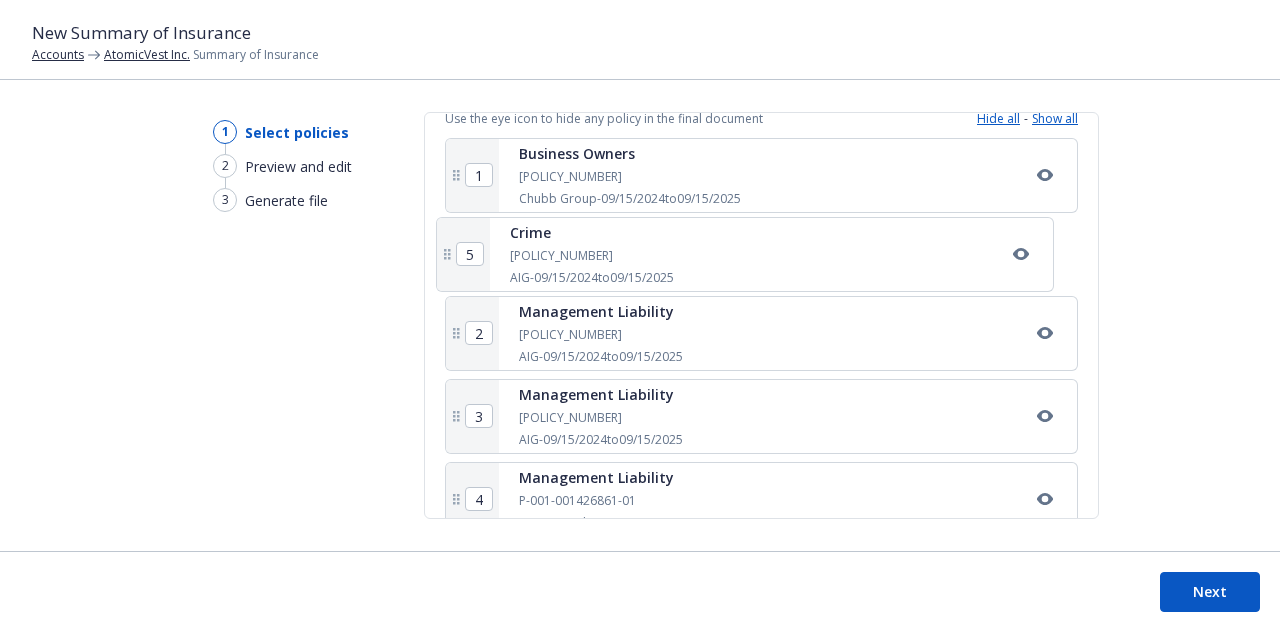 click on "Select policies SOI title* 2024-2025 Summary of Insurance Include Newfront reps information Preview Include scheduled coverages Include endorsements Include bonds Include clinical trial policies Include runoff policies Active policies Drag and drop to change the order this policies will show. Use the eye icon to hide any policy in the final document Hide all - Show all 1 Business Owners [POLICY_NUMBER] Chubb Group - [DATE] to [DATE] 2 Management Liability [POLICY_NUMBER] AIG - [DATE] to [DATE] 3 Management Liability [POLICY_NUMBER] AIG - [DATE] to [DATE] 4 Management Liability [POLICY_NUMBER] AXIS Capital - [DATE] to [DATE] 5 Crime [POLICY_NUMBER] AIG - [DATE] to [DATE] 6 Cyber [POLICY_NUMBER] At-Bay, Inc. - [DATE] to [DATE]" at bounding box center [761, 315] 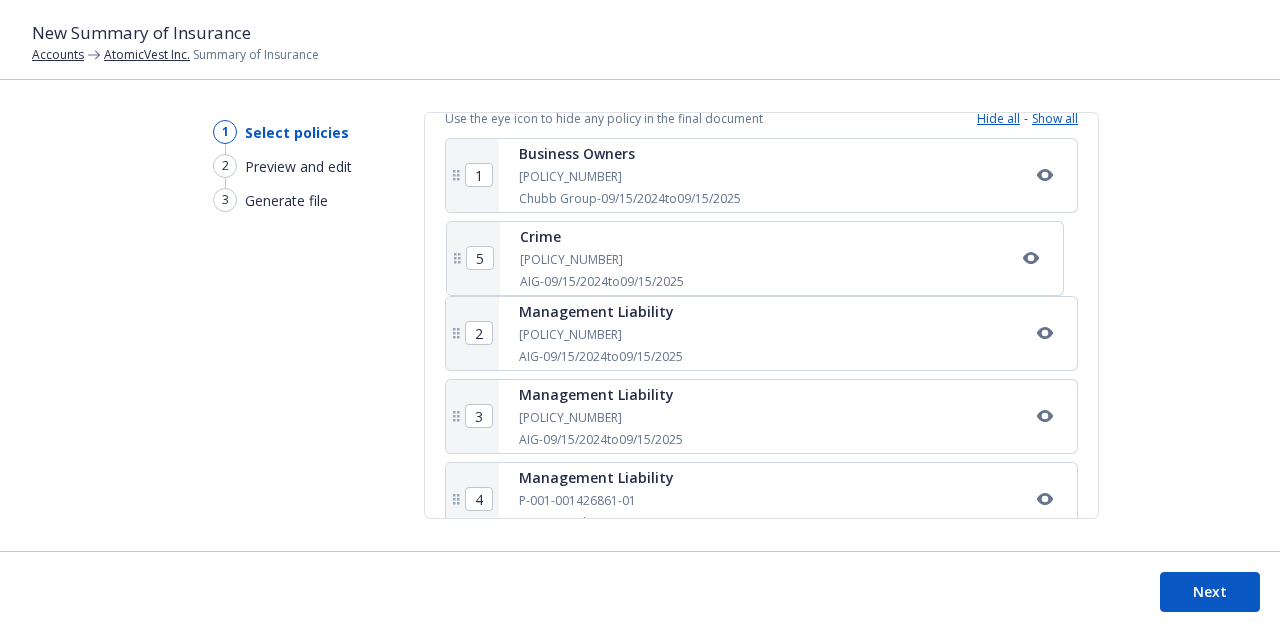 type on "3" 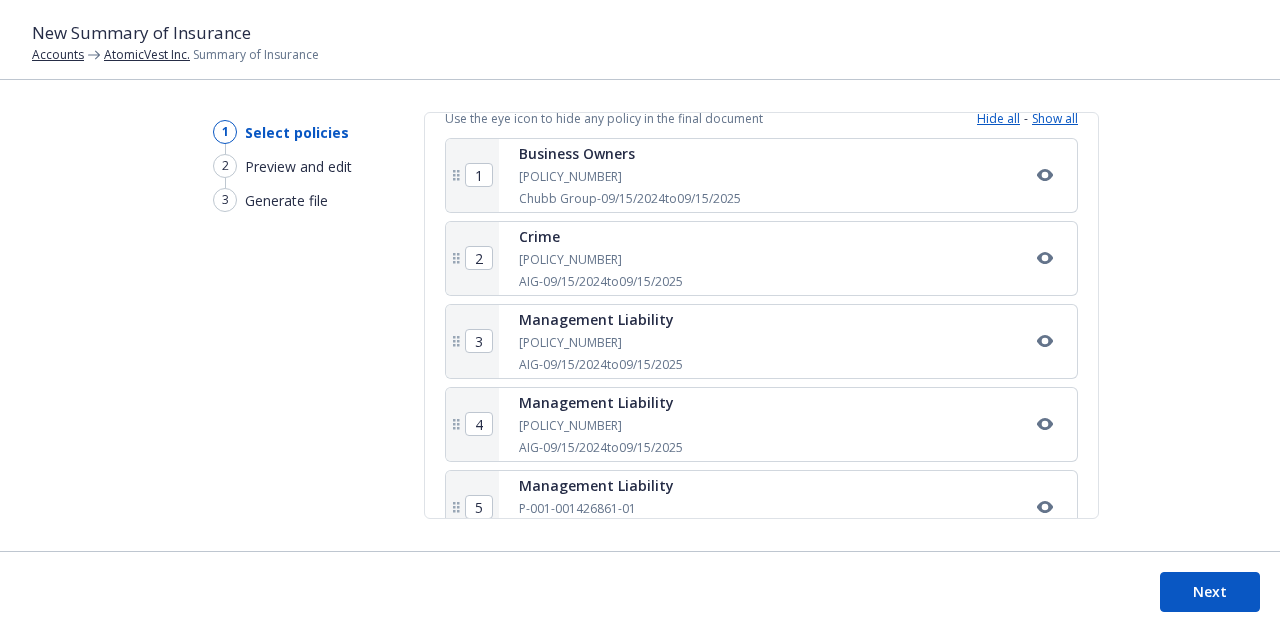 scroll, scrollTop: 532, scrollLeft: 0, axis: vertical 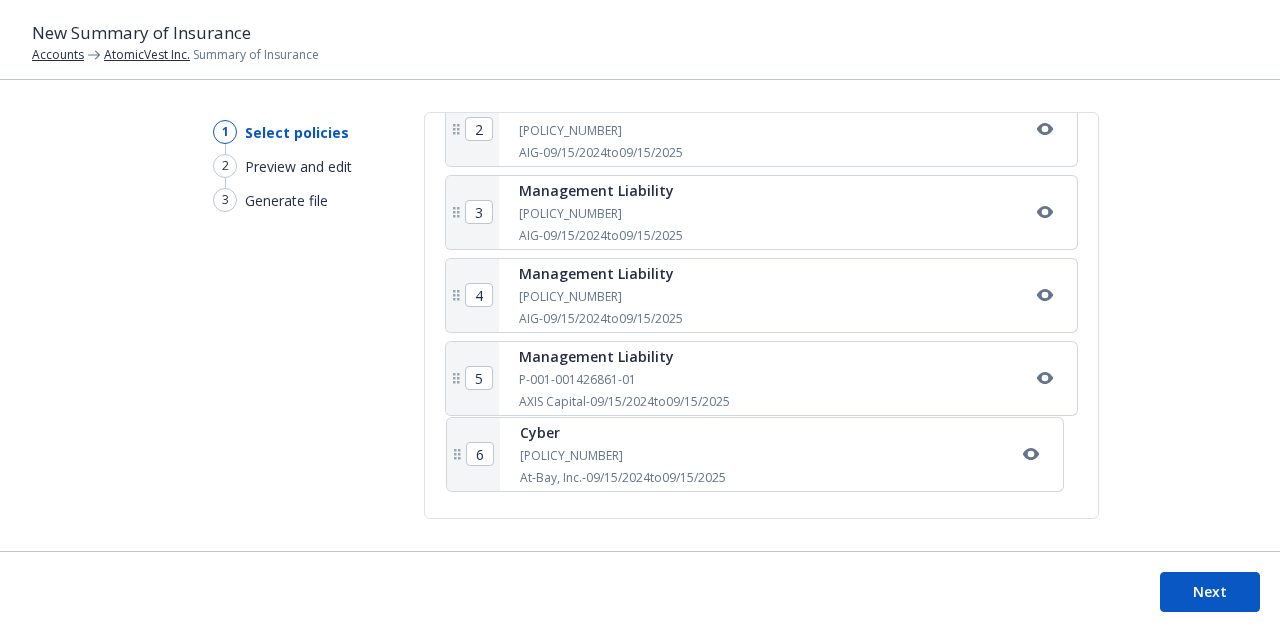 drag, startPoint x: 453, startPoint y: 460, endPoint x: 453, endPoint y: 449, distance: 11 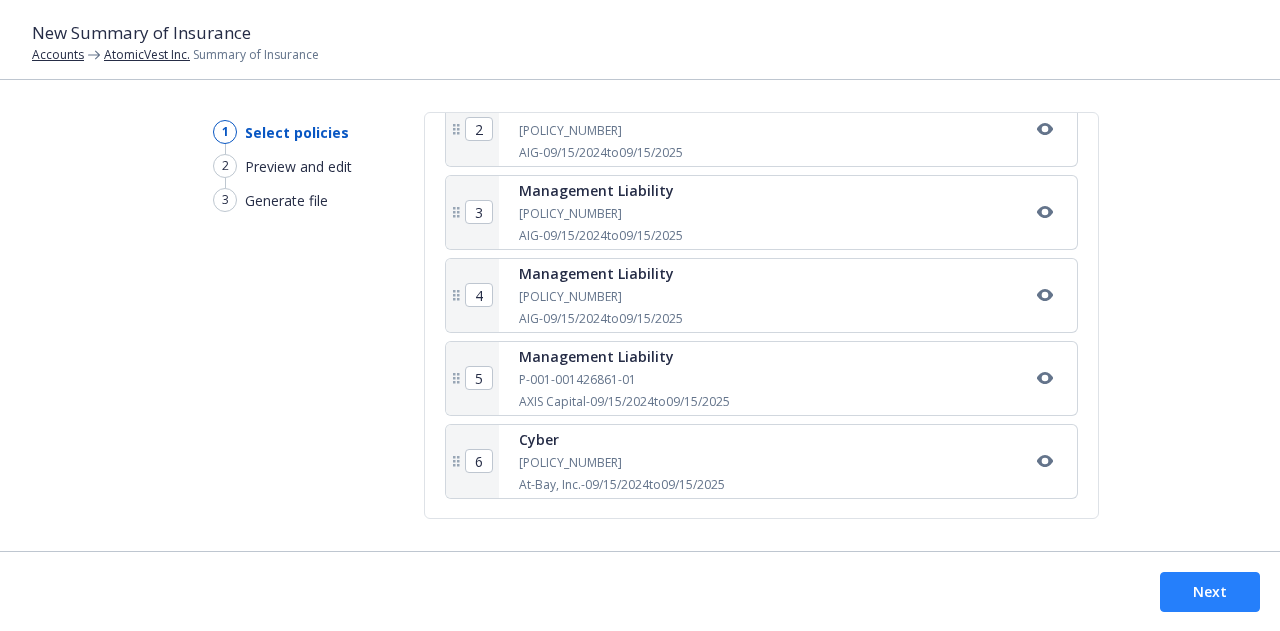 click on "Next" at bounding box center (1210, 592) 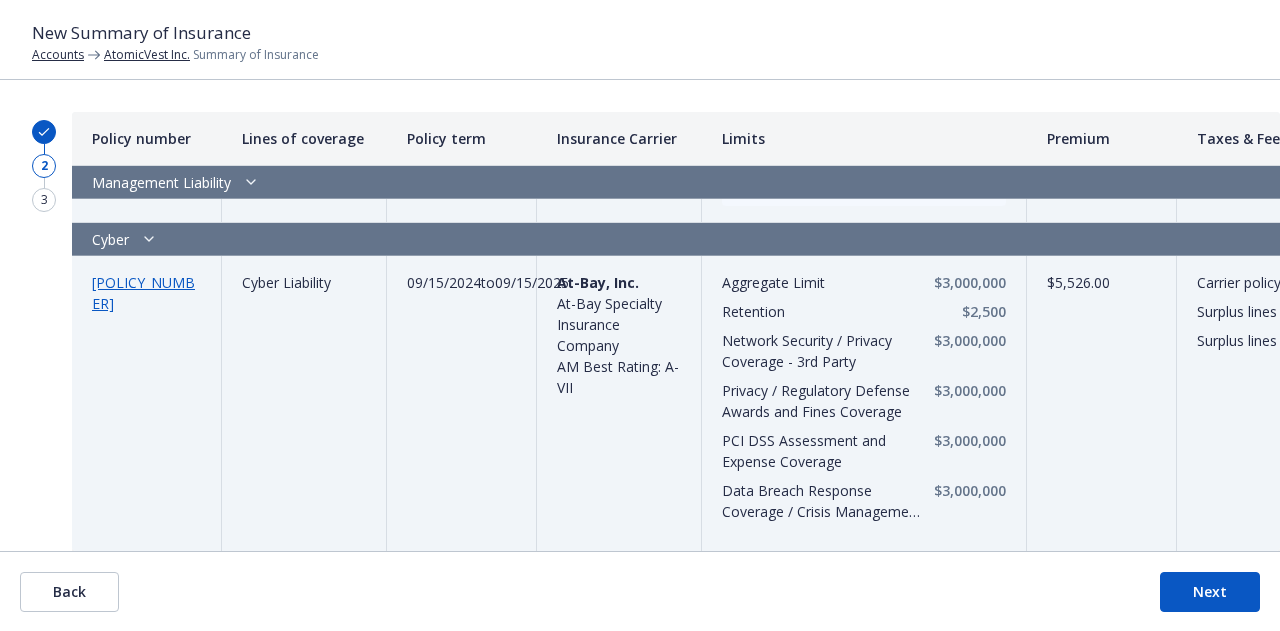 scroll, scrollTop: 2857, scrollLeft: 0, axis: vertical 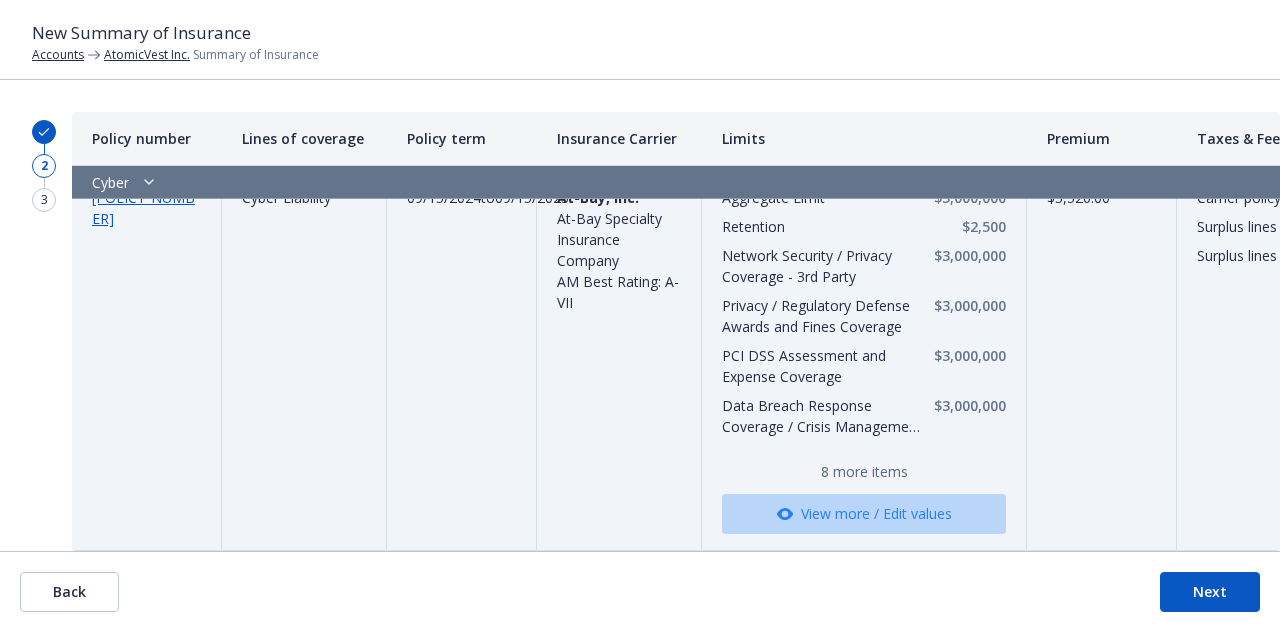 click on "View more / Edit values" at bounding box center [864, 514] 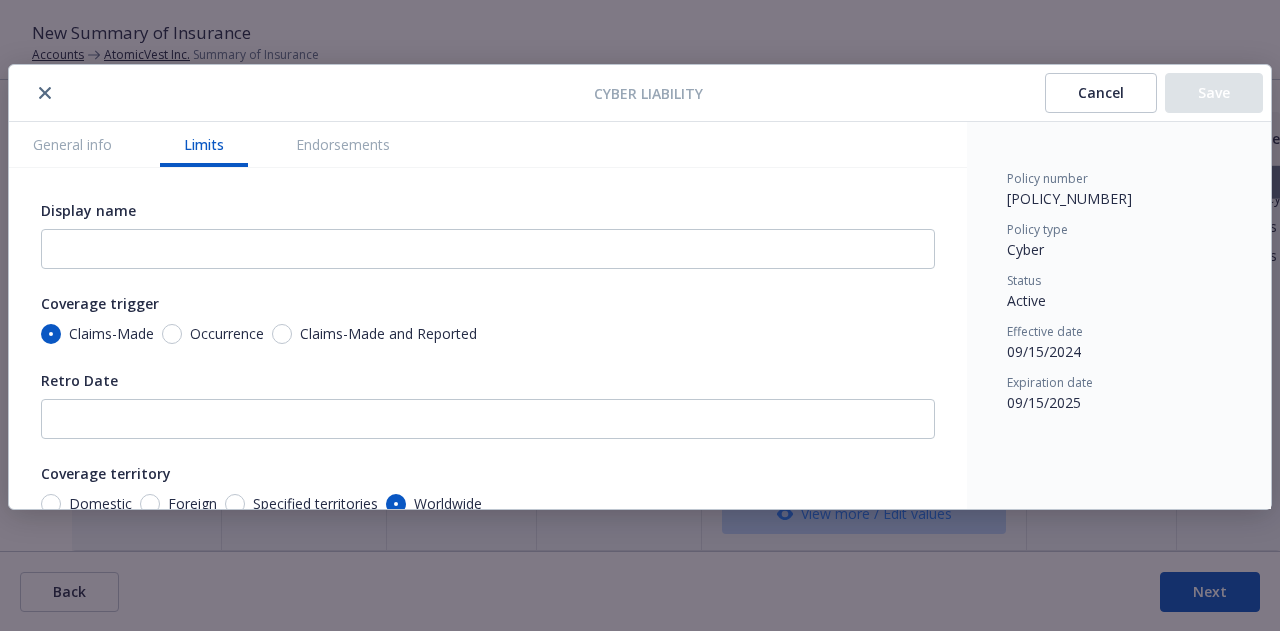 scroll, scrollTop: 64, scrollLeft: 0, axis: vertical 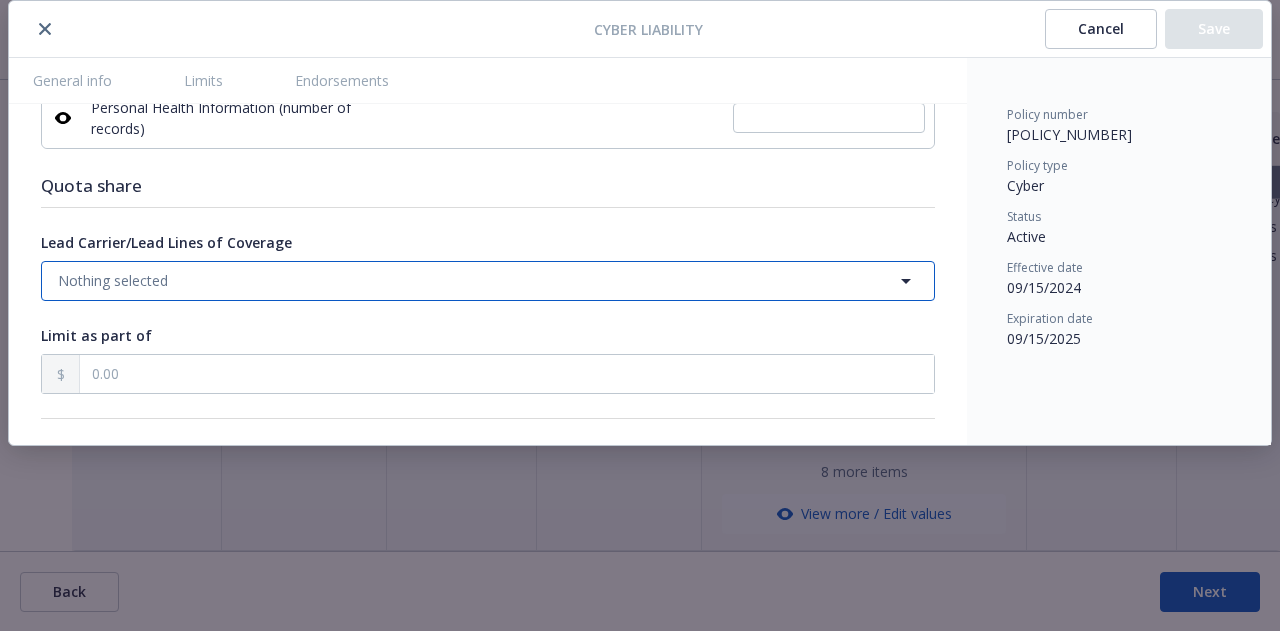click on "Nothing selected" at bounding box center [488, 281] 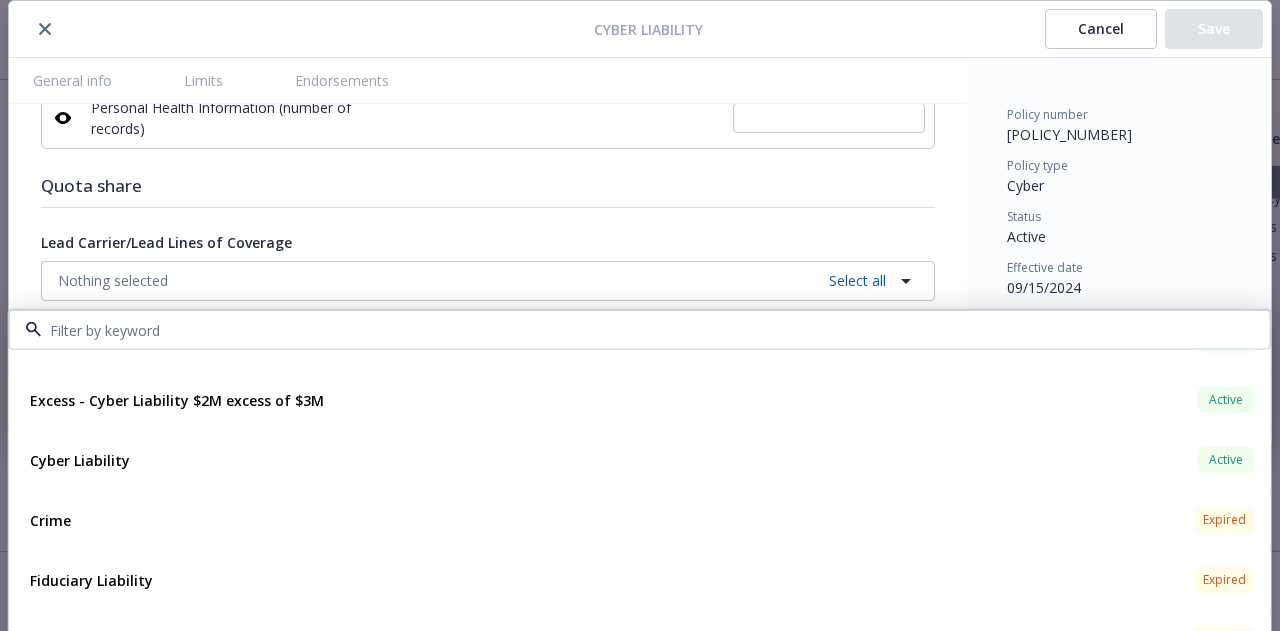 scroll, scrollTop: 641, scrollLeft: 0, axis: vertical 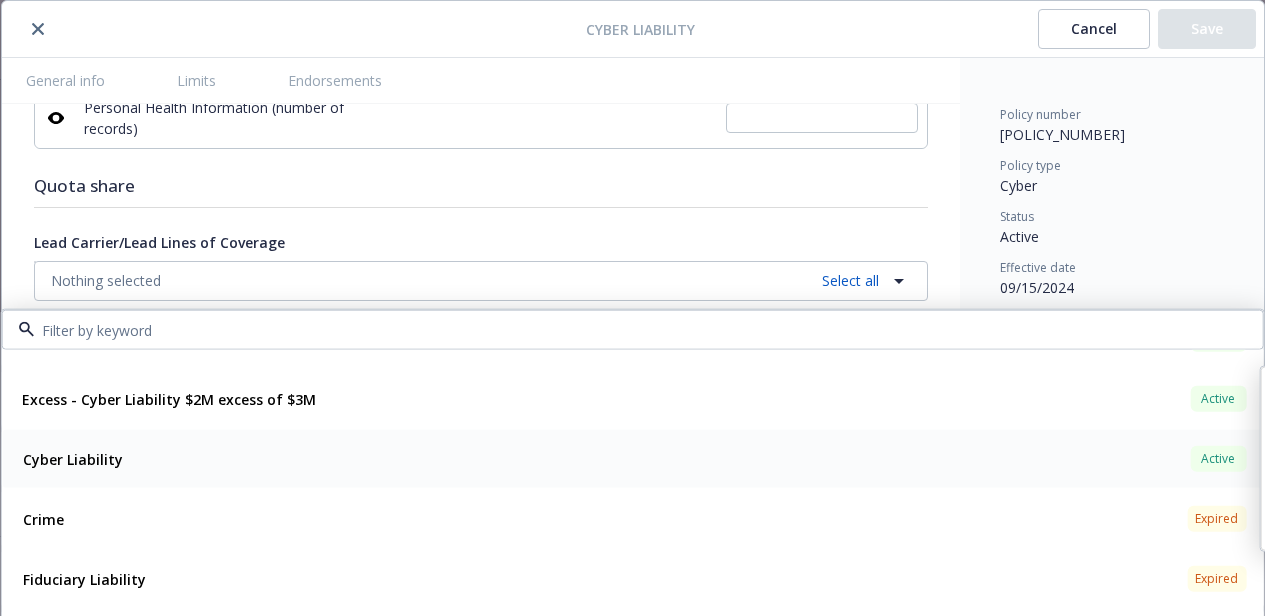 click on "Cyber Liability Active" at bounding box center [632, 459] 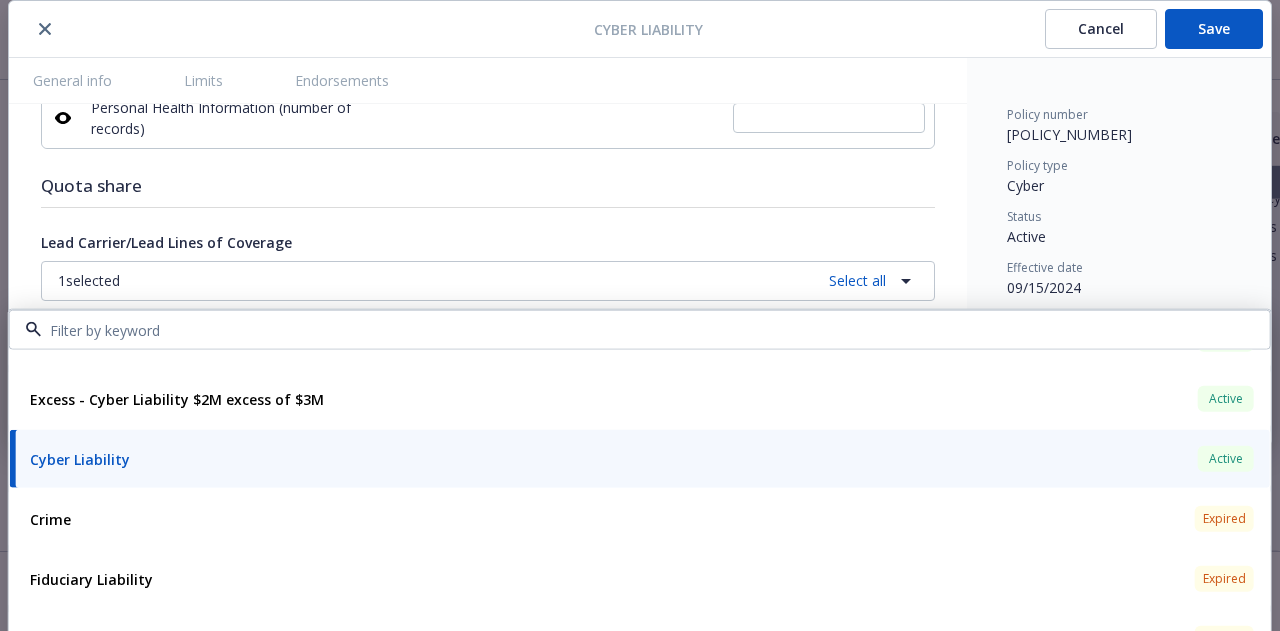 click on "Display name Coverage trigger Claims-Made Occurrence Claims-Made and Reported Retro Date Coverage territory Domestic Foreign Specified territories Worldwide Subject to audit Yes No Commission % Percentage Dollar Premium Included Minimum Earned Premium % Percentage Dollar Limits Amount Aggregate Limit 3,000,000.00 Shared Limit Shared with E&O Clear Treatment of Defense (ALAE) Inside Outside Clear Retention 2,500.00 Network Security / Privacy Coverage - 3rd Party Excluded Included Included in Aggregate Limit Clear 3,000,000.00 Privacy / Regulatory Defense Awards and Fines Coverage Excluded Included Included in Aggregate Limit Clear 3,000,000.00 PCI DSS Assessment and Expense Coverage Excluded Included Included in Aggregate Limit Clear 3,000,000.00 Data Breach Response Coverage / Crisis Management - 1st Party Excluded Included Included in Aggregate Limit Clear 3,000,000.00 Business Interruption and Extra Expense Coverage - 1st Party Excluded Included Included in Aggregate Limit Clear 3,000,000.00 Hours Days days" at bounding box center (488, -1313) 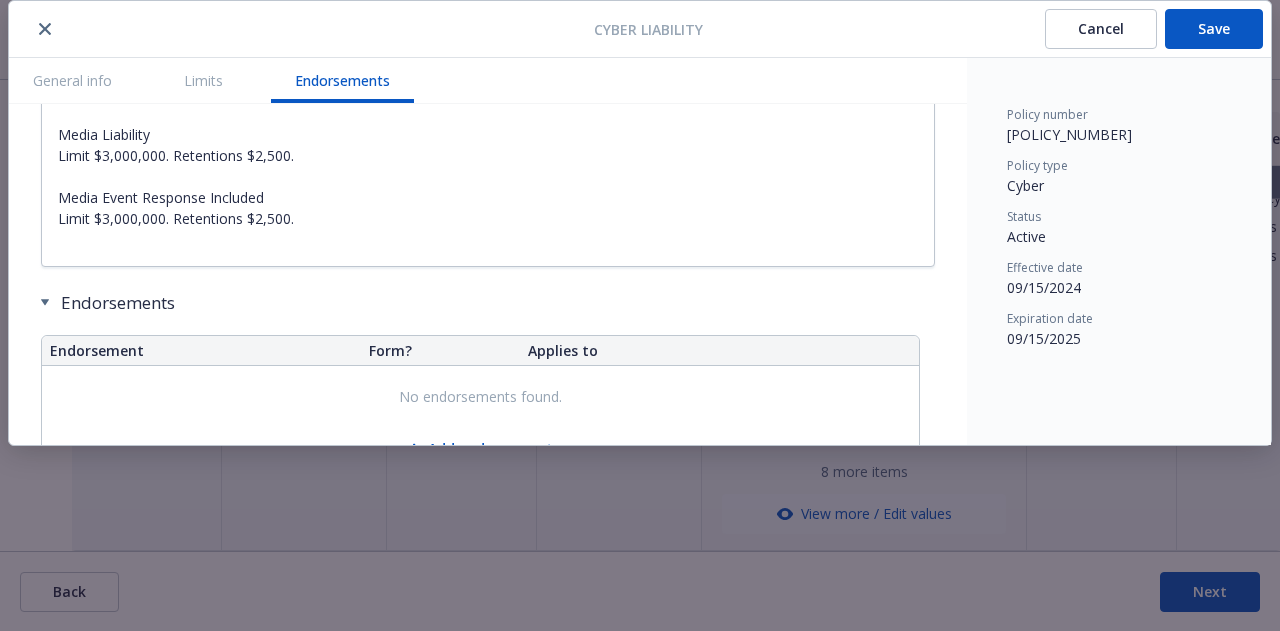 scroll, scrollTop: 4651, scrollLeft: 0, axis: vertical 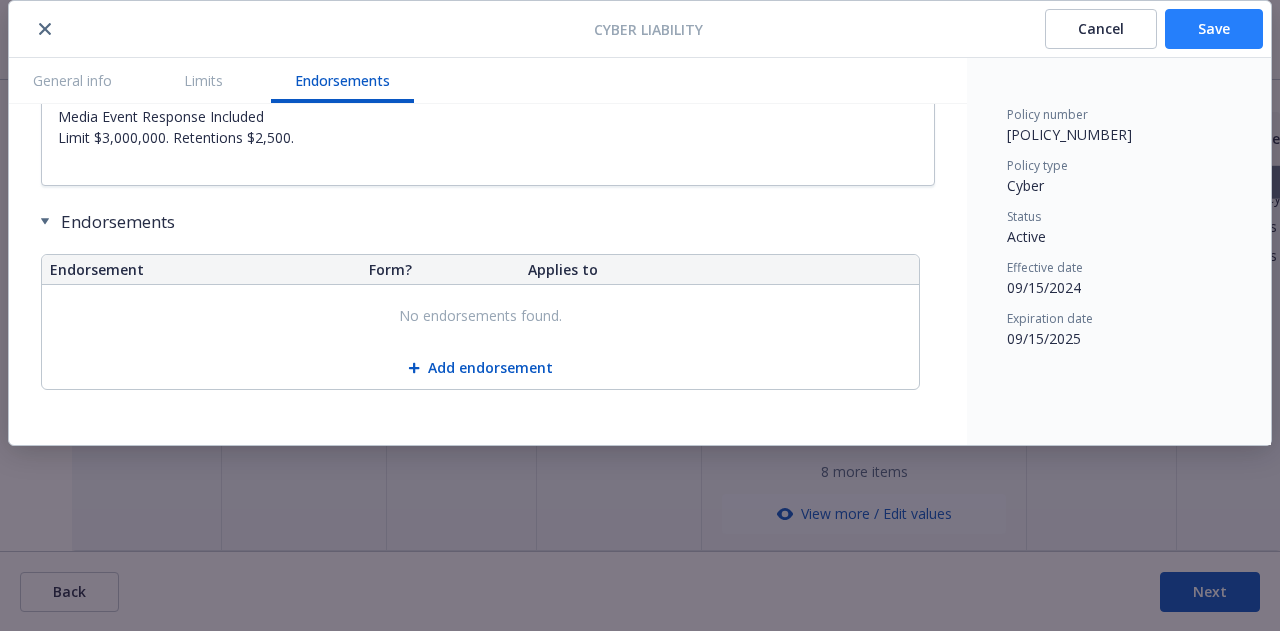 click on "Save" at bounding box center [1214, 29] 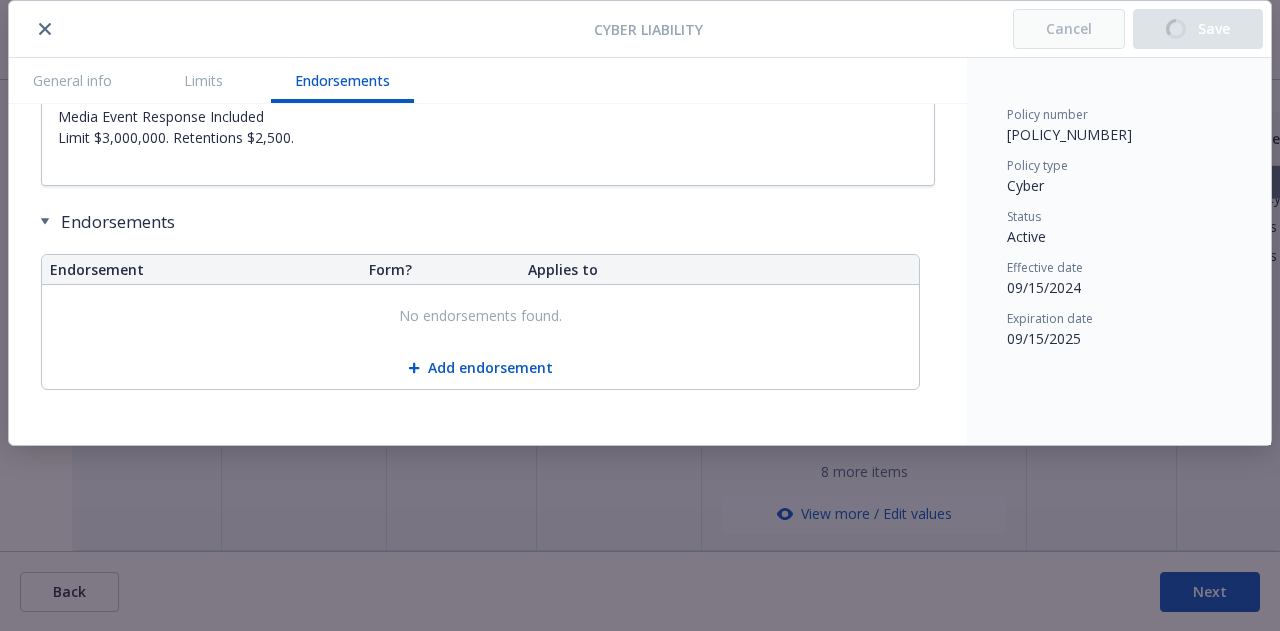 type on "x" 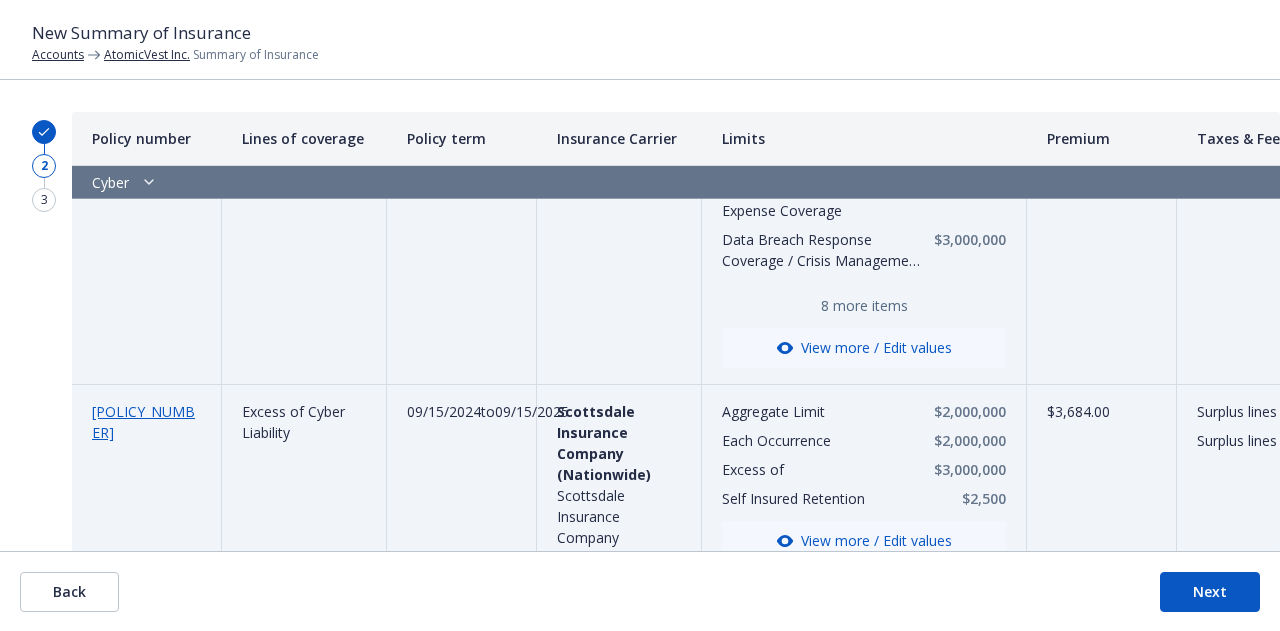 scroll, scrollTop: 4033, scrollLeft: 0, axis: vertical 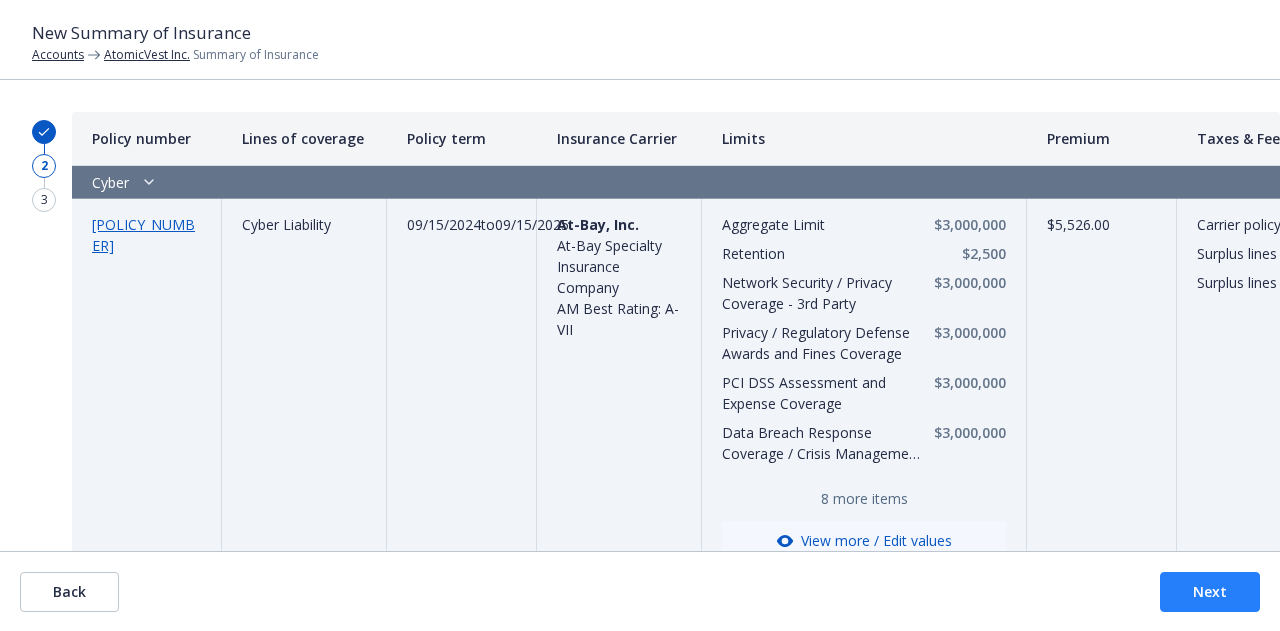 click on "Next" at bounding box center [1210, 592] 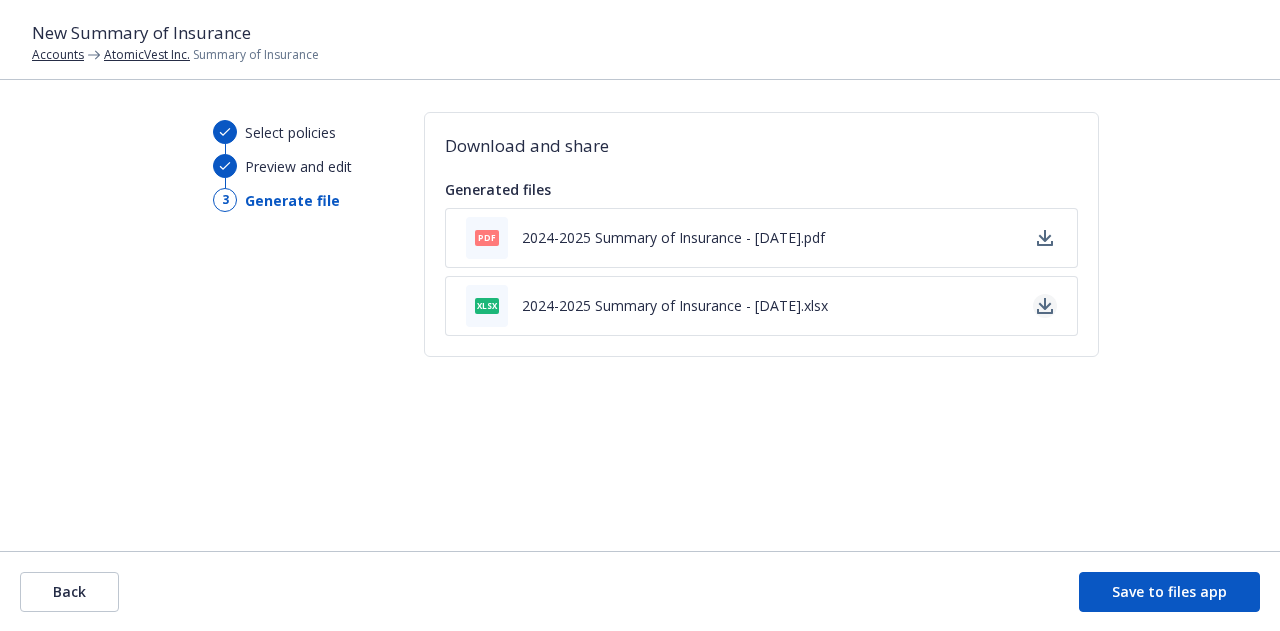 click 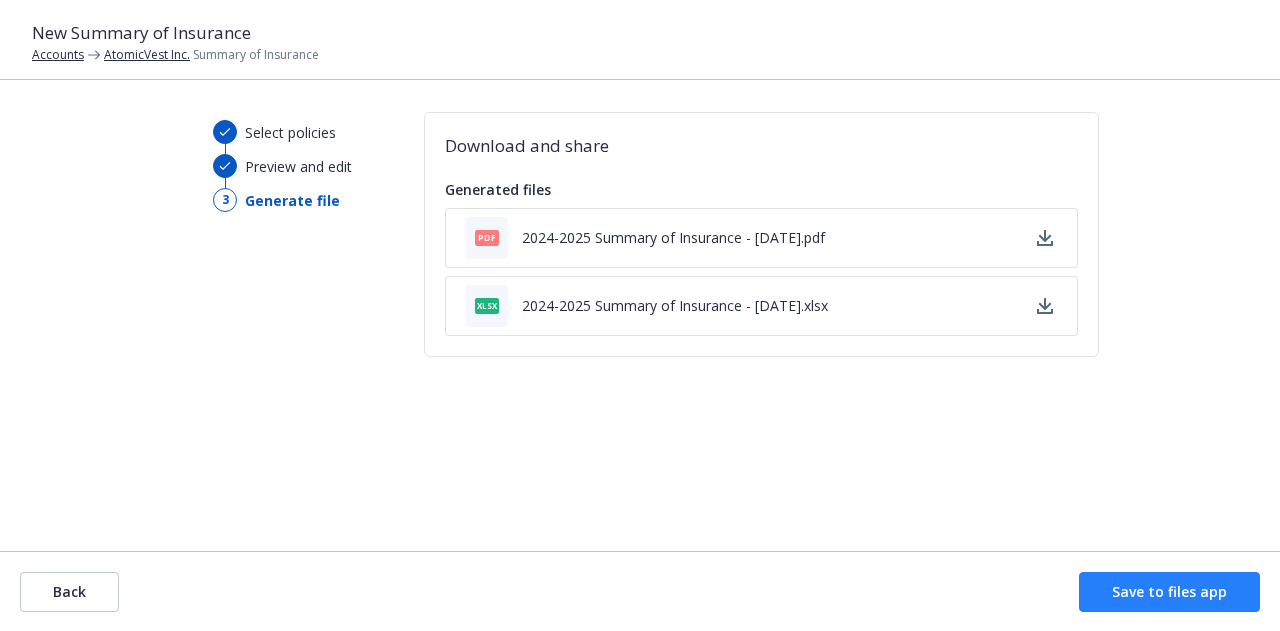 click on "Save to files app" at bounding box center [1169, 592] 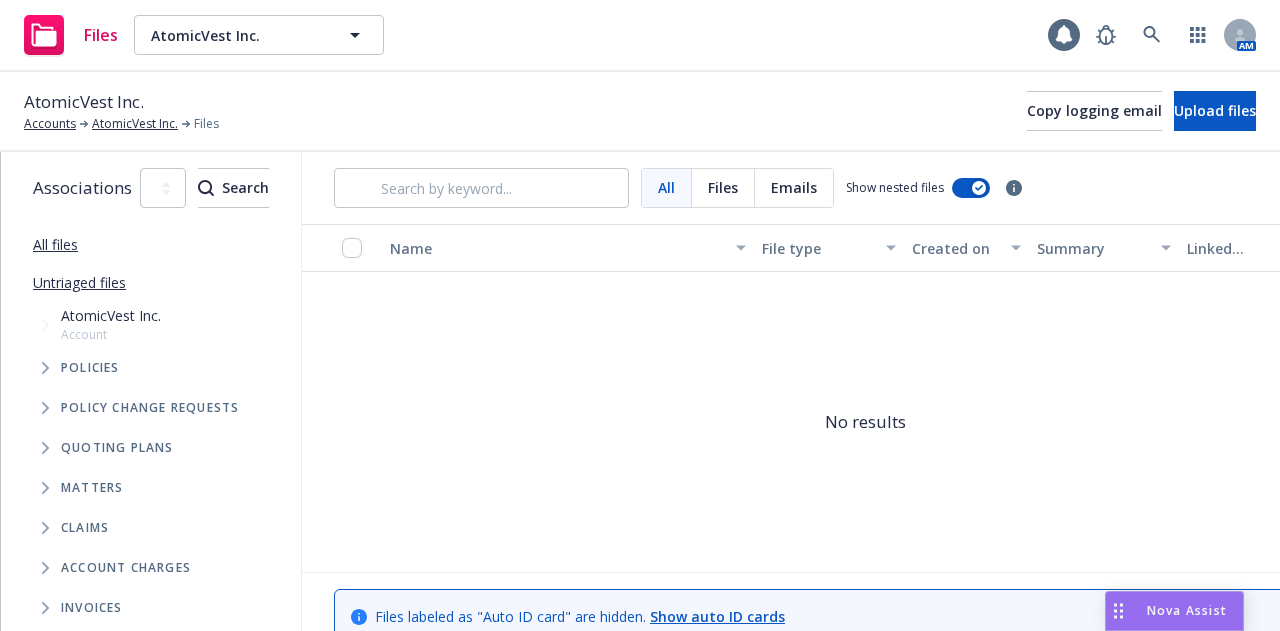 scroll, scrollTop: 0, scrollLeft: 0, axis: both 